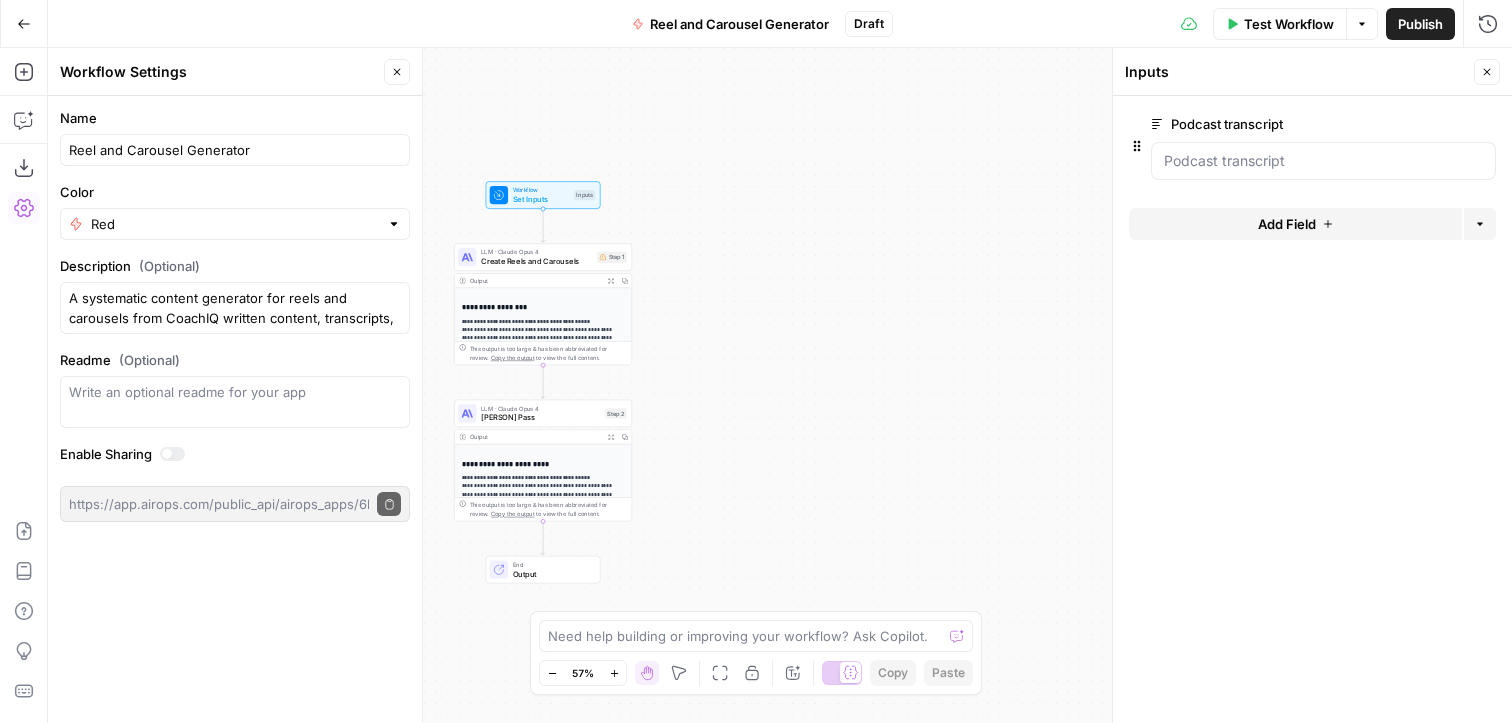 scroll, scrollTop: 0, scrollLeft: 0, axis: both 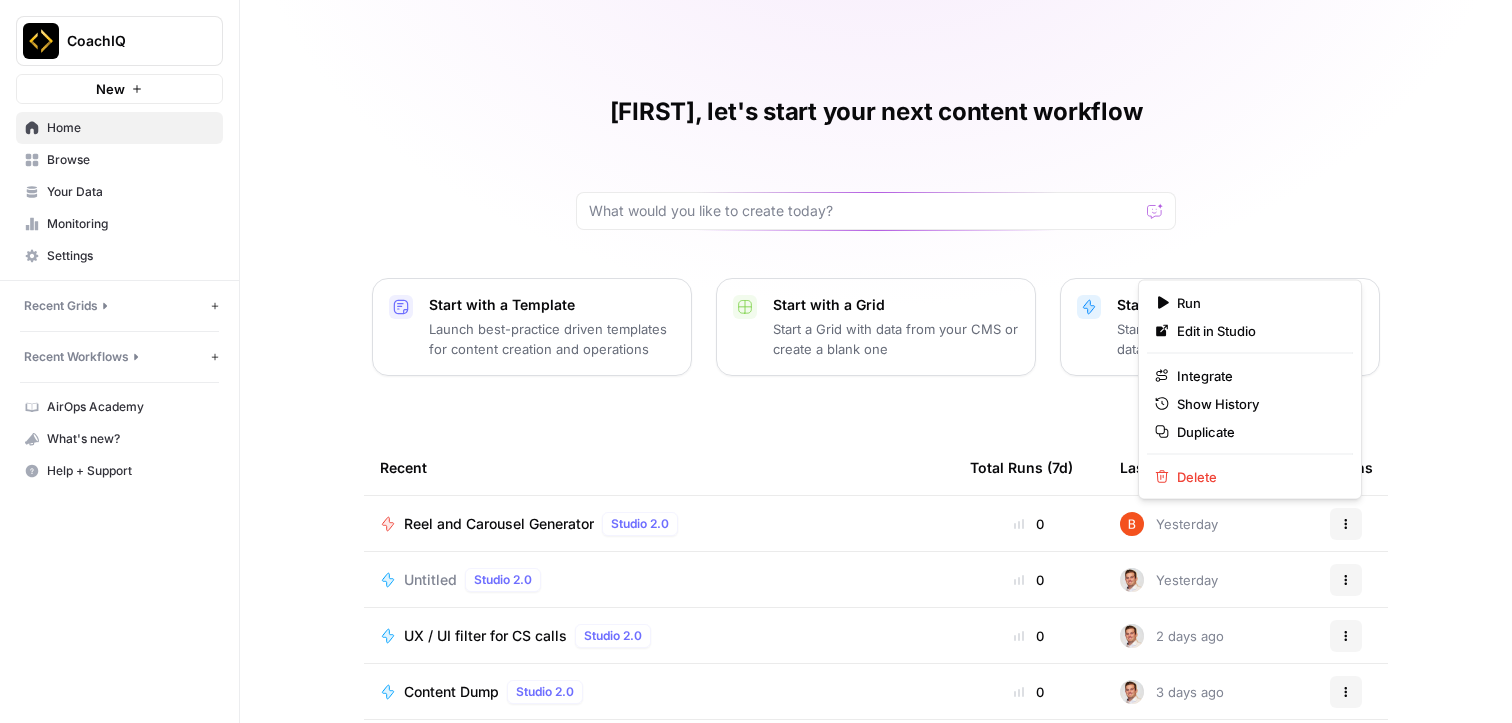 click on "Actions" at bounding box center [1346, 524] 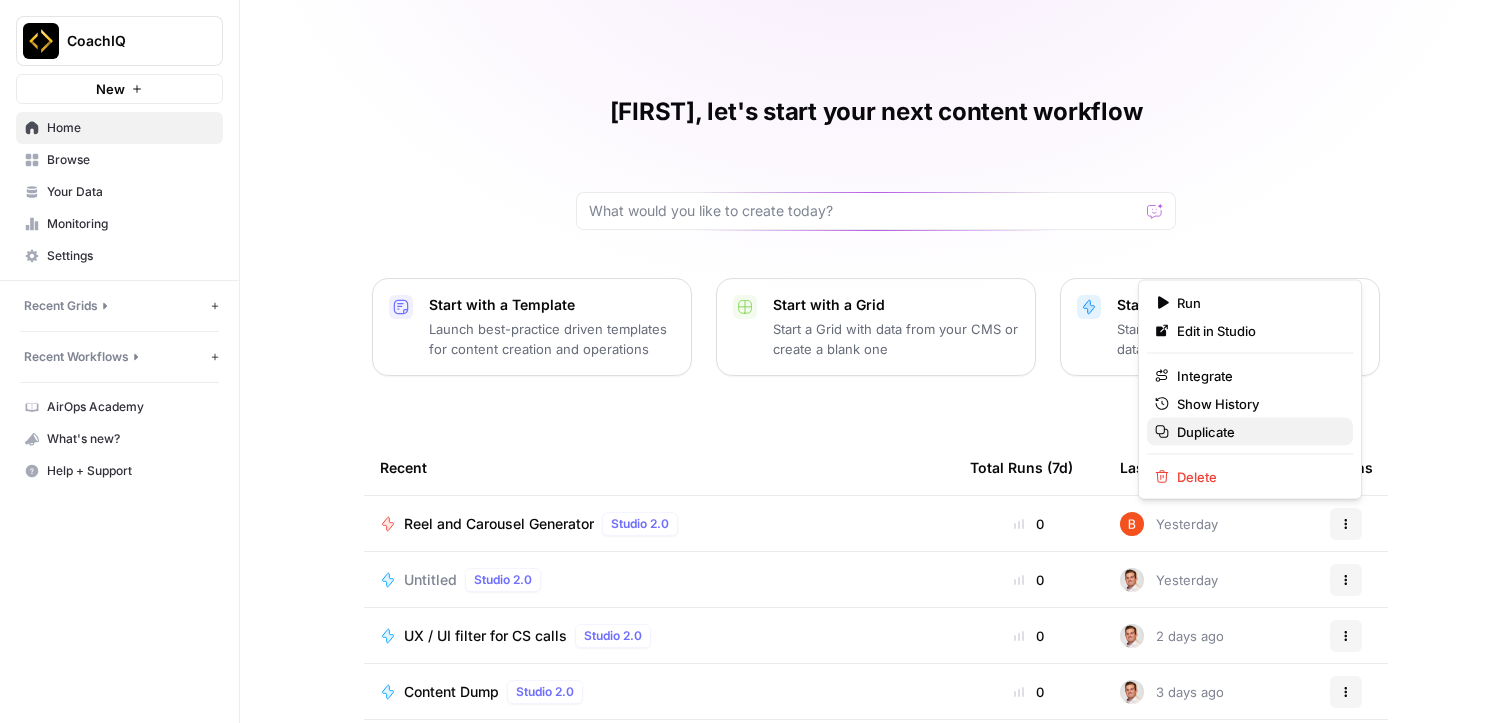 click on "Duplicate" at bounding box center (1257, 432) 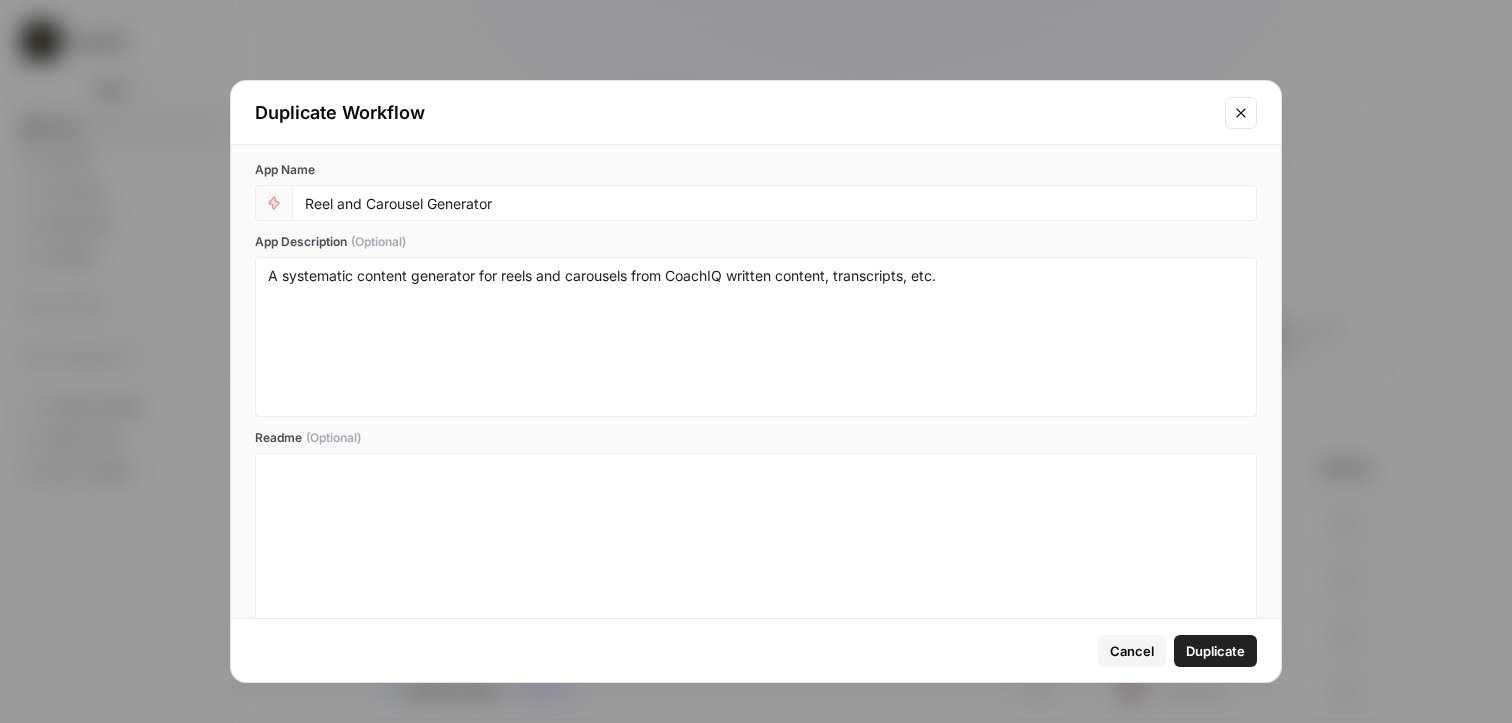 click on "Reel and Carousel Generator" at bounding box center (774, 203) 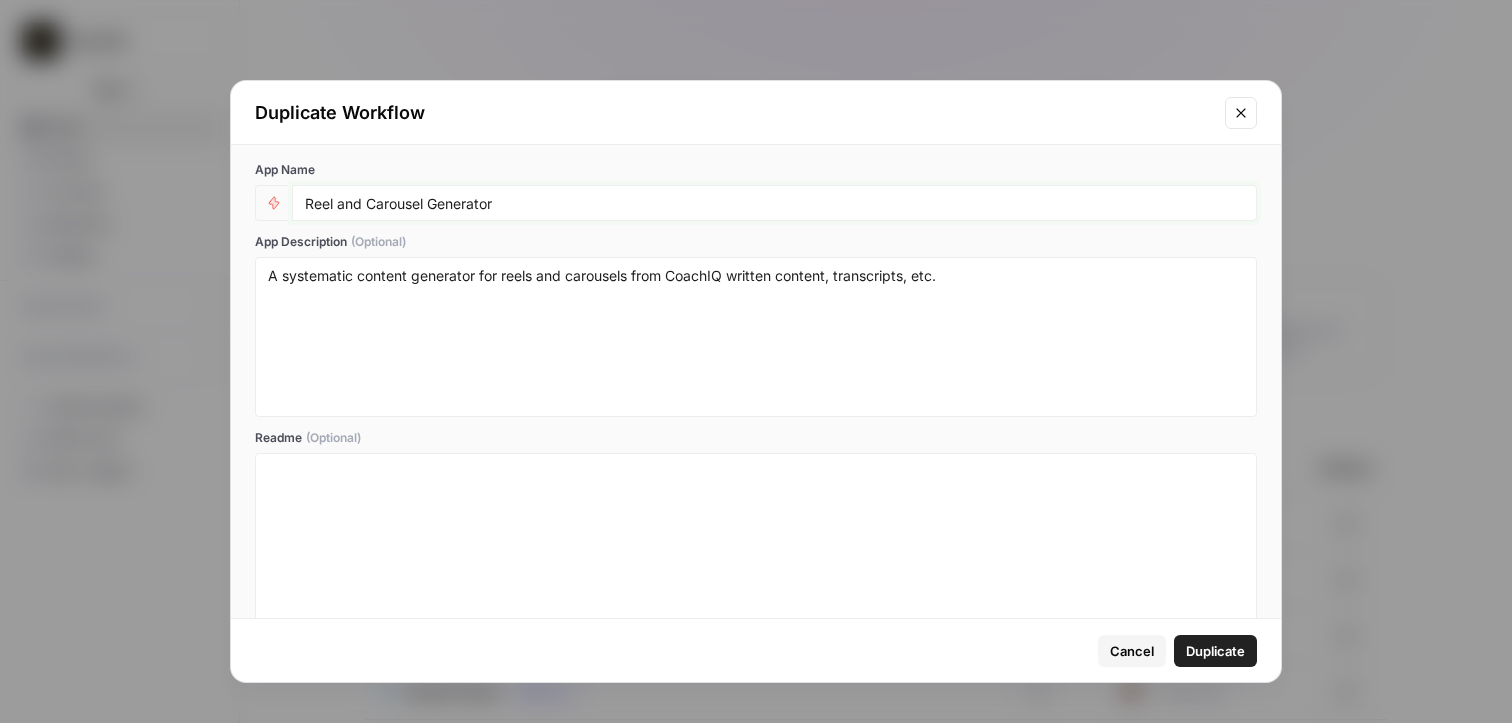 click on "Reel and Carousel Generator" at bounding box center (774, 203) 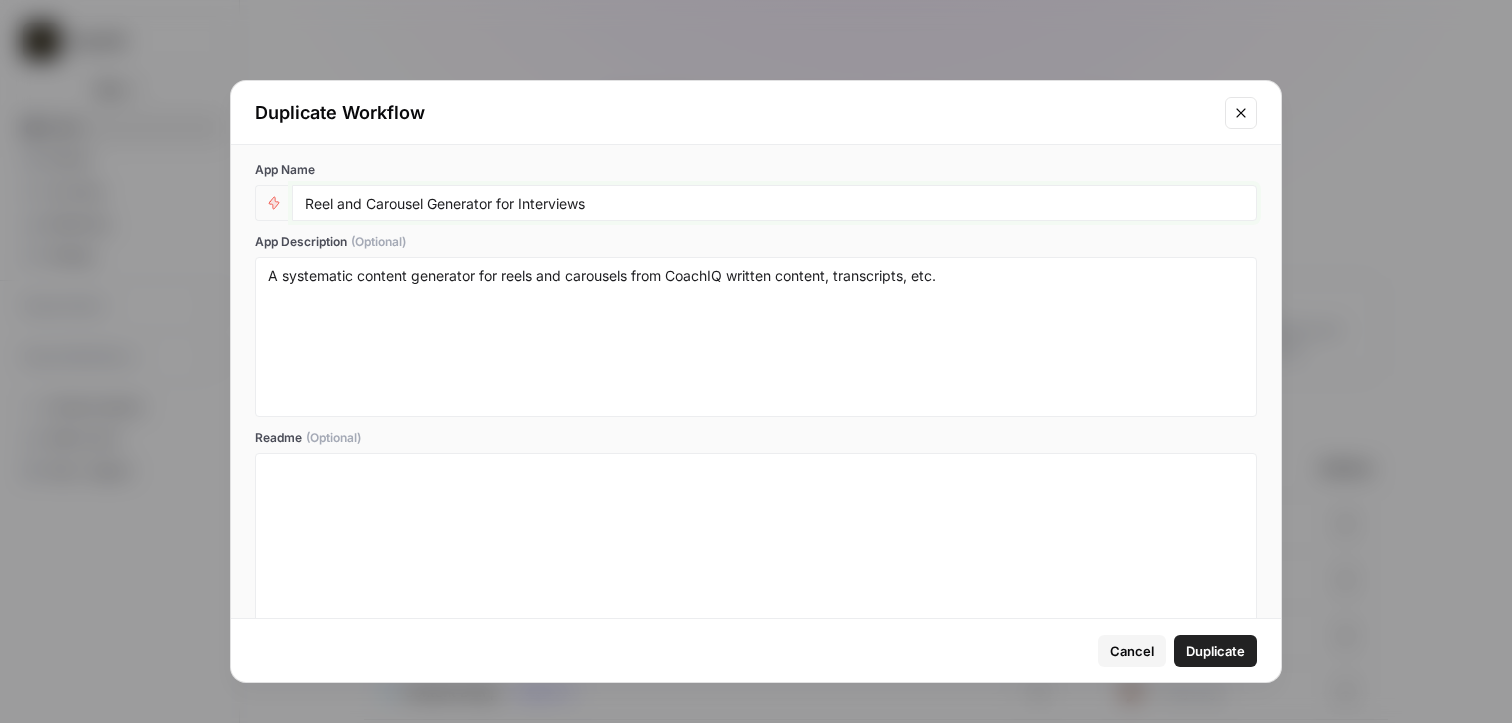 type on "Reel and Carousel Generator for Interviews" 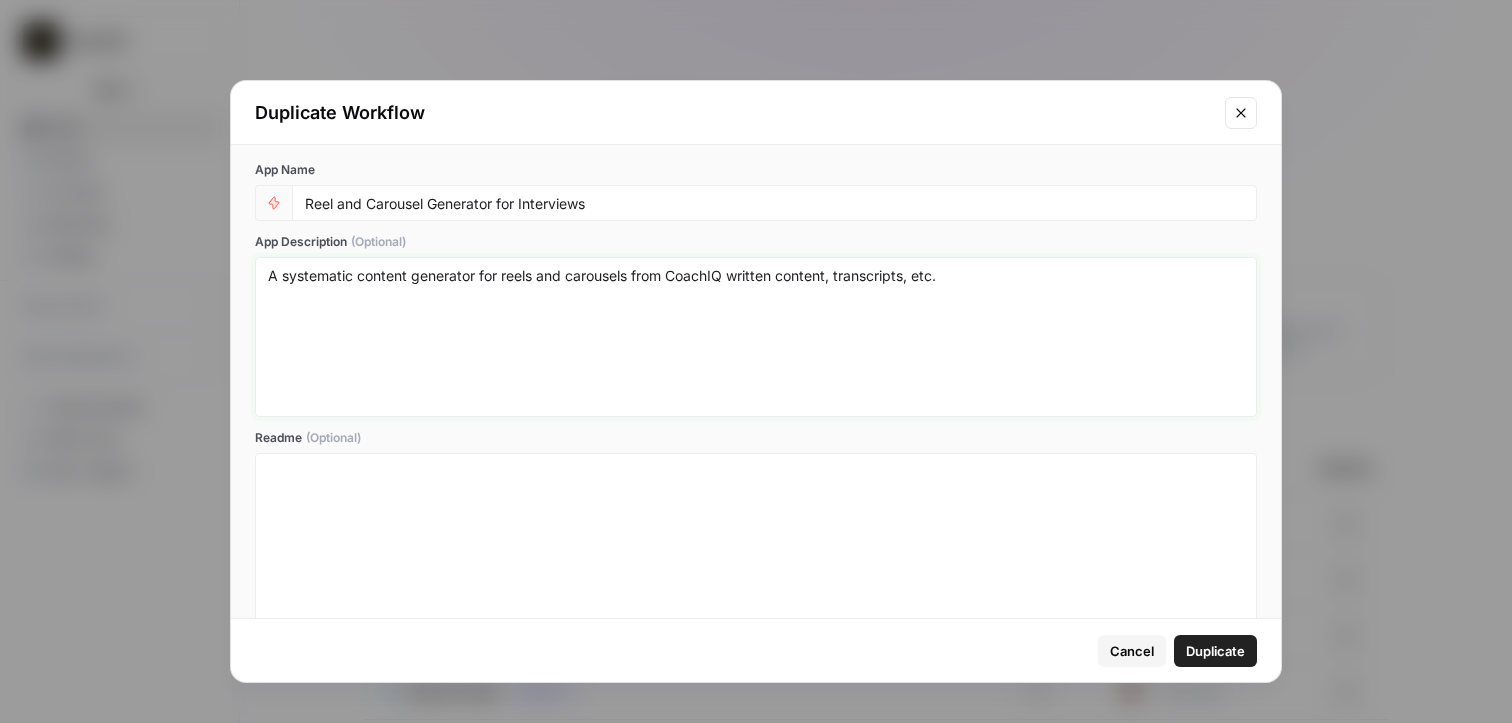 drag, startPoint x: 1004, startPoint y: 294, endPoint x: 251, endPoint y: 278, distance: 753.17 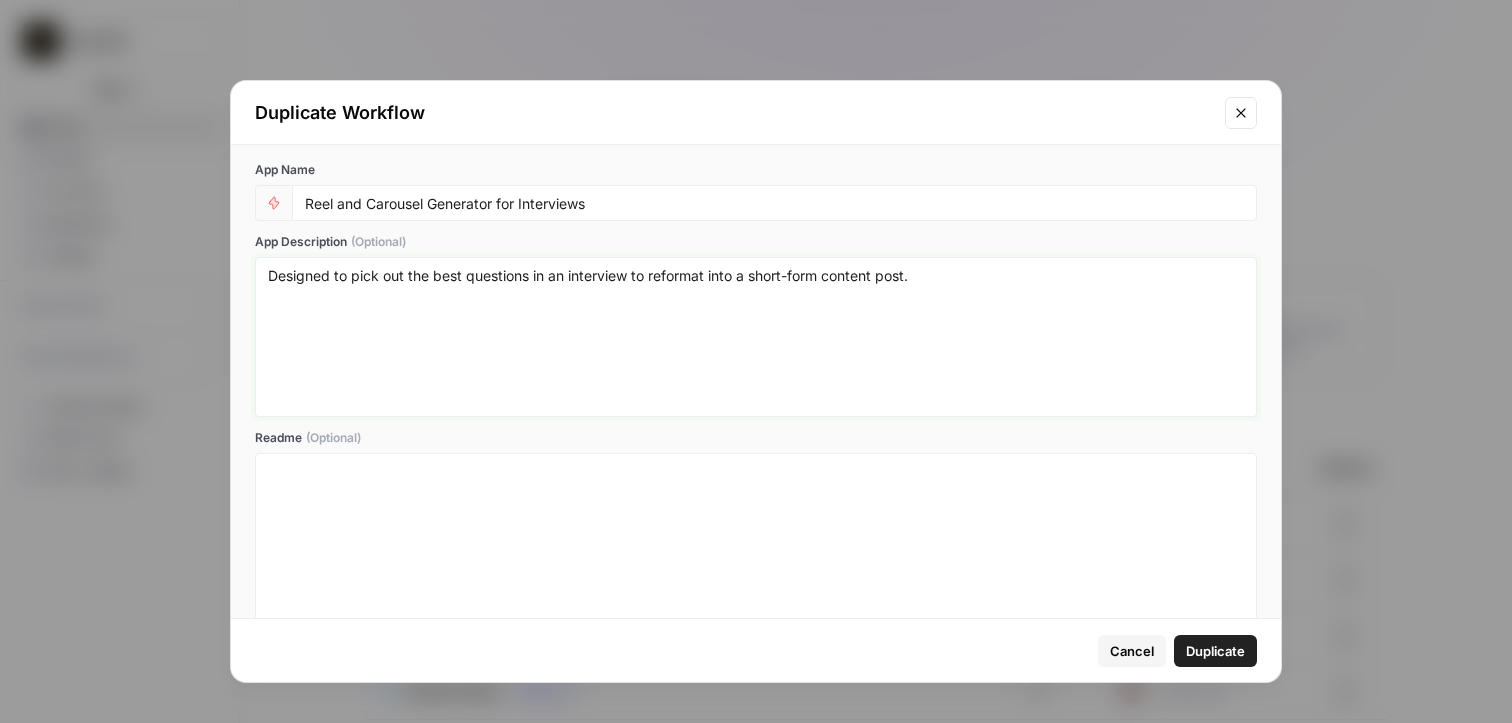 type on "Designed to pick out the best questions in an interview to reformat into a short-form content post." 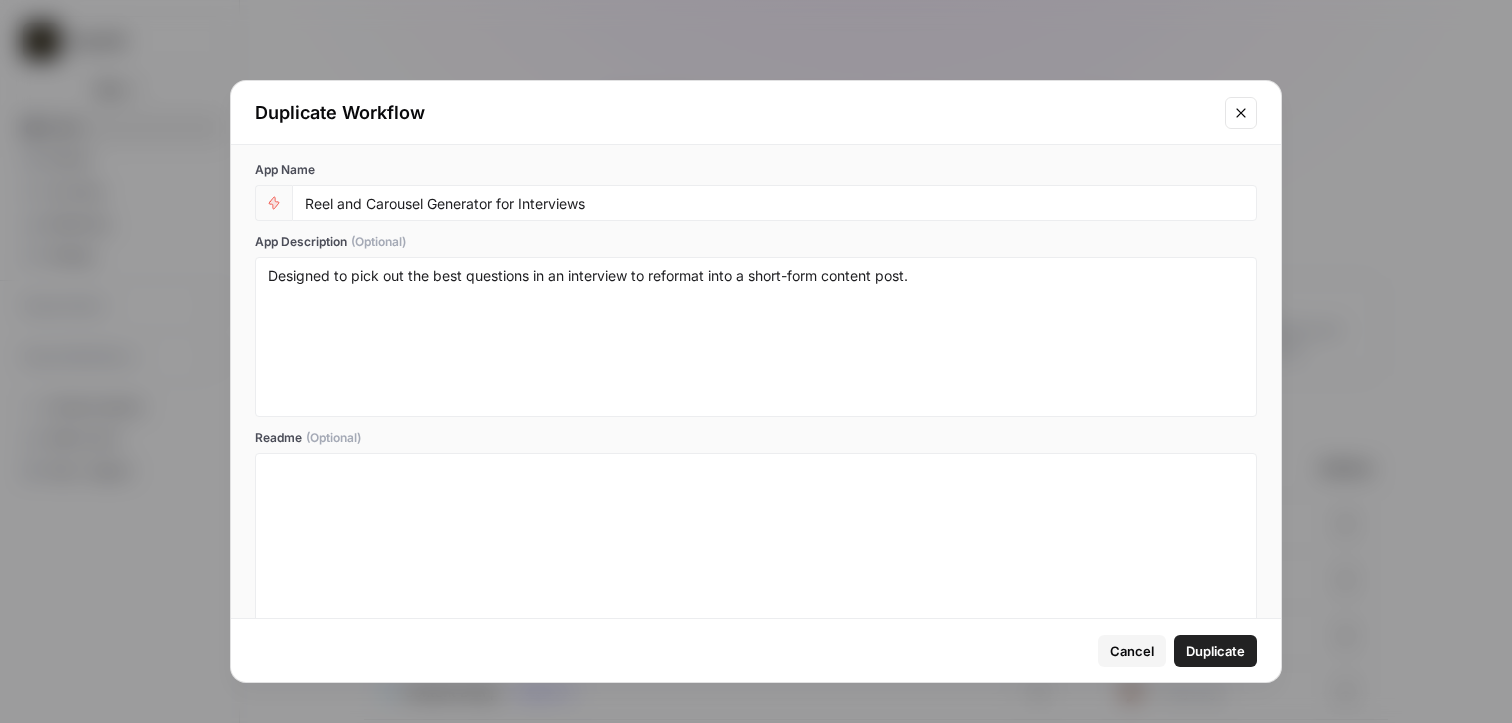 click on "Duplicate" at bounding box center (1215, 651) 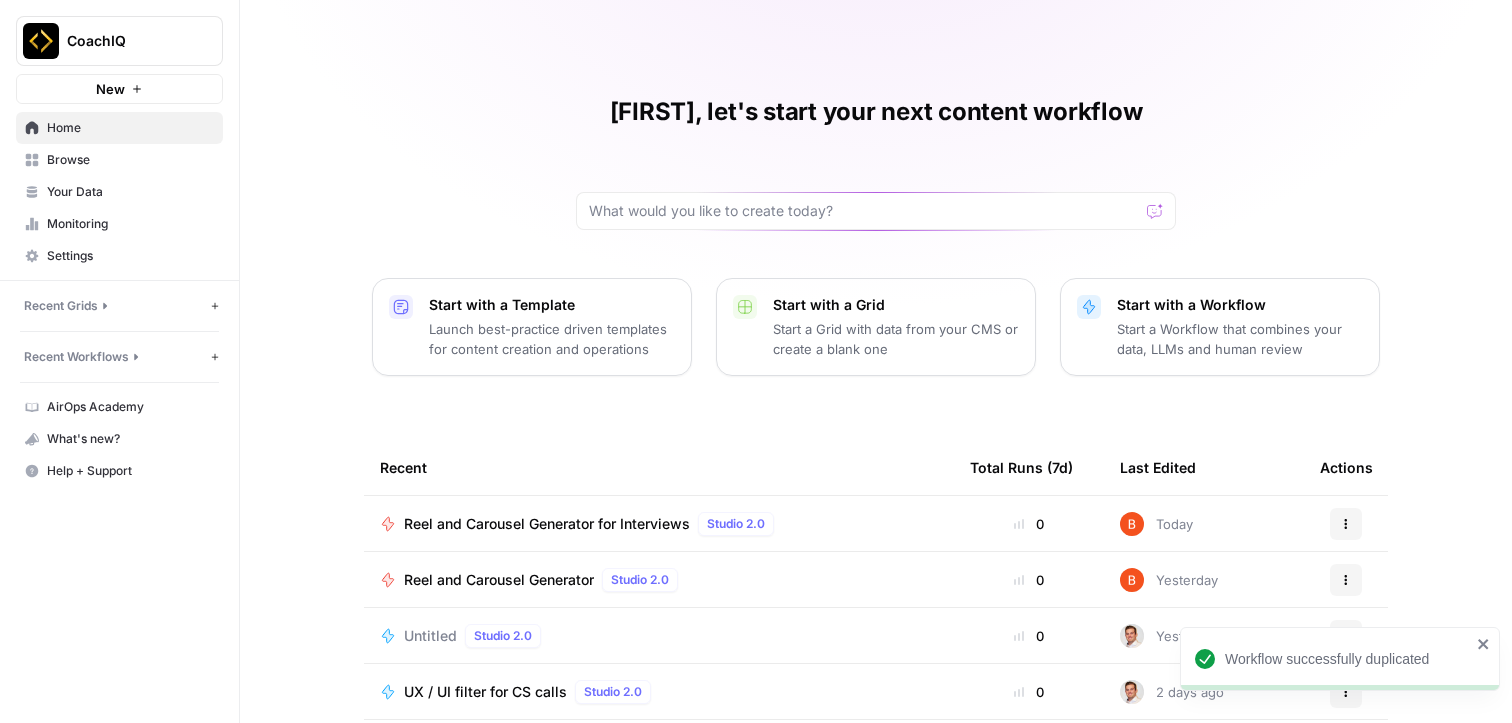 click on "Reel and Carousel Generator for Interviews" at bounding box center (547, 524) 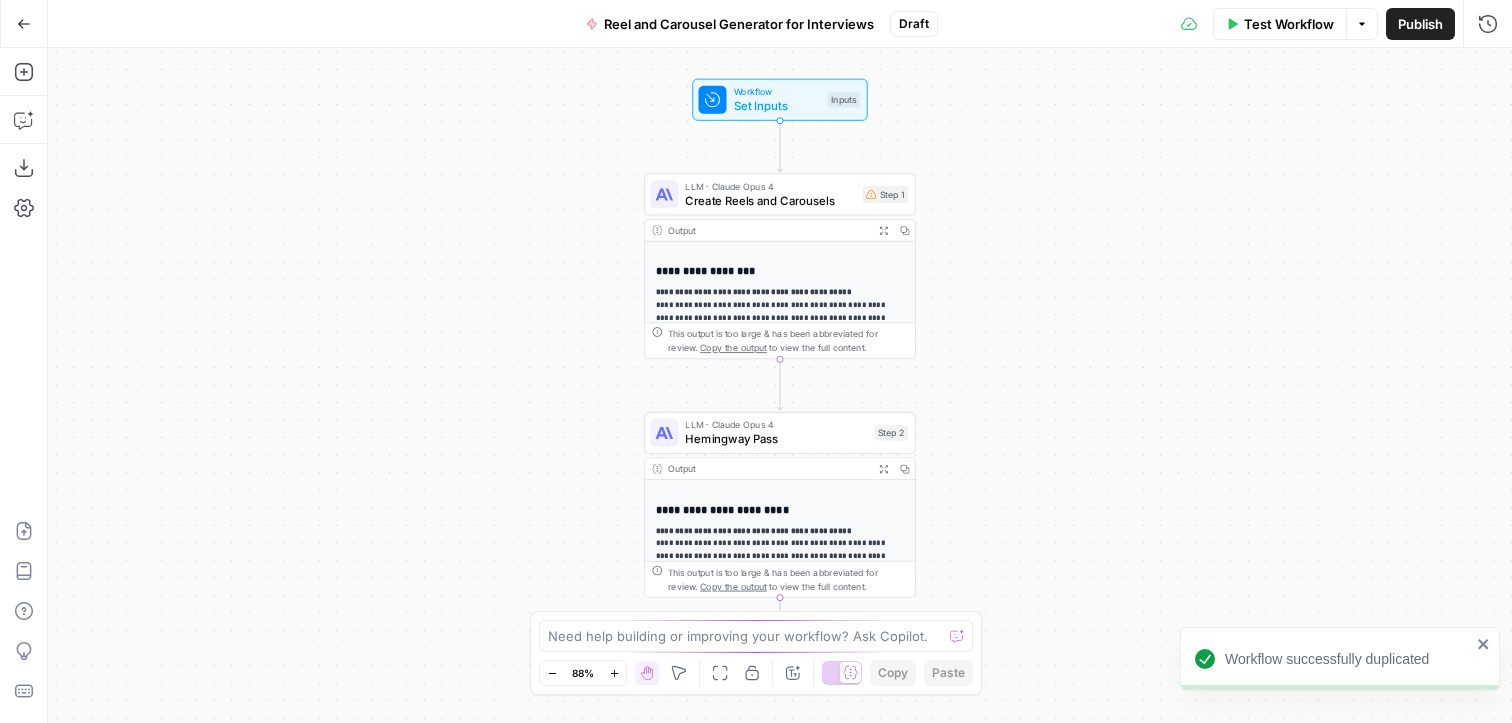 click on "**********" at bounding box center (781, 271) 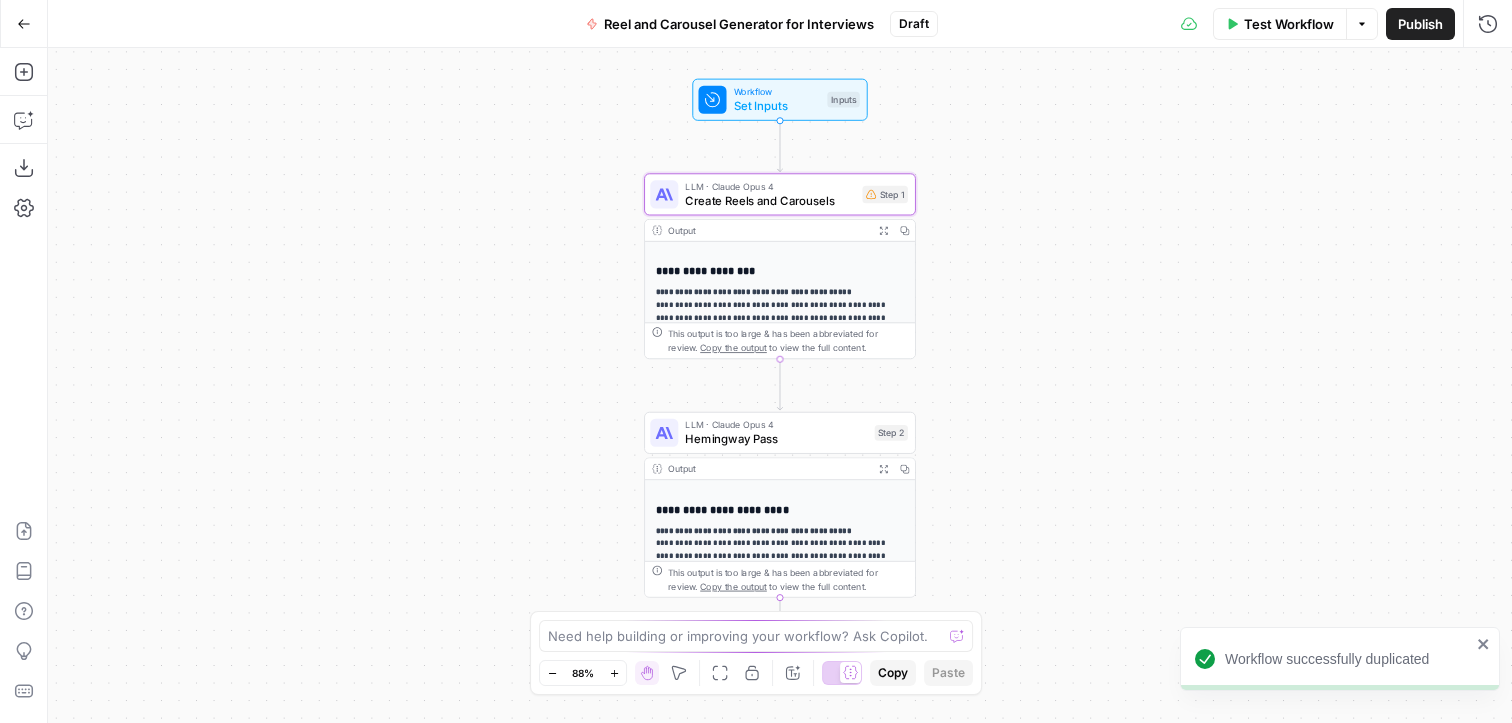 click on "LLM · Claude Opus 4 Create Reels and Carousels Step 1 Copy step Delete step Add Note Test" at bounding box center [780, 194] 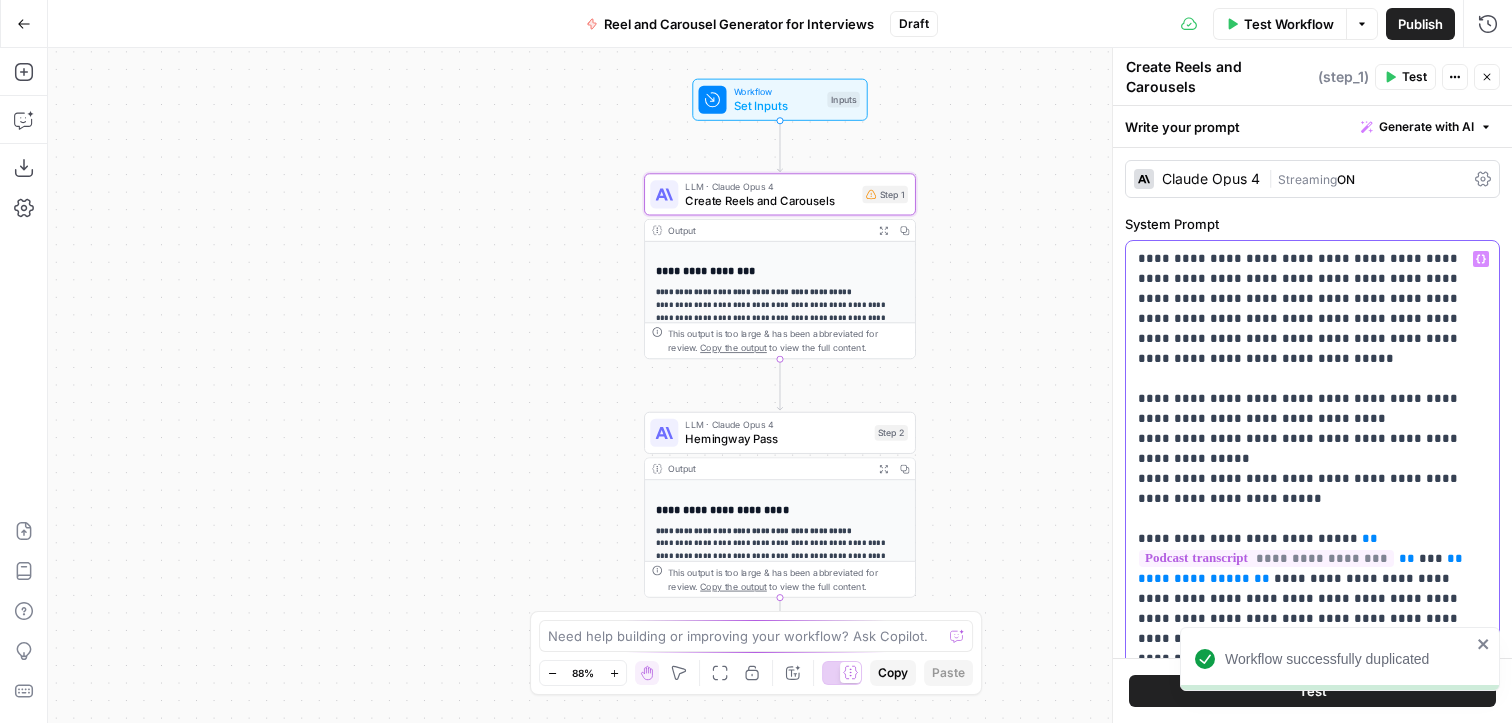 click on "**********" at bounding box center [1312, 1379] 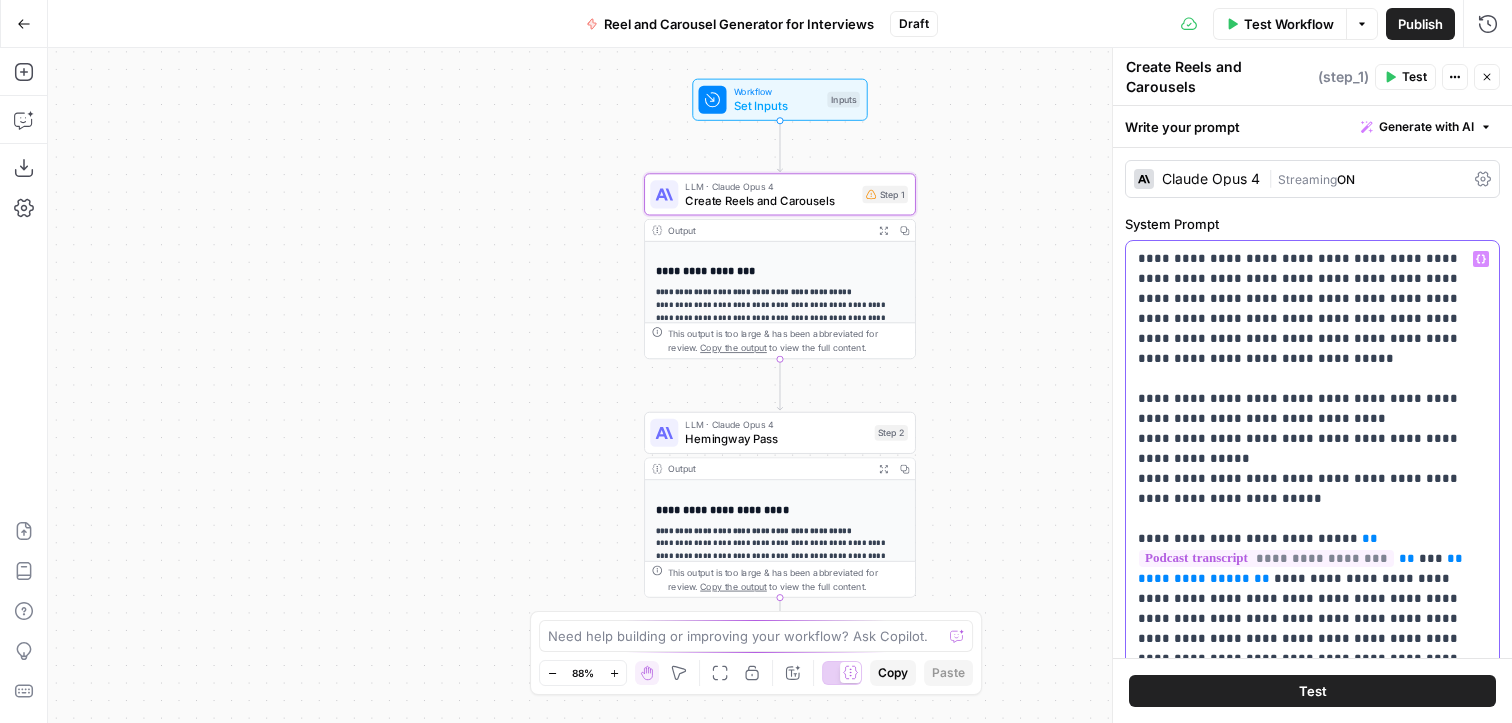 click on "**********" at bounding box center [1312, 1379] 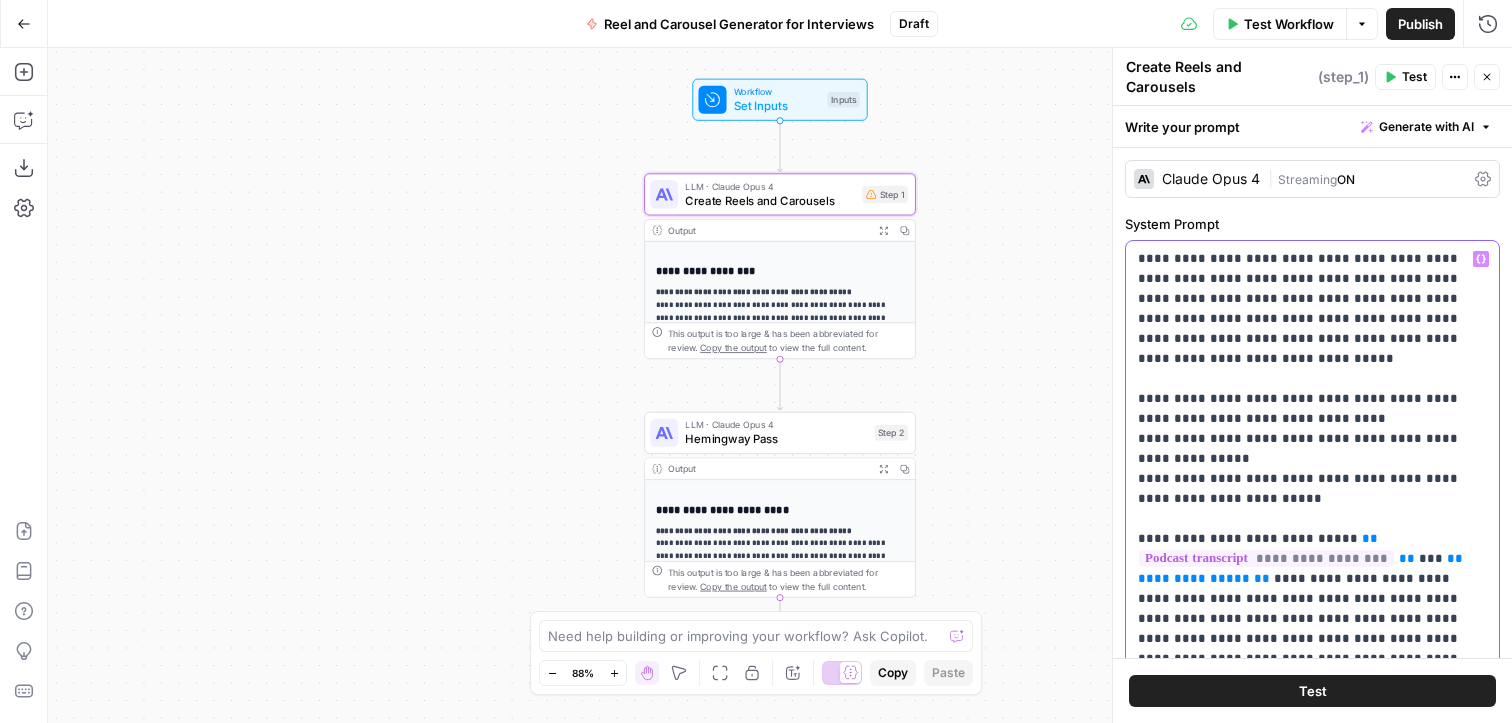 click on "**********" at bounding box center (1312, 1379) 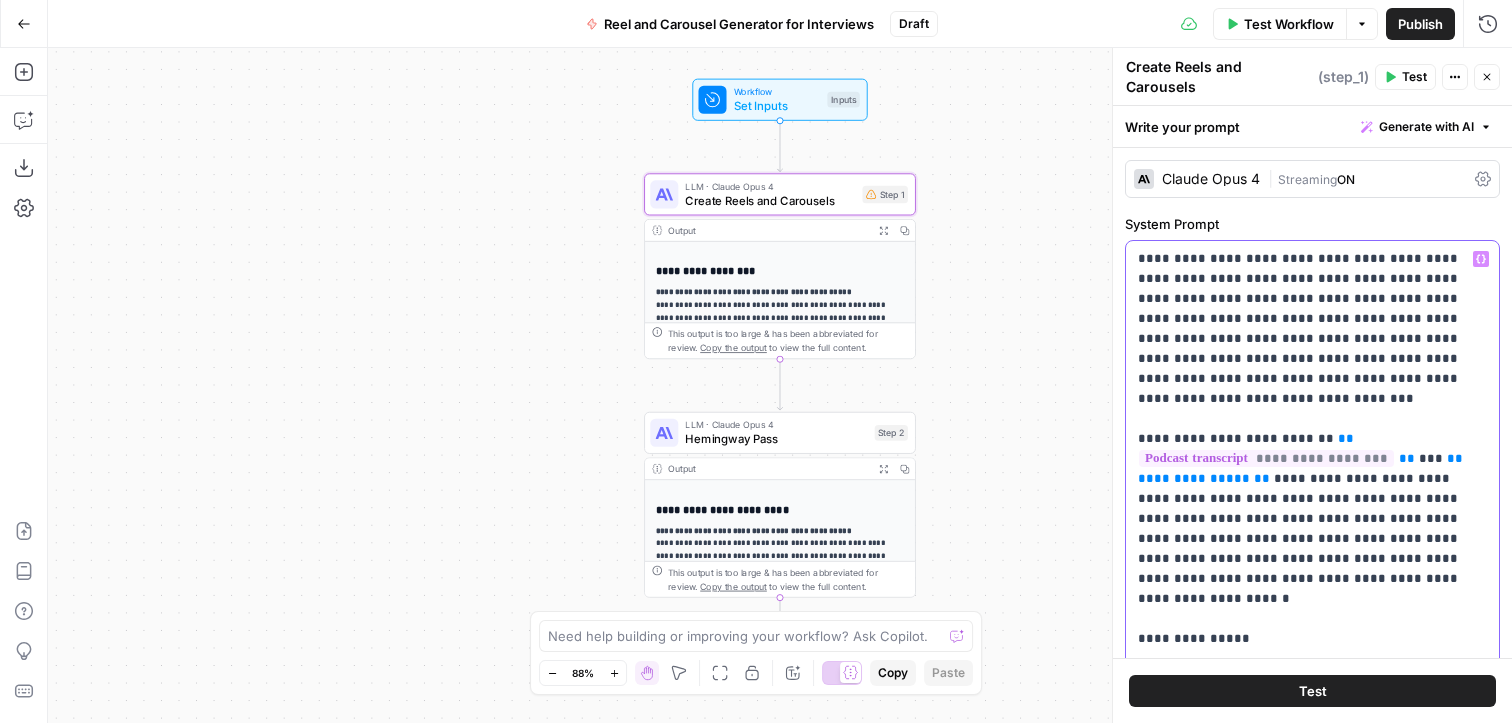 click on "**********" at bounding box center [1312, 1049] 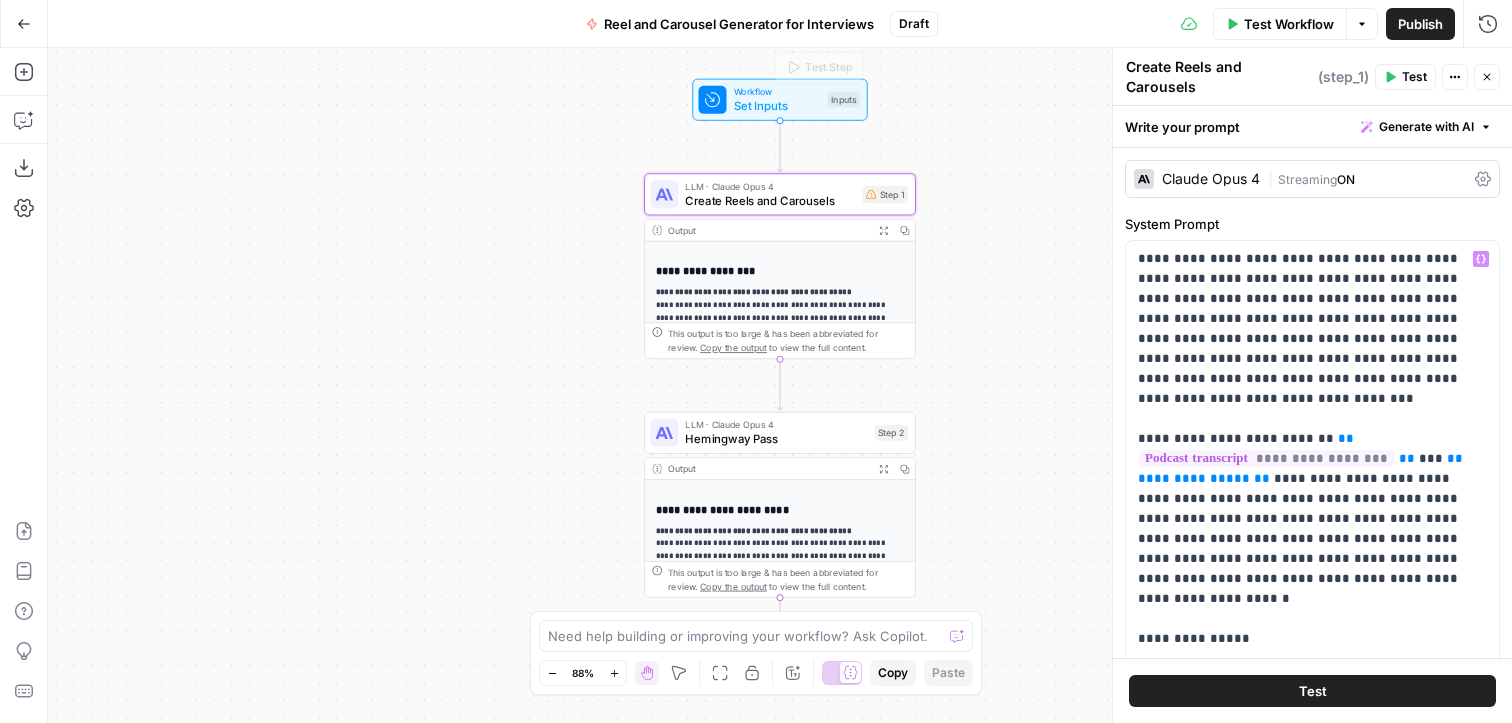 click on "Workflow" at bounding box center (777, 92) 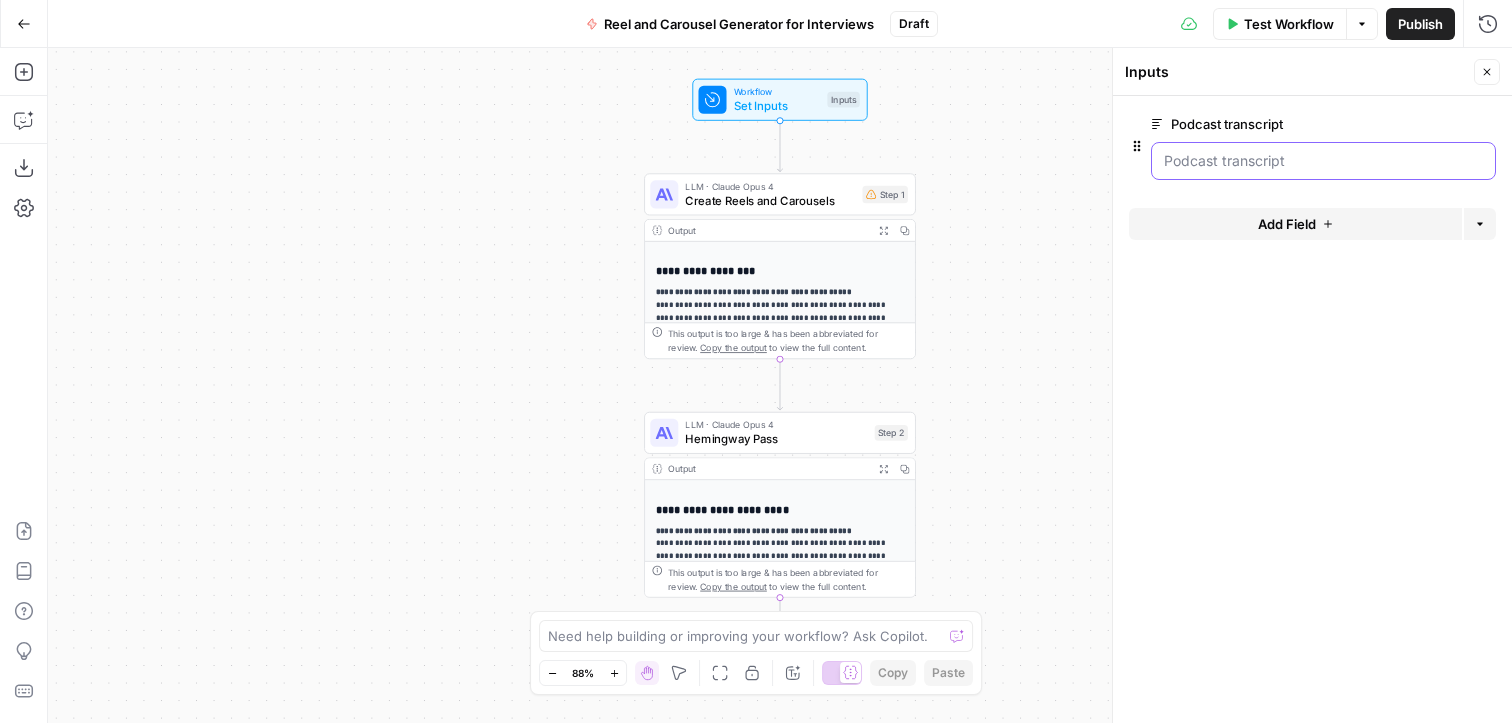 click on "Podcast transcript" at bounding box center (1323, 161) 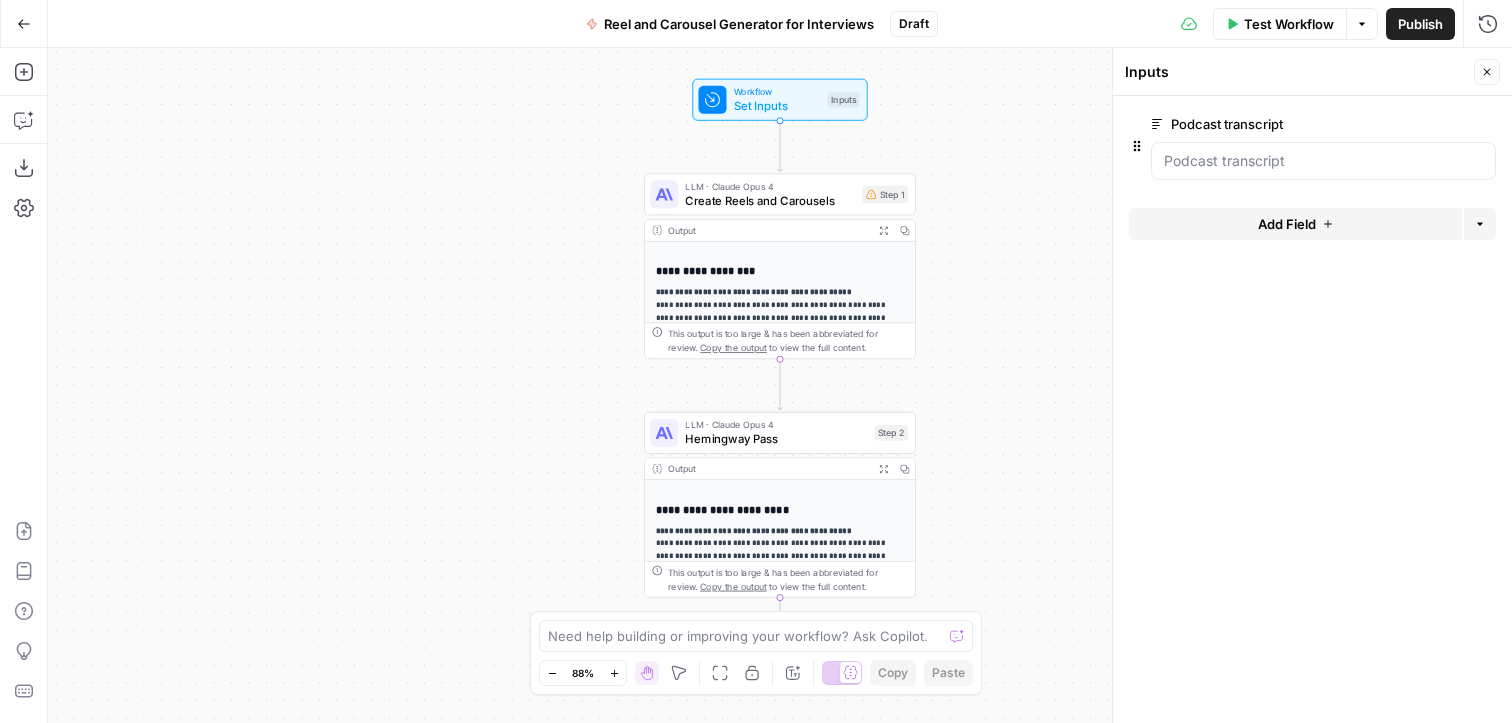 click on "Podcast transcript" at bounding box center (1267, 124) 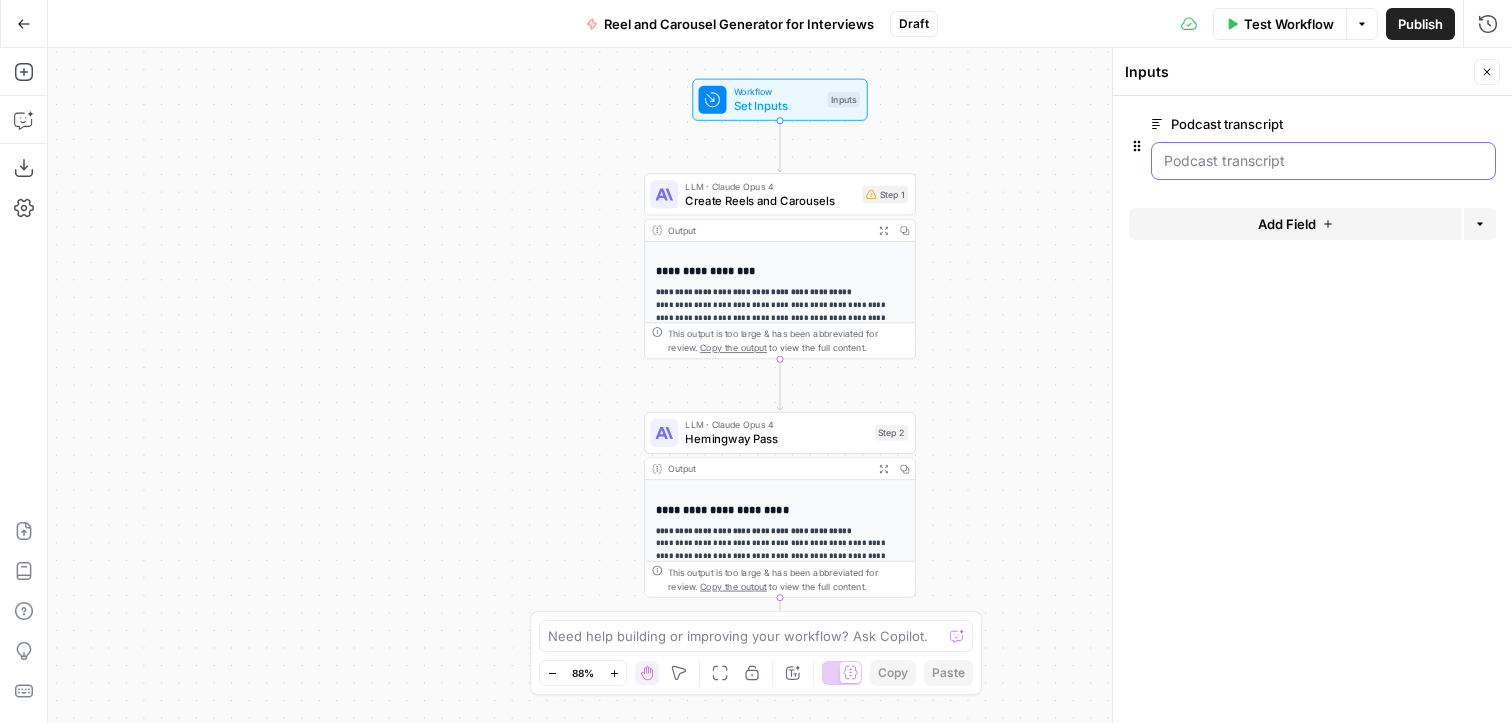 click on "Podcast transcript" at bounding box center [1323, 161] 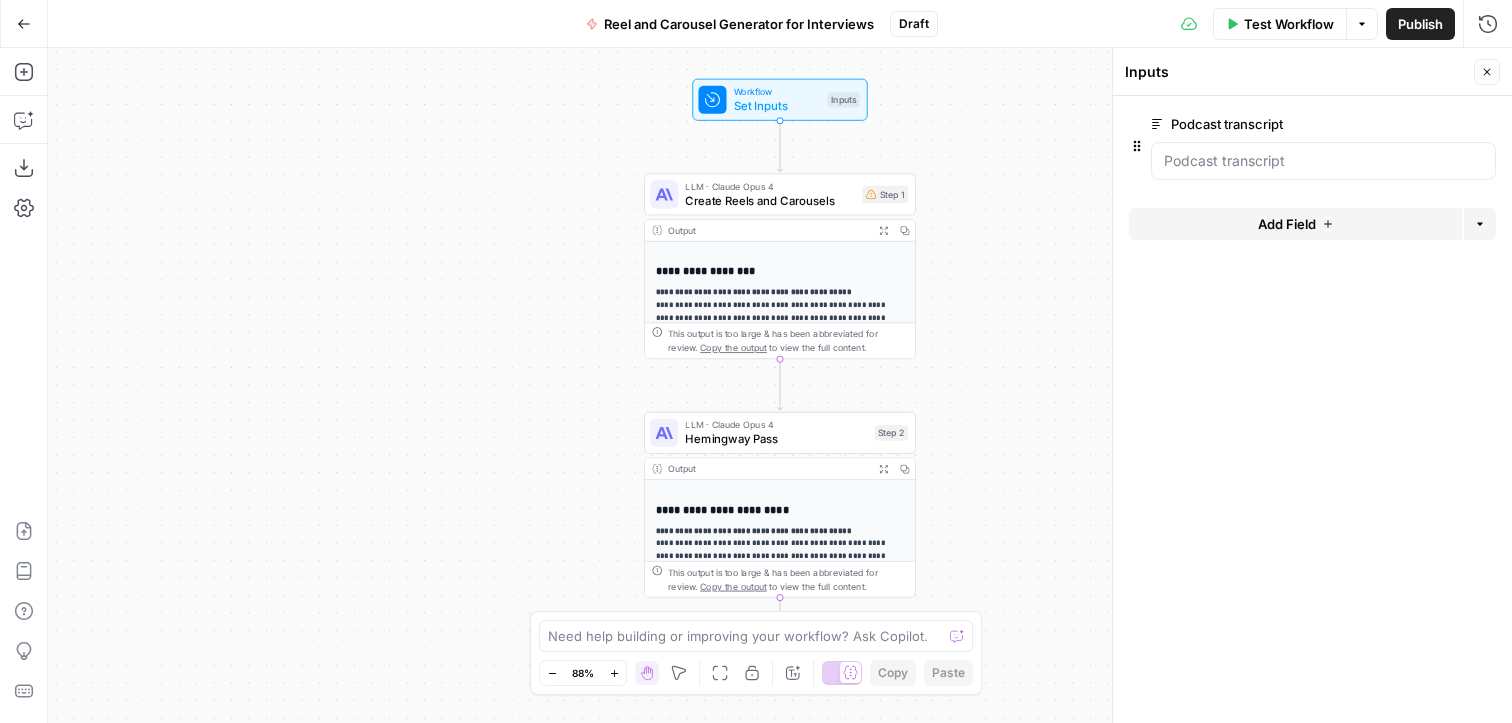click on "Podcast transcript" at bounding box center (1267, 124) 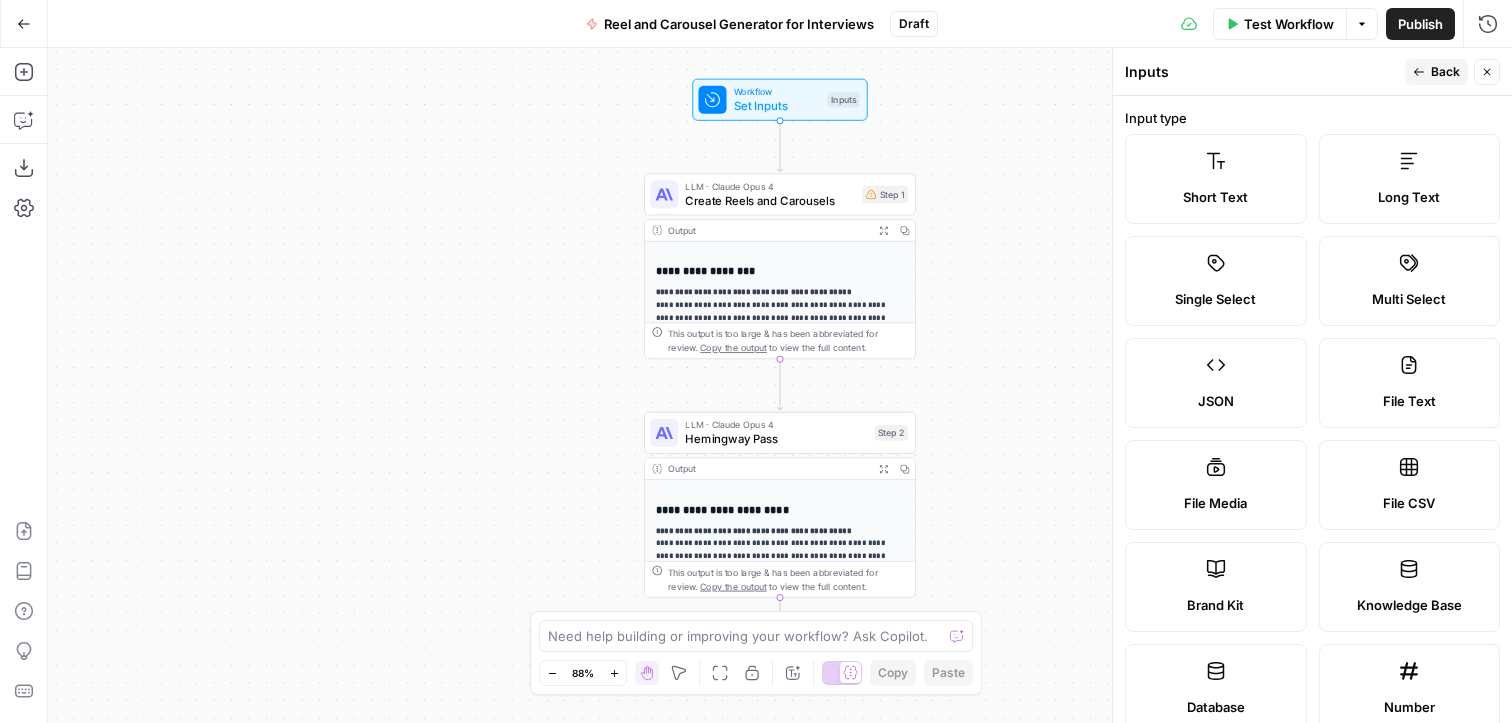 click 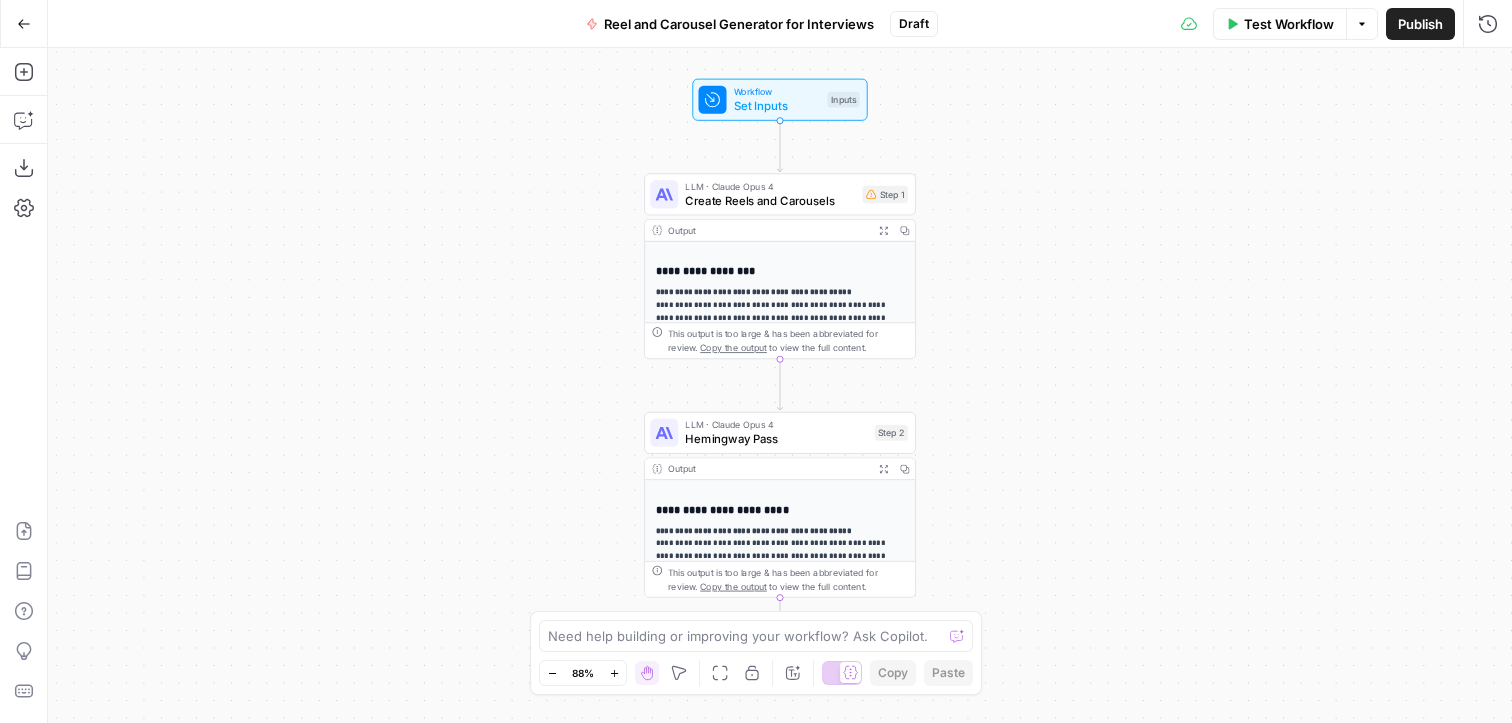 click on "Workflow Set Inputs Inputs Test Step" at bounding box center (778, 100) 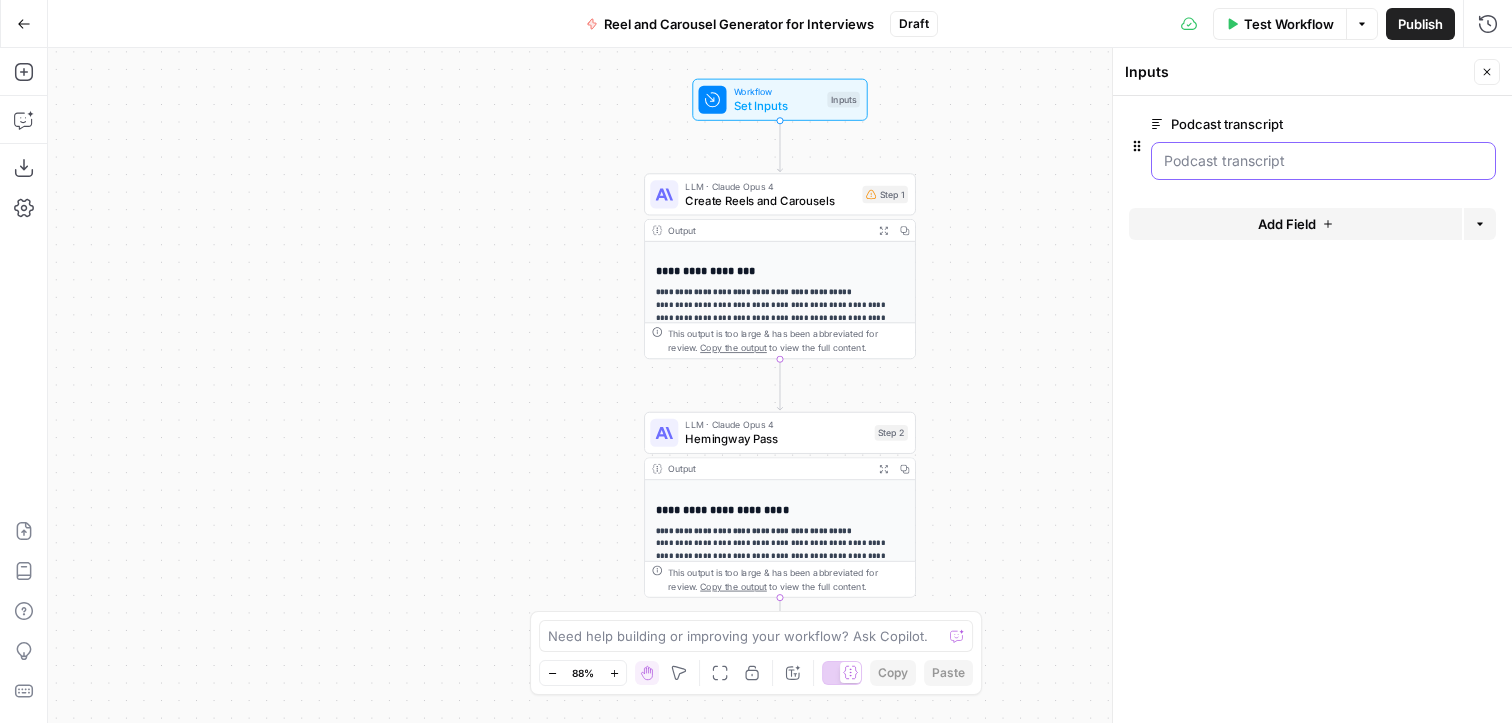 click on "Podcast transcript" at bounding box center (1323, 161) 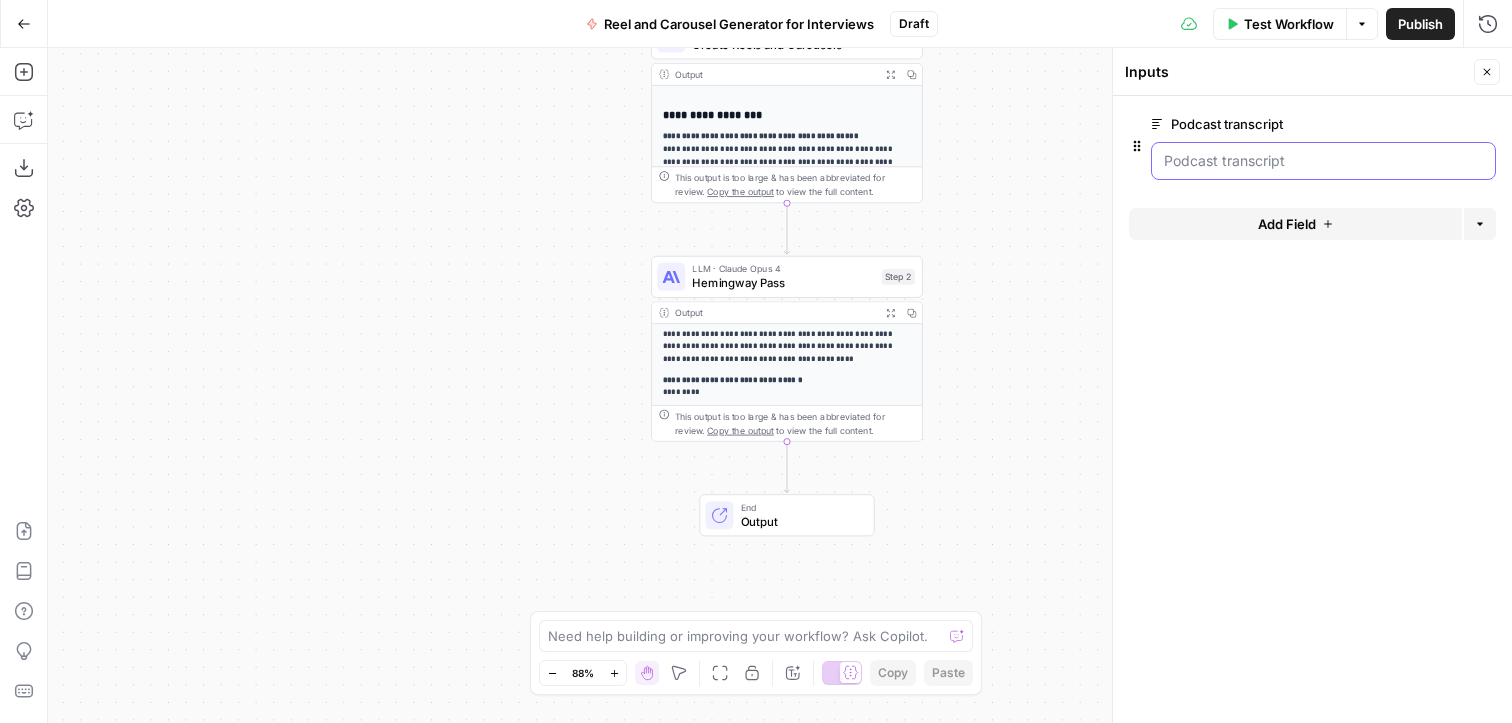 scroll, scrollTop: 0, scrollLeft: 0, axis: both 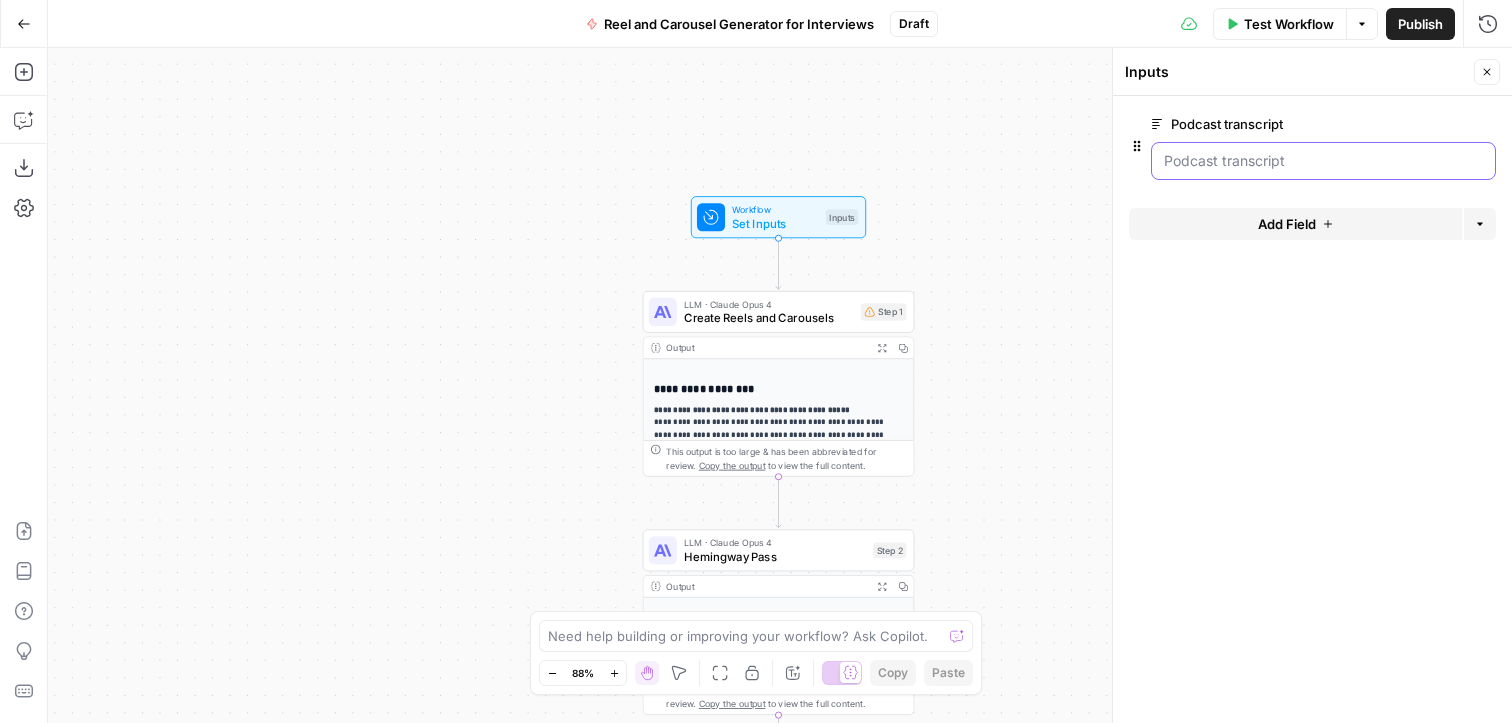click on "Podcast transcript" at bounding box center [1323, 161] 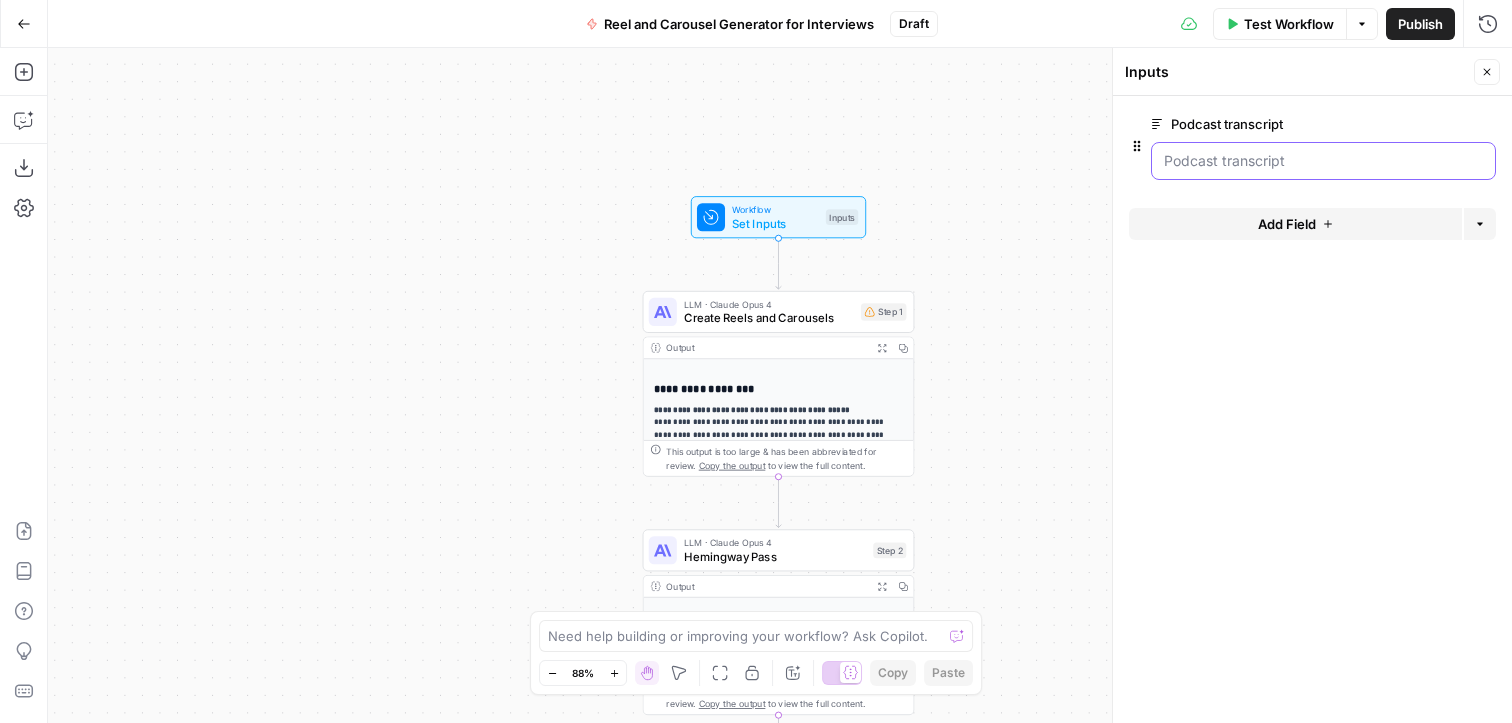 click on "Podcast transcript" at bounding box center (1323, 161) 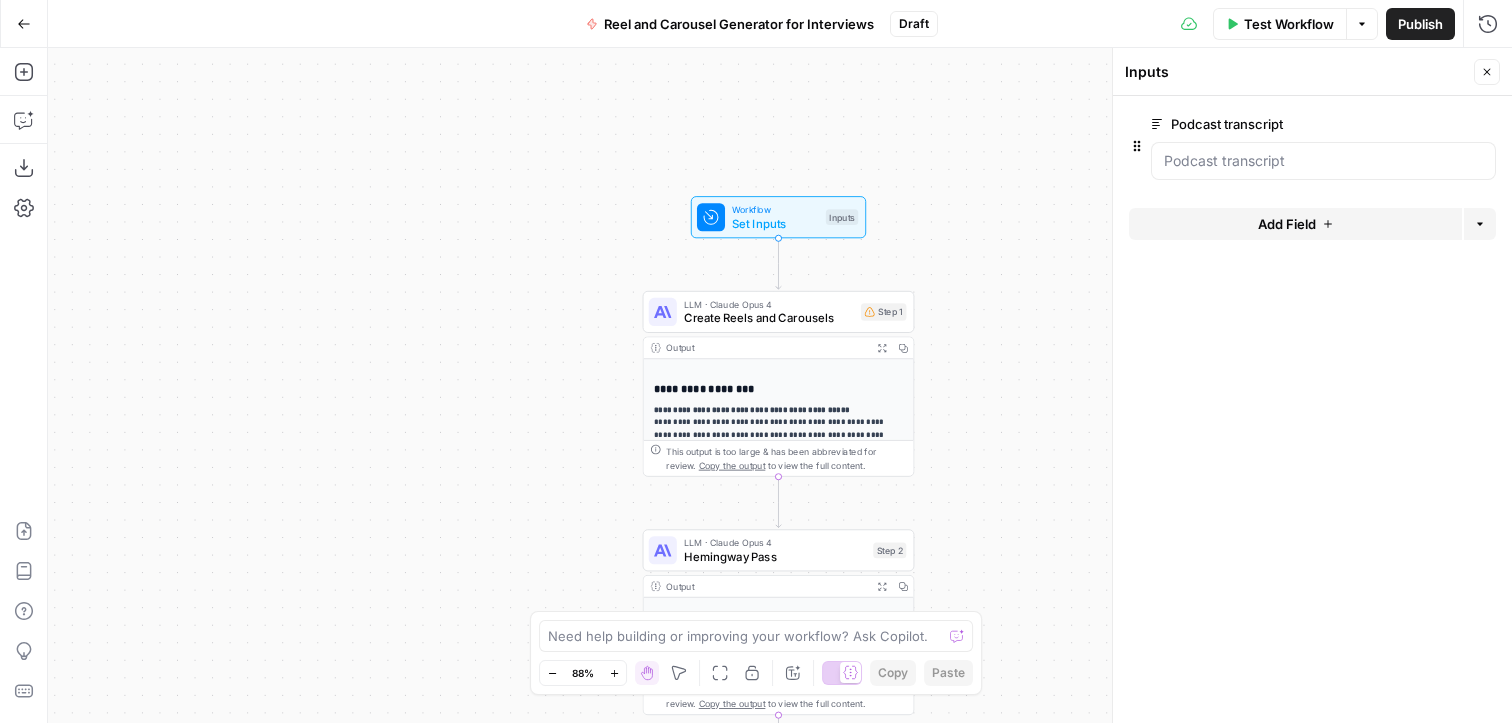 click at bounding box center (1323, 161) 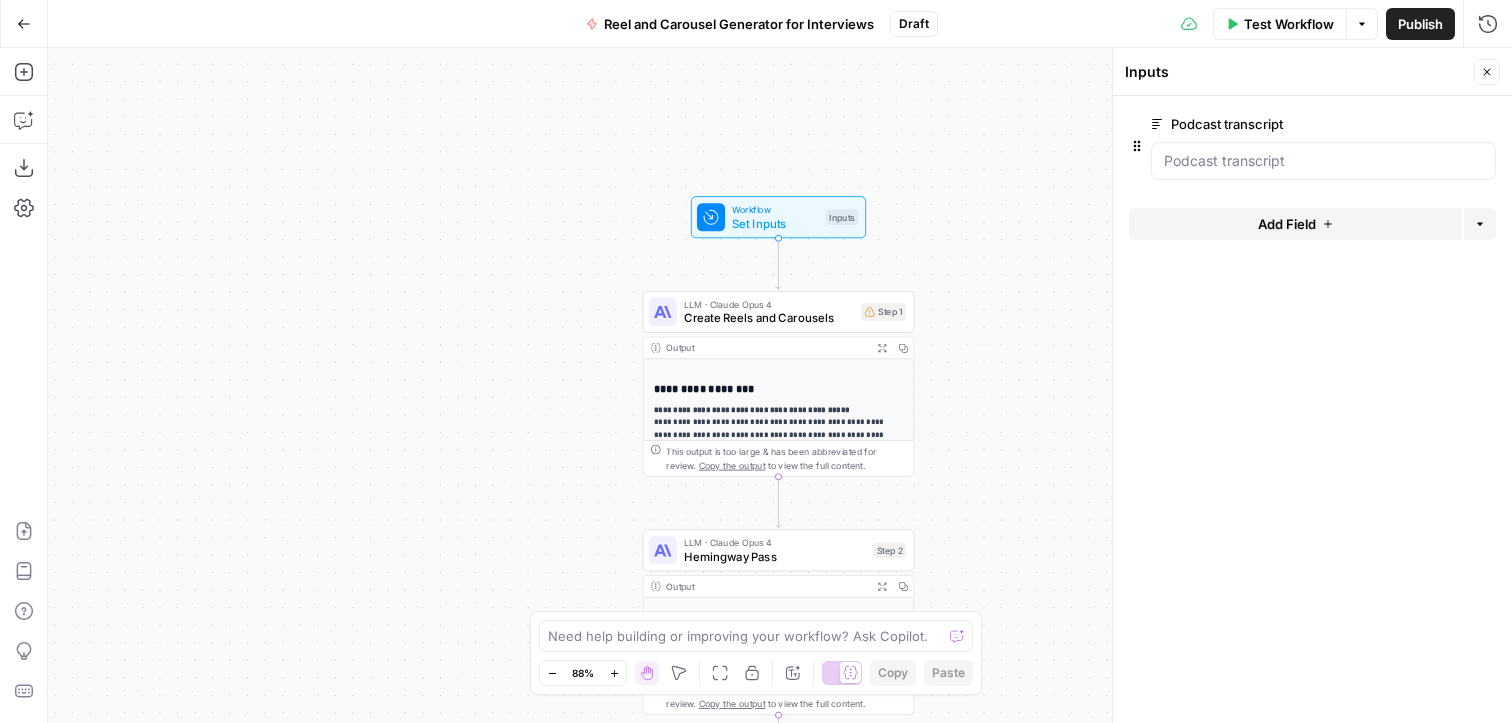 click on "Set Inputs" at bounding box center [775, 224] 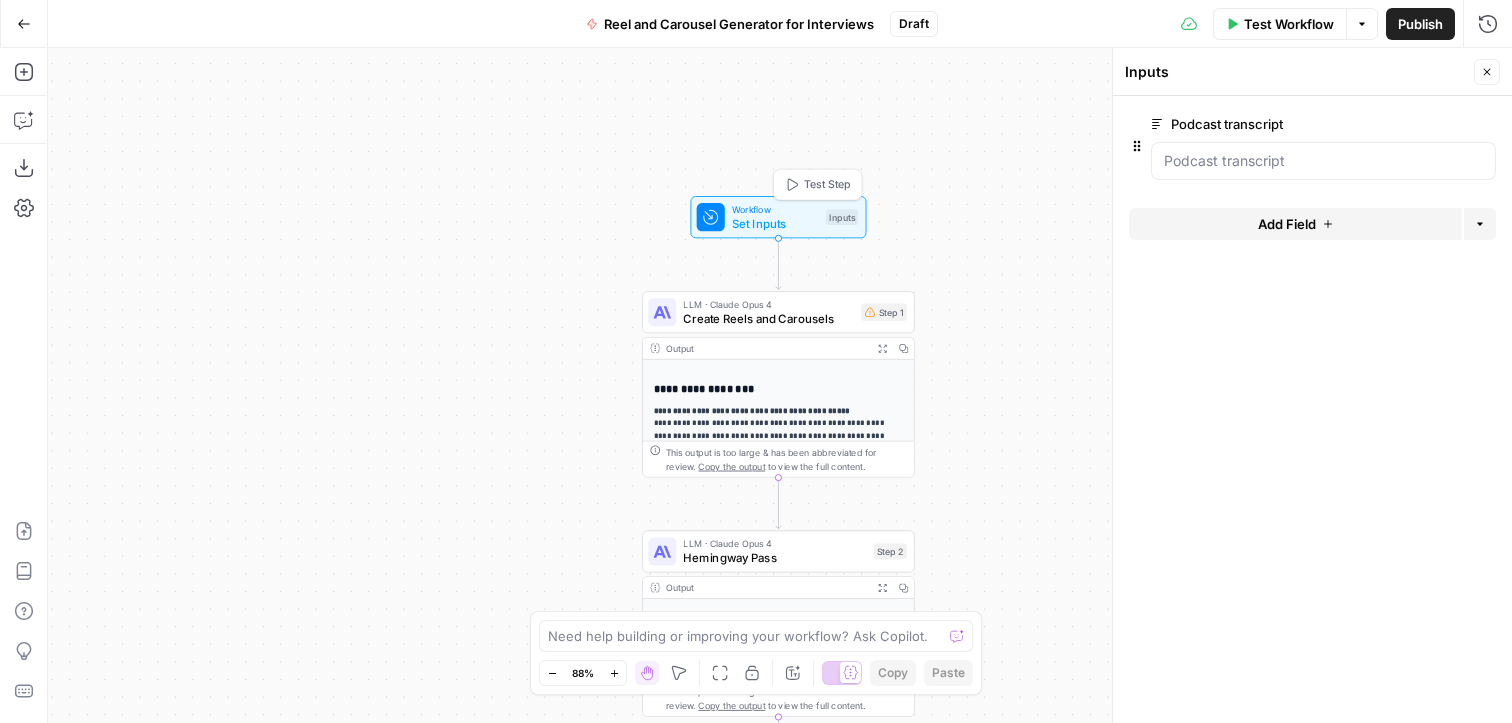click on "Set Inputs" at bounding box center [775, 224] 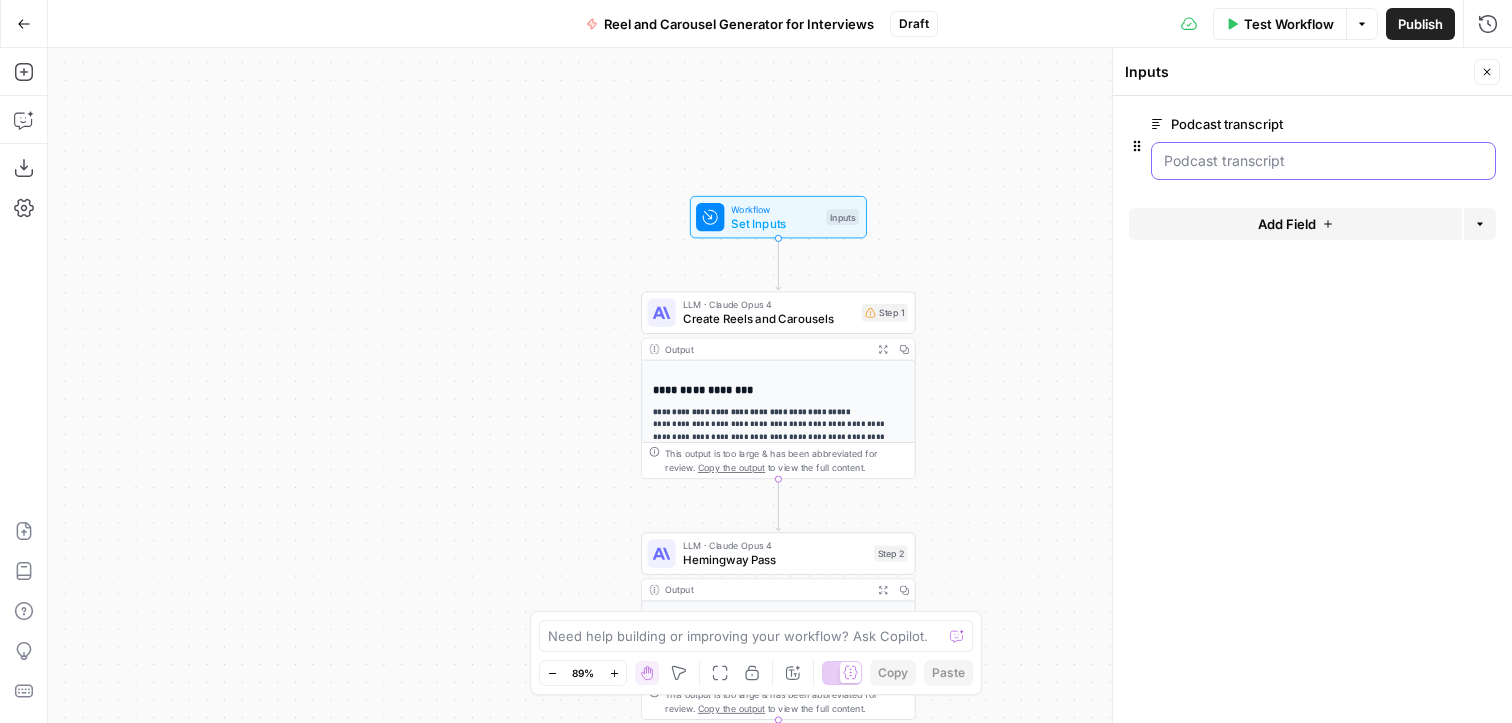 click on "Podcast transcript" at bounding box center (1323, 161) 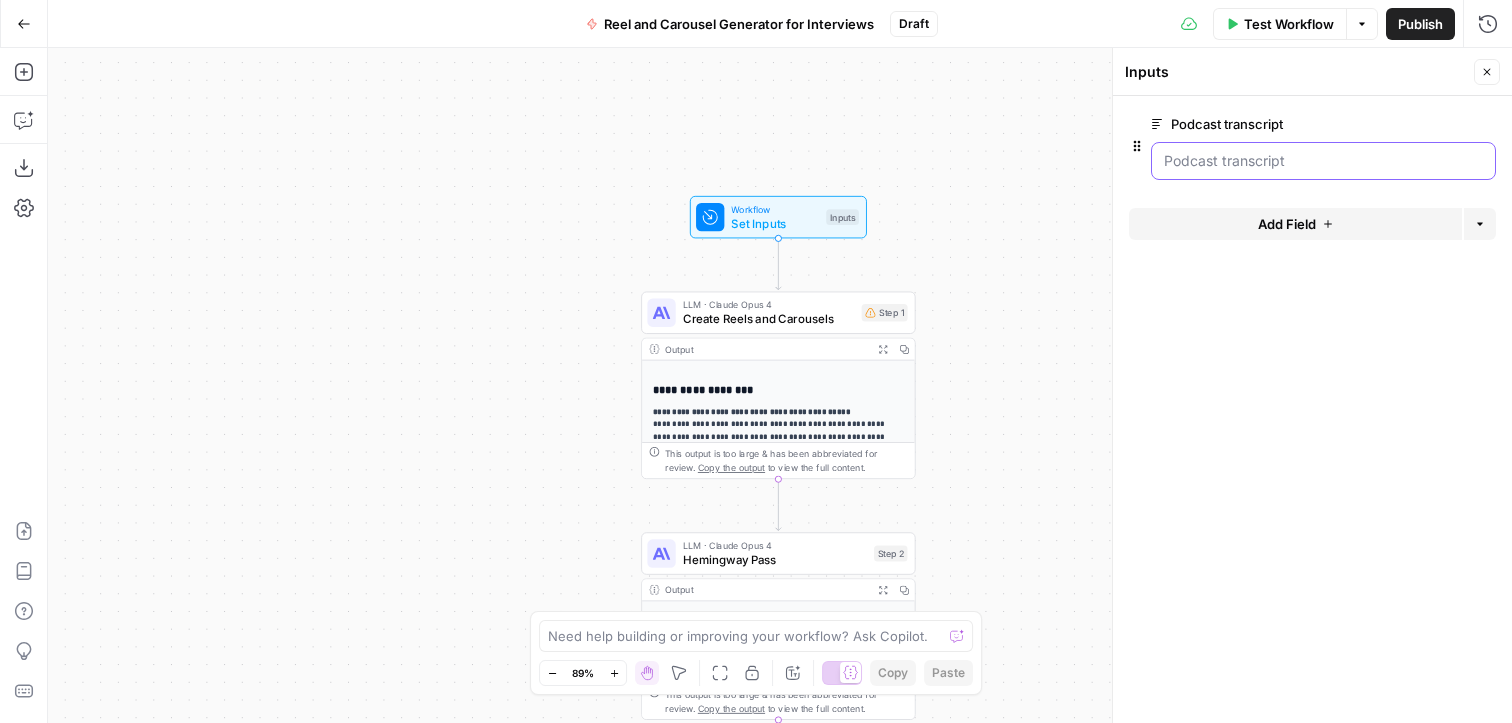 click 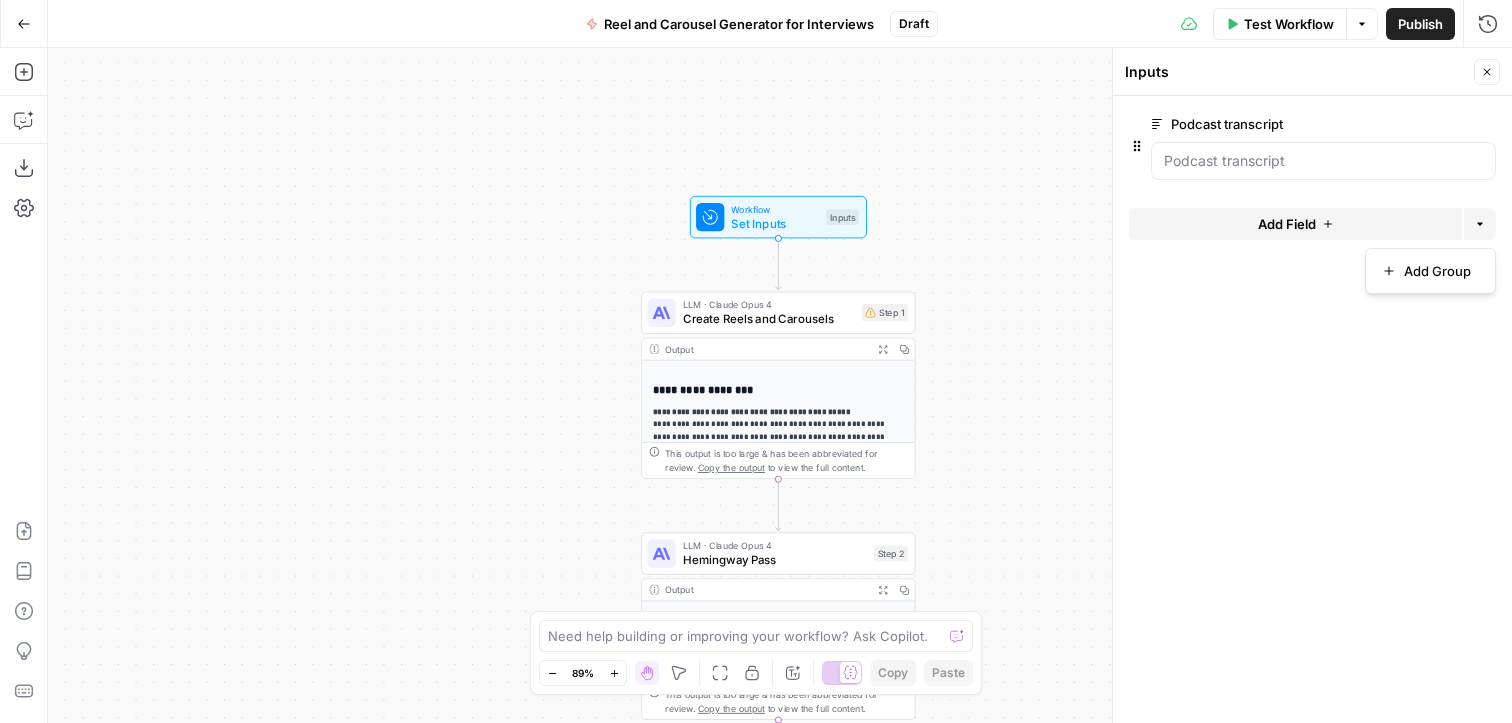 click 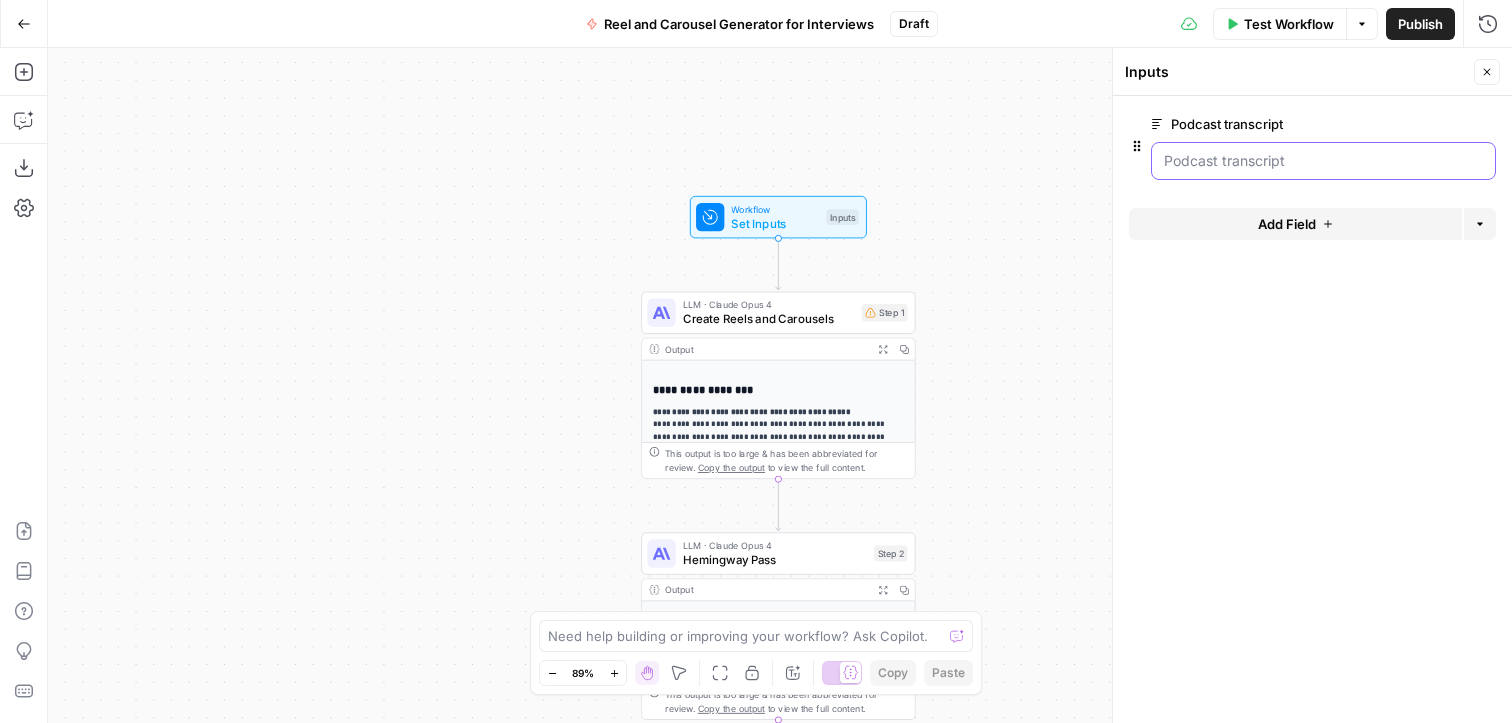 click on "Podcast transcript" at bounding box center (1323, 161) 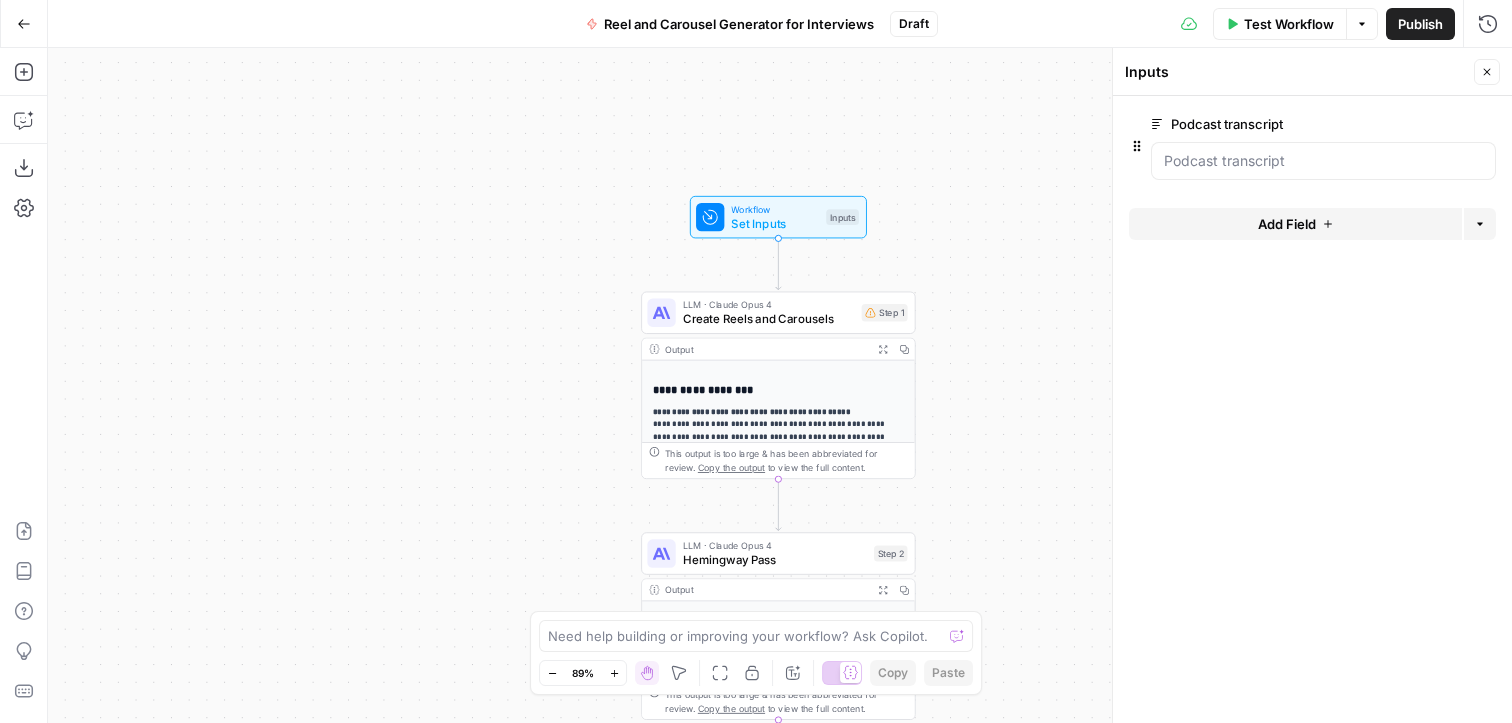 click at bounding box center [1323, 161] 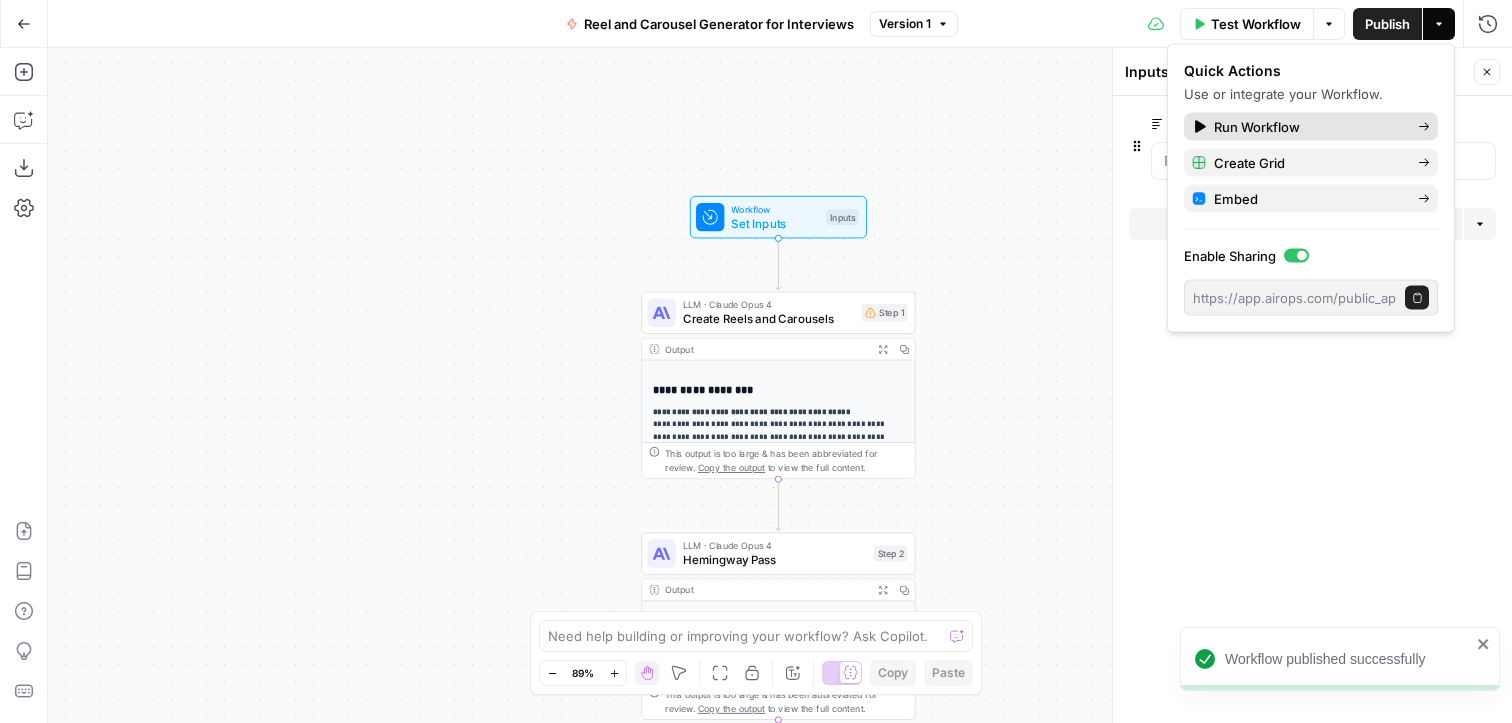 click on "Run Workflow" at bounding box center (1308, 127) 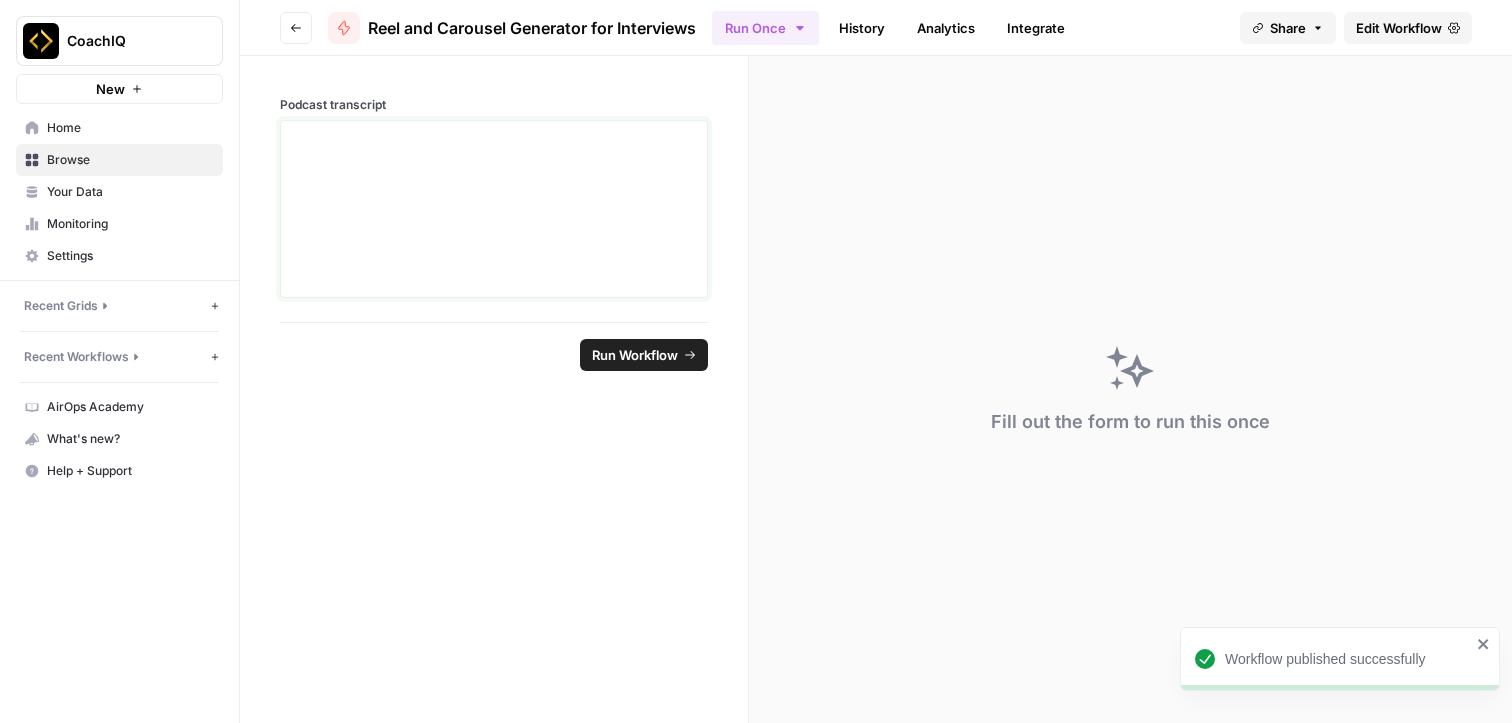 click at bounding box center [494, 209] 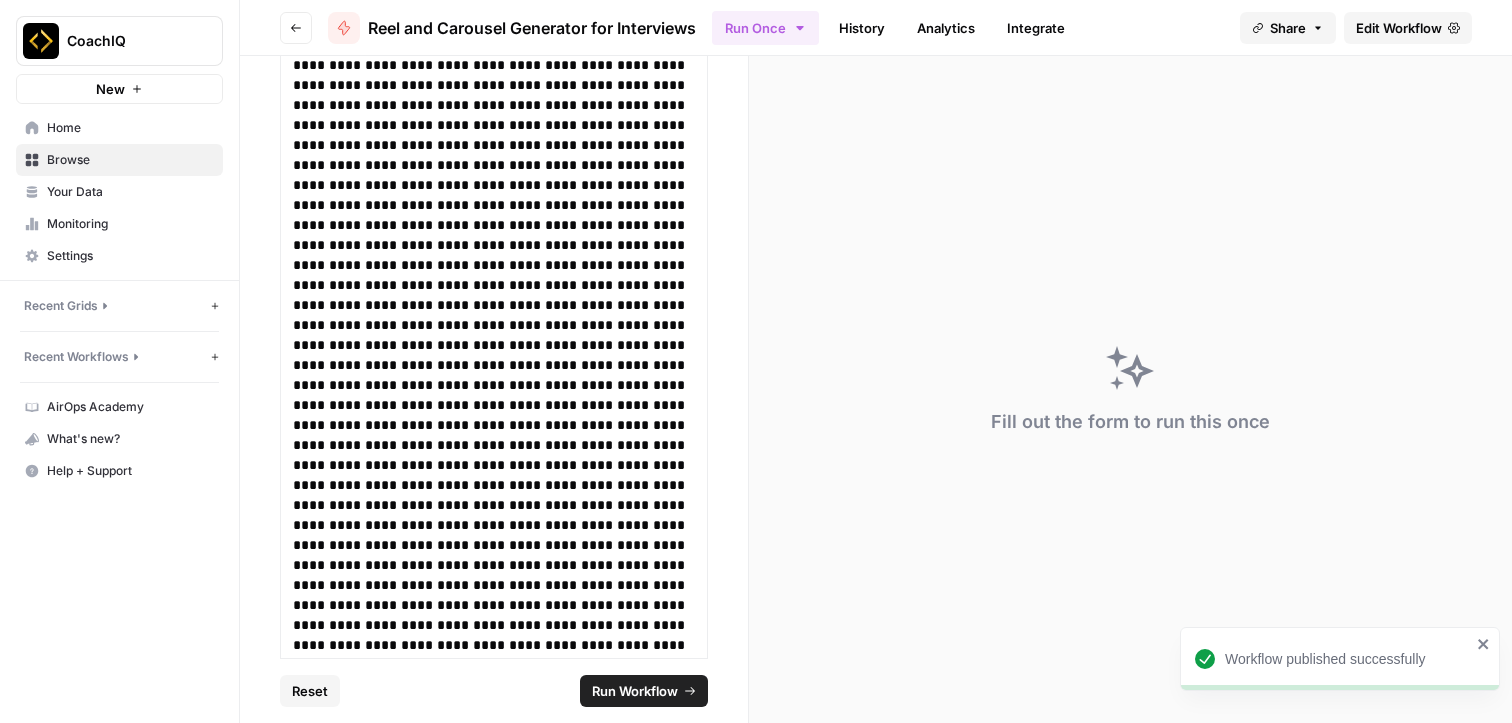 click on "Run Workflow" at bounding box center (635, 691) 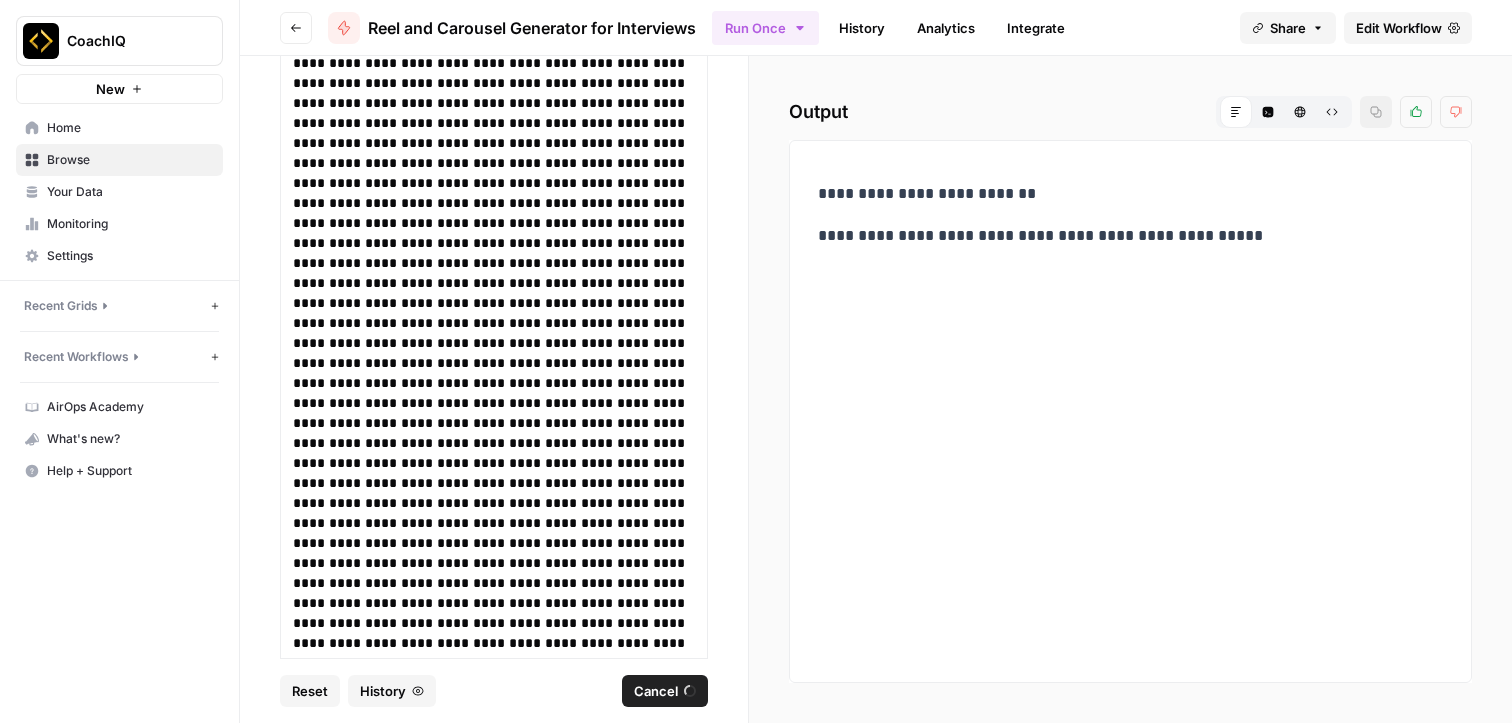 scroll, scrollTop: 6406, scrollLeft: 0, axis: vertical 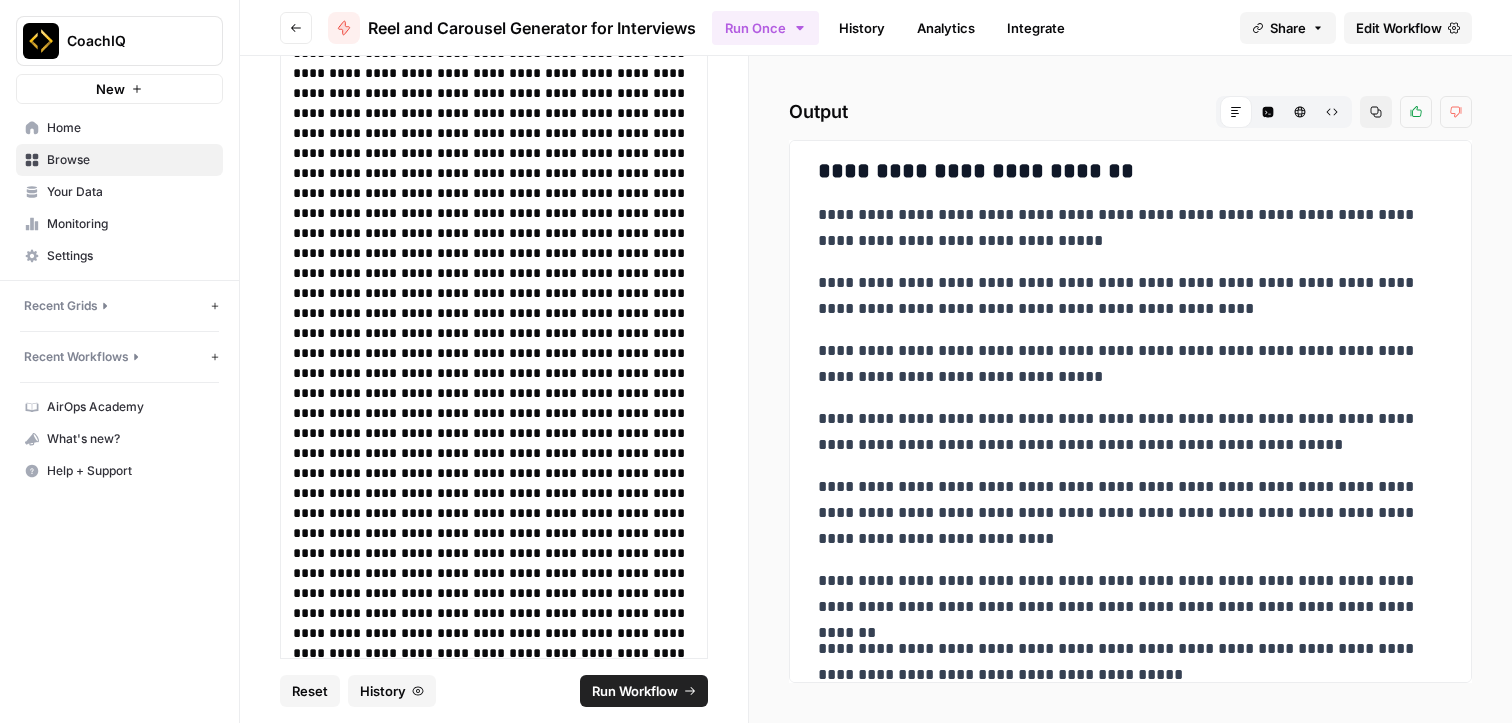 click on "**********" at bounding box center [1130, 543] 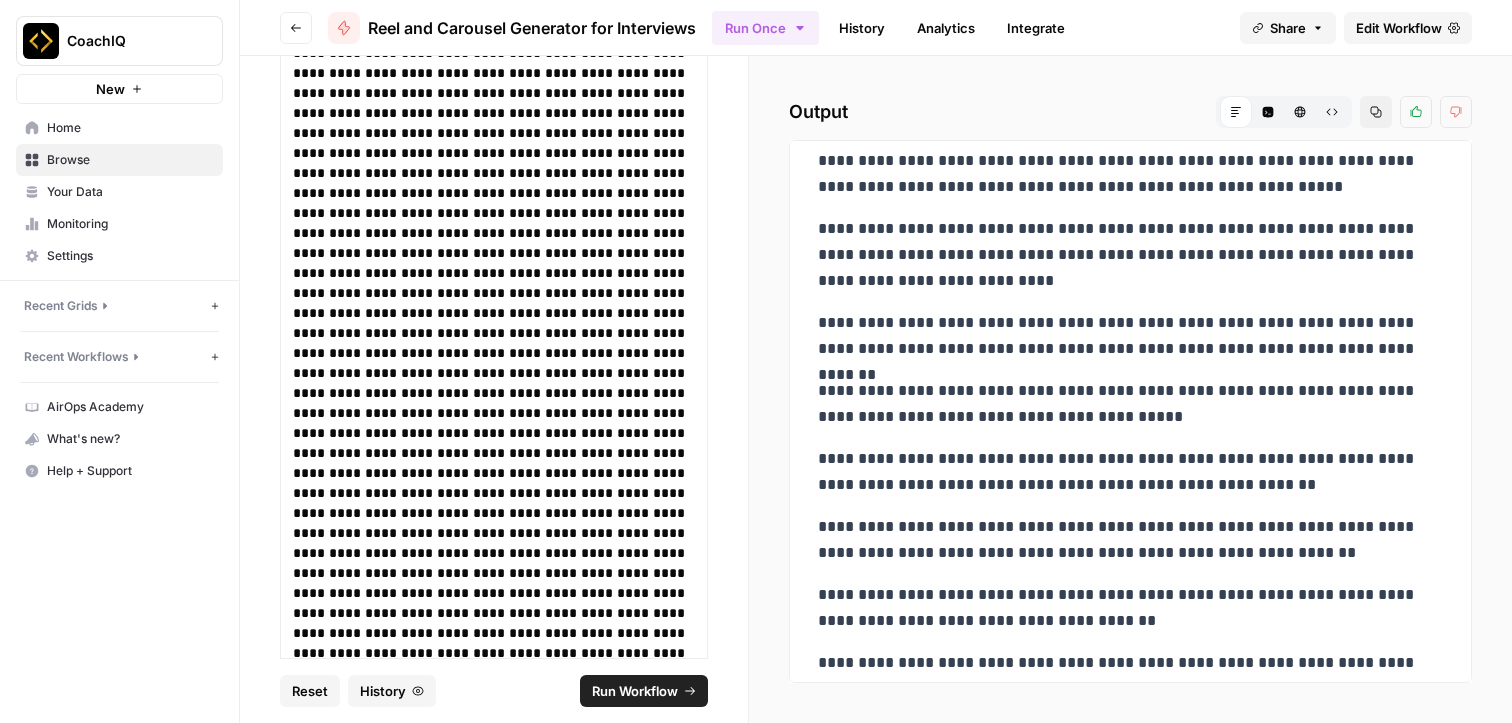 scroll, scrollTop: 341, scrollLeft: 0, axis: vertical 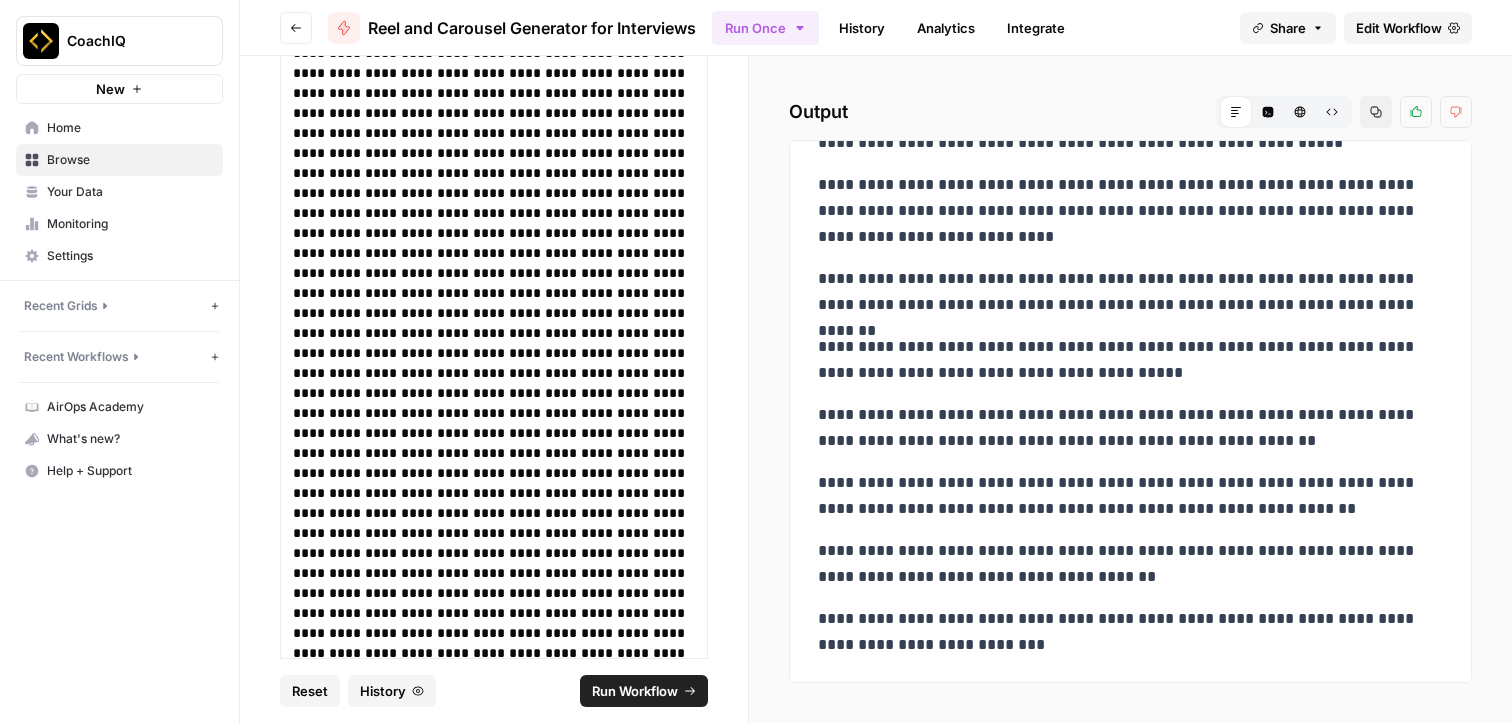 click on "**********" at bounding box center [1130, 632] 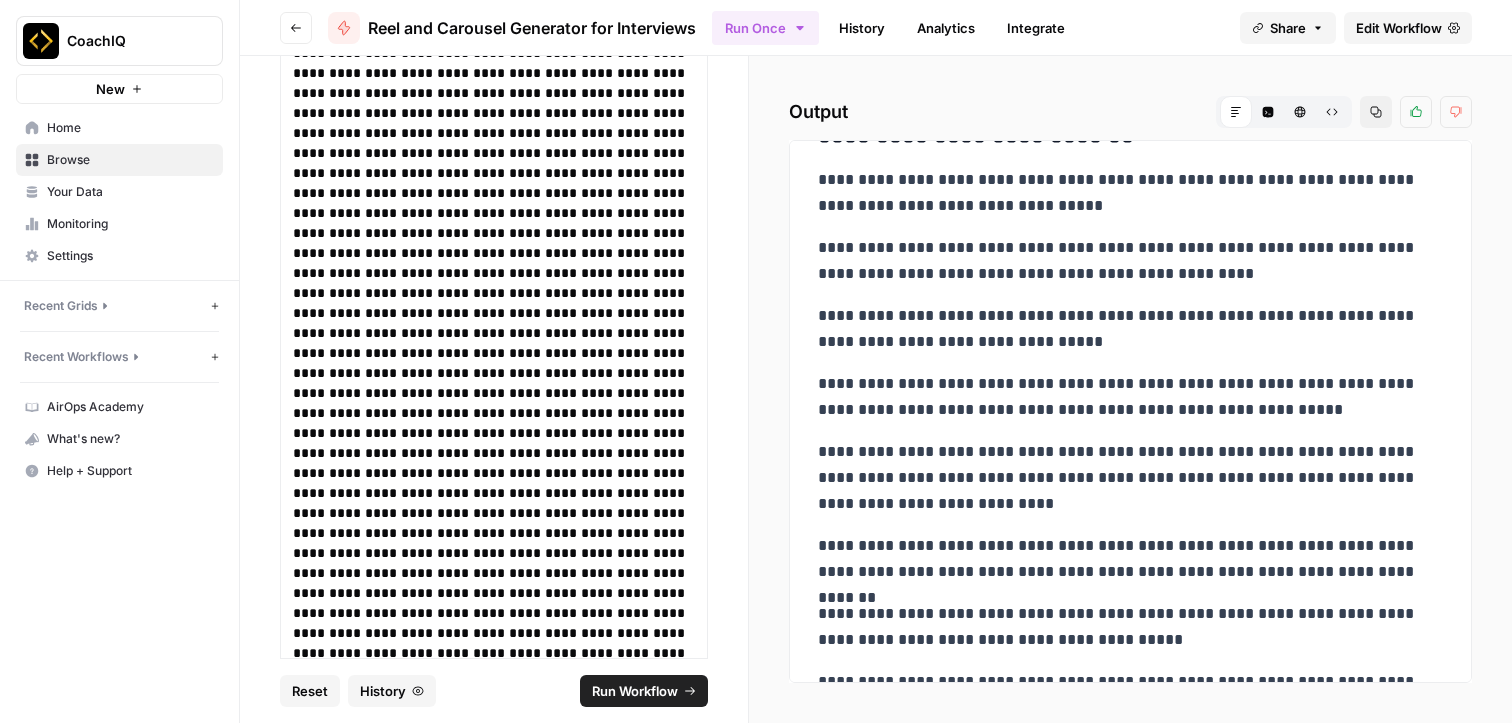 scroll, scrollTop: 0, scrollLeft: 0, axis: both 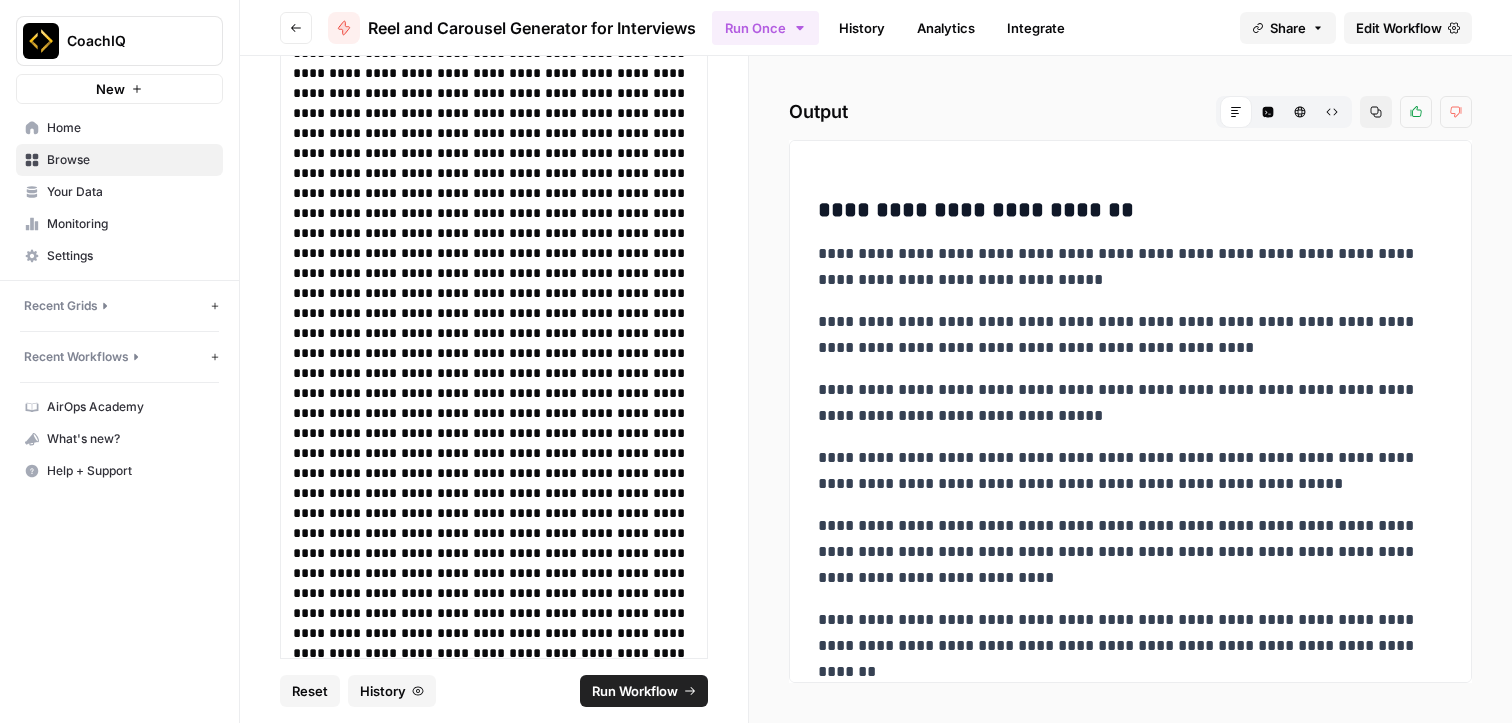 drag, startPoint x: 1014, startPoint y: 648, endPoint x: 816, endPoint y: 214, distance: 477.0325 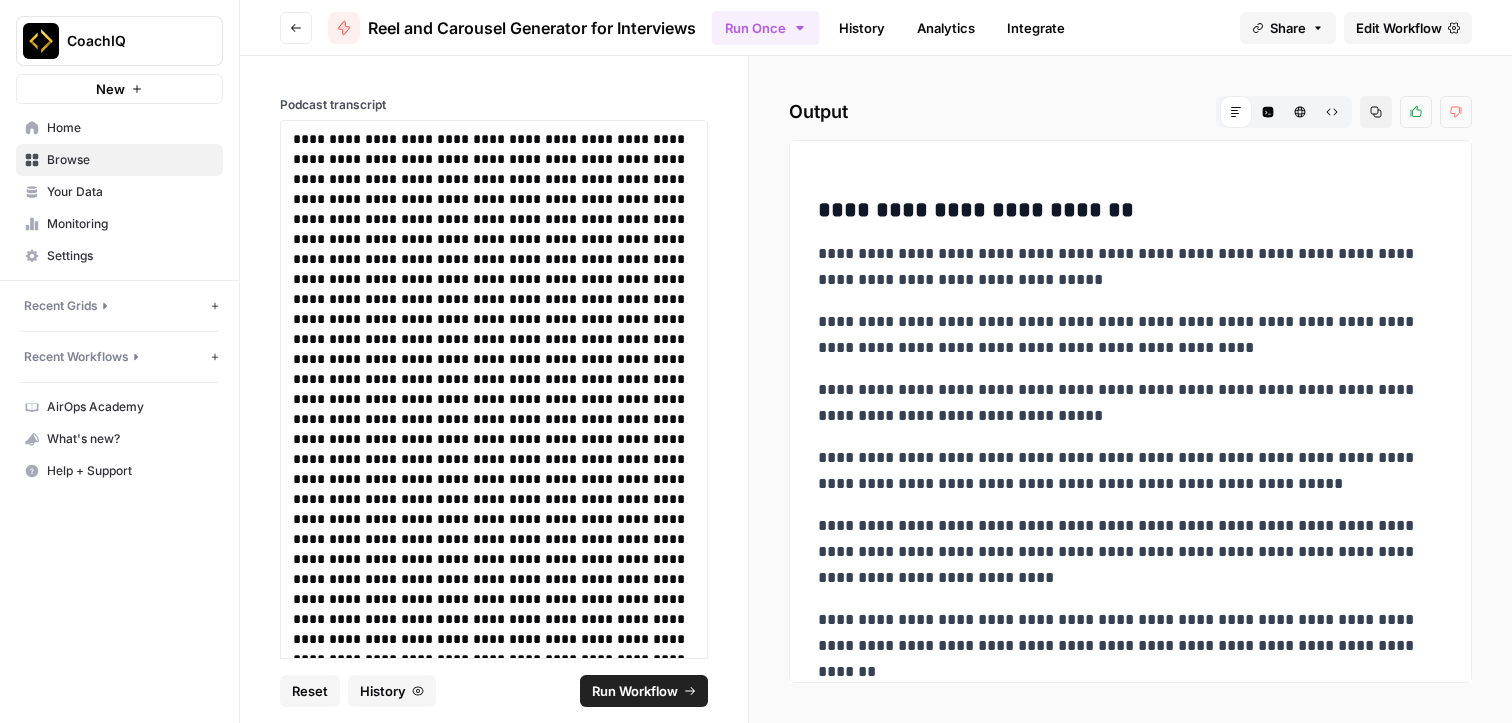click on "Go back" at bounding box center (296, 28) 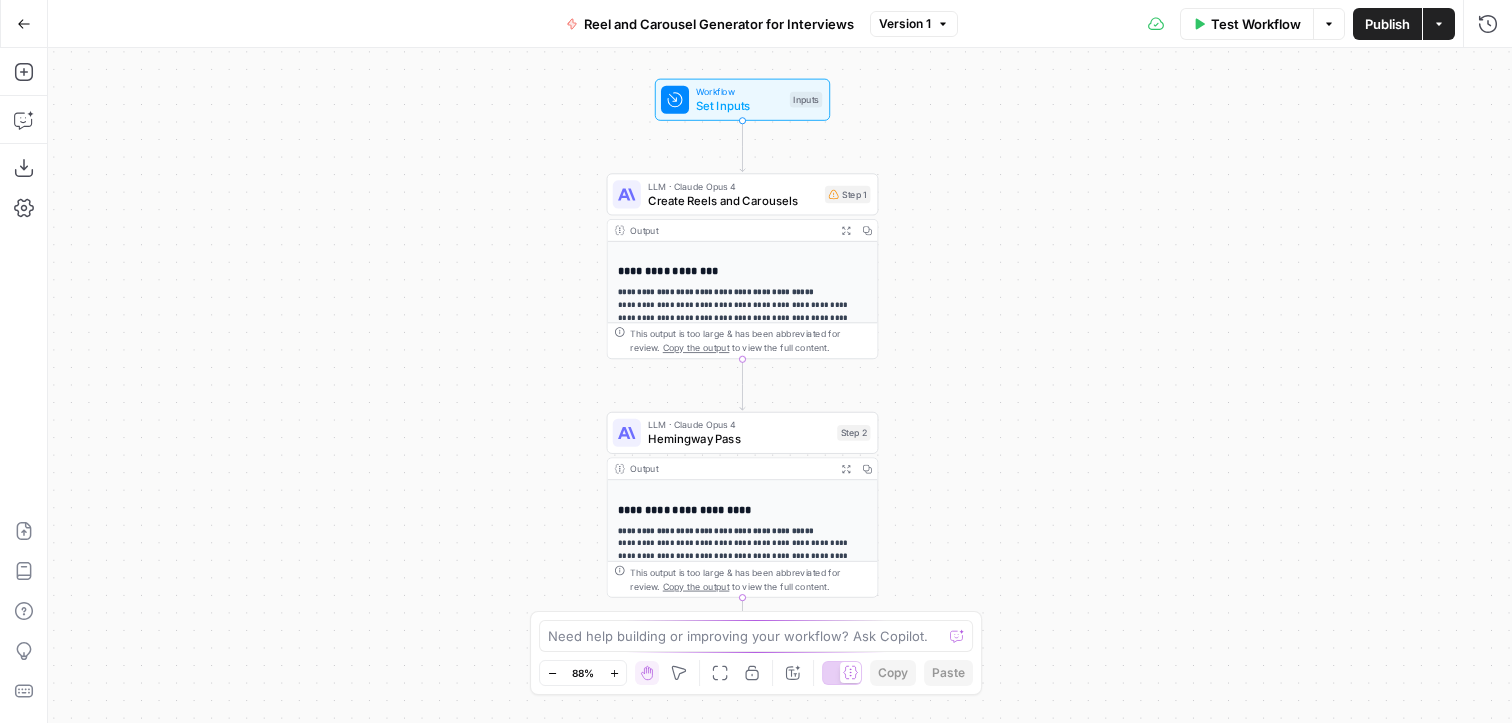 click on "Create Reels and Carousels" at bounding box center (733, 201) 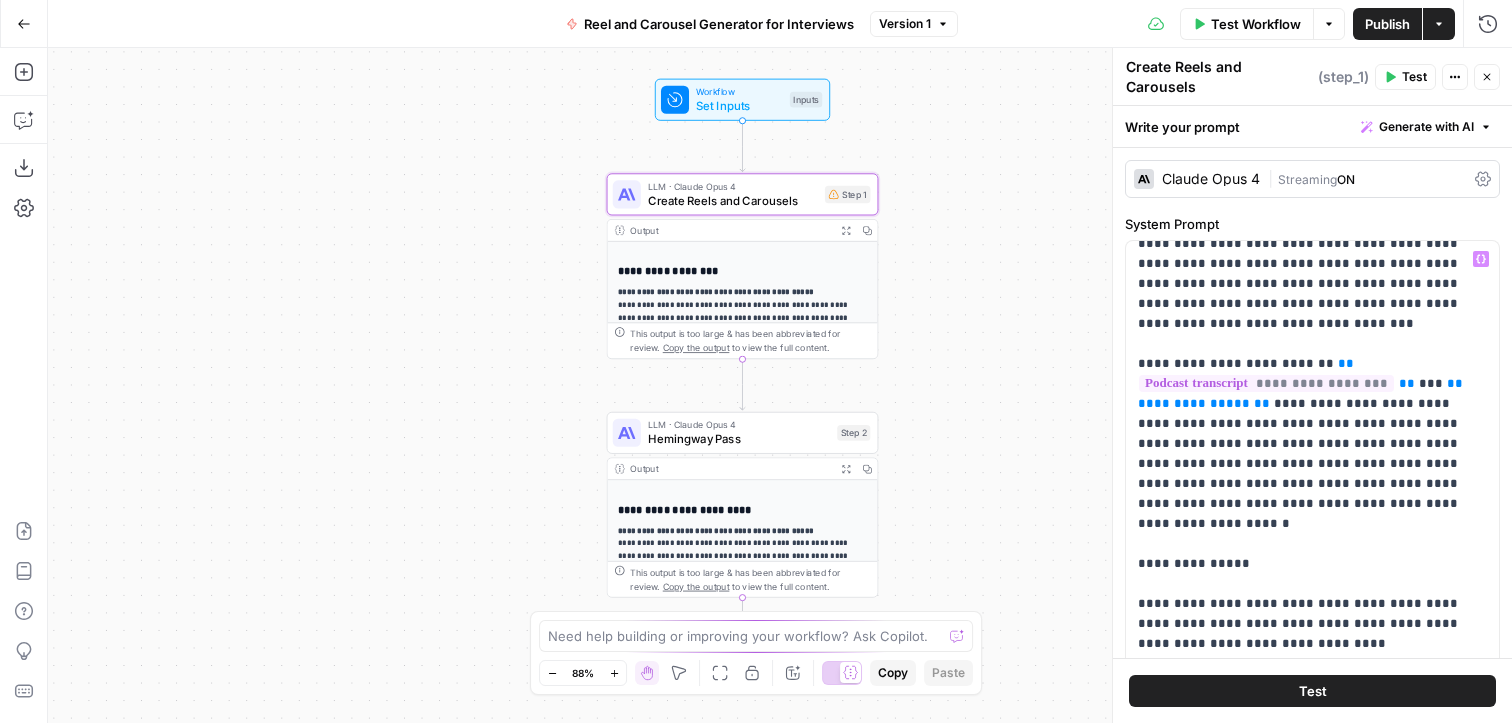 scroll, scrollTop: 82, scrollLeft: 0, axis: vertical 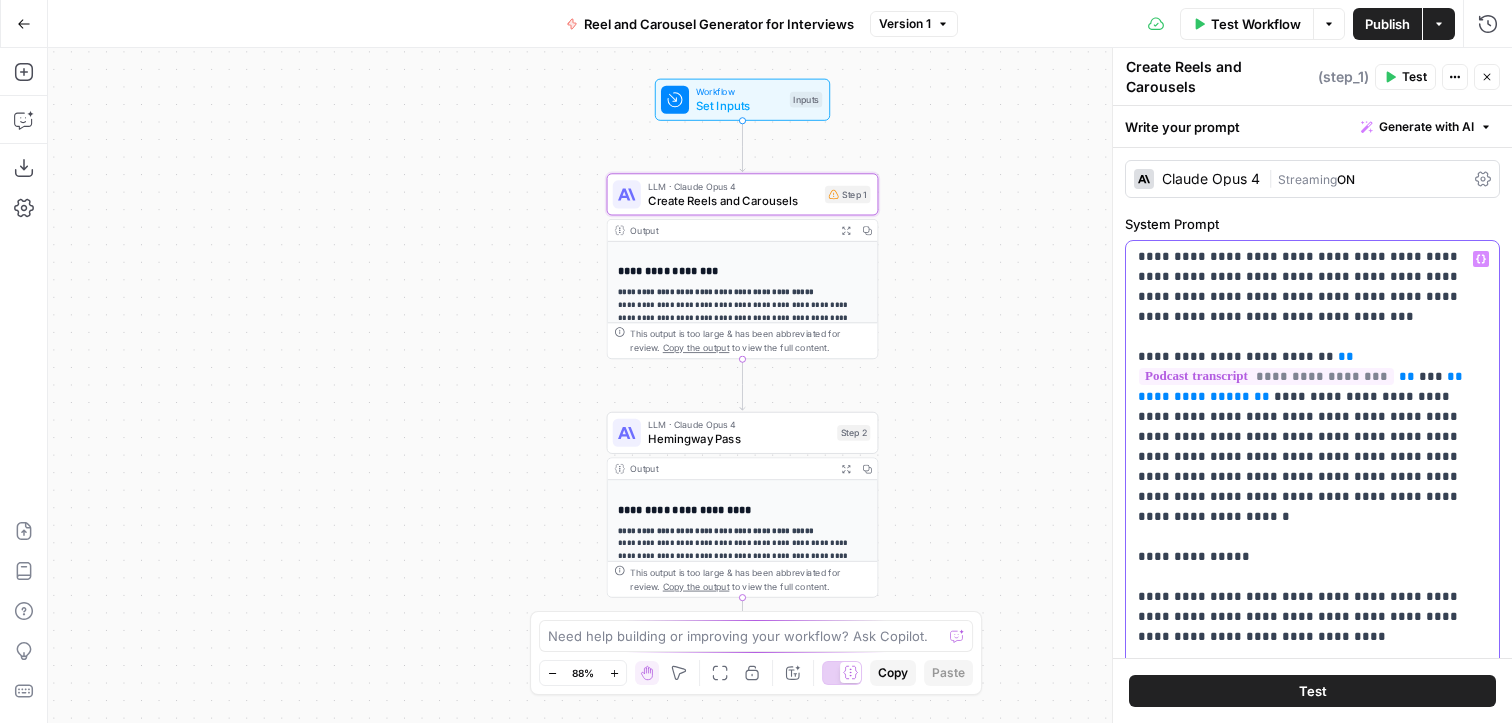 click on "**********" at bounding box center (1312, 947) 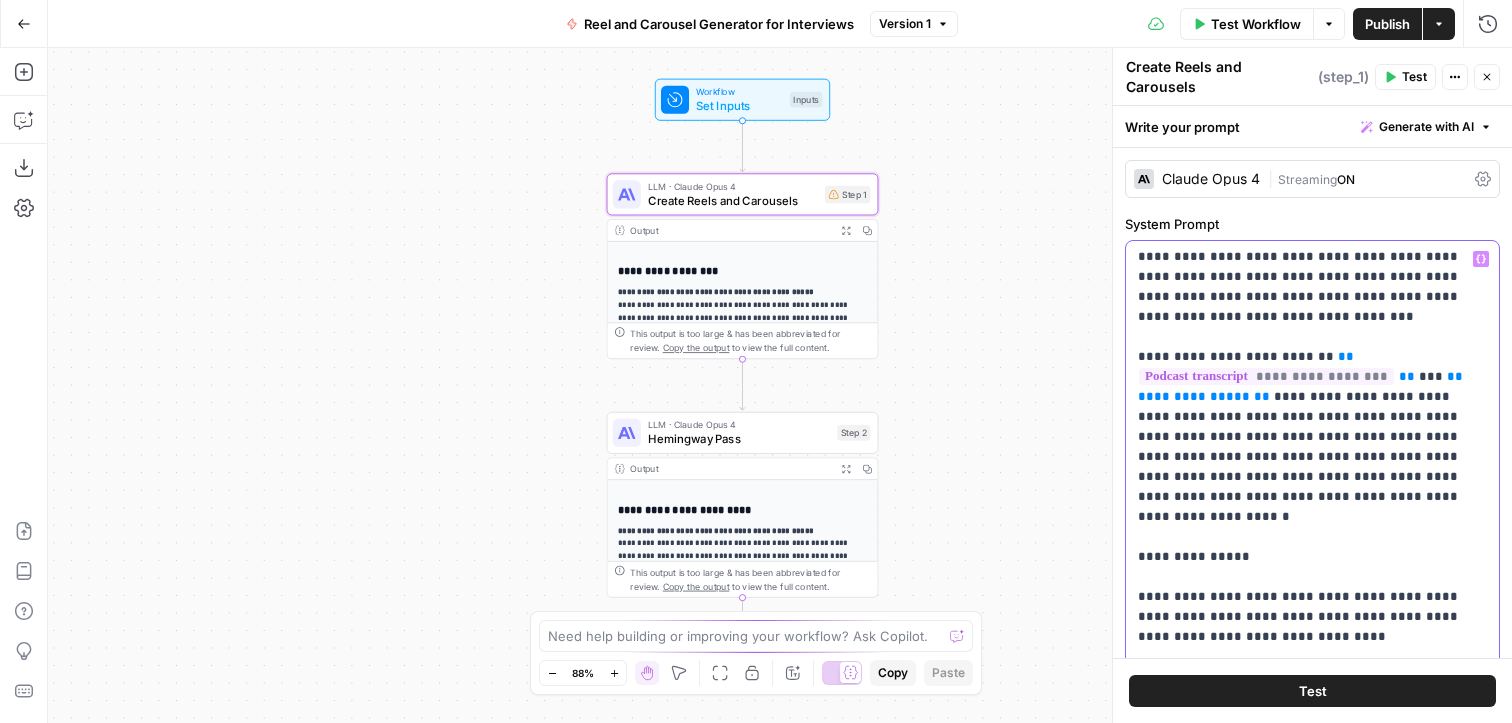 type 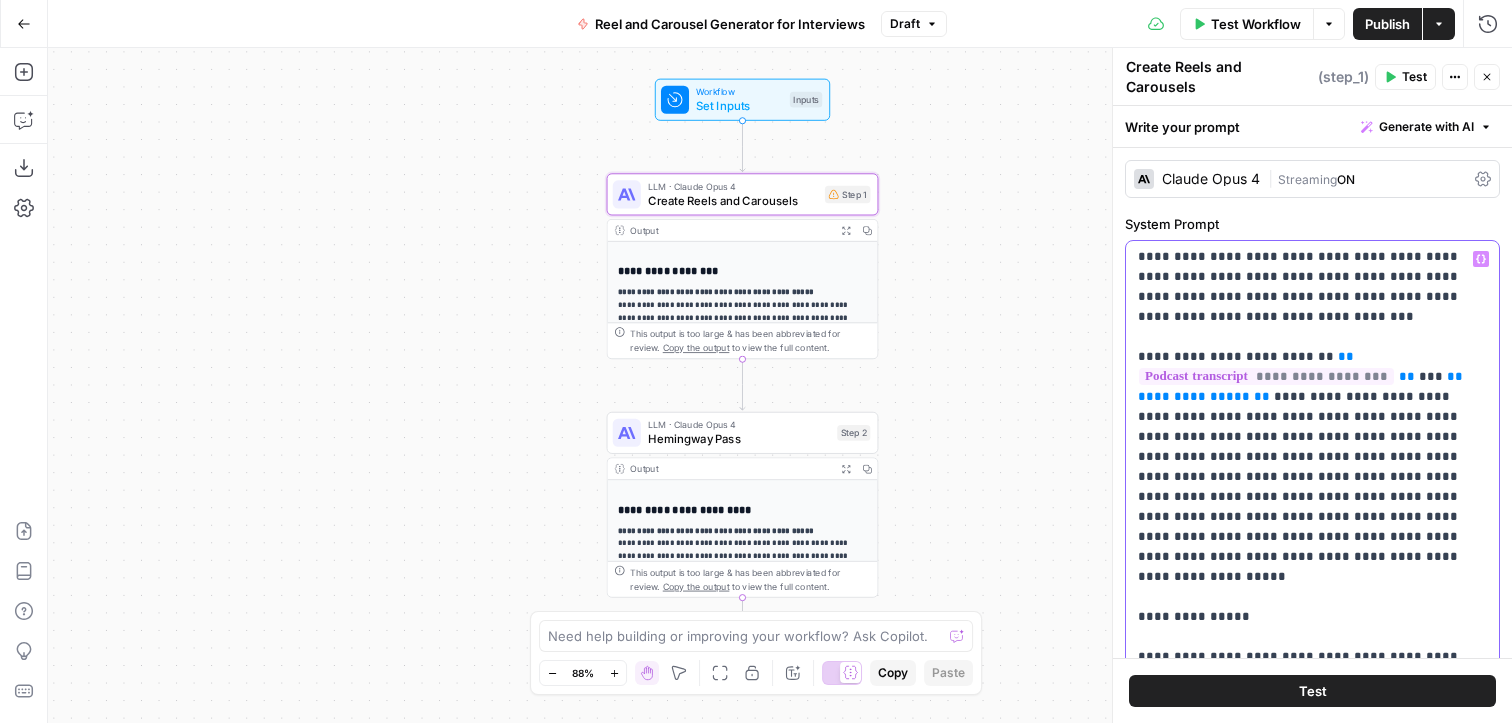 click on "**********" at bounding box center (1312, 977) 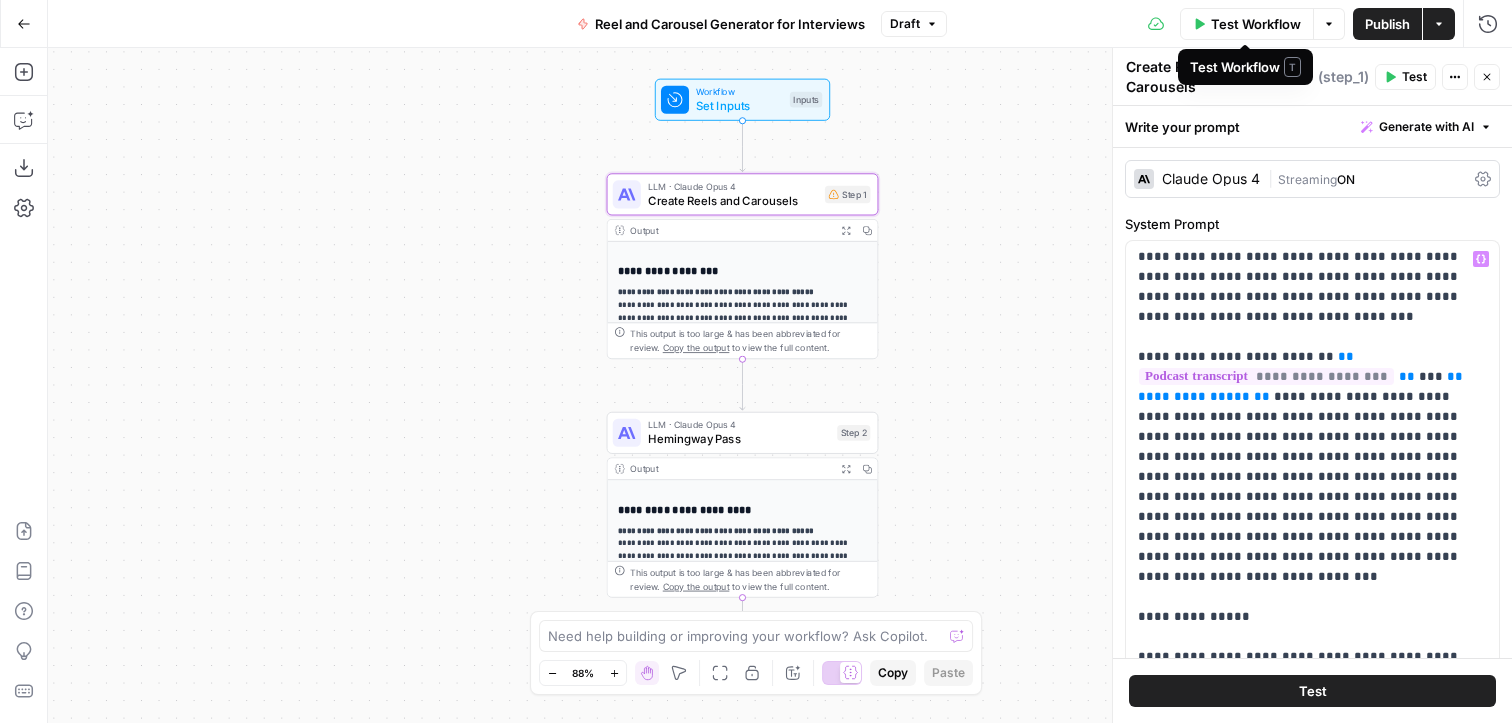 click on "Test Workflow" at bounding box center [1256, 24] 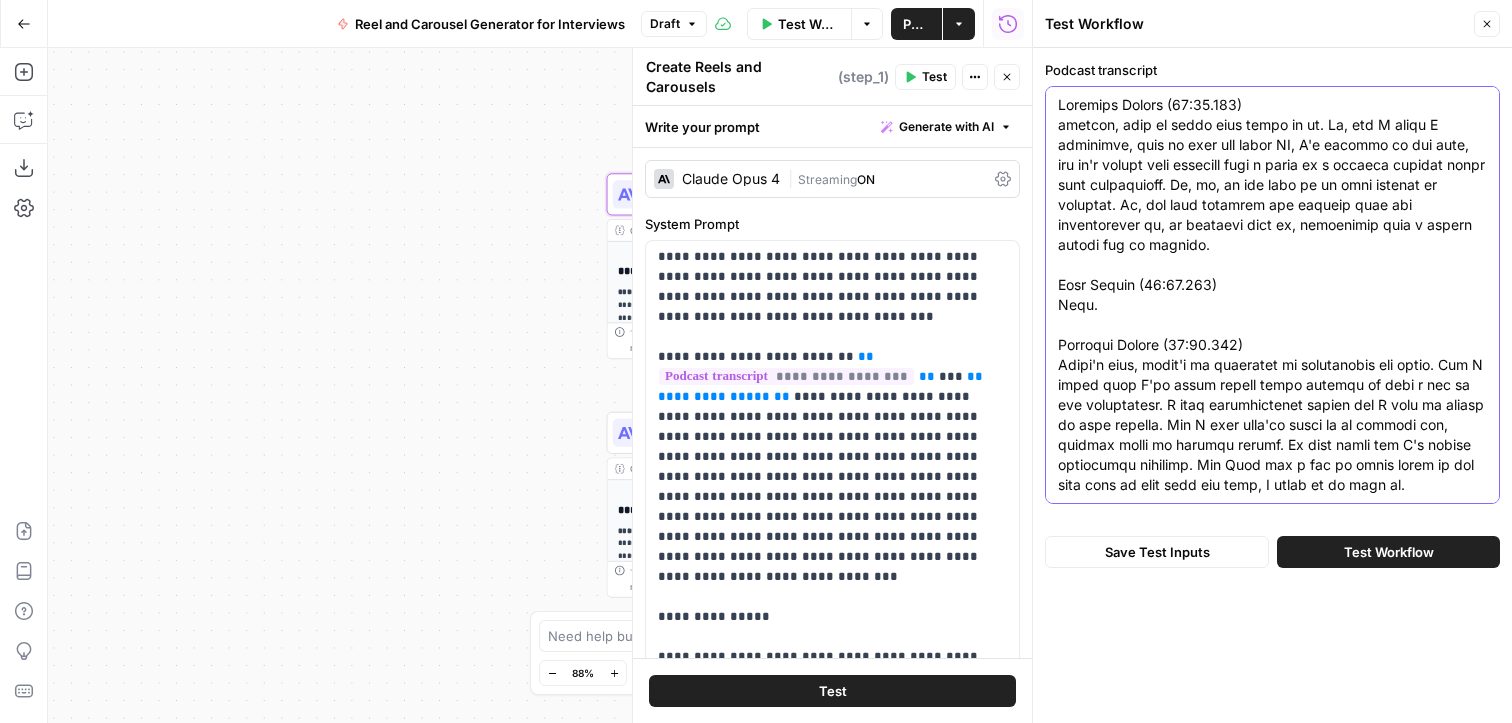 click on "Podcast transcript" at bounding box center [1272, 8845] 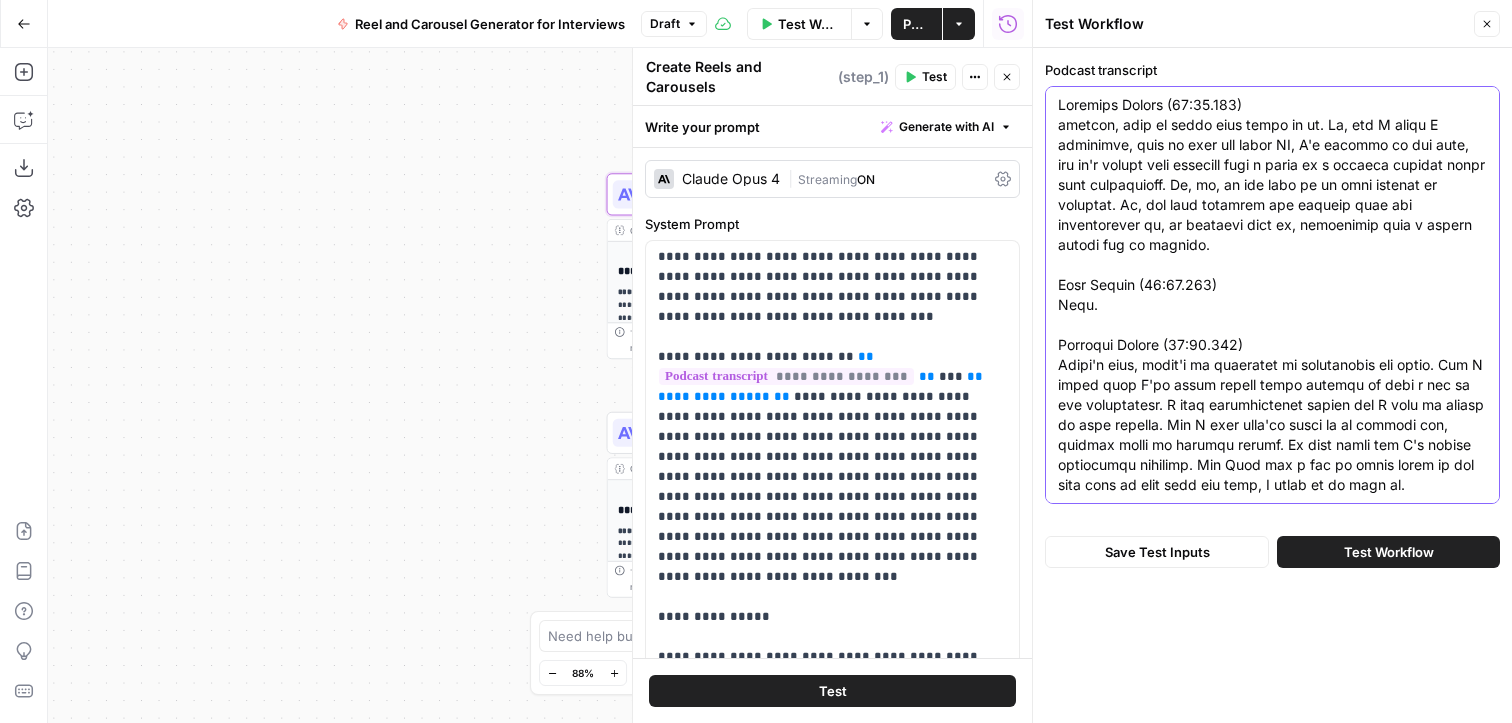 paste on "https://www.loom.com/share/3a84128c9d474ff295418cdfd7053b9f?sid=1c08668d-f3b4-47b2-8115-98d201d85a9f" 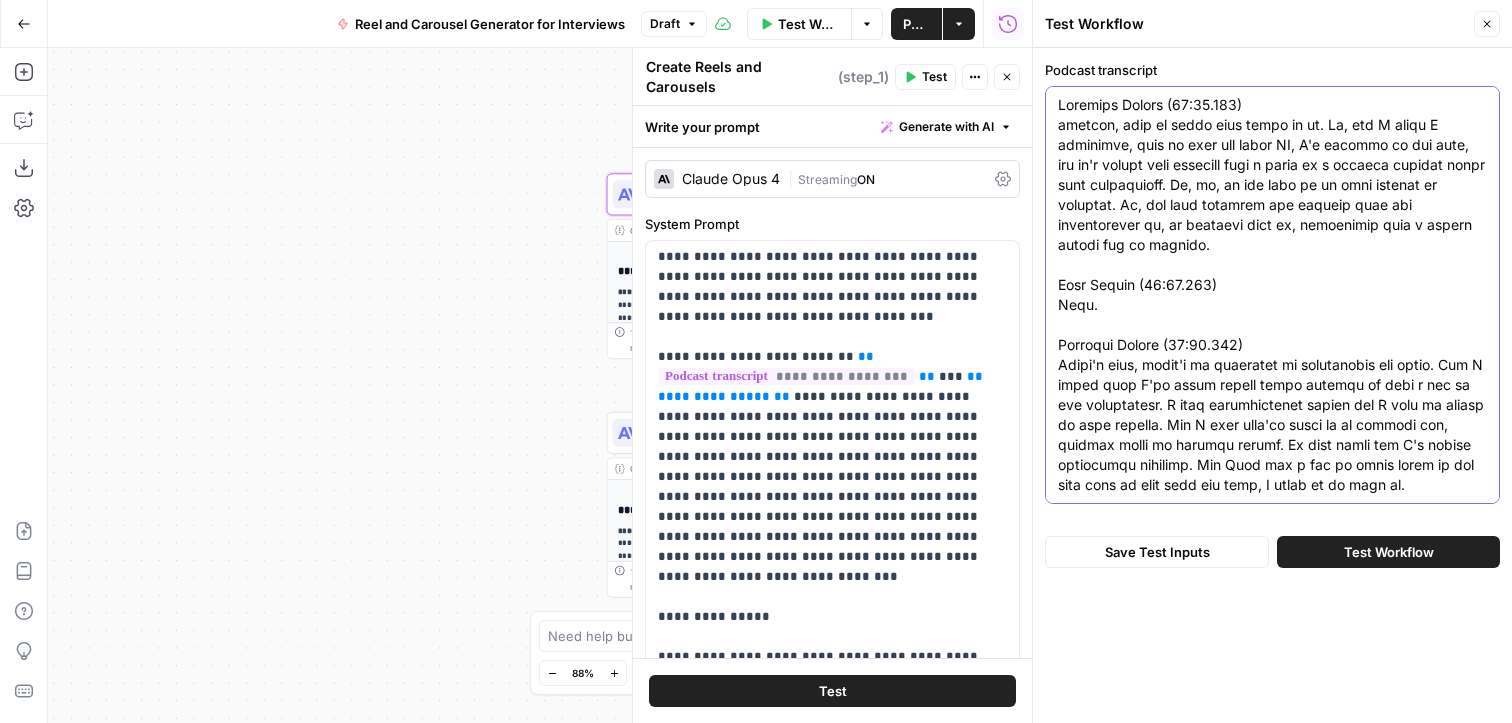 type on "https://www.loom.com/share/3a84128c9d474ff295418cdfd7053b9f?sid=1c08668d-f3b4-47b2-8115-98d201d85a9f" 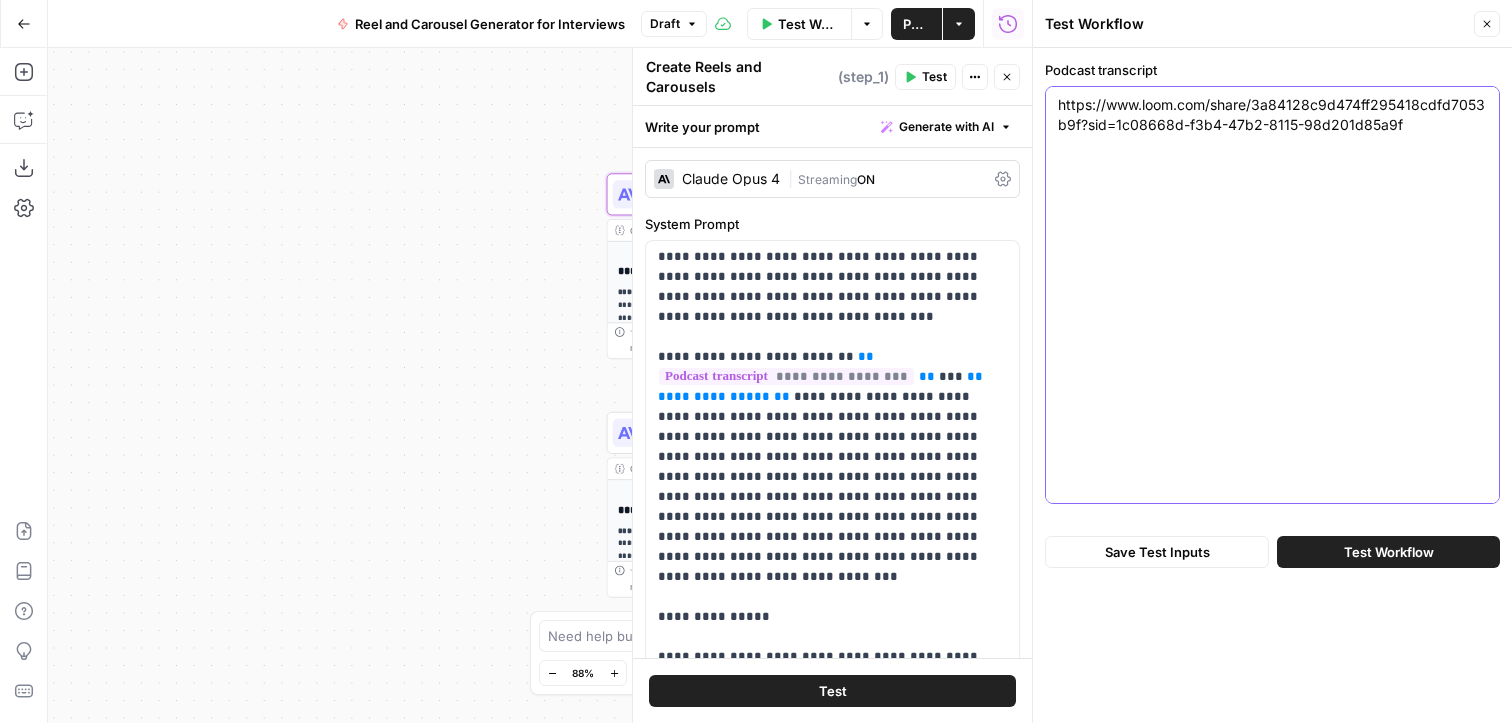 scroll, scrollTop: 0, scrollLeft: 0, axis: both 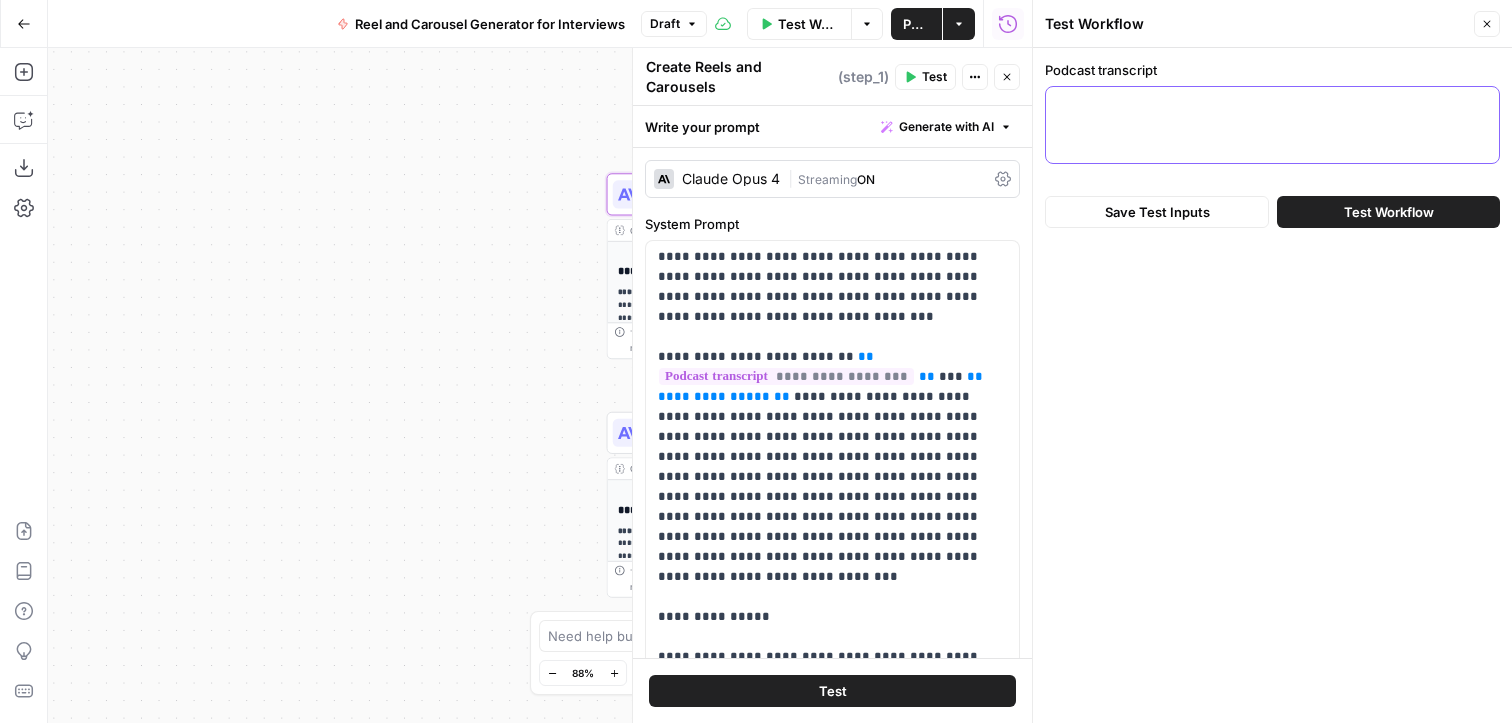 paste on "00:01 Alright guys, yes. So I'm here with [NAME] [LAST], uh, our company's been fortunate to work with [NAME] [LAST] for about a year now.
00:09 Um, we help him run his business and grows business. We power his website, his athlete management, communication, uh, he has a coaching out through us, uh, [NAME] [LAST] runs one of the best businesses that we see and, you know, we're super lucky to have him on here.
00:26 So thanks for being with us [NAME] [LAST]. I just want to kick it off and kind of Can you tell everyone a little bit about your story?
00:33 So like where you train and how you got into training in a little bit of your background? For sure, for sure.
00:39 Well, first I've been training for about 12 years now out of [CITY], [STATE]. I played high school basketball, and I also played college basketball.
00:53 I was over in the British basketball league. Trying to get started professionally and it just didn't work out for me and then, you know, almost like every ex-hooper you train a little bit and then I star..." 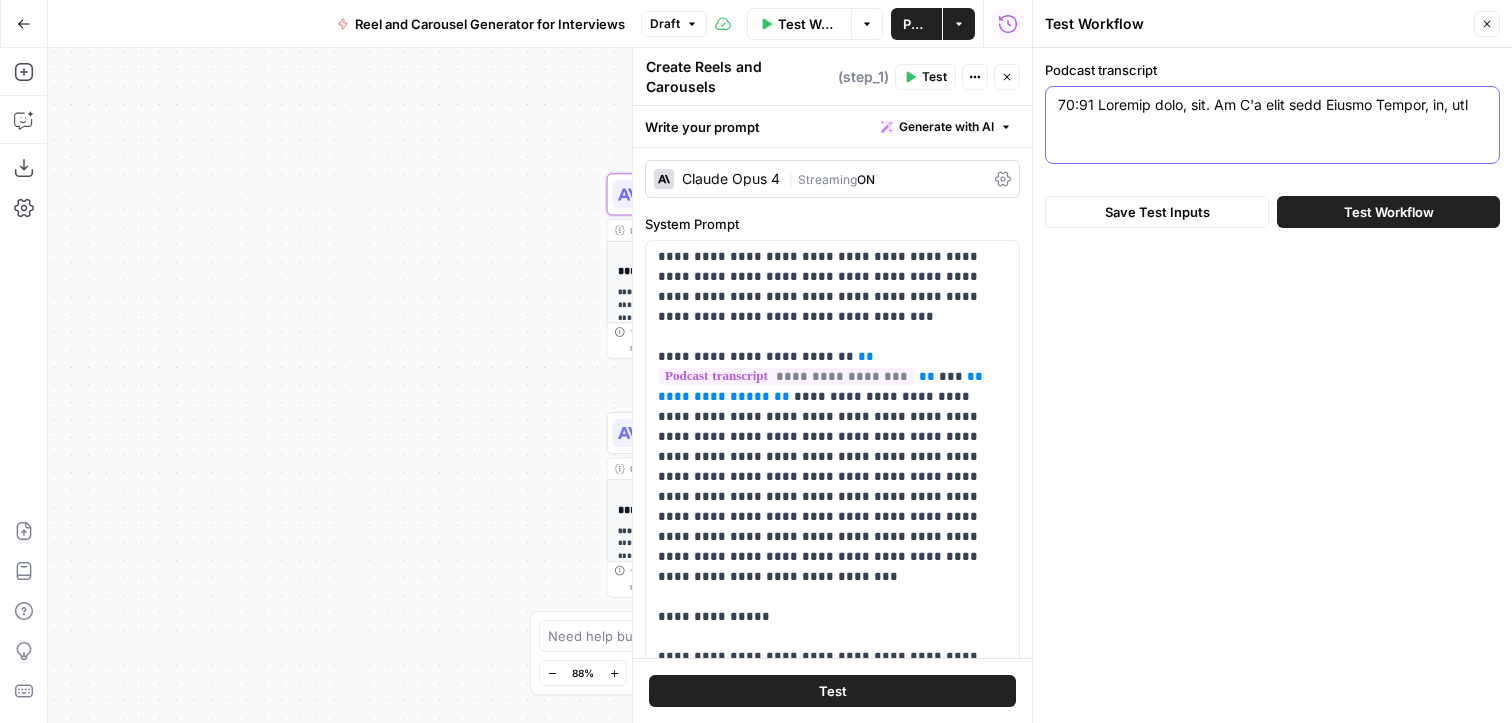 scroll, scrollTop: 7010, scrollLeft: 0, axis: vertical 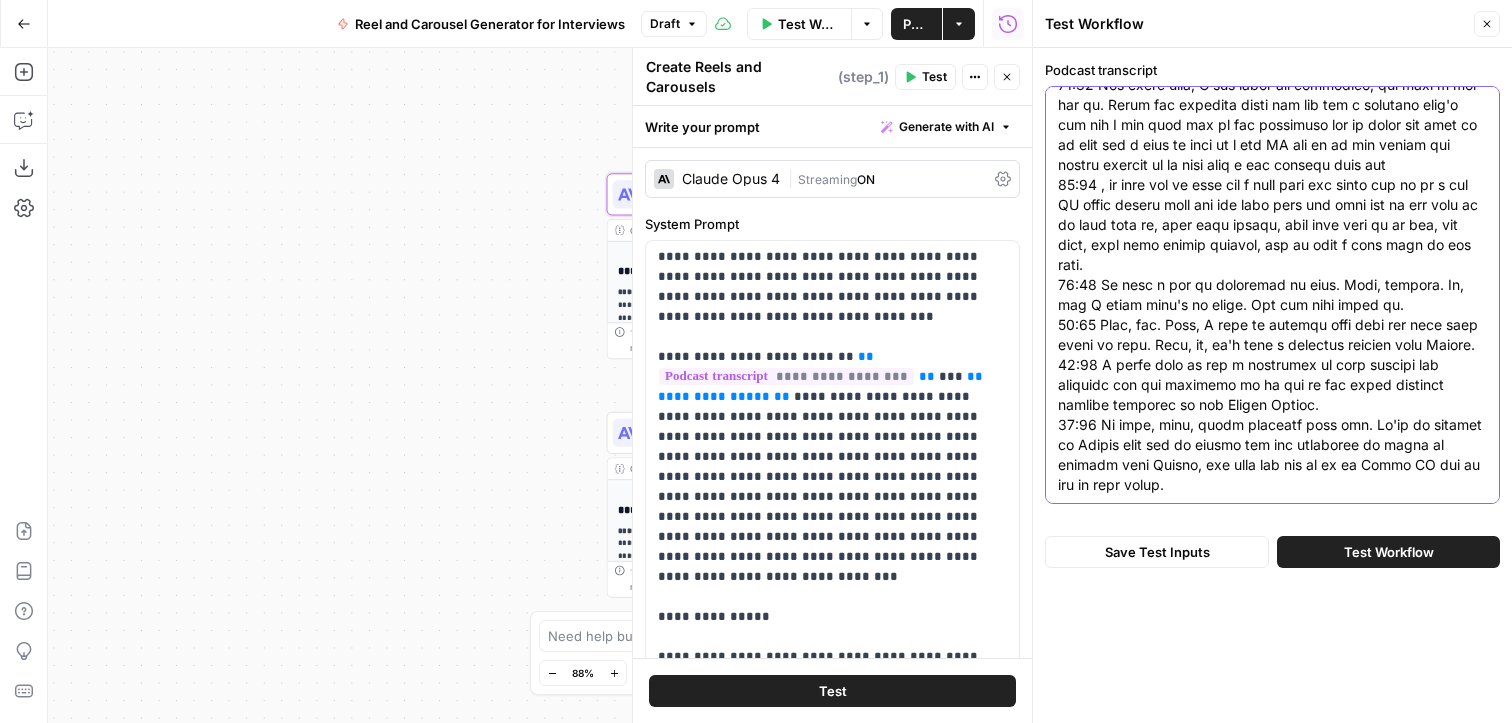 type on "00:01 Alright guys, yes. So I'm here with [NAME] [LAST], uh, our company's been fortunate to work with [NAME] [LAST] for about a year now.
00:09 Um, we help him run his business and grows business. We power his website, his athlete management, communication, uh, he has a coaching out through us, uh, [NAME] [LAST] runs one of the best businesses that we see and, you know, we're super lucky to have him on here.
00:26 So thanks for being with us [NAME] [LAST]. I just want to kick it off and kind of Can you tell everyone a little bit about your story?
00:33 So like where you train and how you got into training in a little bit of your background? For sure, for sure.
00:39 Well, first I've been training for about 12 years now out of [CITY], [STATE]. I played high school basketball, and I also played college basketball.
00:53 I was over in the British basketball league. Trying to get started professionally and it just didn't work out for me and then, you know, almost like every ex-hooper you train a little bit and then I star..." 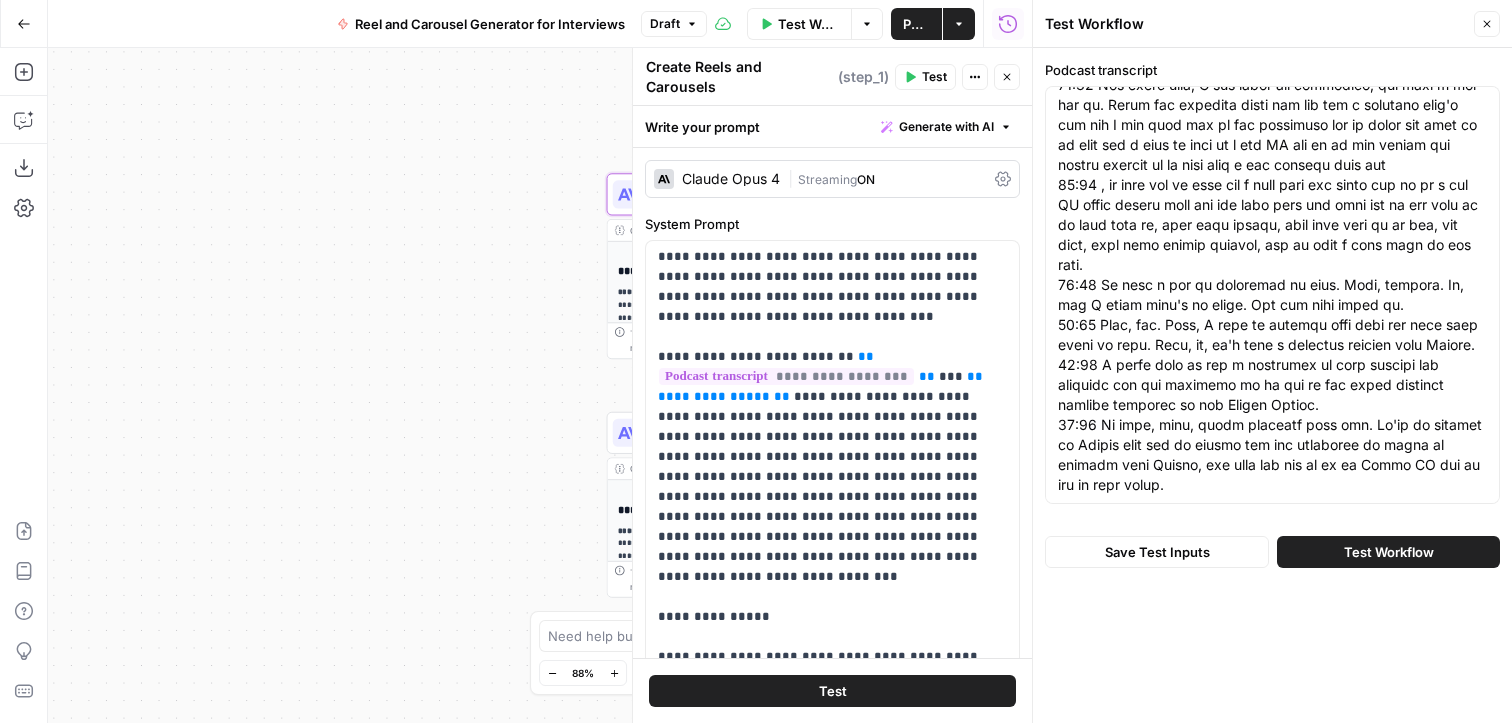 scroll, scrollTop: 0, scrollLeft: 0, axis: both 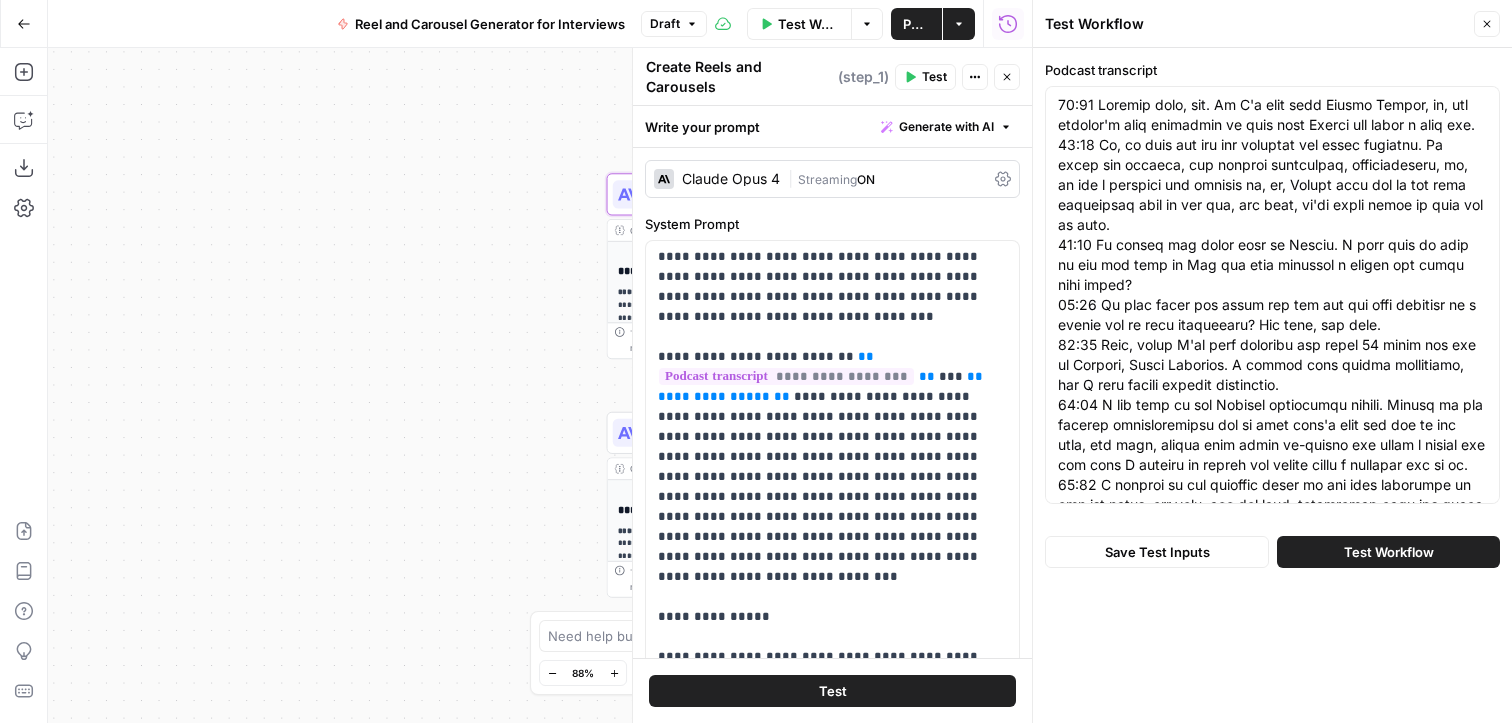 click on "Test Workflow" at bounding box center (1389, 552) 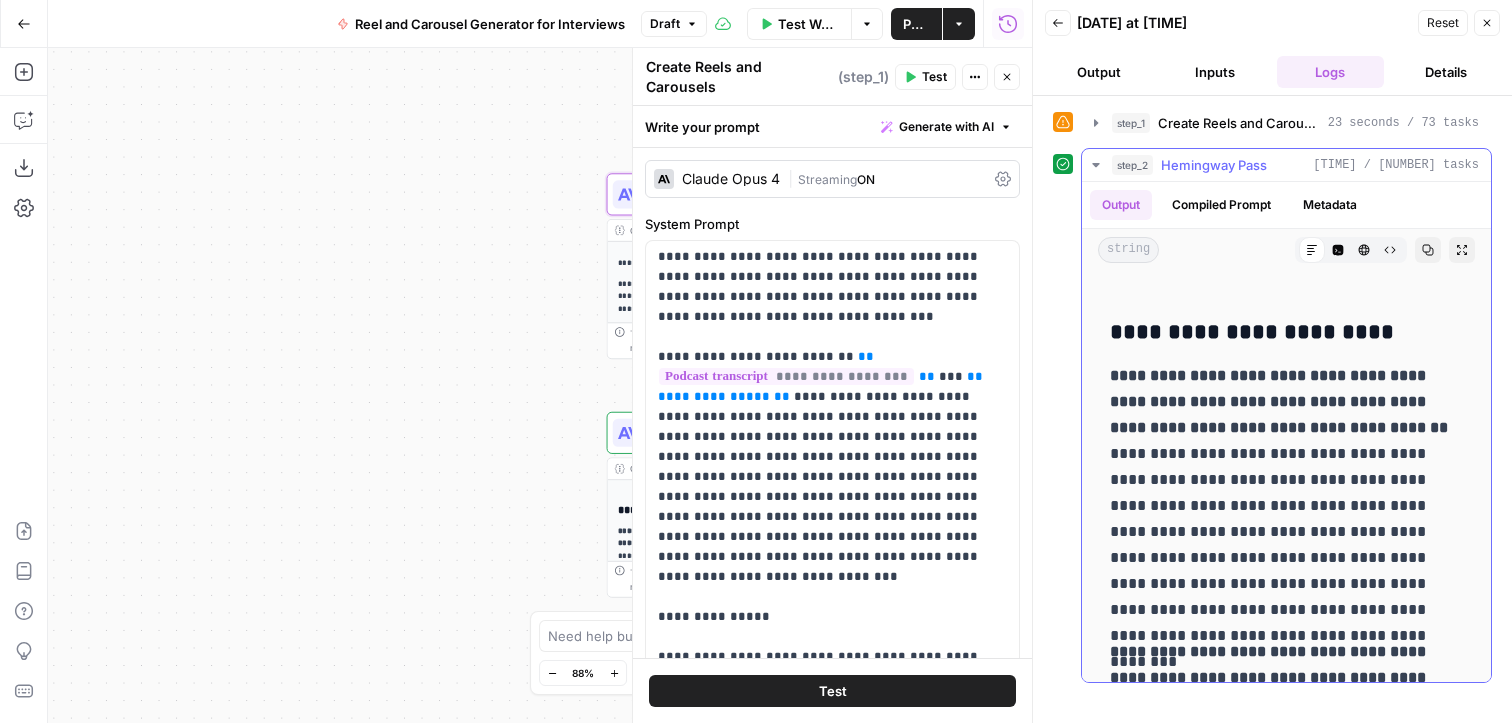 click on "**********" at bounding box center [1279, 401] 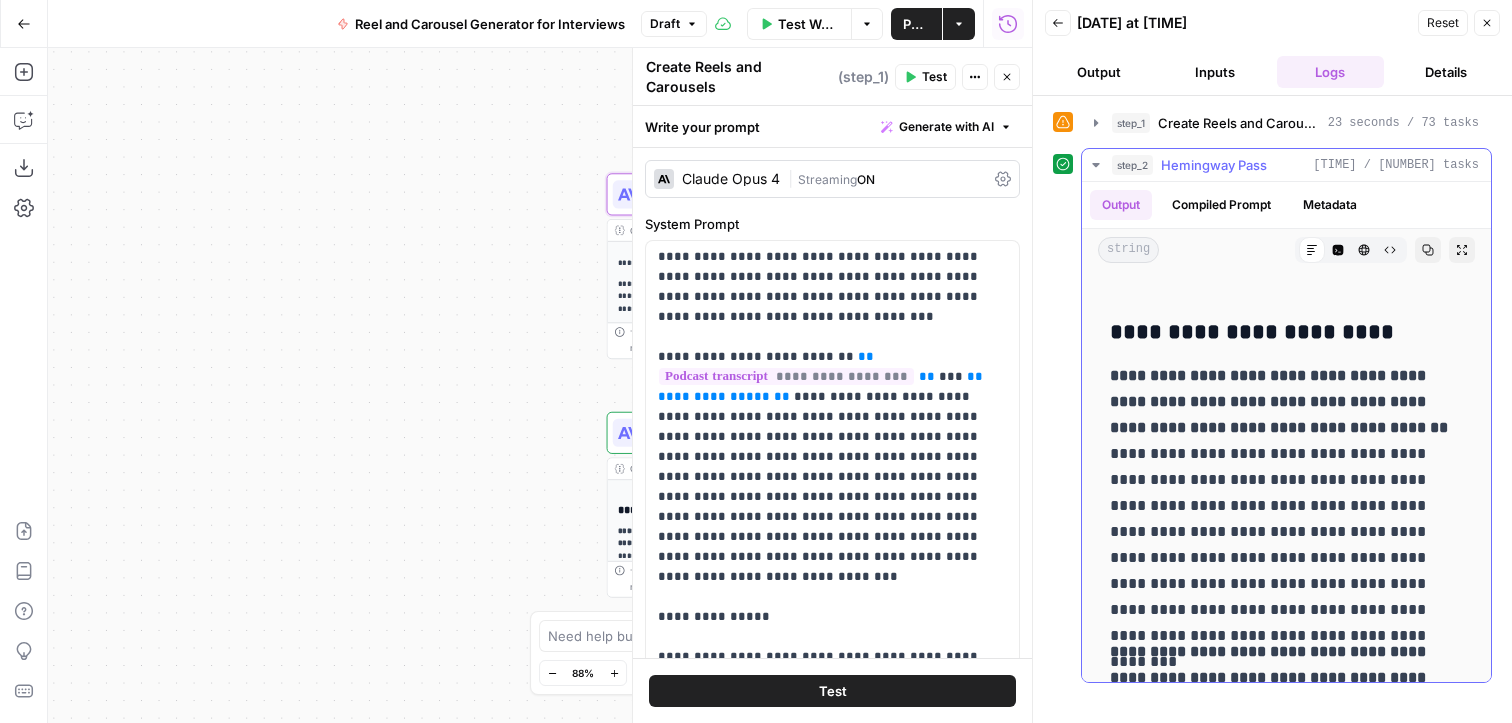 scroll, scrollTop: 88, scrollLeft: 0, axis: vertical 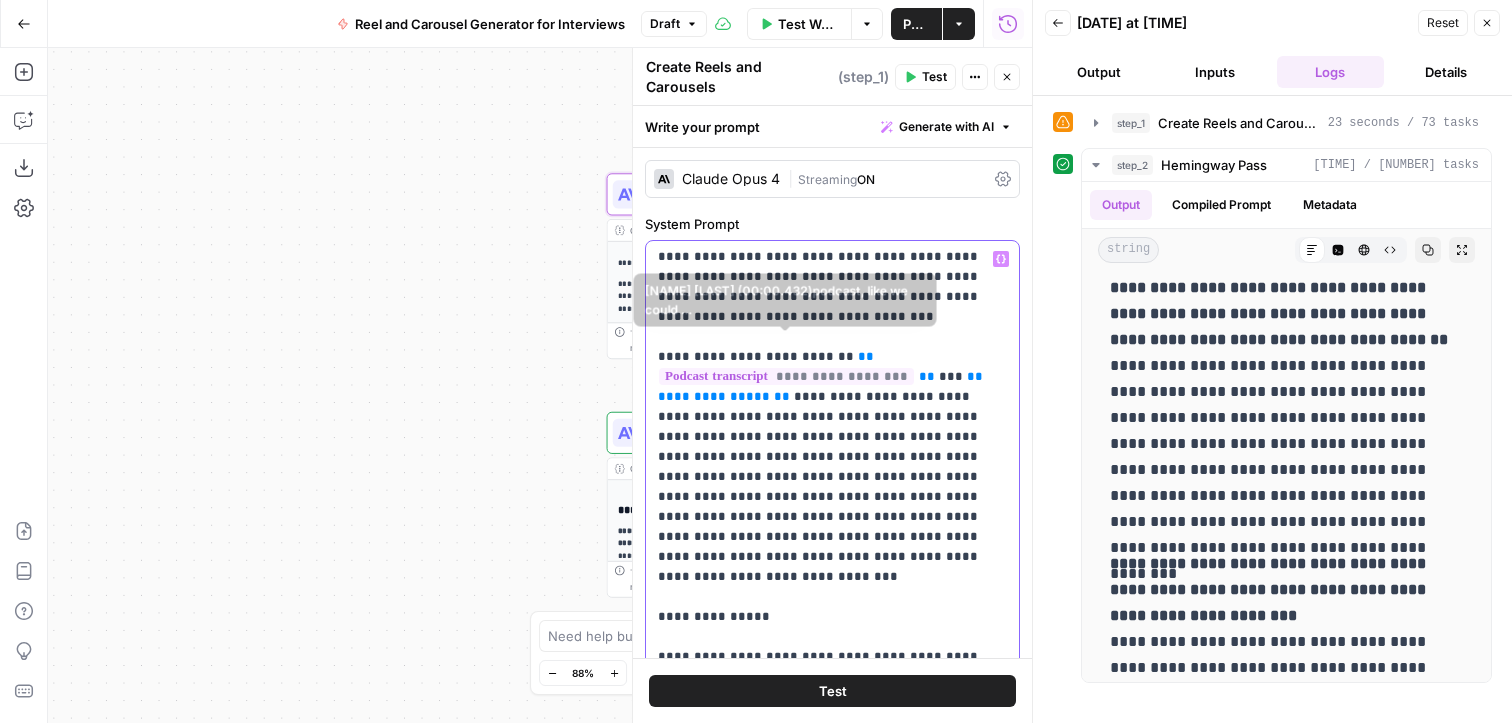click on "**********" at bounding box center [832, 977] 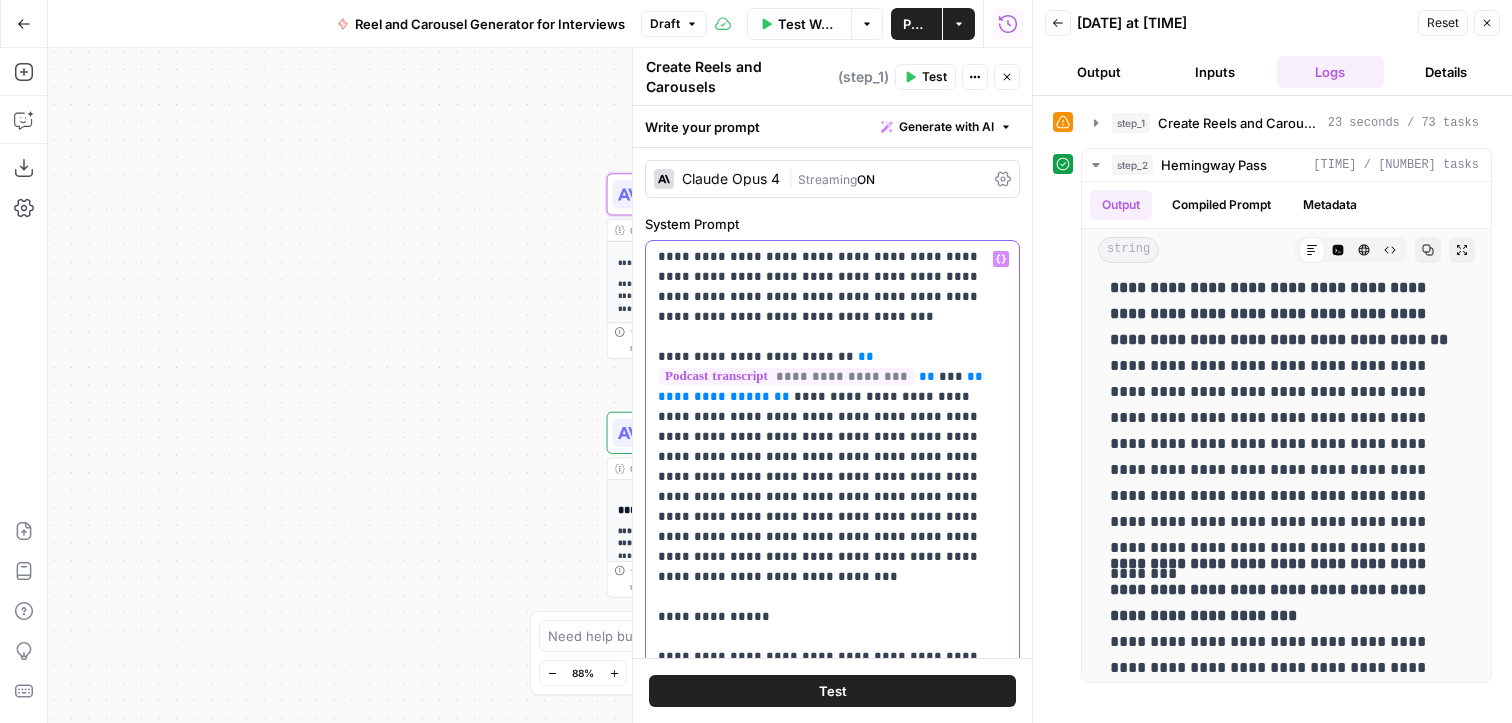 click on "**********" at bounding box center [832, 977] 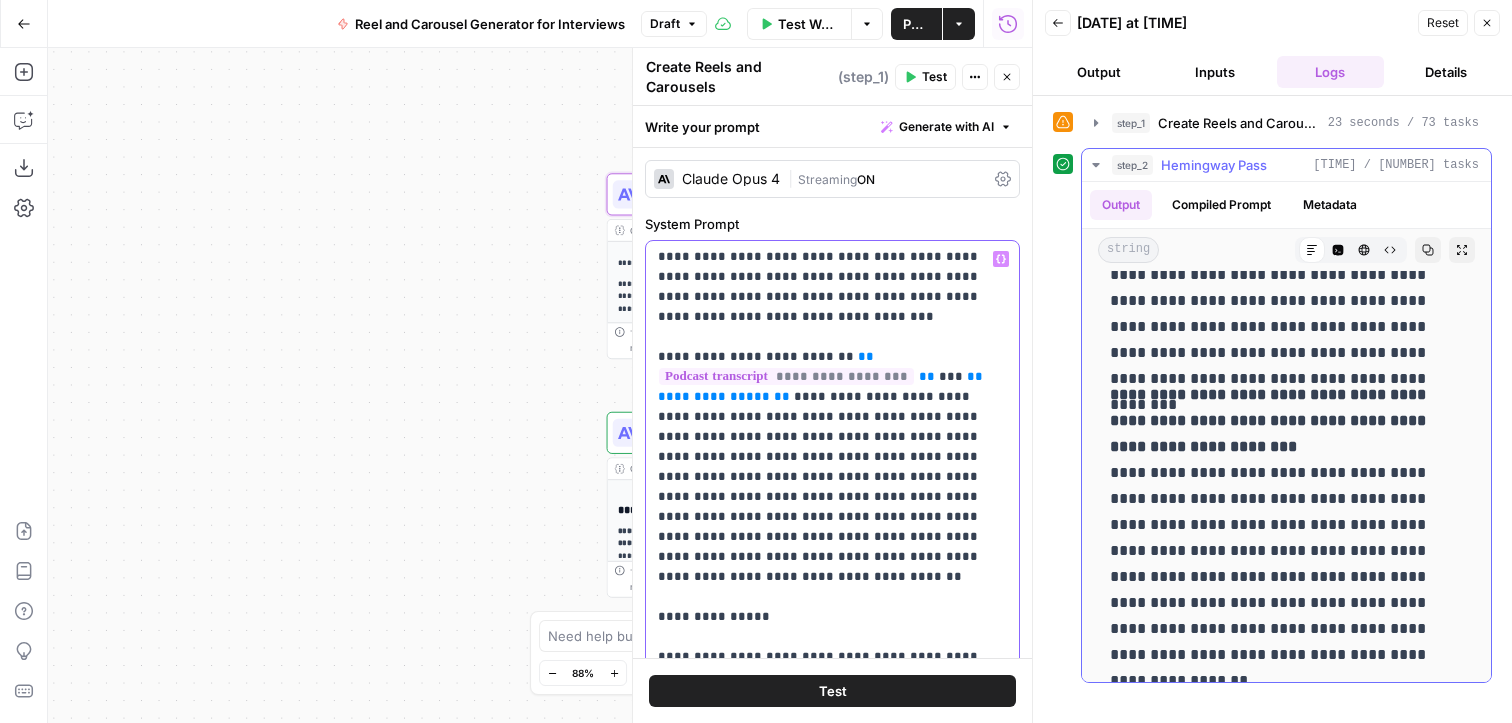 scroll, scrollTop: 260, scrollLeft: 0, axis: vertical 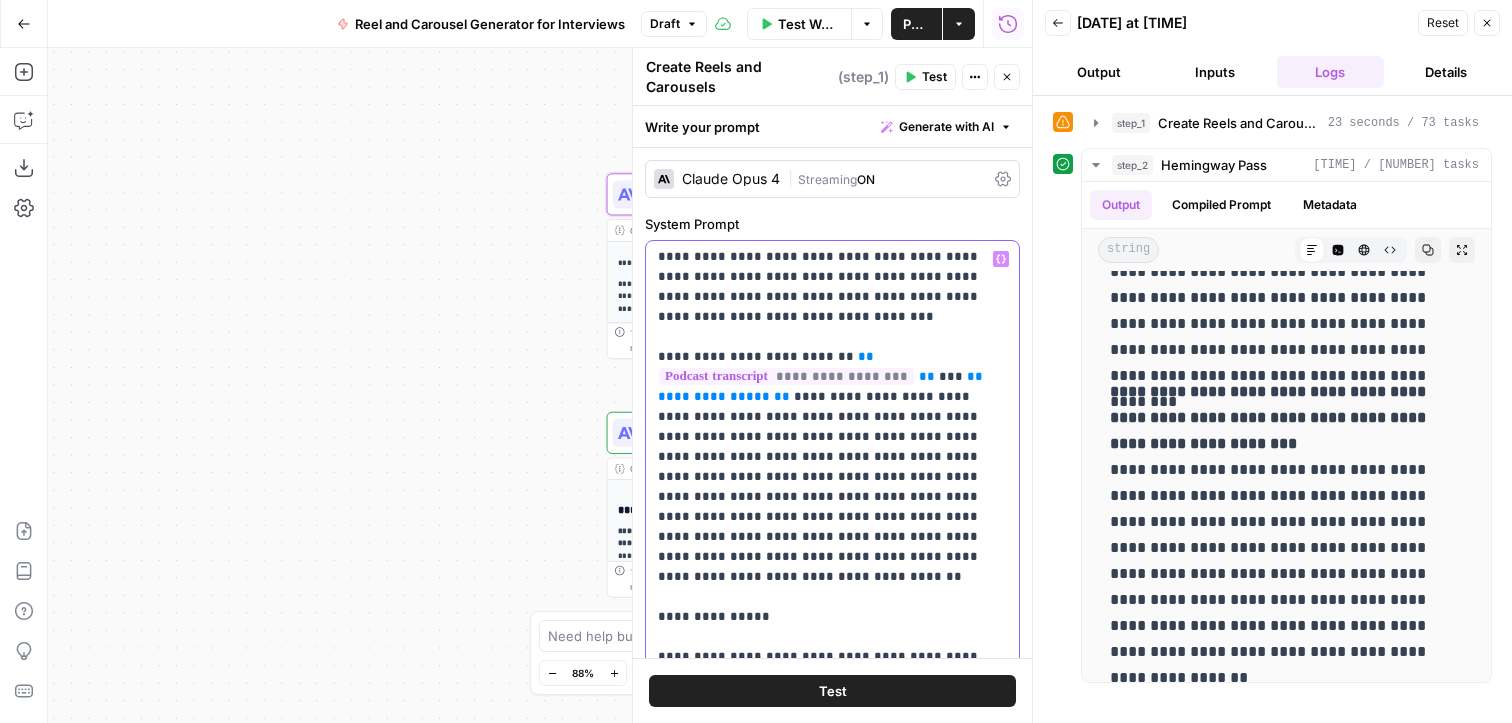 click on "**********" at bounding box center (832, 977) 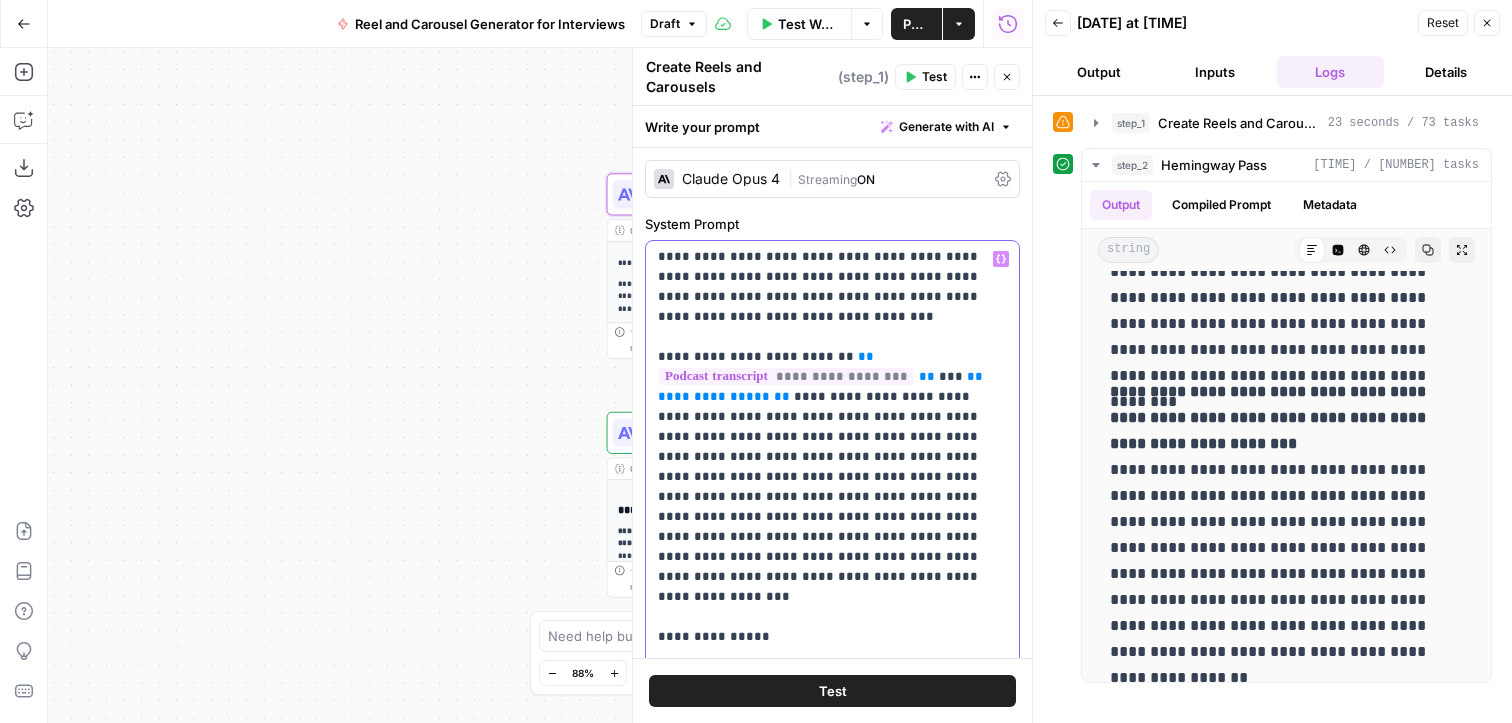 click on "**********" at bounding box center (832, 977) 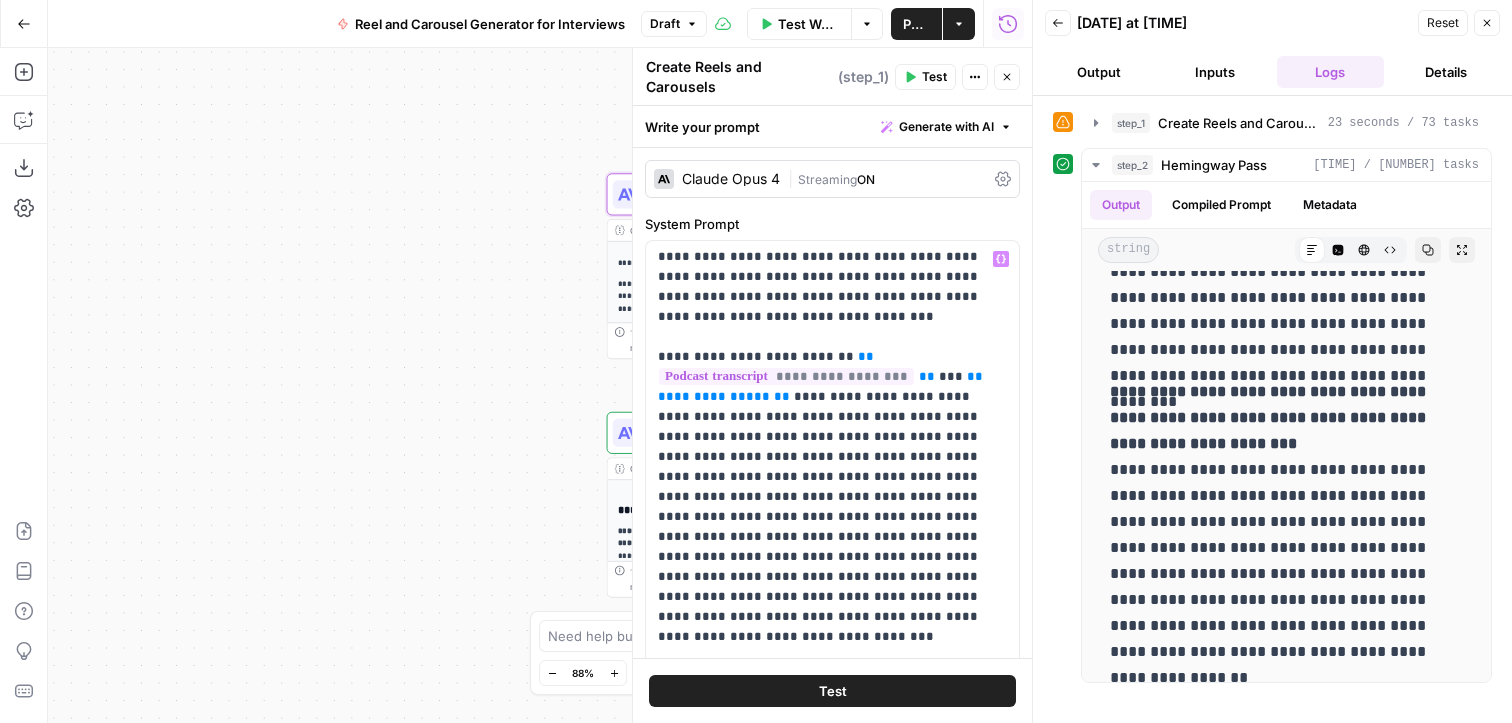 click on "Test Workflow" at bounding box center (808, 24) 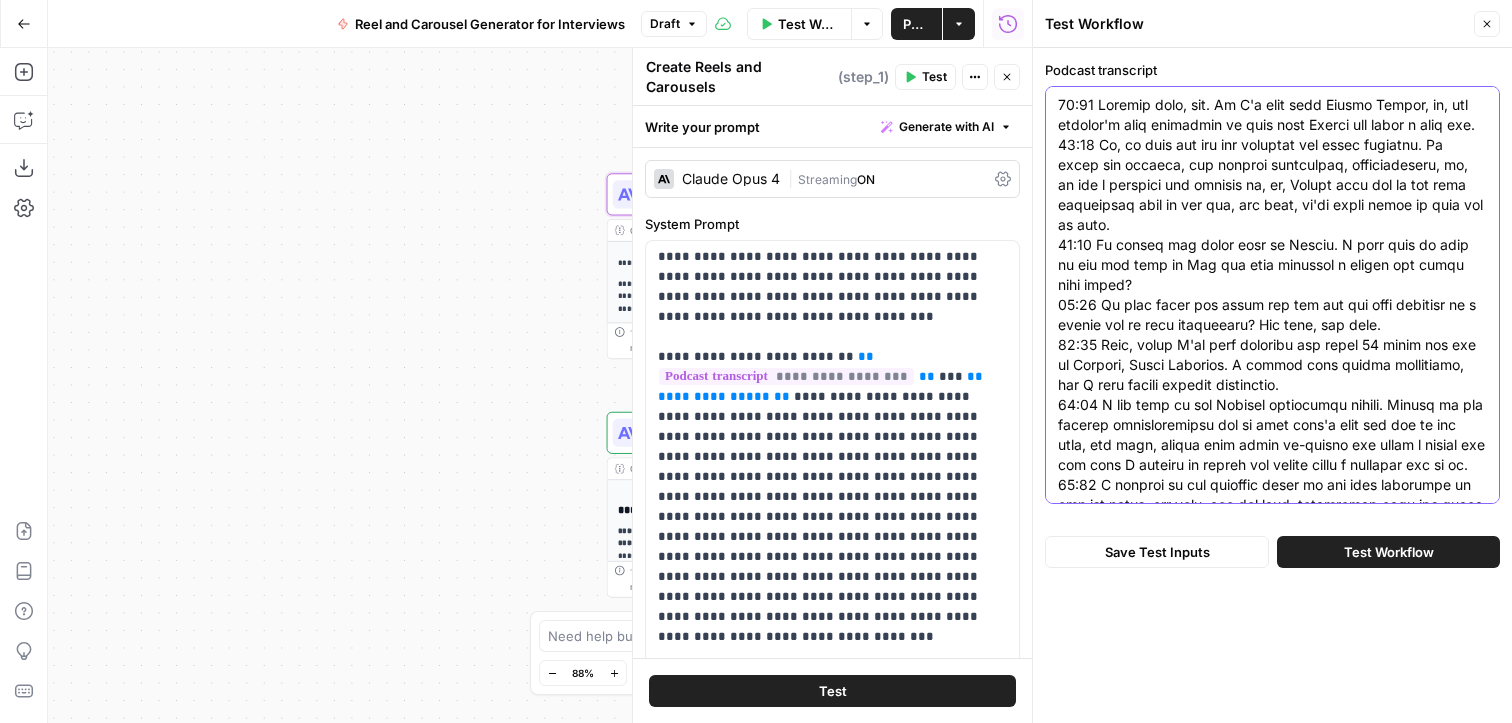 click on "Podcast transcript" at bounding box center (1272, 3795) 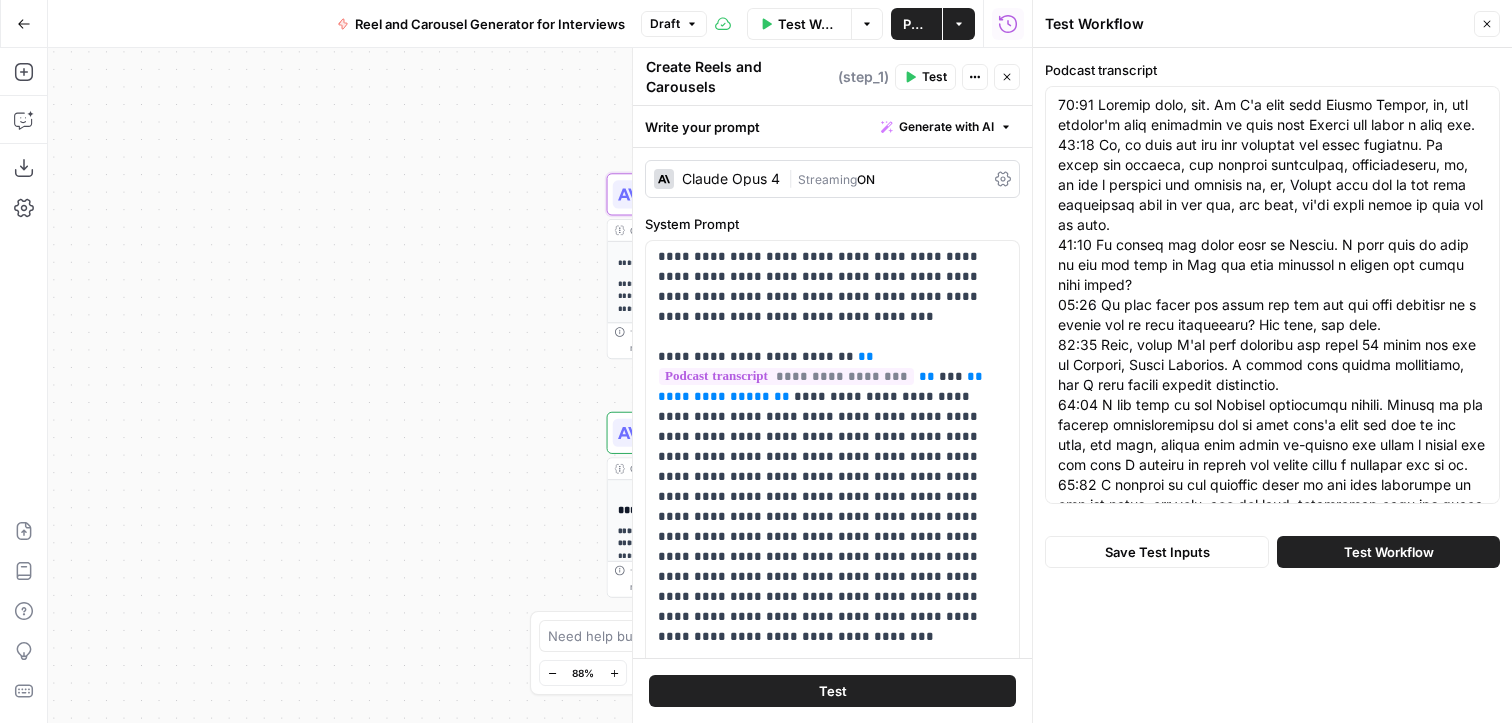 click on "Test Workflow" at bounding box center [1388, 552] 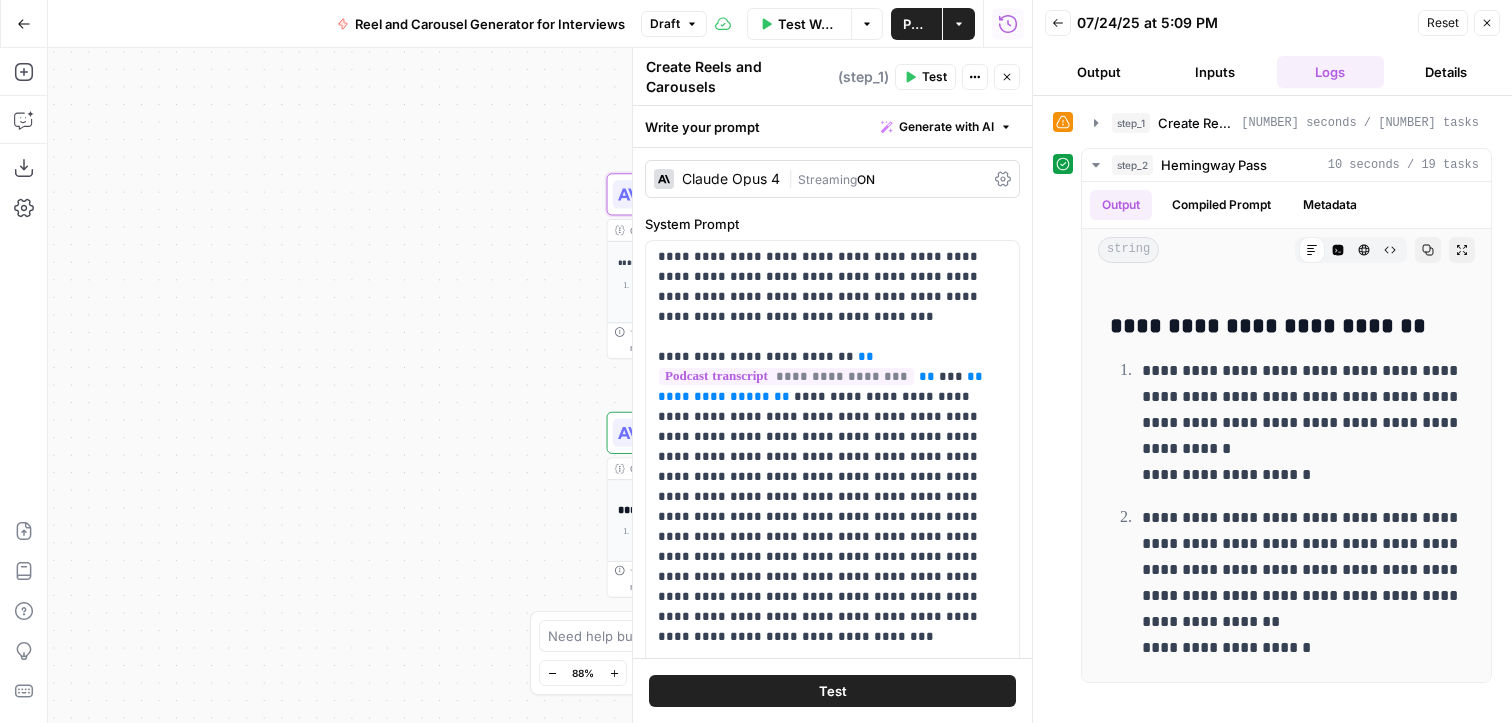 scroll, scrollTop: 0, scrollLeft: 0, axis: both 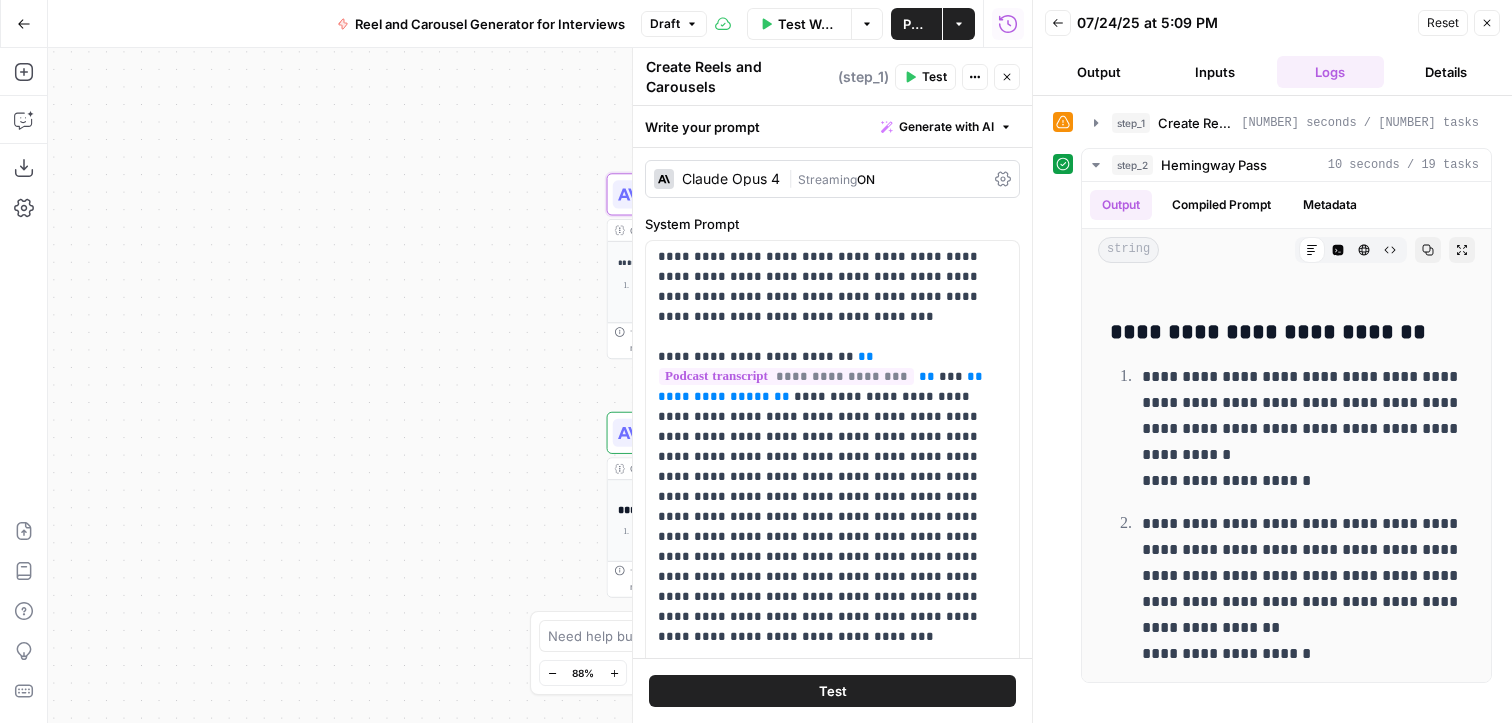click on "**********" at bounding box center [1302, 429] 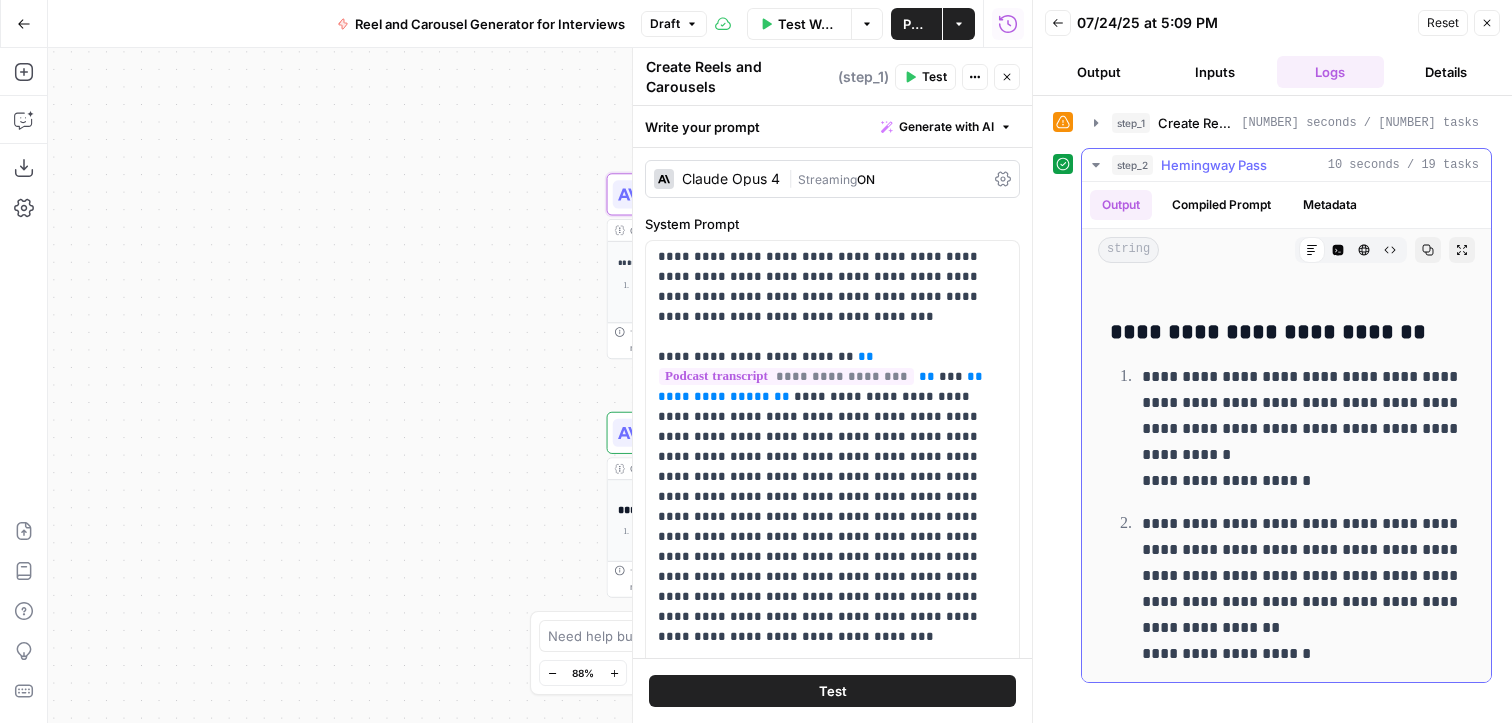 click on "**********" at bounding box center [1302, 429] 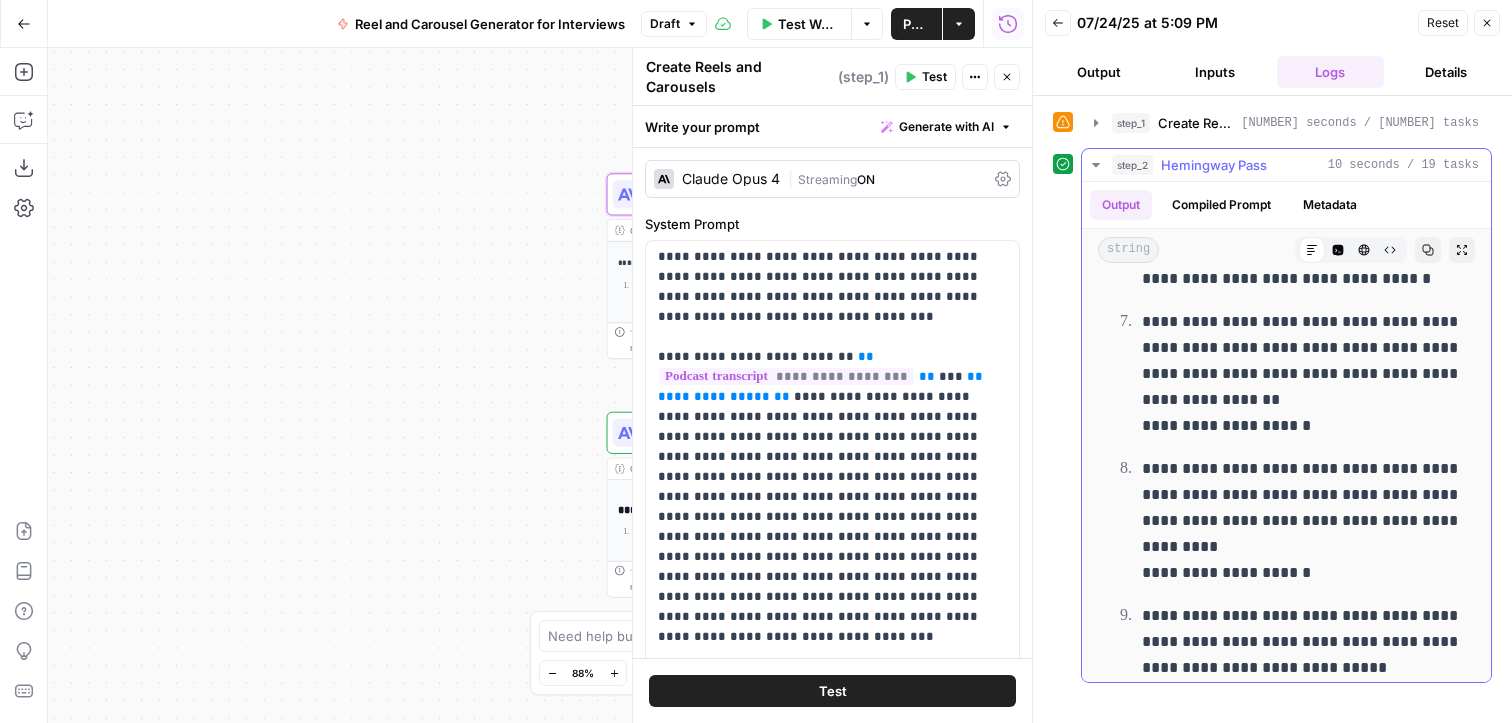 scroll, scrollTop: 1185, scrollLeft: 0, axis: vertical 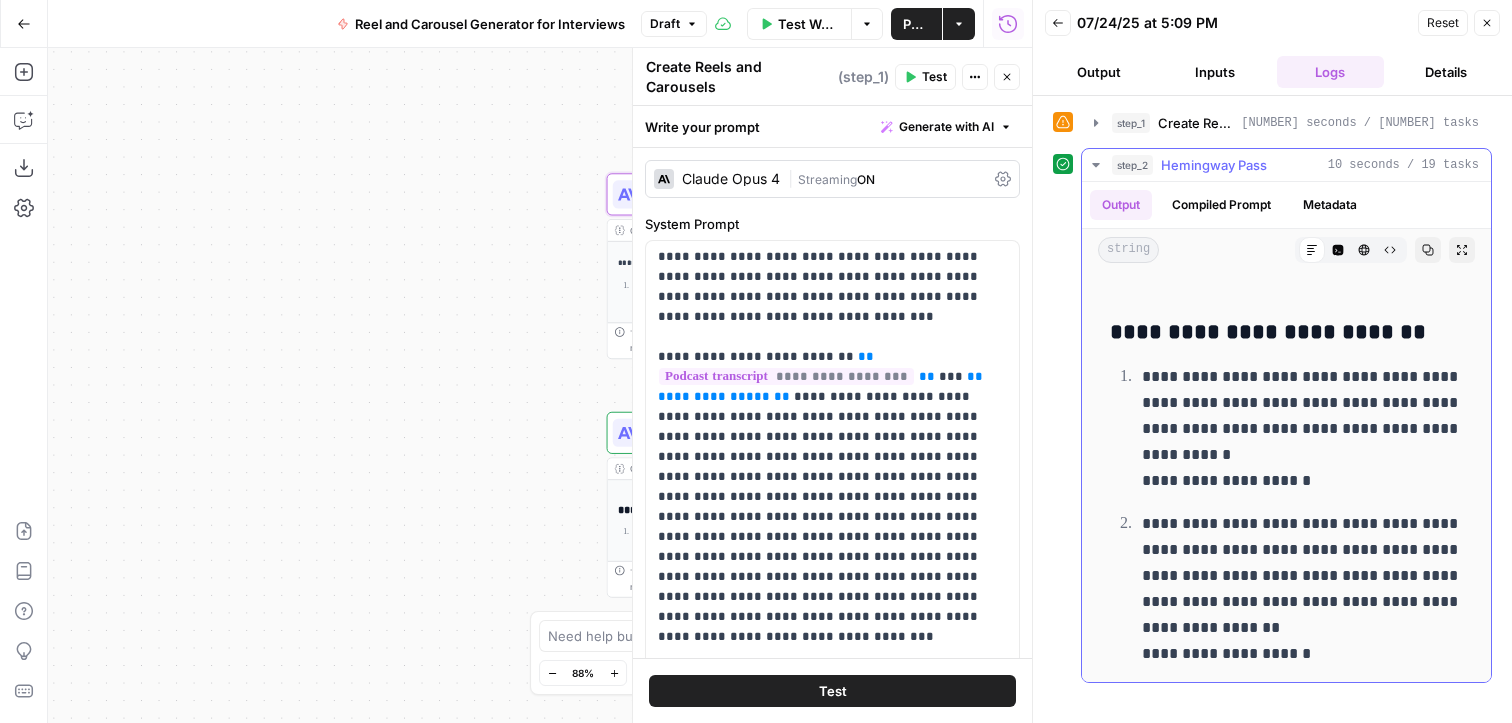 drag, startPoint x: 1320, startPoint y: 637, endPoint x: 1116, endPoint y: 332, distance: 366.9346 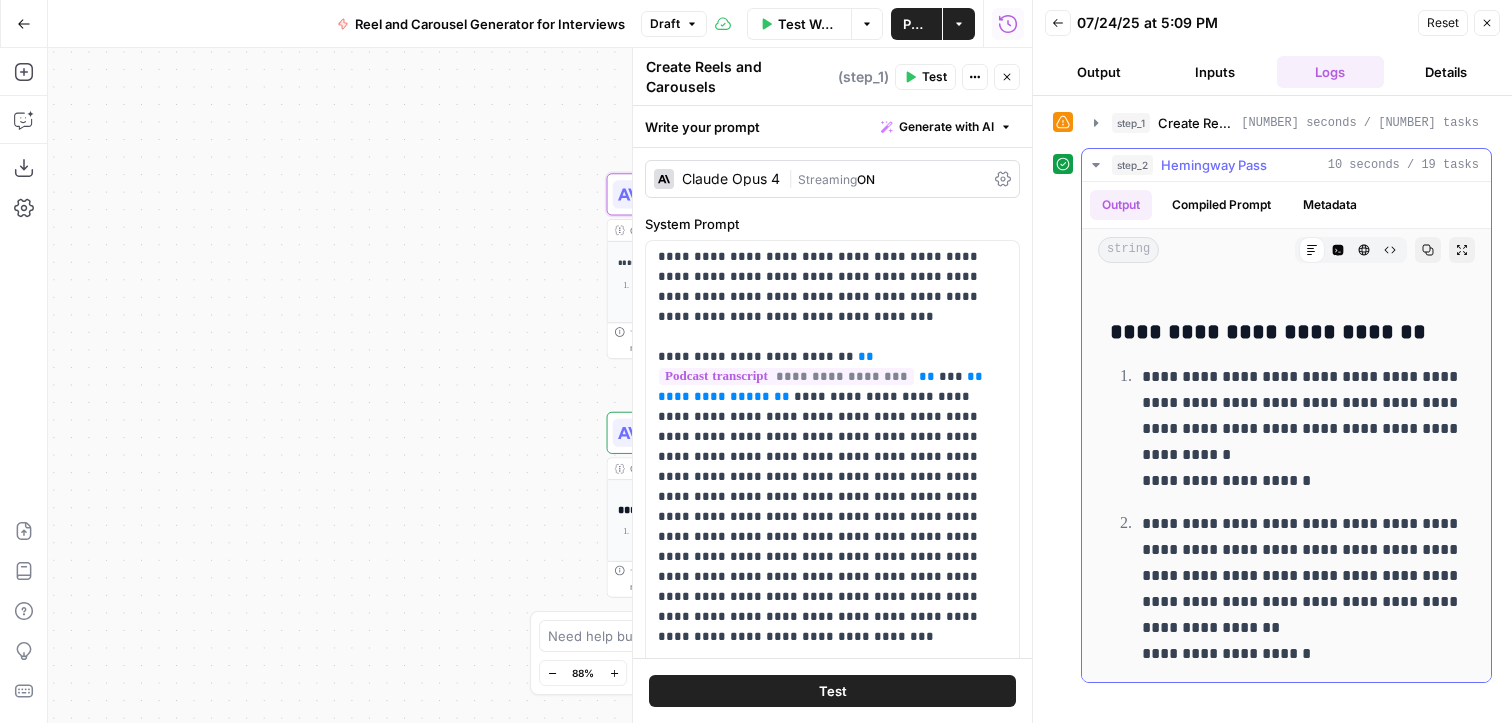 drag, startPoint x: 1228, startPoint y: 452, endPoint x: 1135, endPoint y: 371, distance: 123.32883 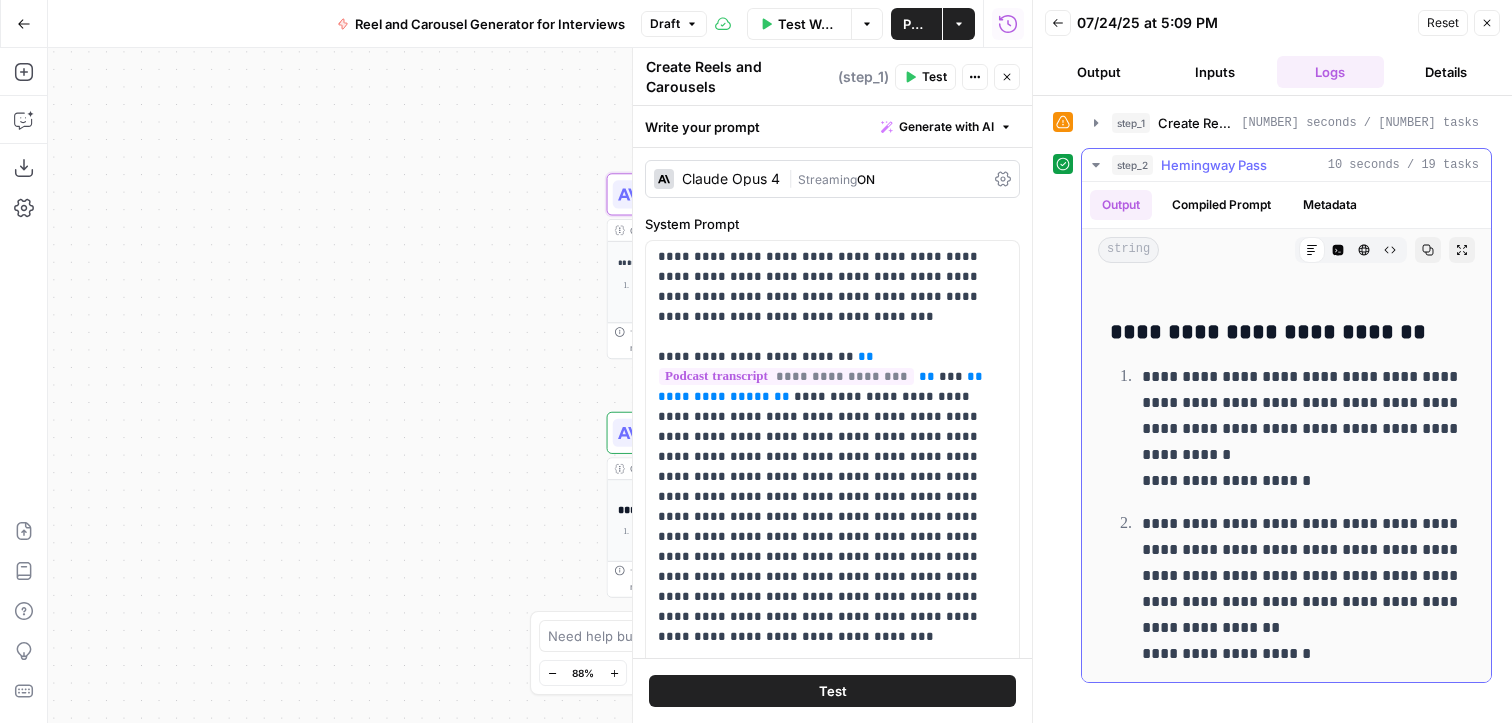 copy on "**********" 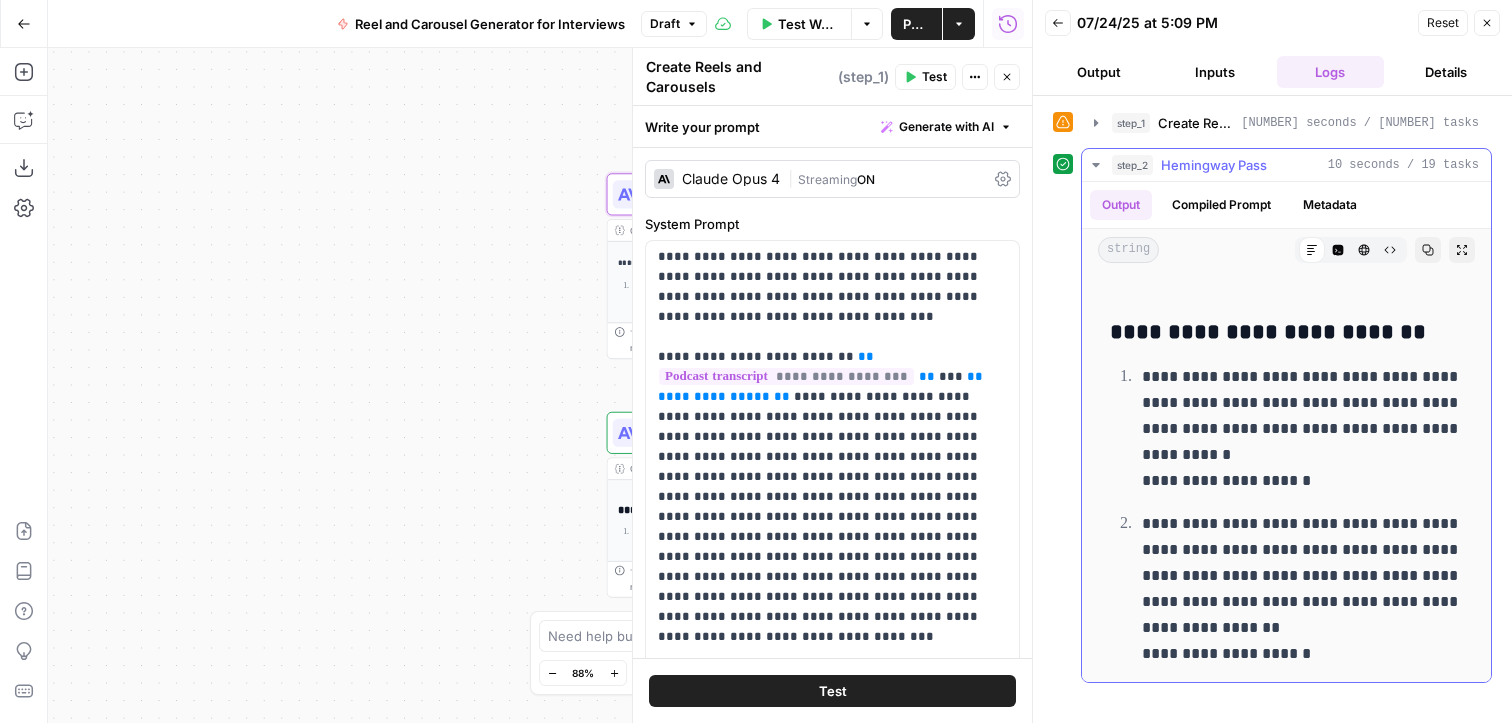 click on "**********" at bounding box center (1302, 429) 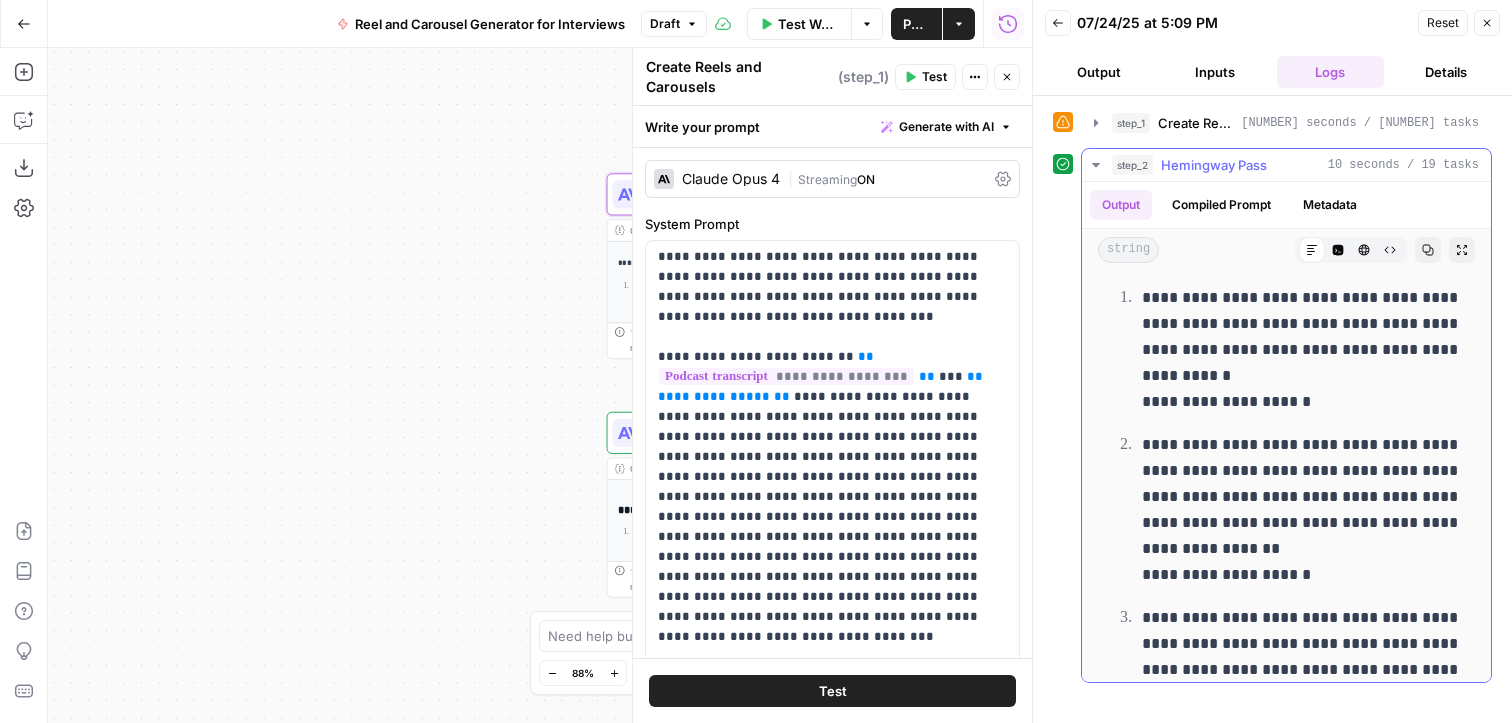 scroll, scrollTop: 98, scrollLeft: 0, axis: vertical 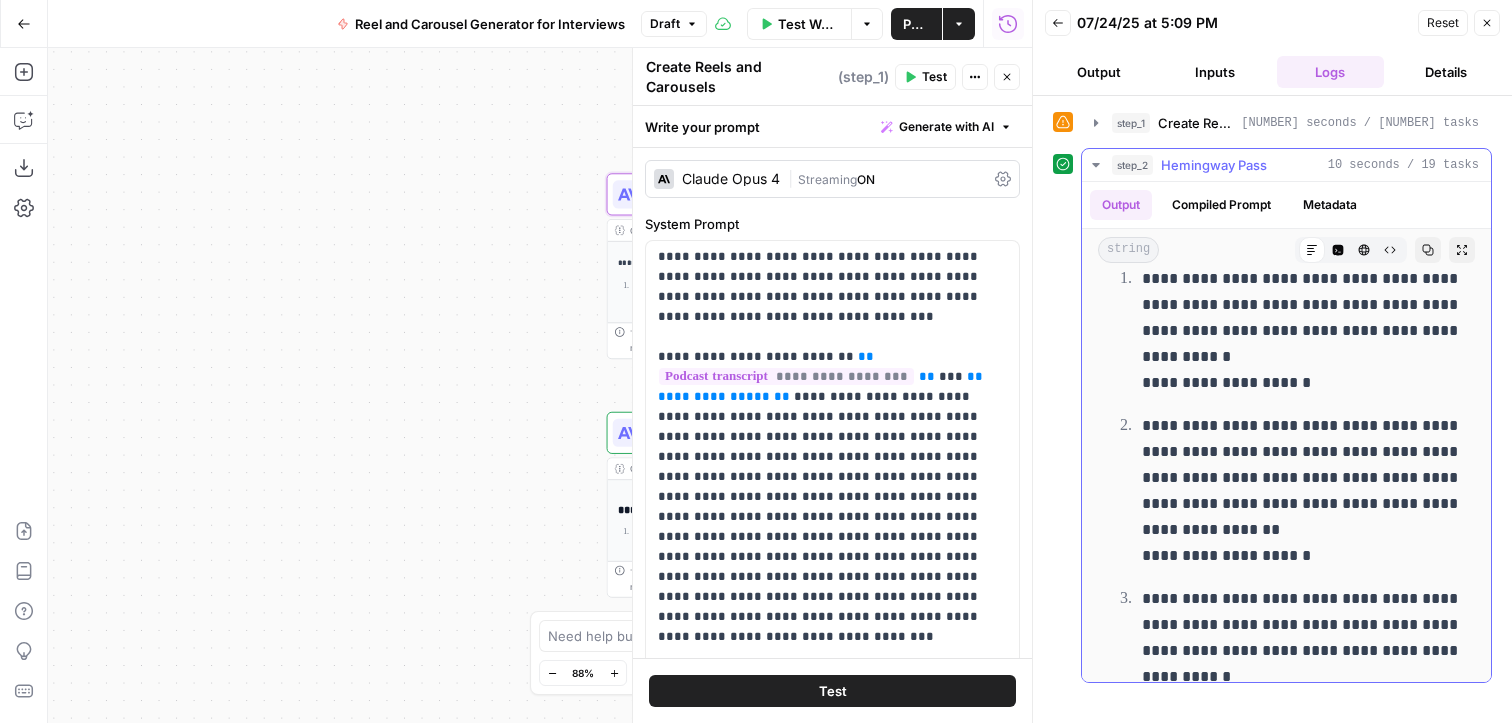 drag, startPoint x: 1309, startPoint y: 530, endPoint x: 1148, endPoint y: 435, distance: 186.93849 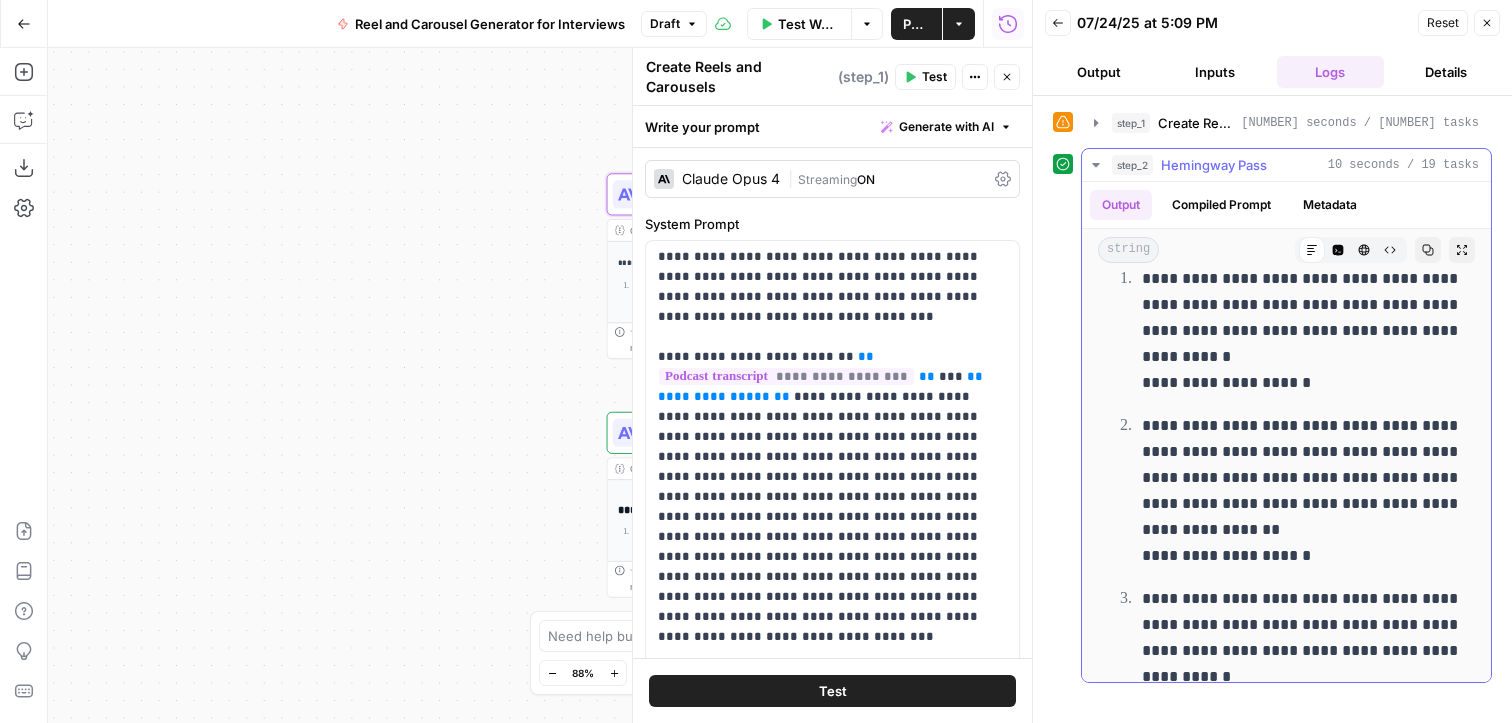 drag, startPoint x: 1141, startPoint y: 419, endPoint x: 1314, endPoint y: 539, distance: 210.54453 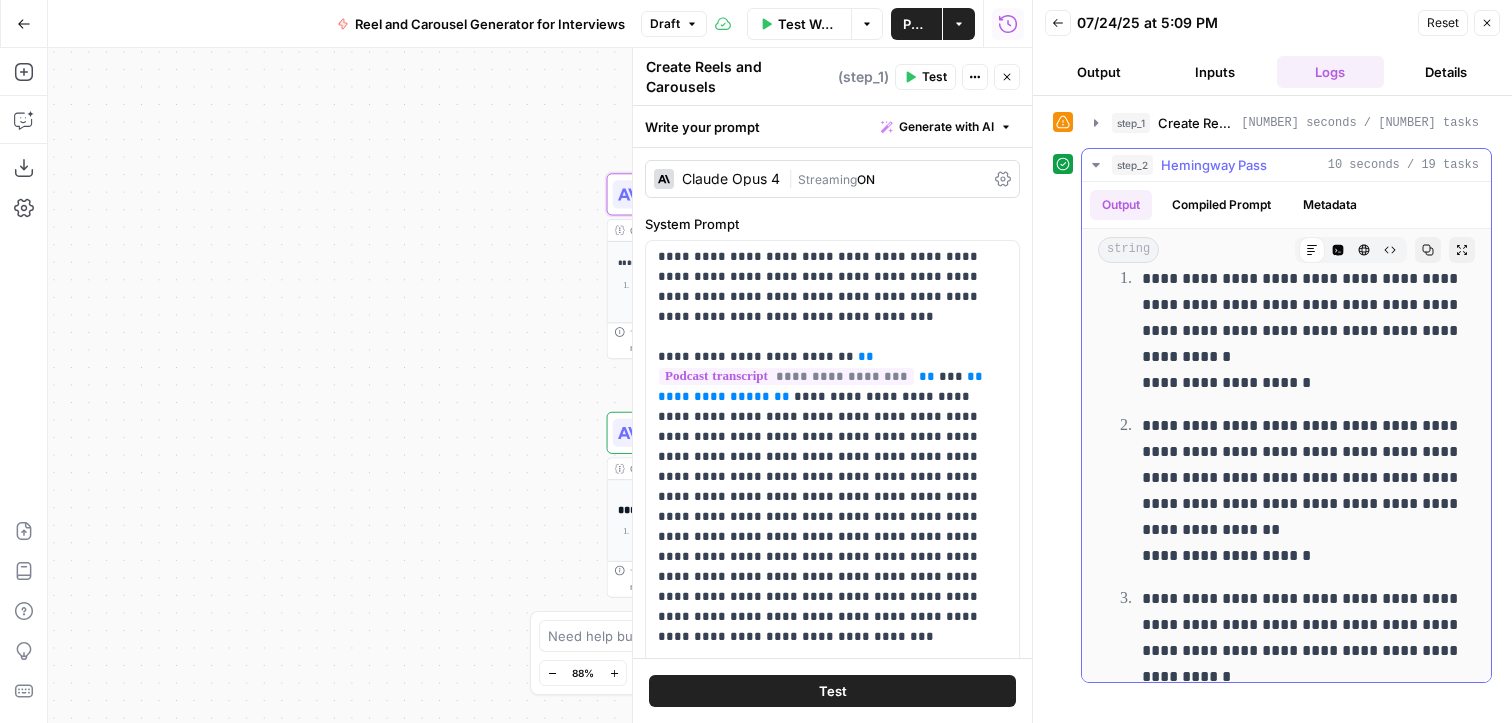 click on "**********" at bounding box center [1302, 491] 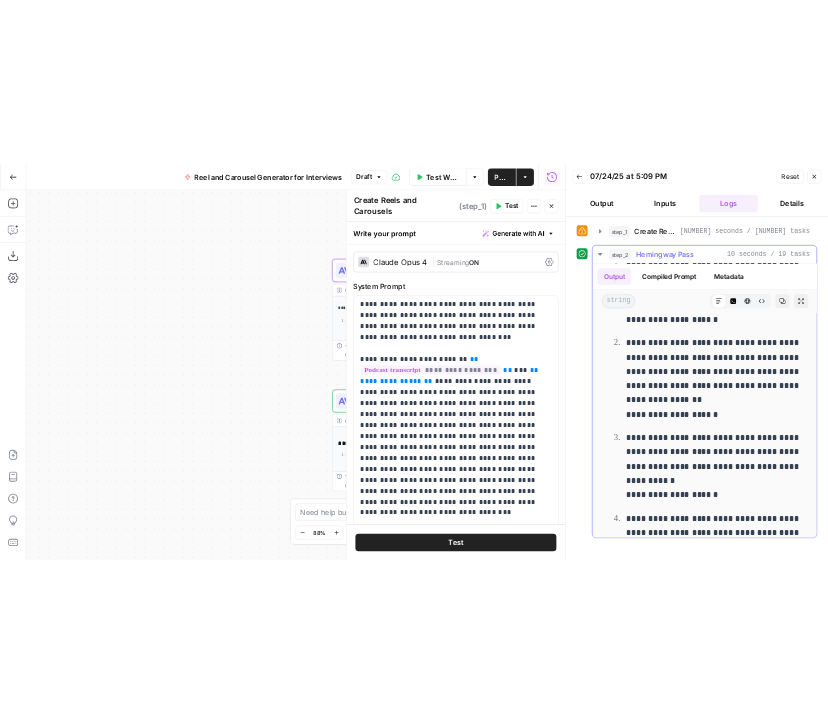 scroll, scrollTop: 199, scrollLeft: 0, axis: vertical 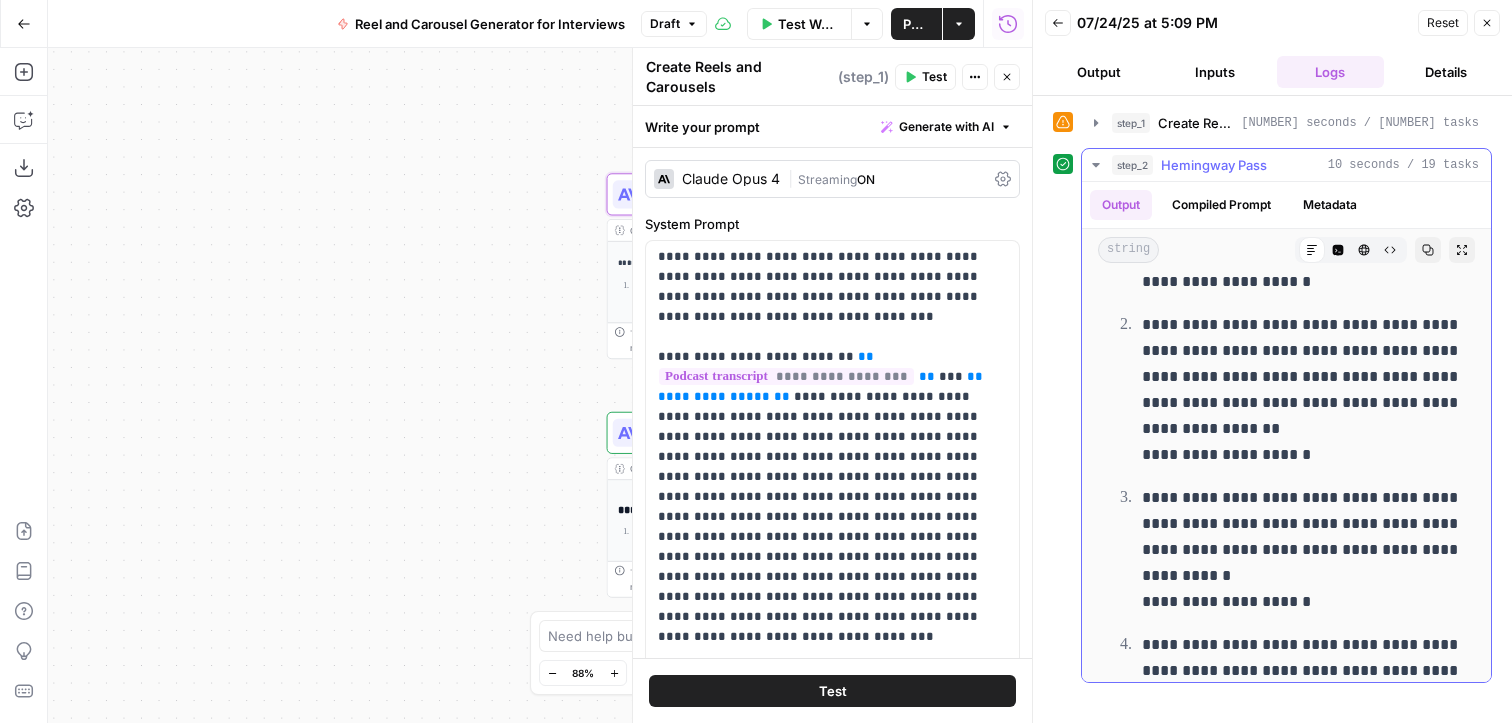 click on "**********" at bounding box center [1302, 390] 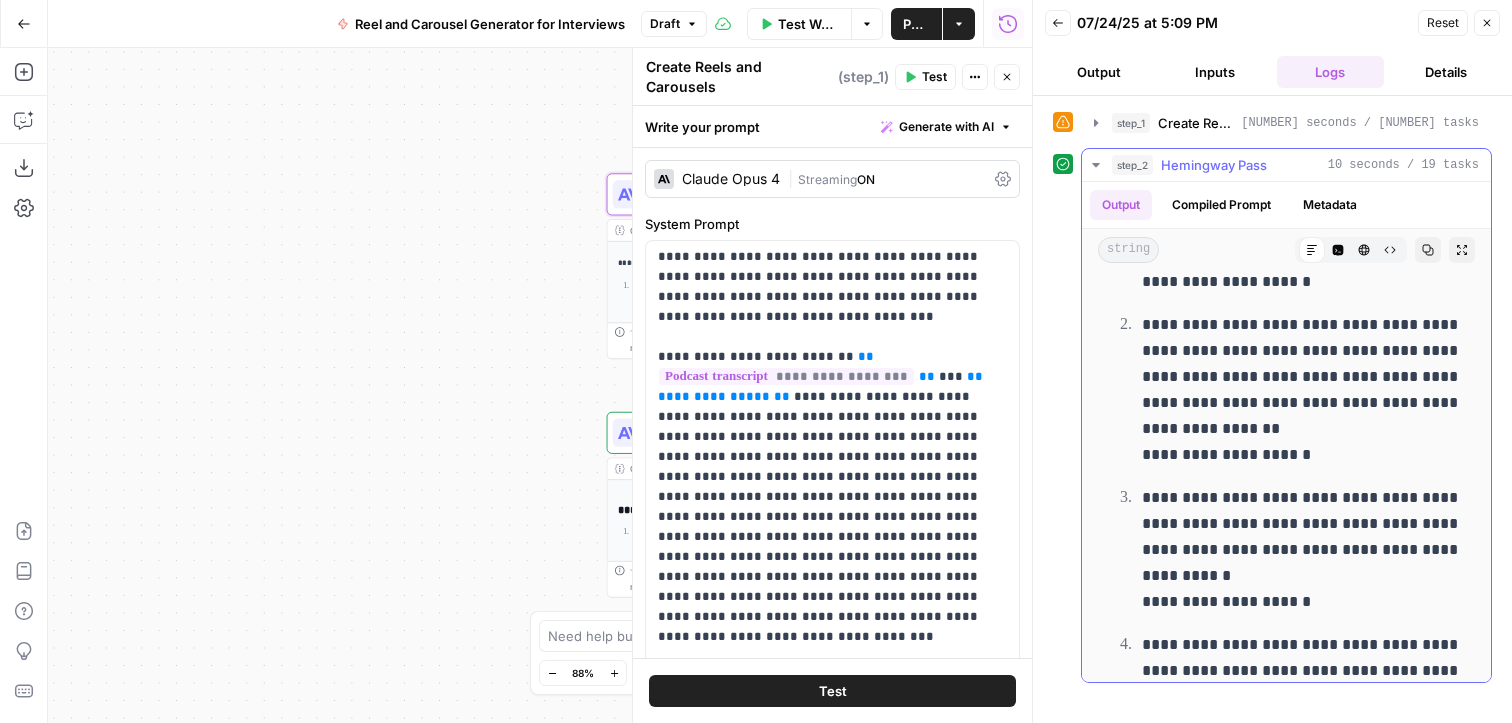 copy on "**********" 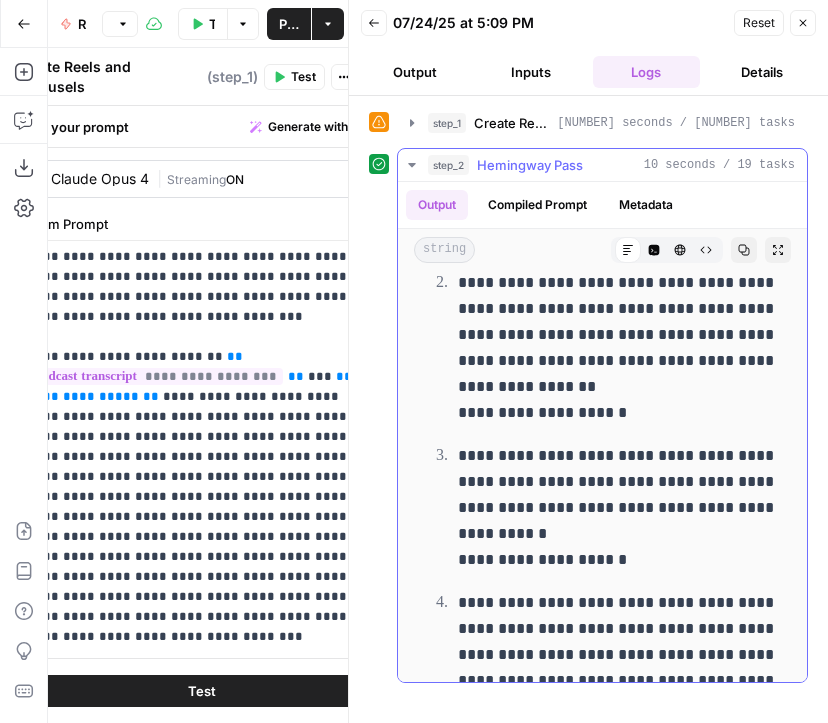 scroll, scrollTop: 214, scrollLeft: 0, axis: vertical 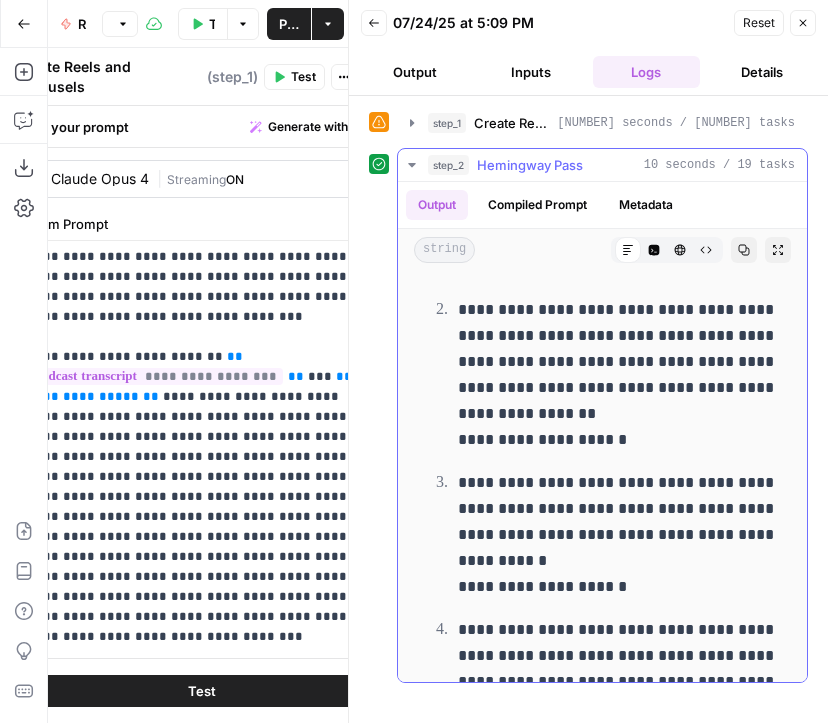 drag, startPoint x: 620, startPoint y: 414, endPoint x: 460, endPoint y: 314, distance: 188.67963 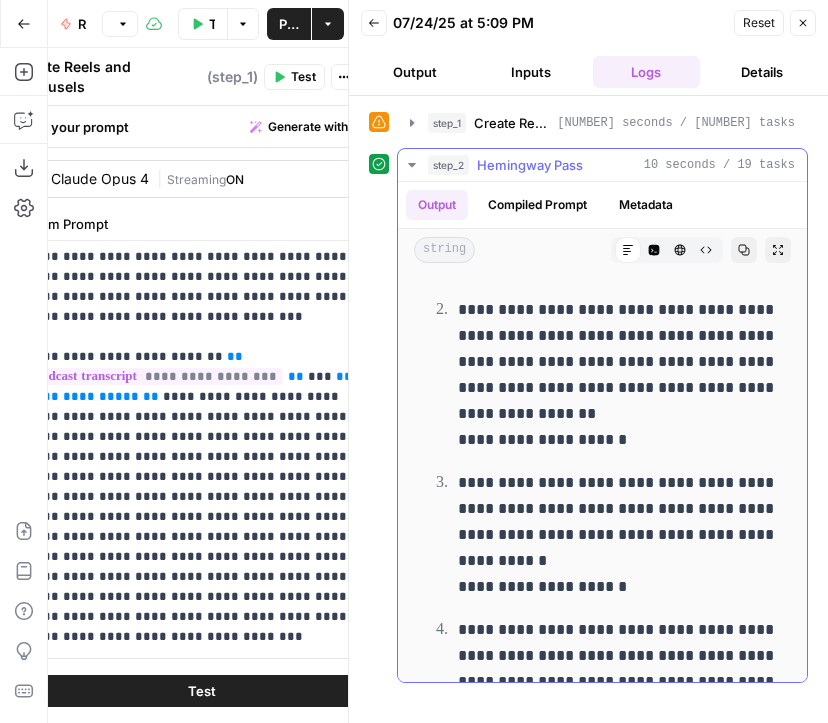 copy on "**********" 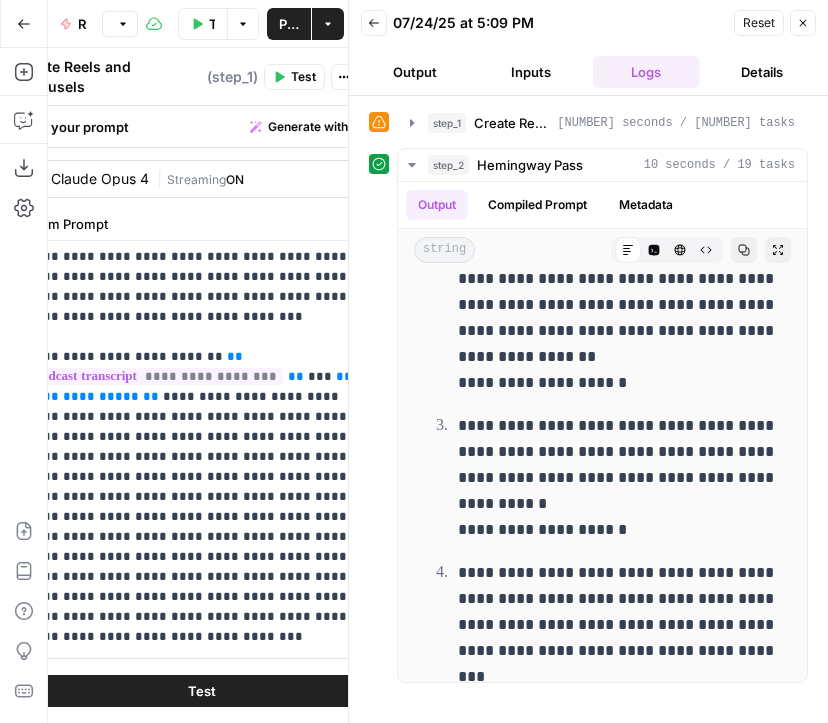 scroll, scrollTop: 274, scrollLeft: 0, axis: vertical 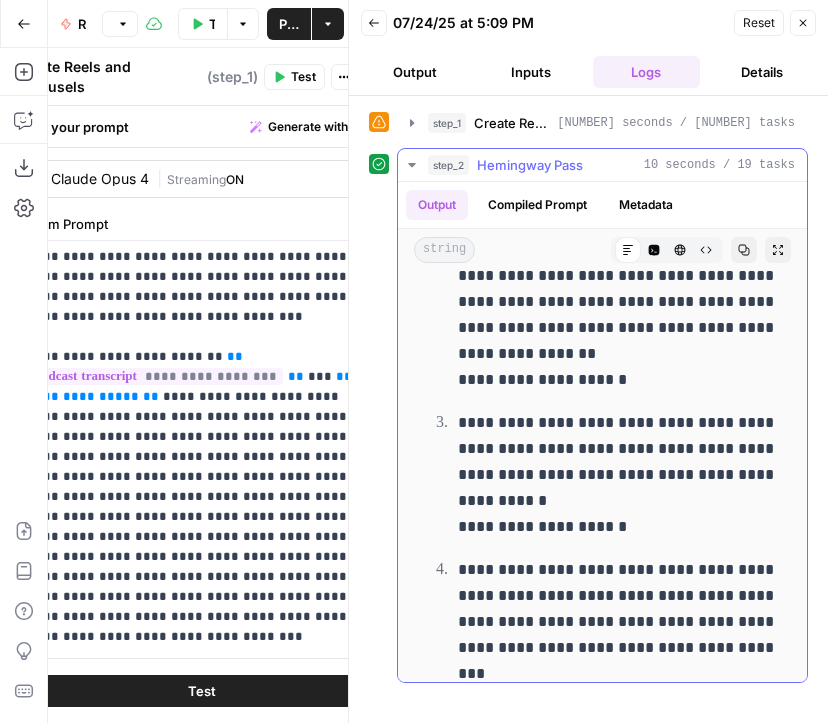 drag, startPoint x: 630, startPoint y: 529, endPoint x: 429, endPoint y: 533, distance: 201.0398 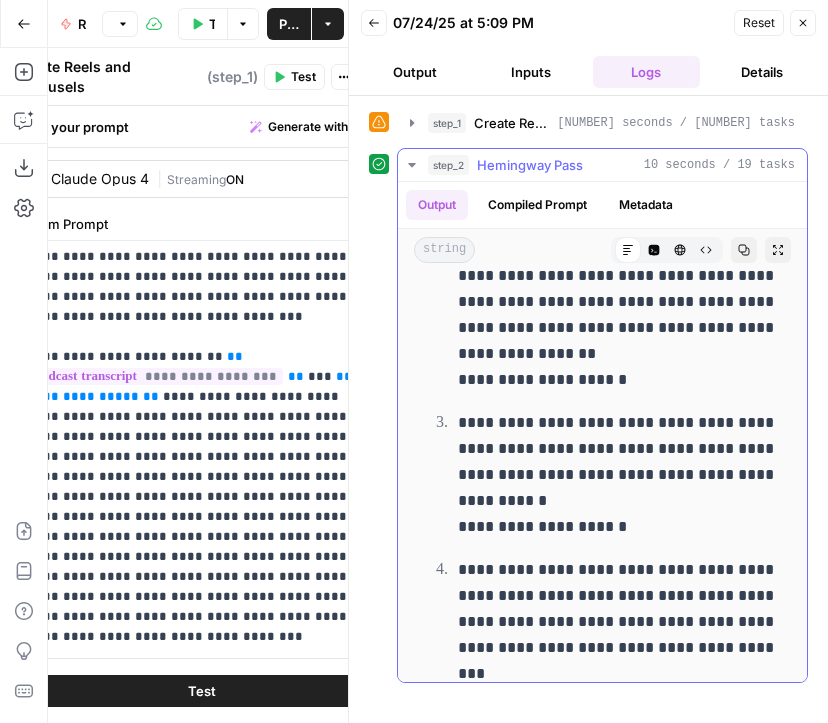 drag, startPoint x: 580, startPoint y: 498, endPoint x: 460, endPoint y: 423, distance: 141.50972 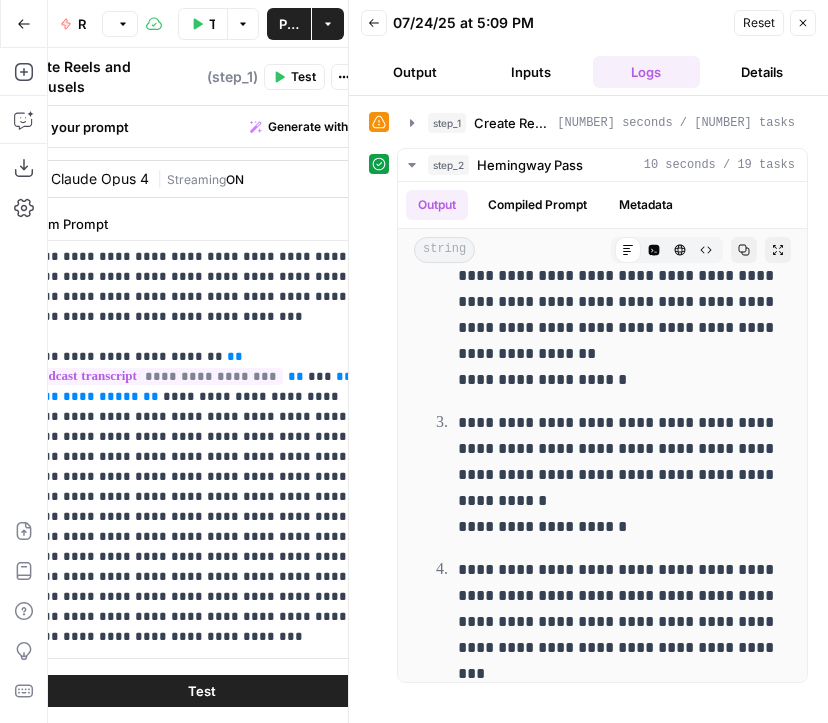 click on "**********" at bounding box center (618, 475) 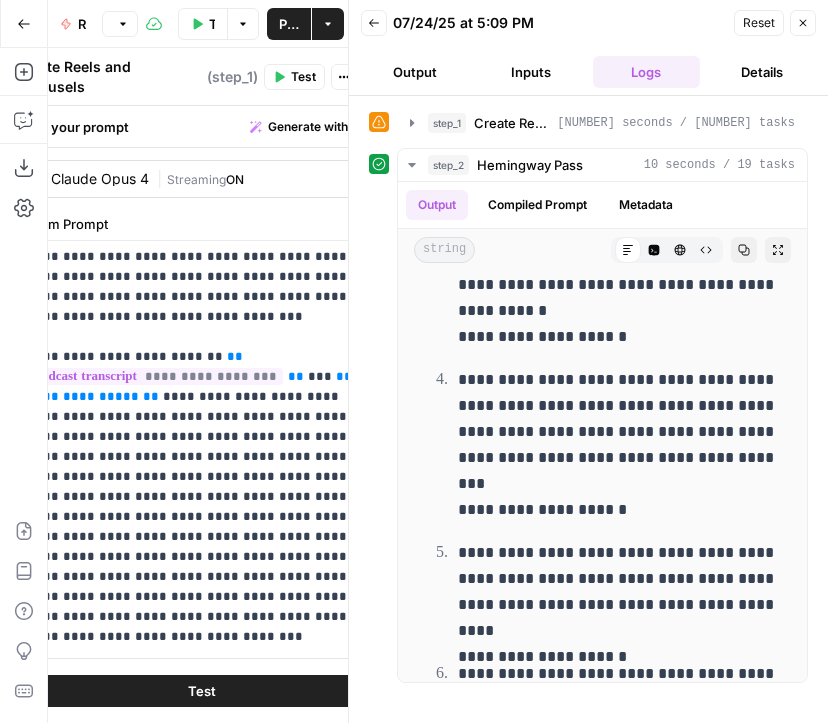 scroll, scrollTop: 477, scrollLeft: 0, axis: vertical 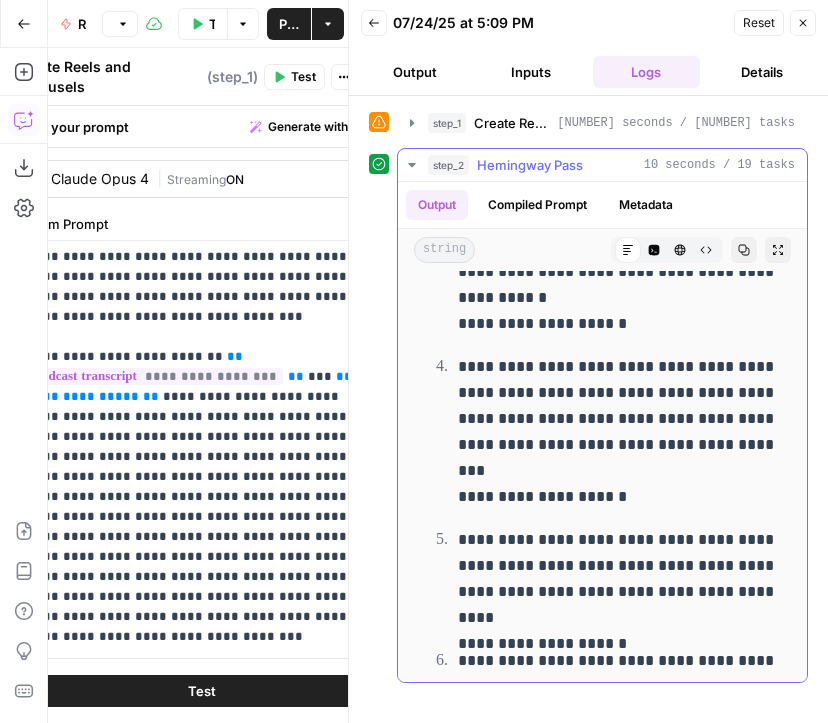 drag, startPoint x: 628, startPoint y: 497, endPoint x: 436, endPoint y: 497, distance: 192 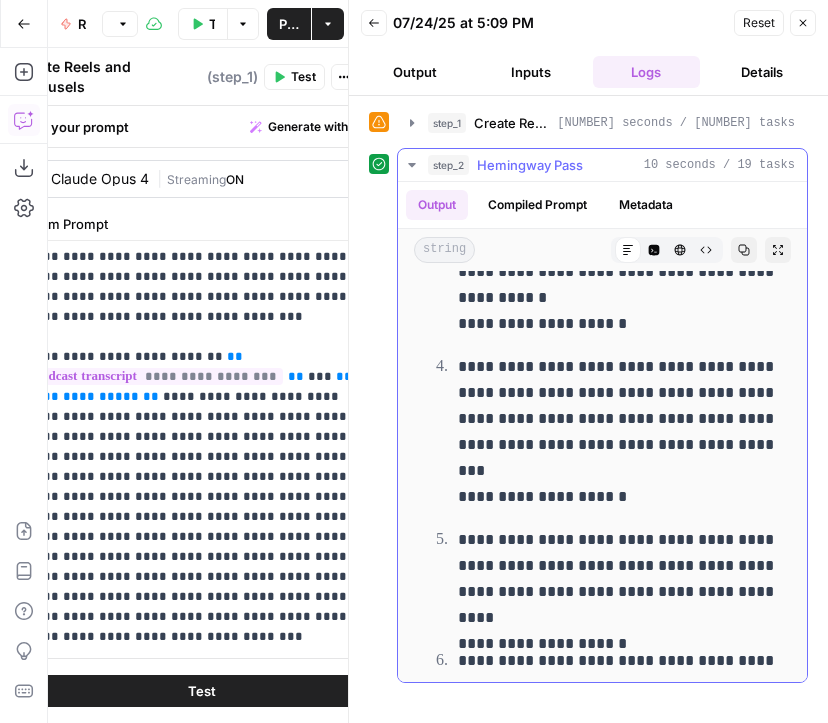 click on "**********" at bounding box center (618, 432) 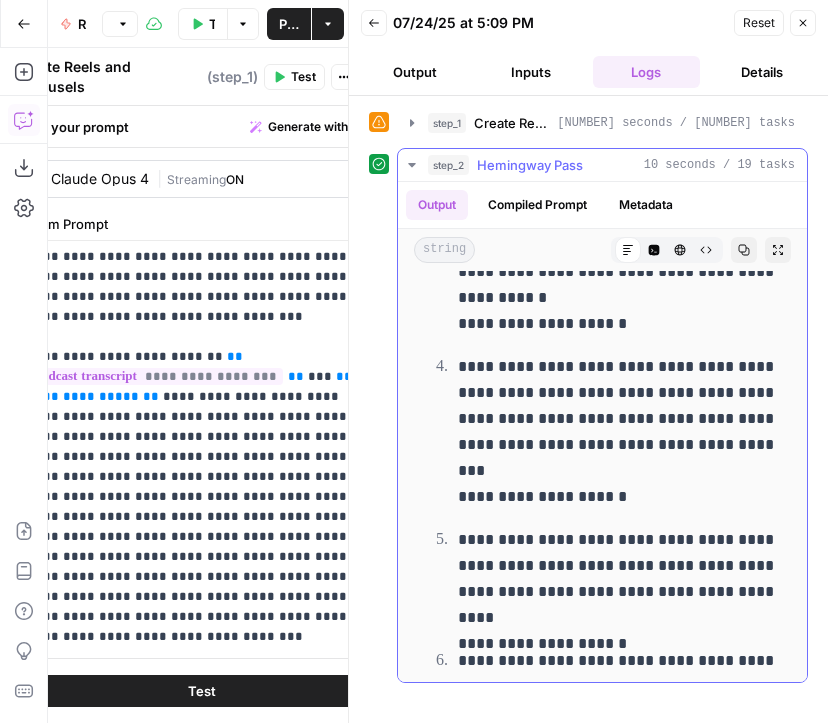 drag, startPoint x: 543, startPoint y: 469, endPoint x: 459, endPoint y: 374, distance: 126.81088 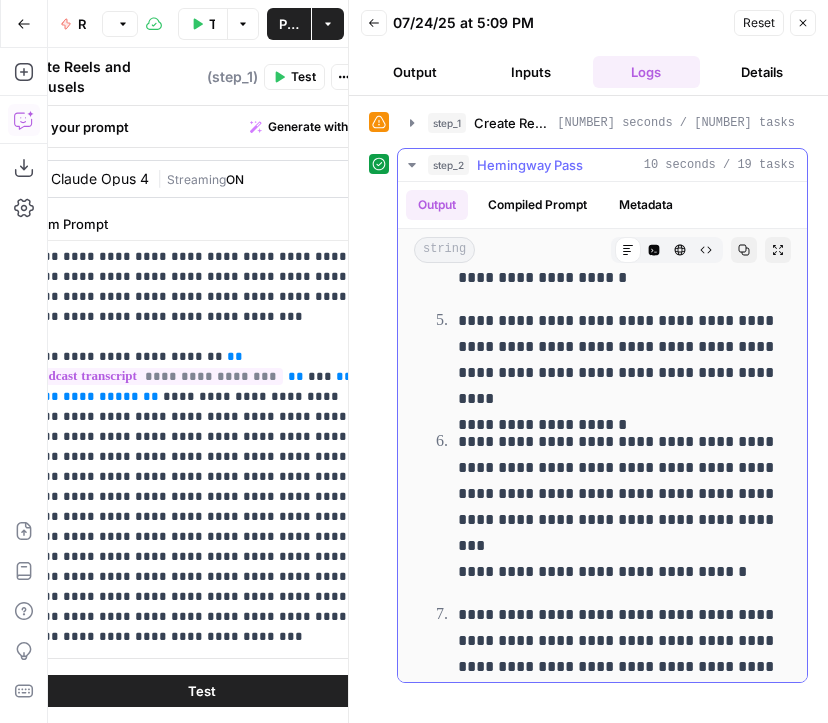 scroll, scrollTop: 684, scrollLeft: 0, axis: vertical 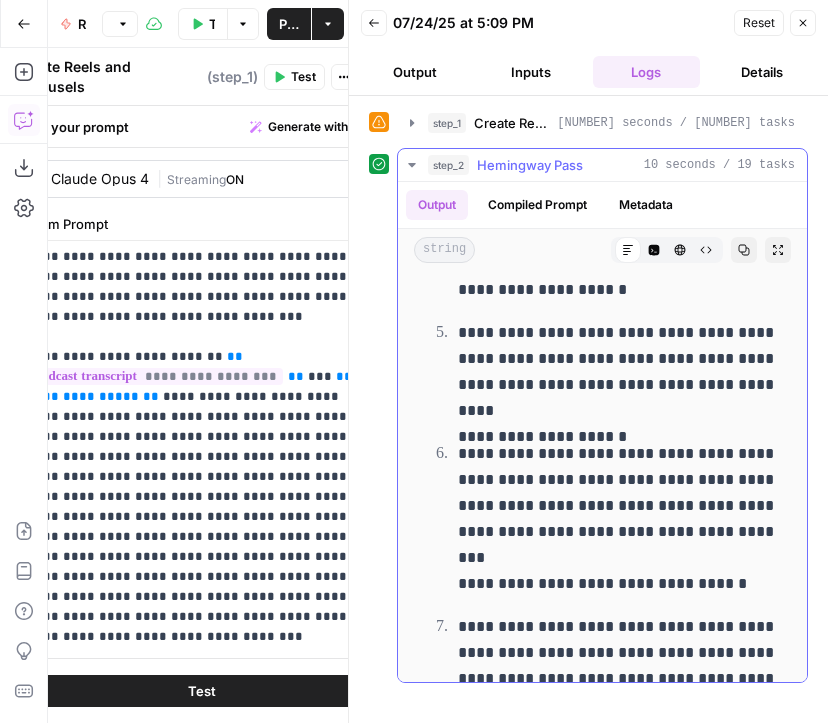 click on "**********" at bounding box center (602, 419) 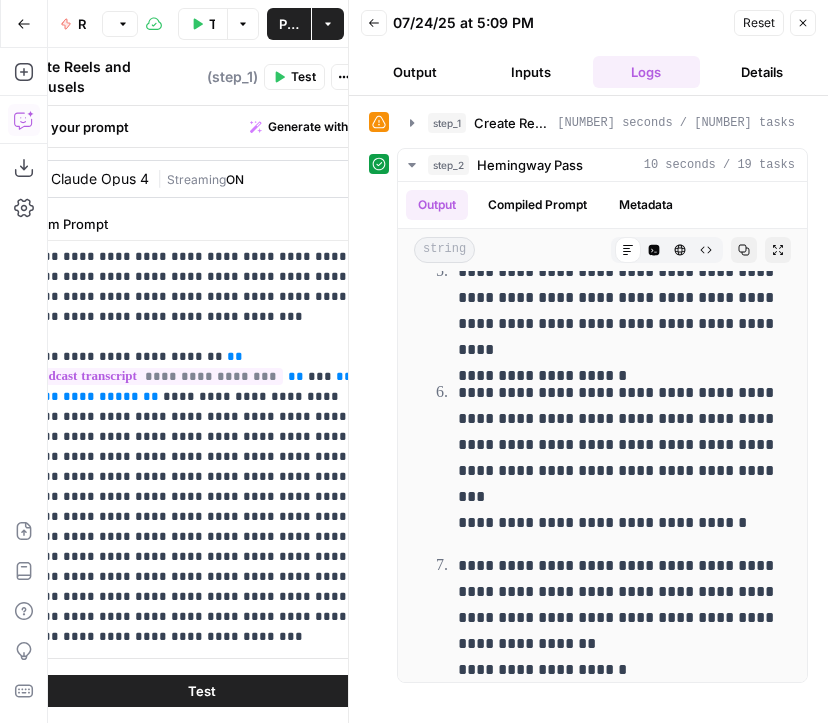 scroll, scrollTop: 755, scrollLeft: 0, axis: vertical 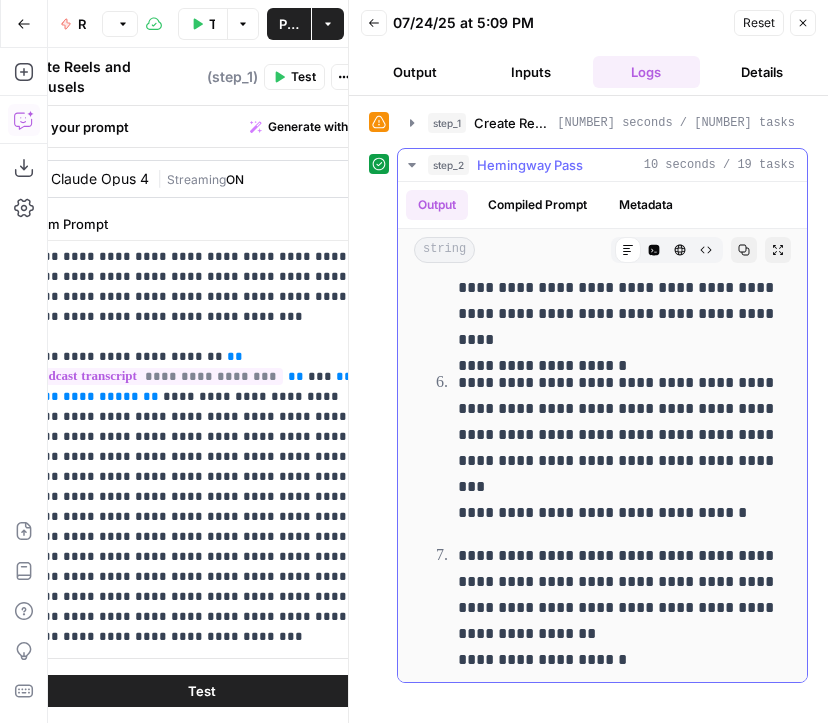 drag, startPoint x: 703, startPoint y: 512, endPoint x: 455, endPoint y: 518, distance: 248.07257 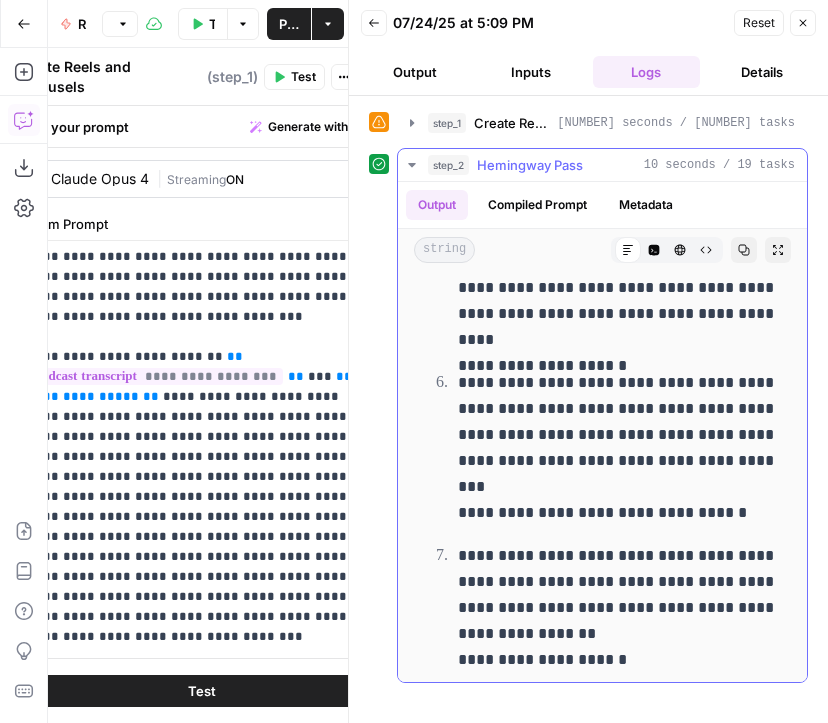 click on "**********" at bounding box center (618, 448) 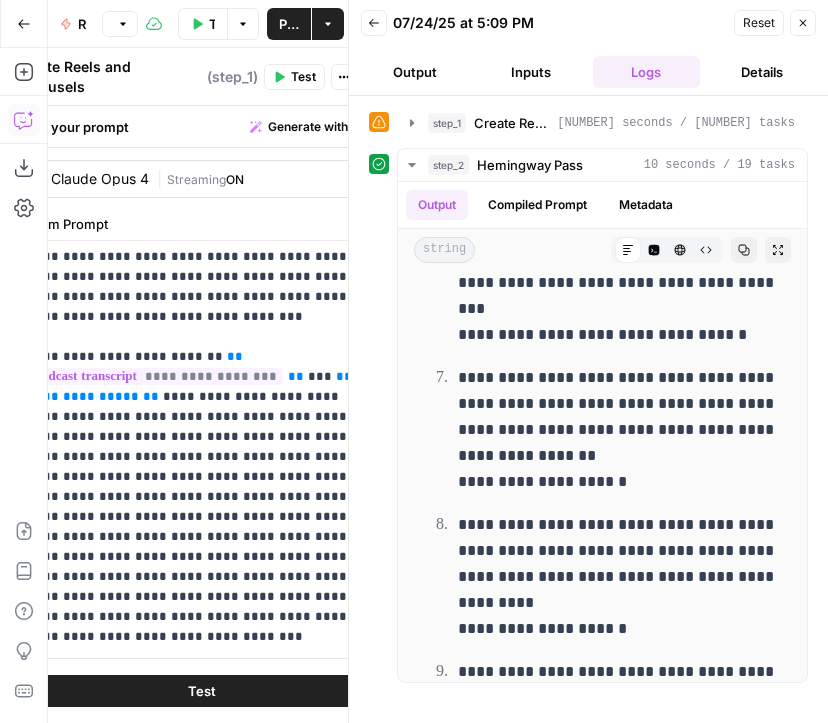 scroll, scrollTop: 945, scrollLeft: 0, axis: vertical 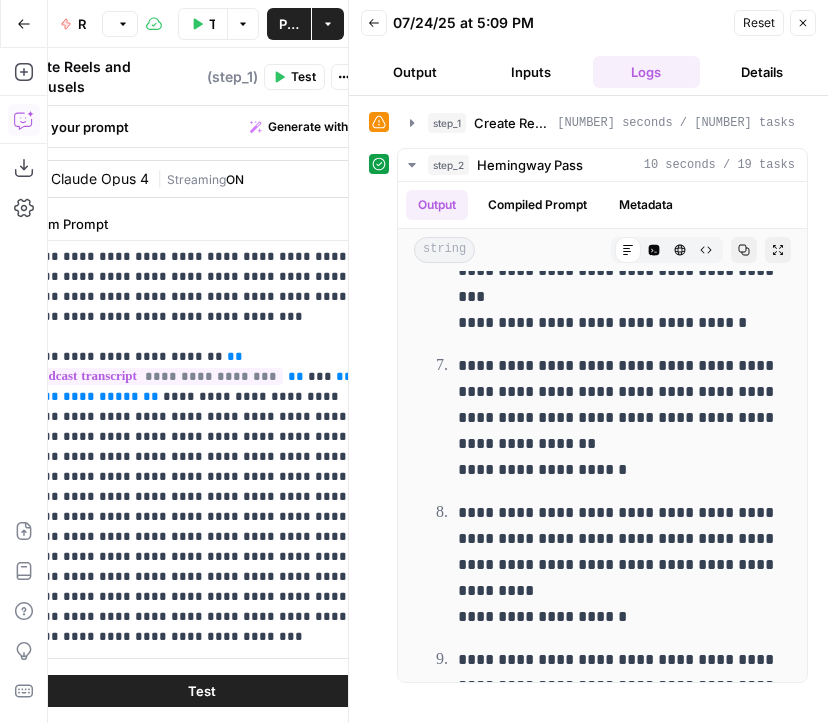 click on "**********" at bounding box center (618, 418) 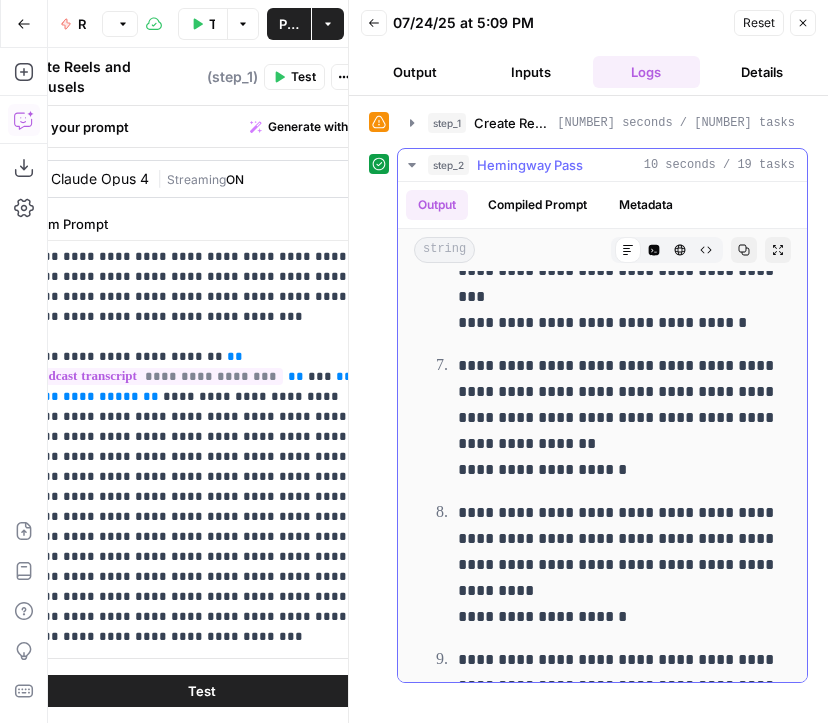 drag, startPoint x: 620, startPoint y: 460, endPoint x: 441, endPoint y: 460, distance: 179 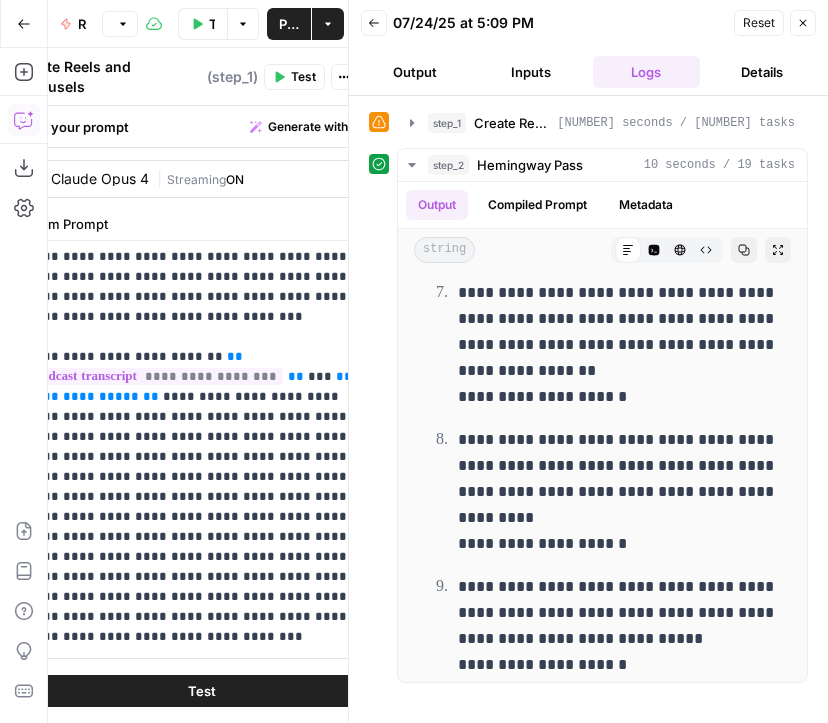scroll, scrollTop: 1038, scrollLeft: 0, axis: vertical 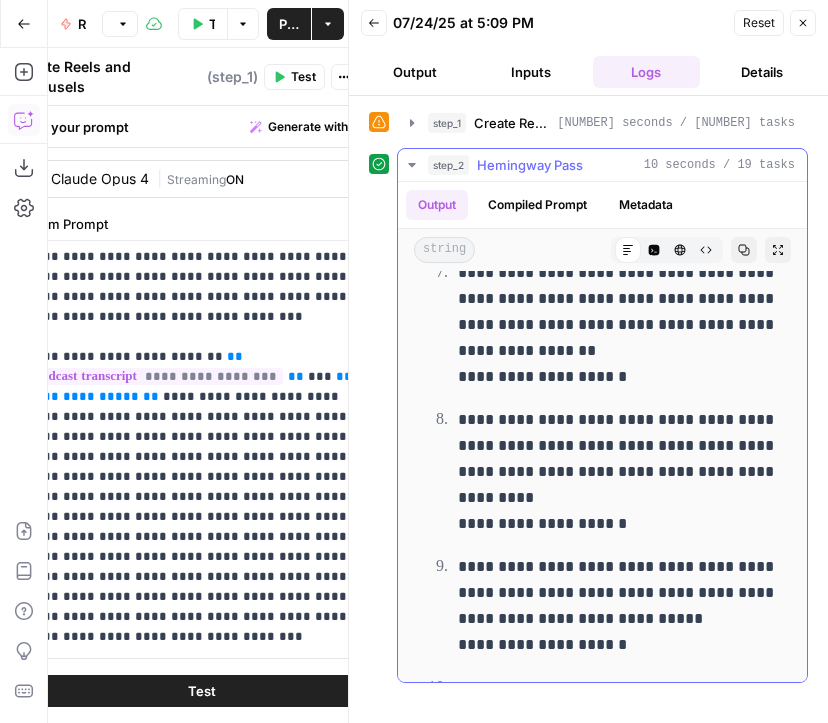 drag, startPoint x: 622, startPoint y: 520, endPoint x: 415, endPoint y: 520, distance: 207 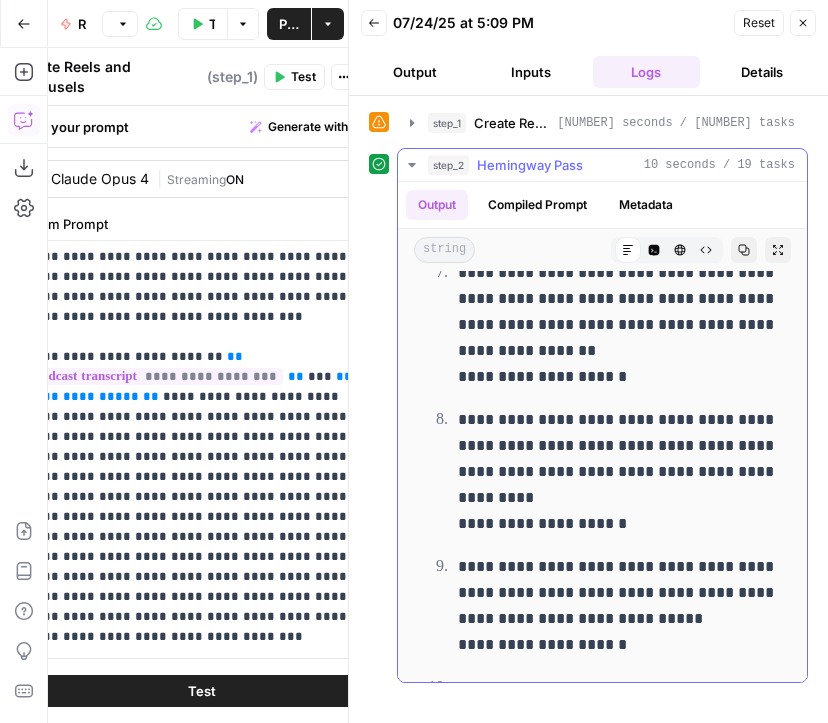 click on "**********" at bounding box center (618, 472) 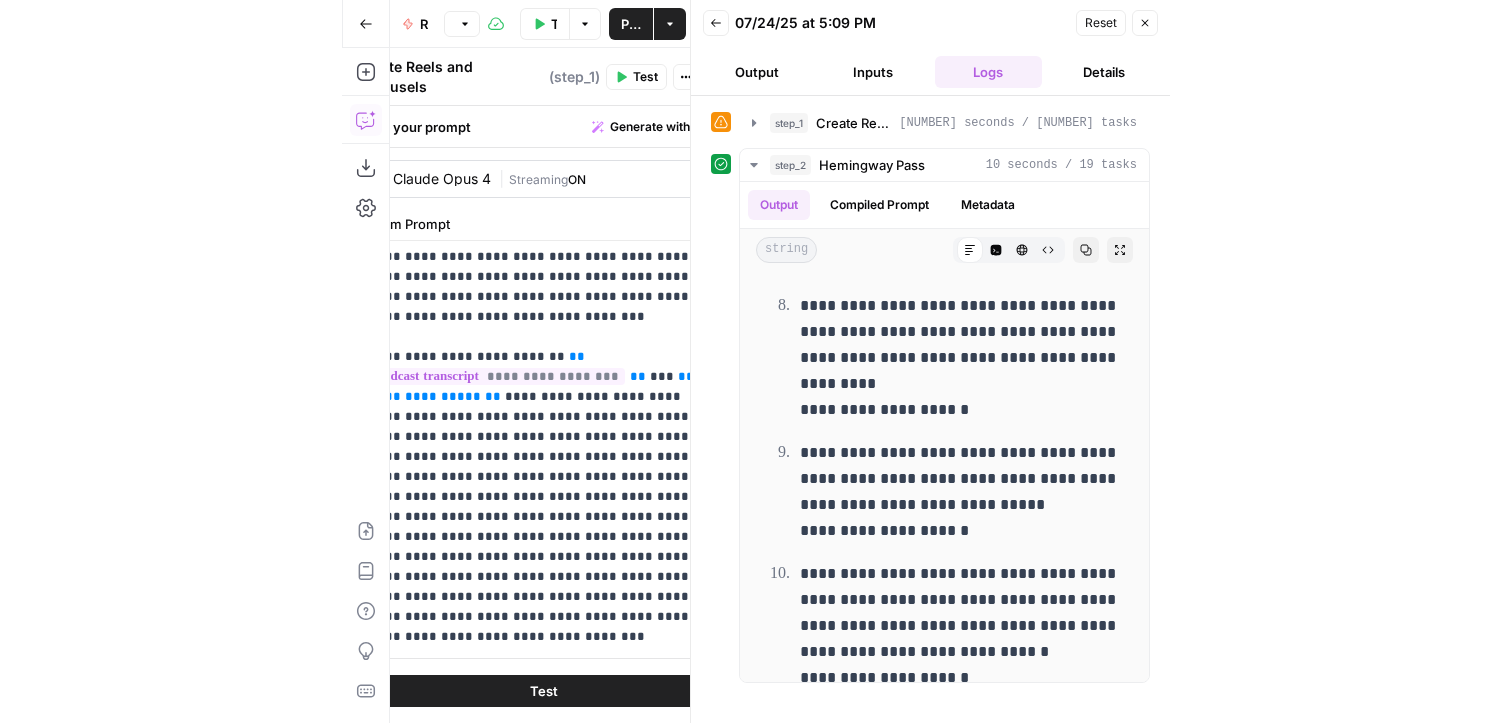 scroll, scrollTop: 1185, scrollLeft: 0, axis: vertical 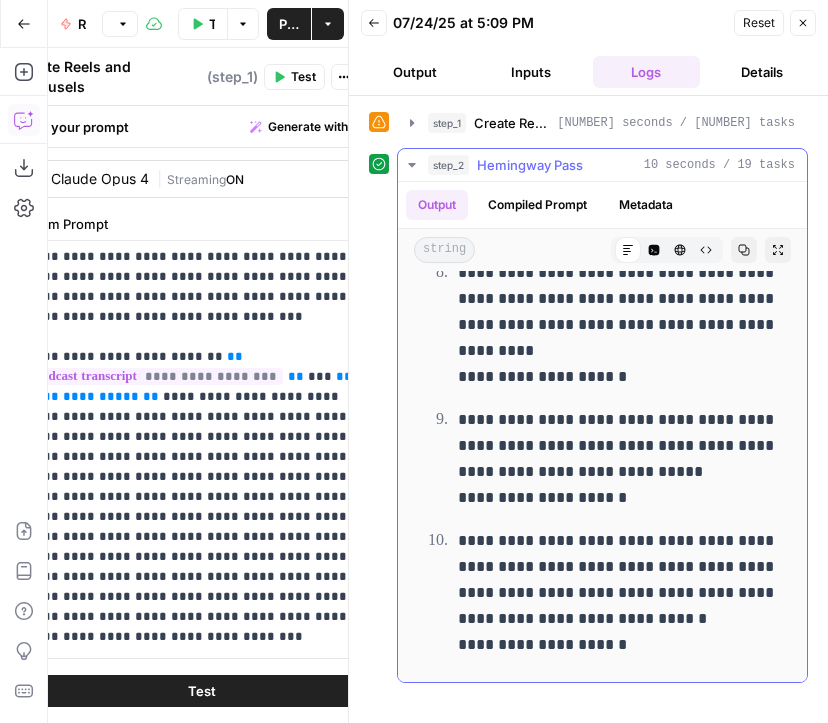 click on "**********" at bounding box center (618, 459) 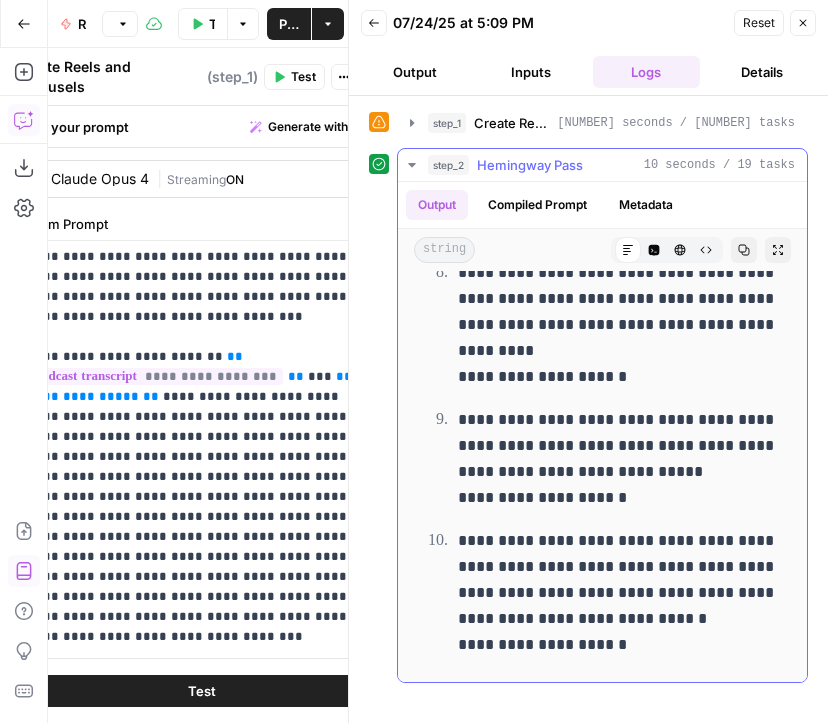 click on "**********" at bounding box center (618, 593) 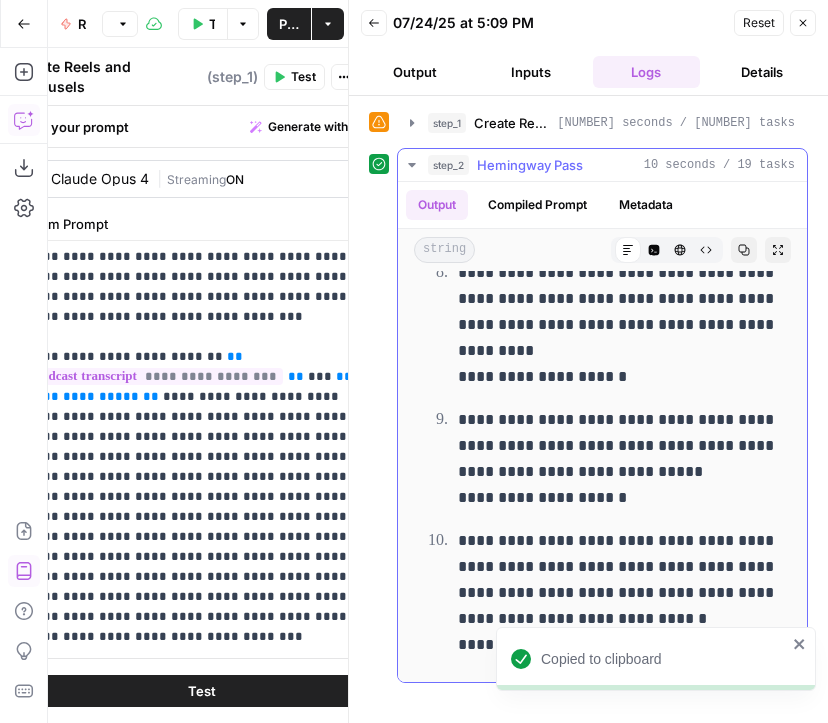 click on "**********" at bounding box center (618, 459) 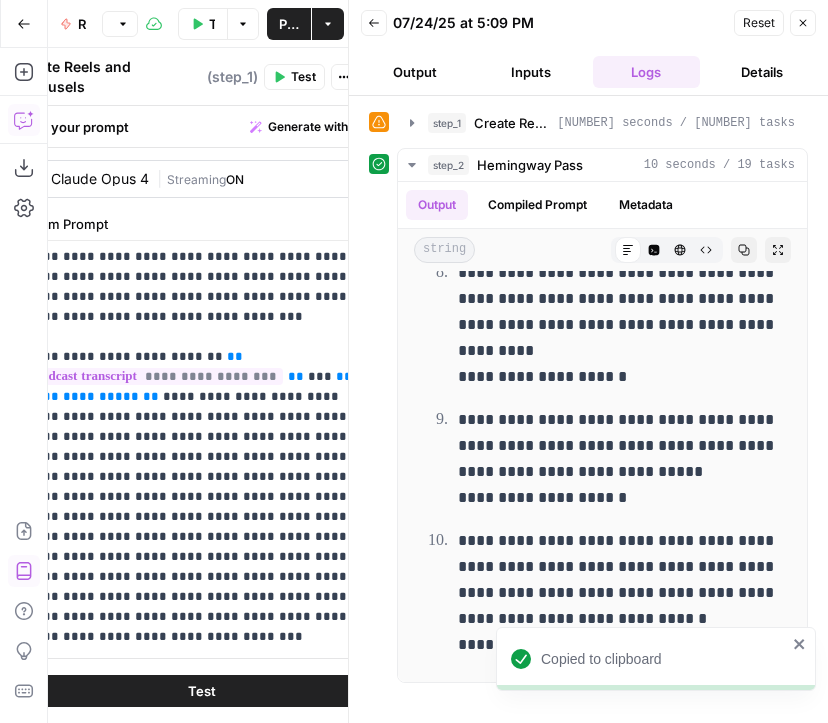 click 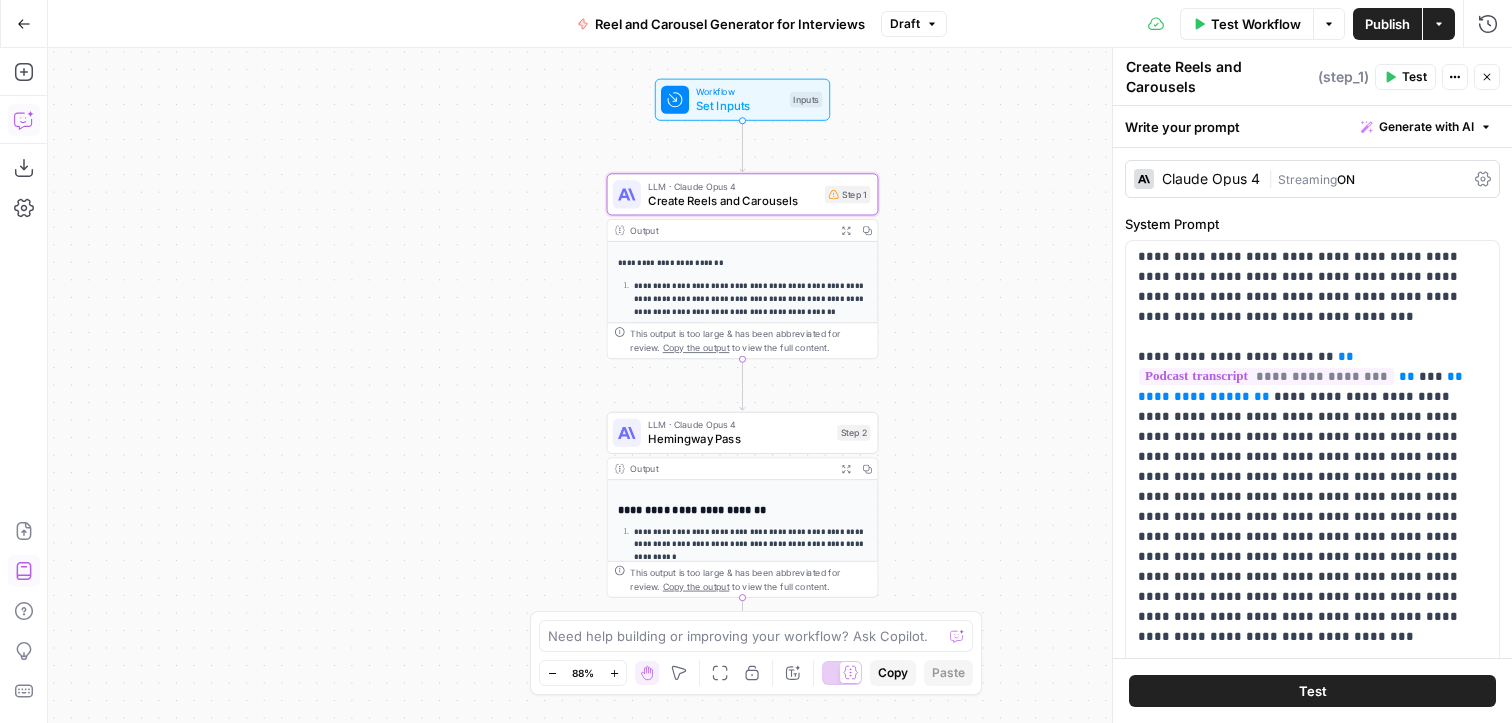 click on "Close" at bounding box center [1492, 77] 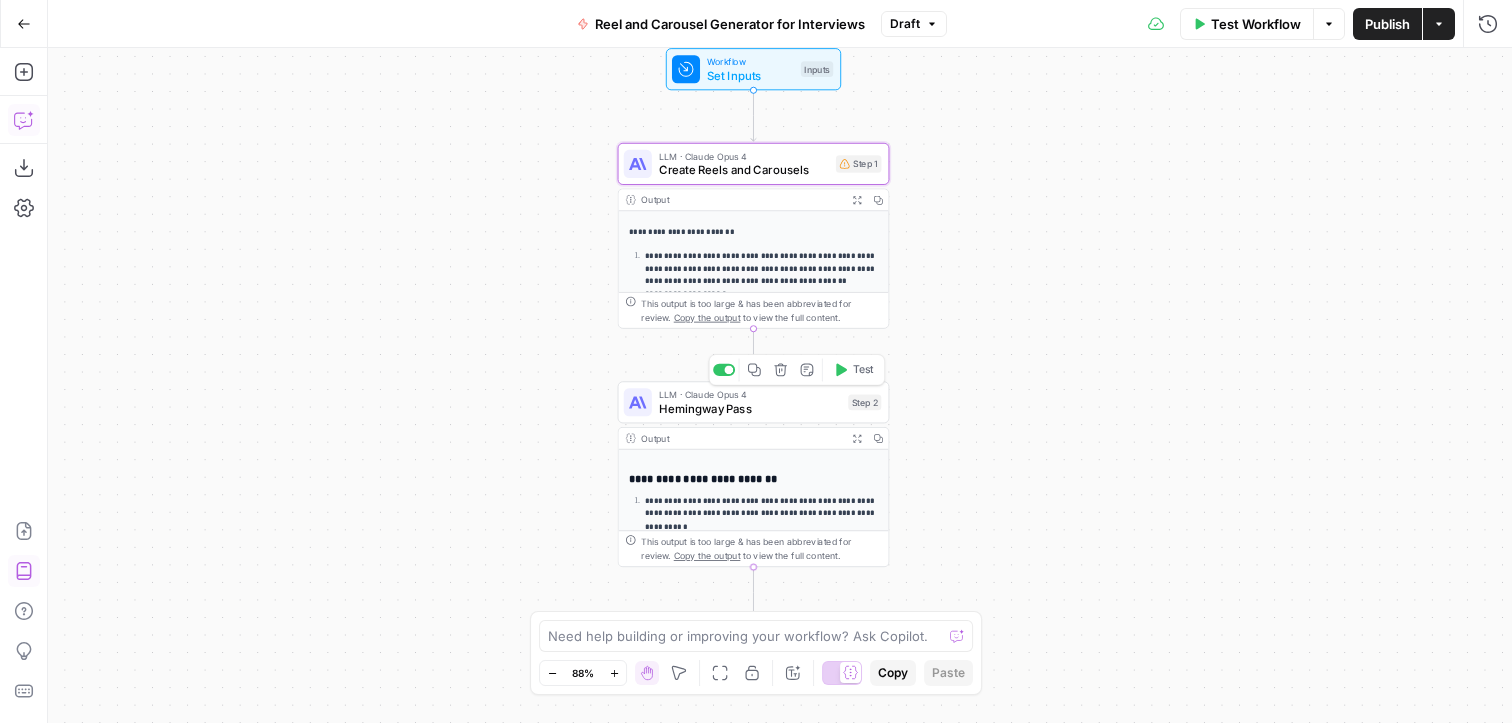 click on "This output is too large & has been abbreviated for review.   Copy the output   to view the full content." at bounding box center [761, 310] 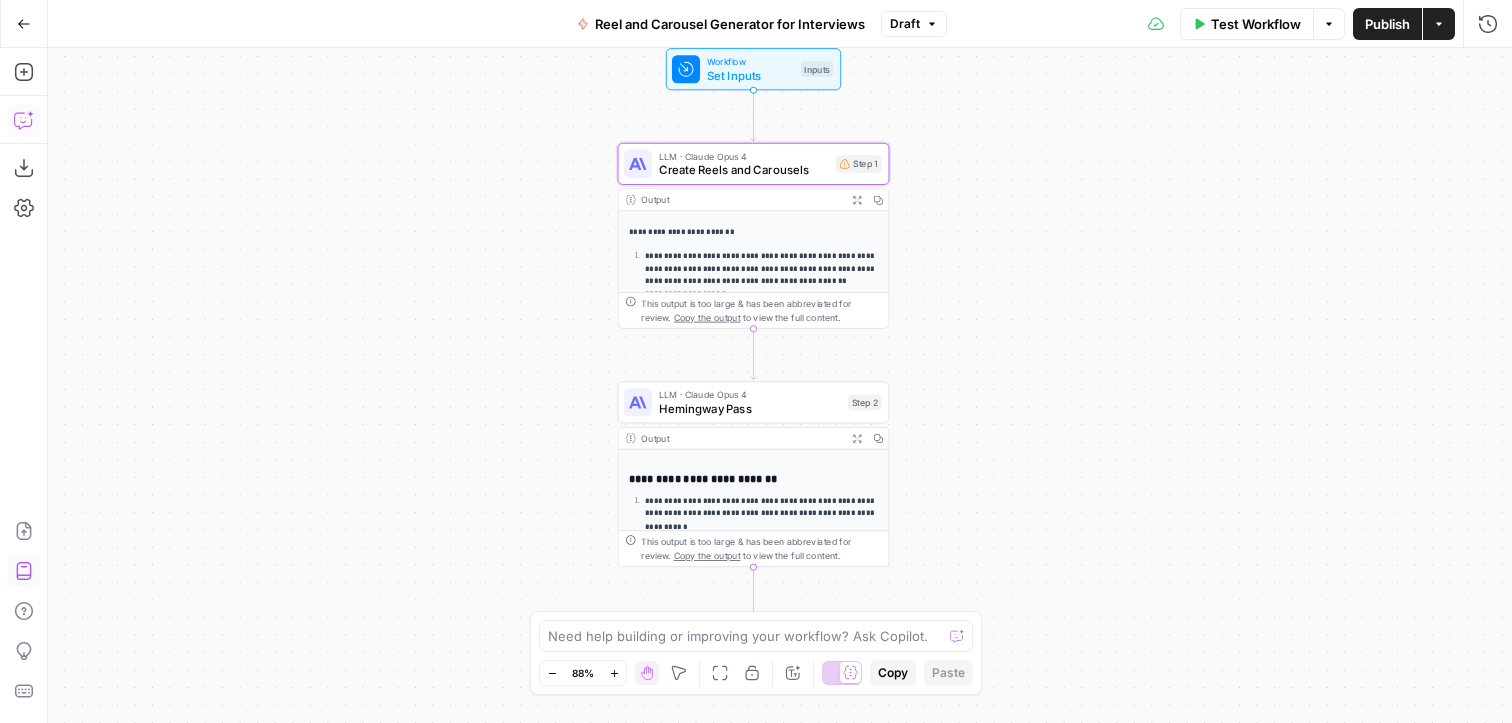 click on "Create Reels and Carousels" at bounding box center (744, 170) 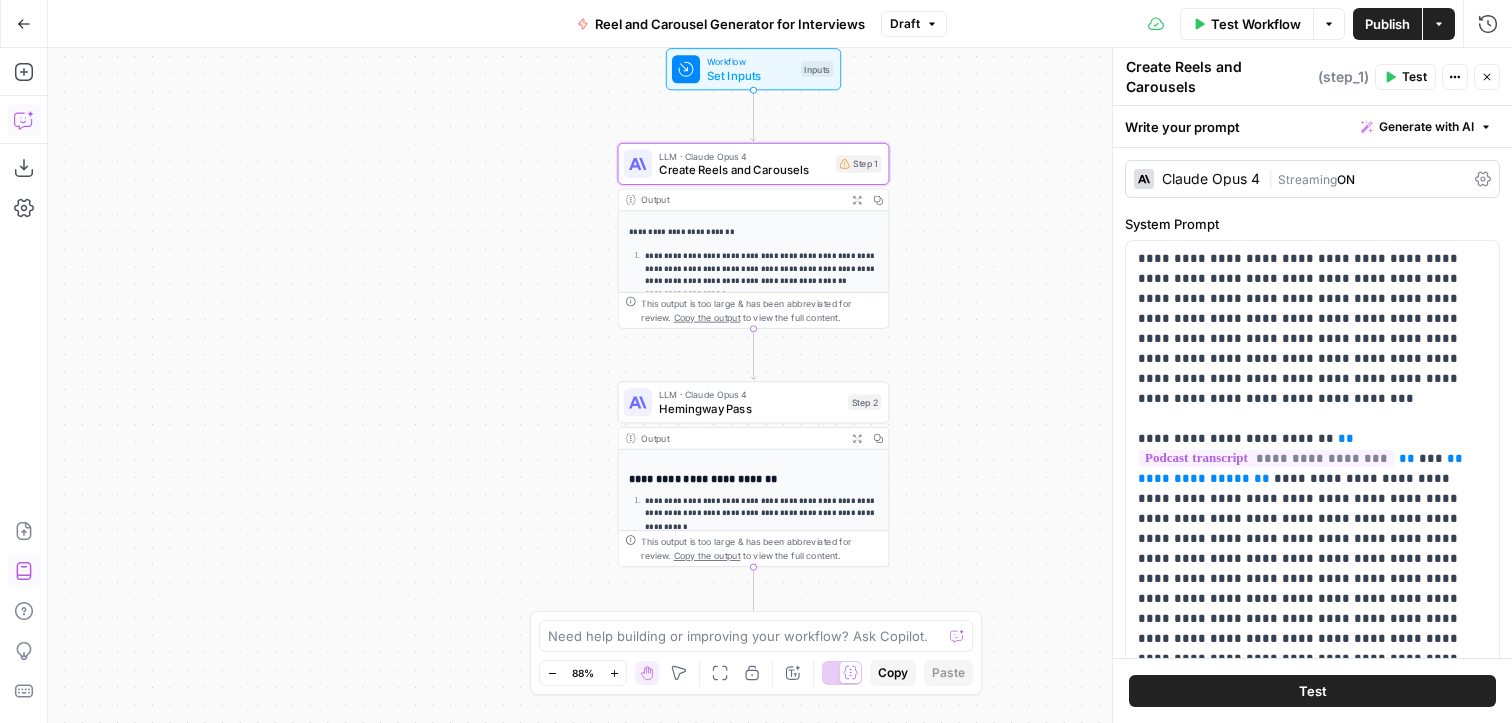 click on "**********" at bounding box center (780, 385) 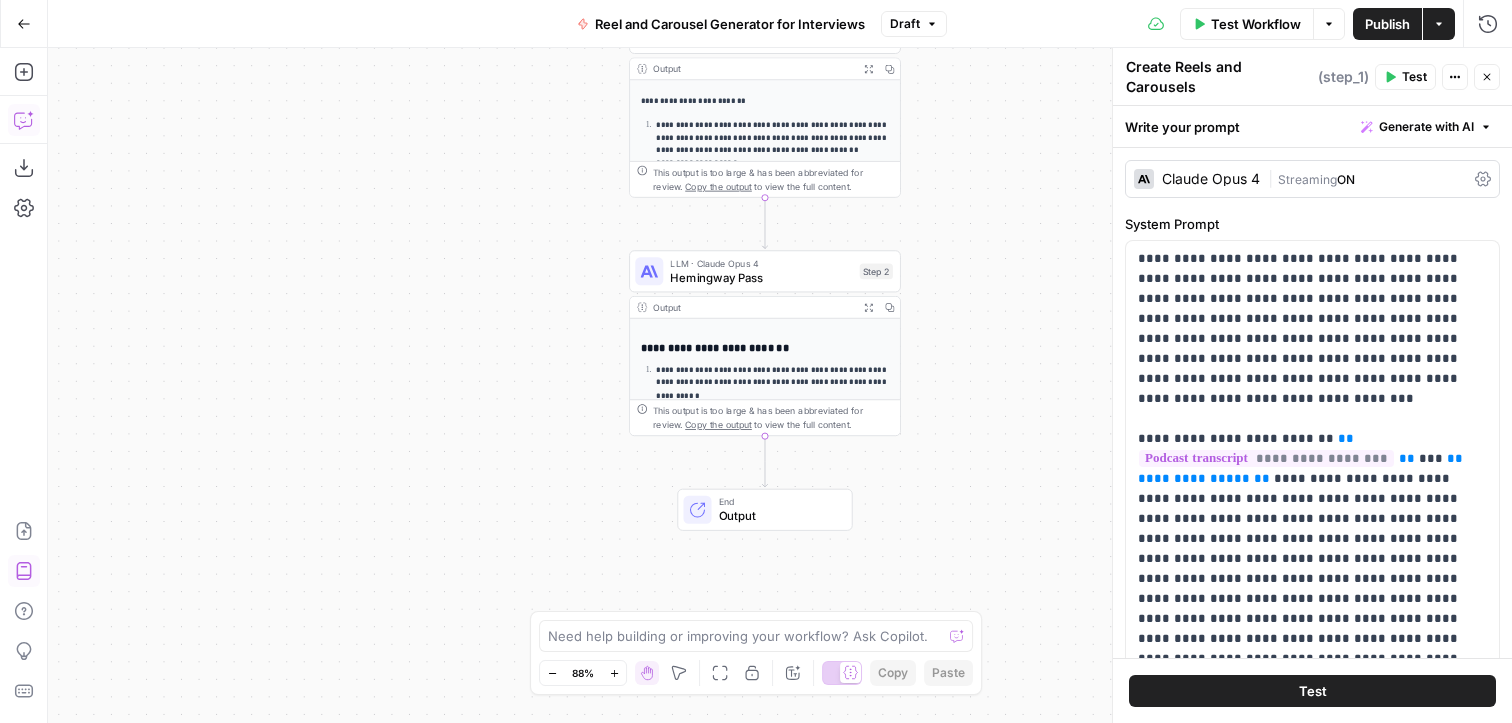 click on "End Output" at bounding box center (764, 510) 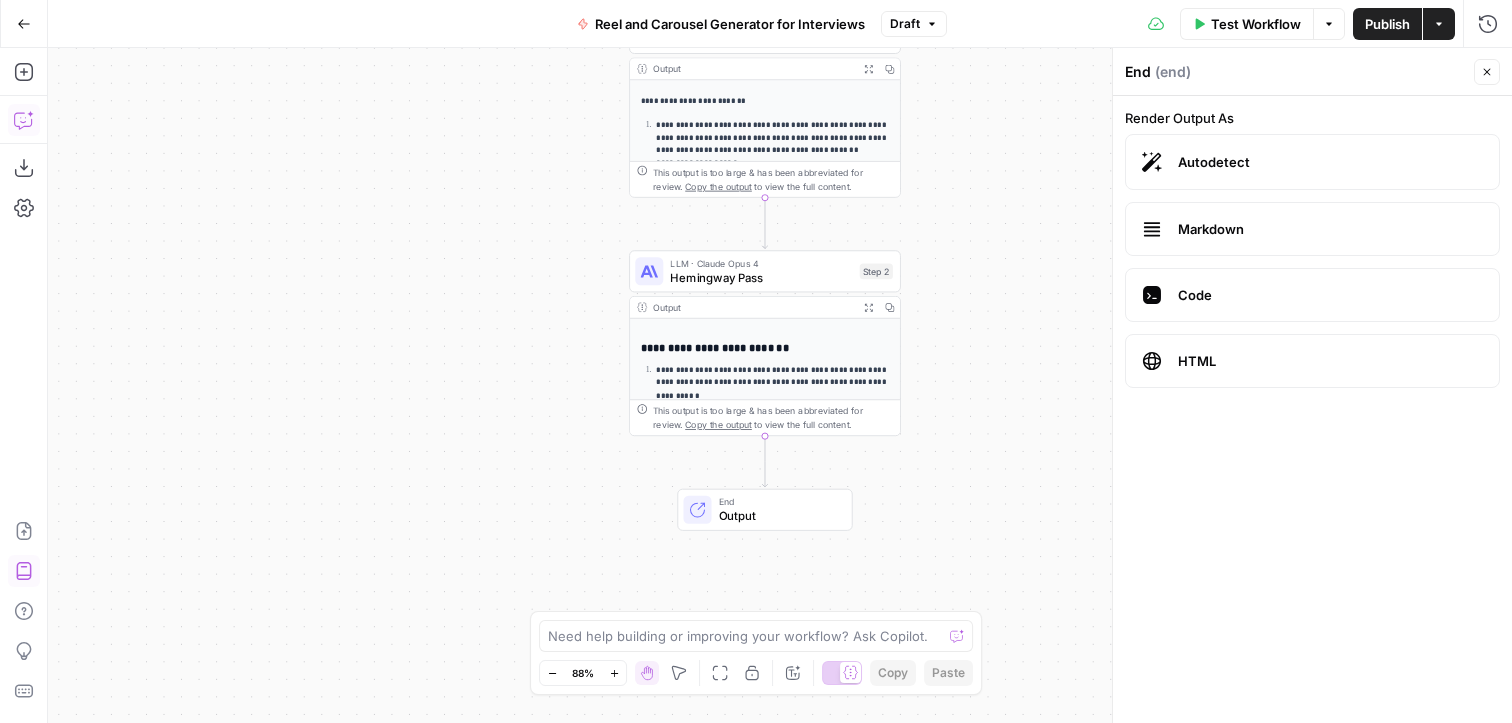 click 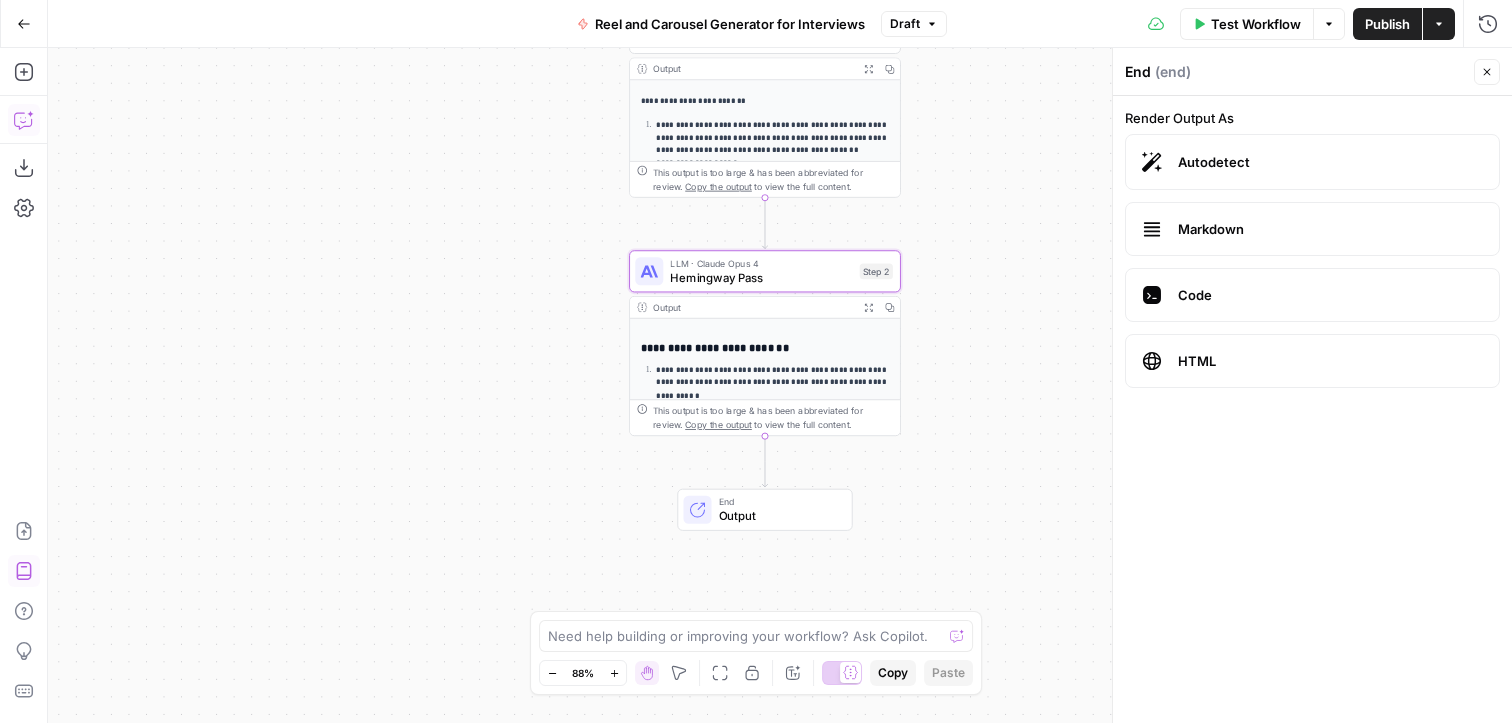 click 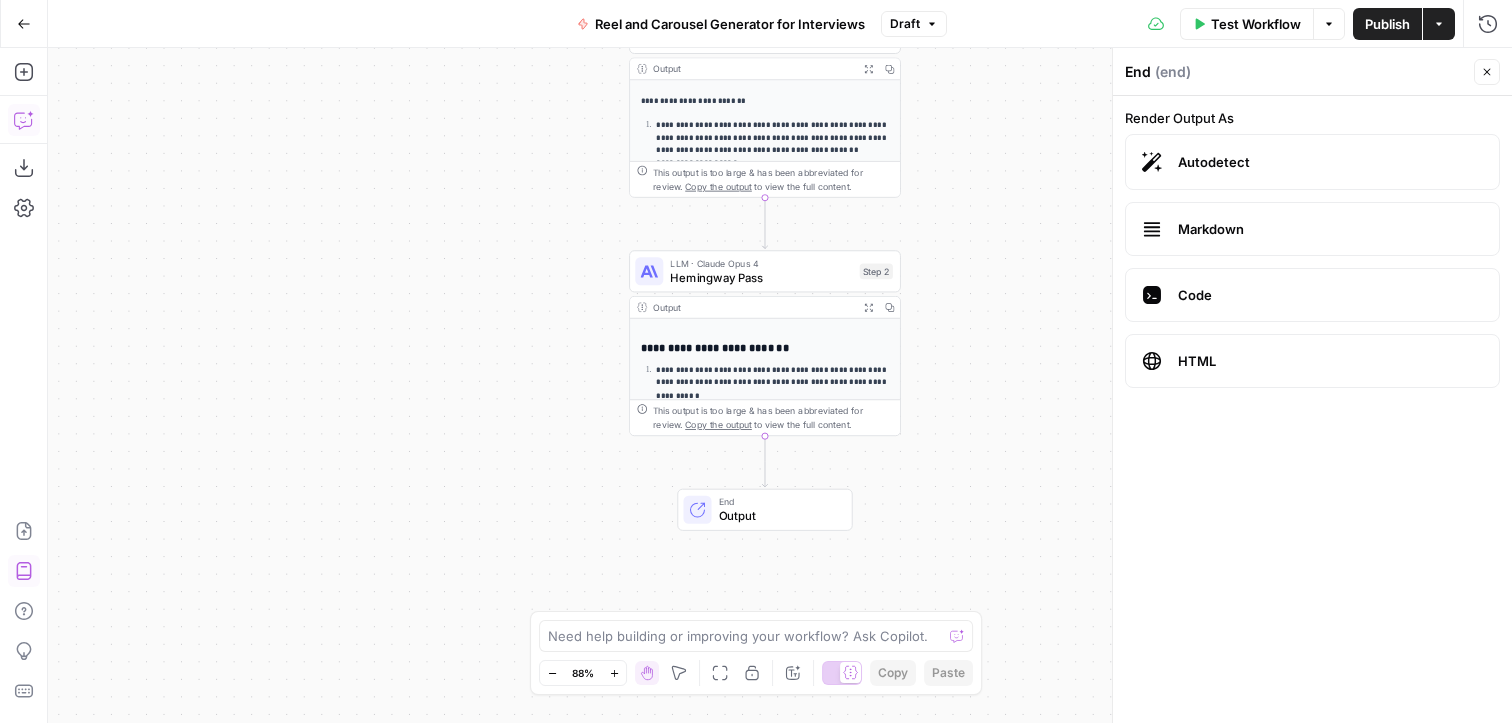 click 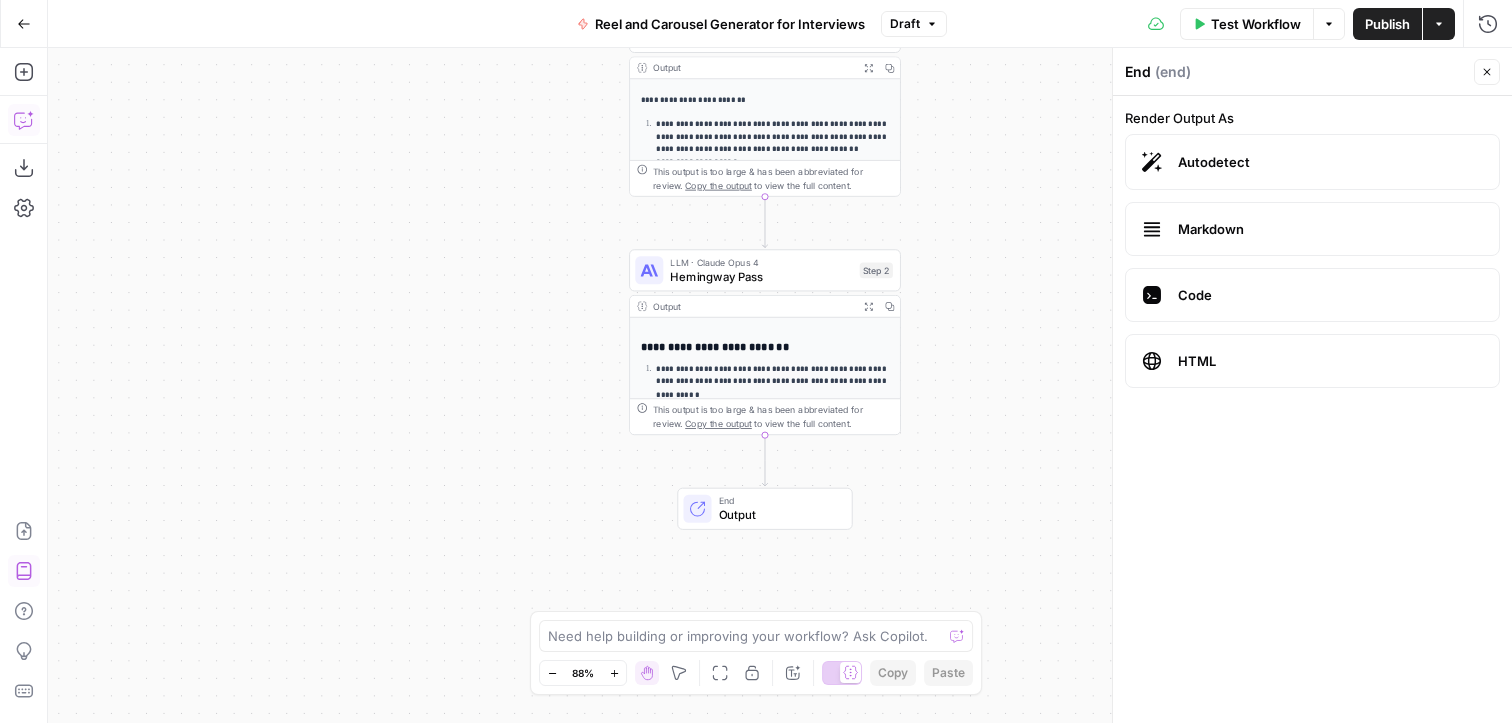 click on "**********" at bounding box center [780, 385] 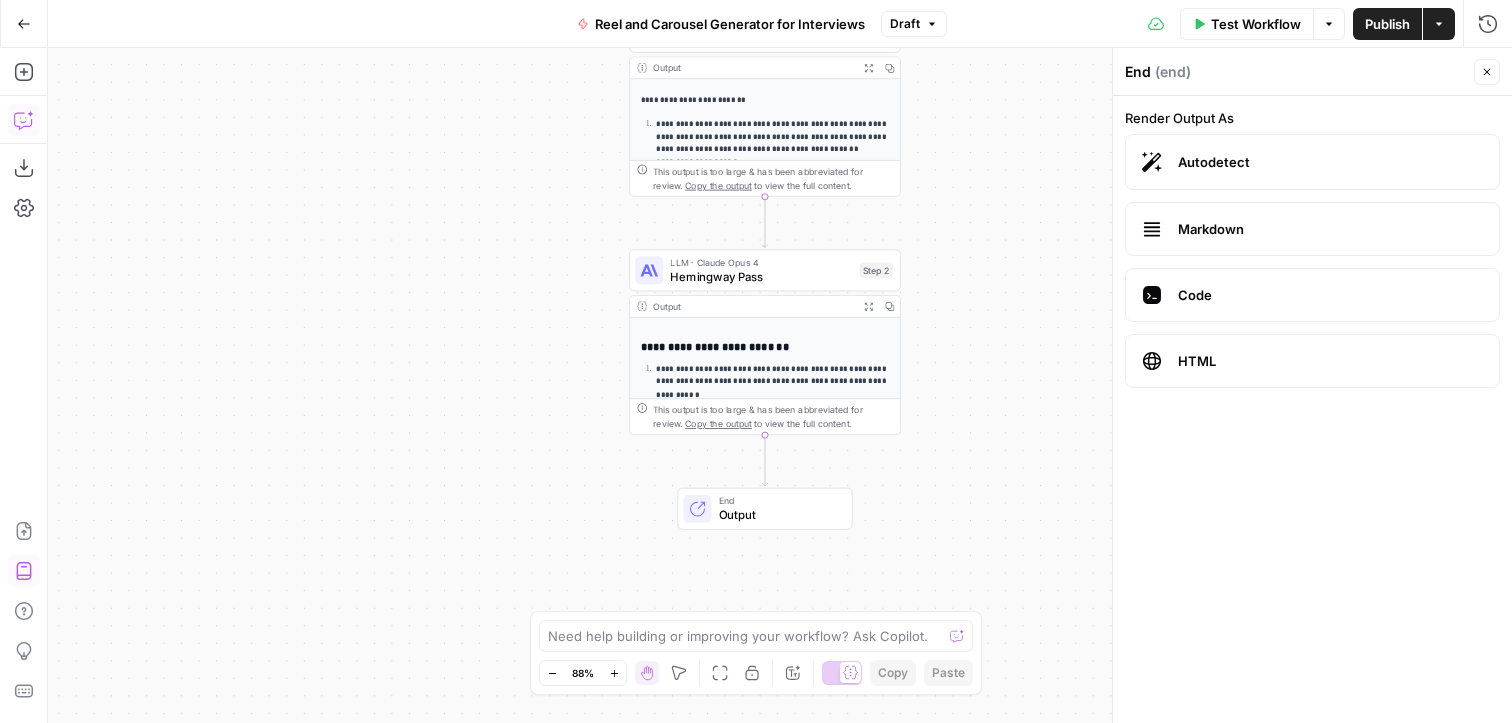 click on "Close" at bounding box center (1487, 72) 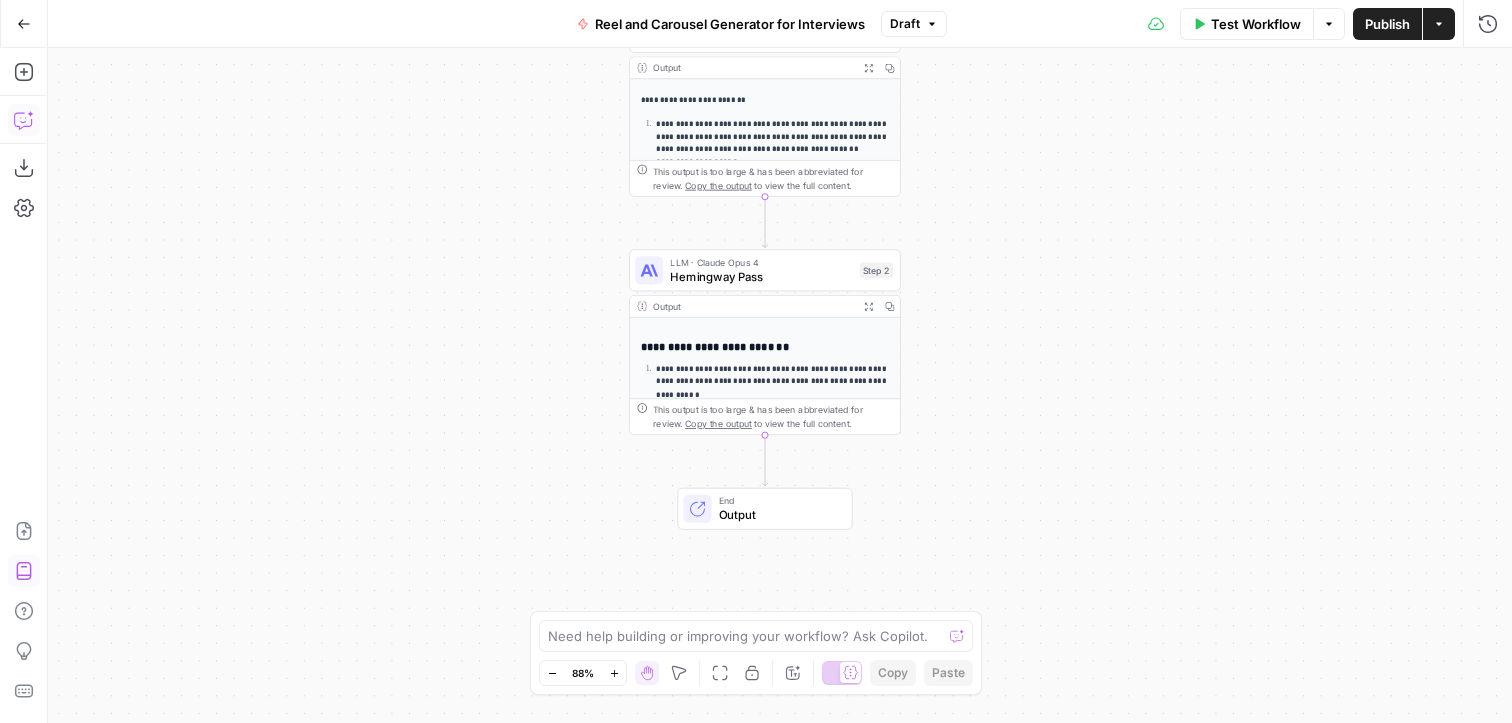 click on "**********" at bounding box center [765, 365] 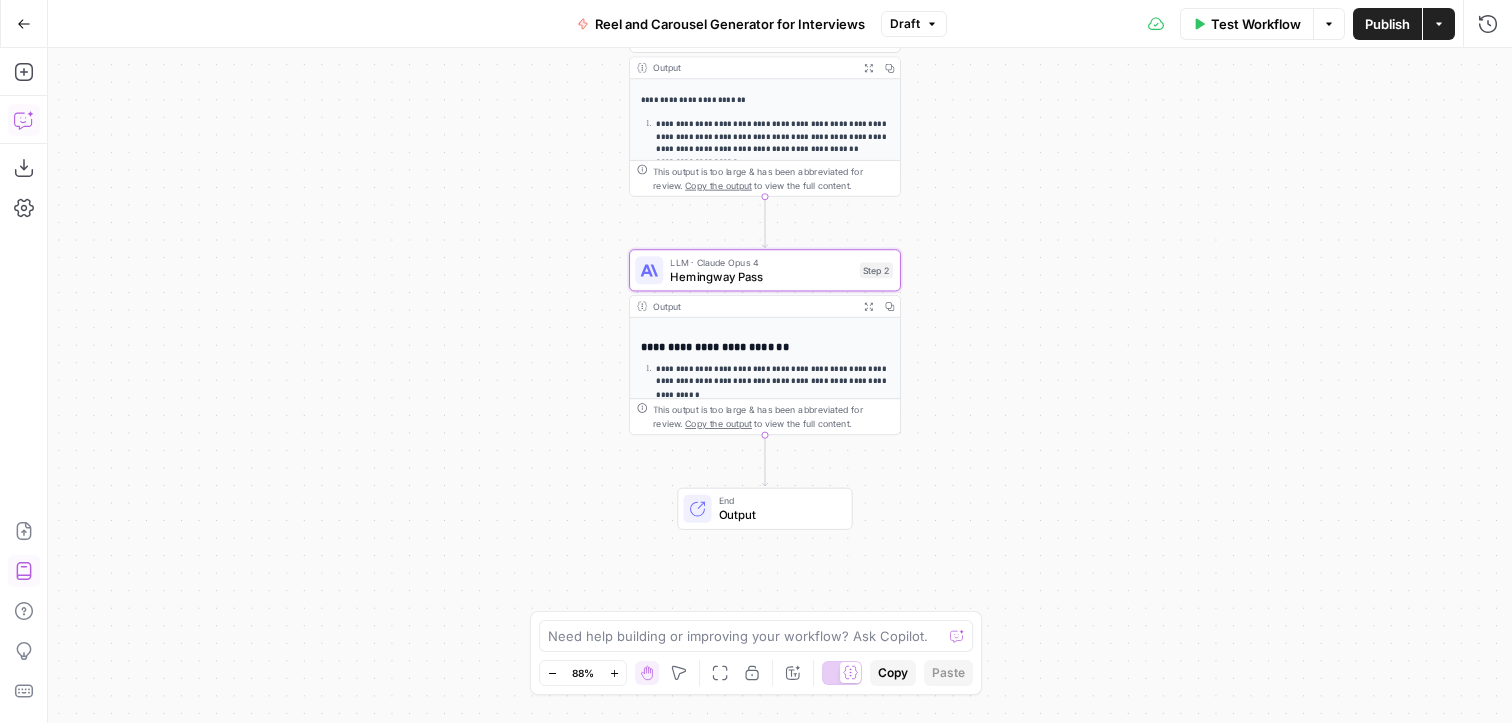 click on "**********" at bounding box center [780, 385] 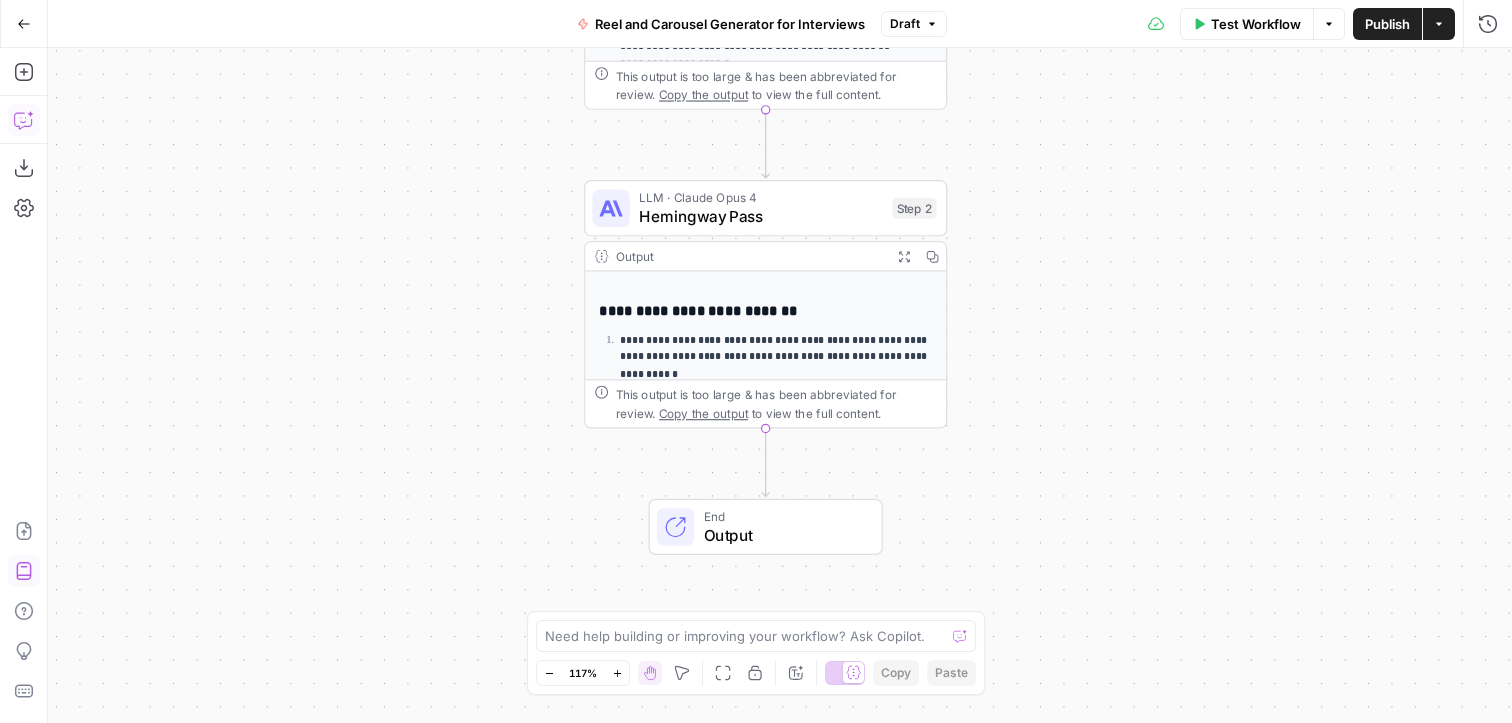 click 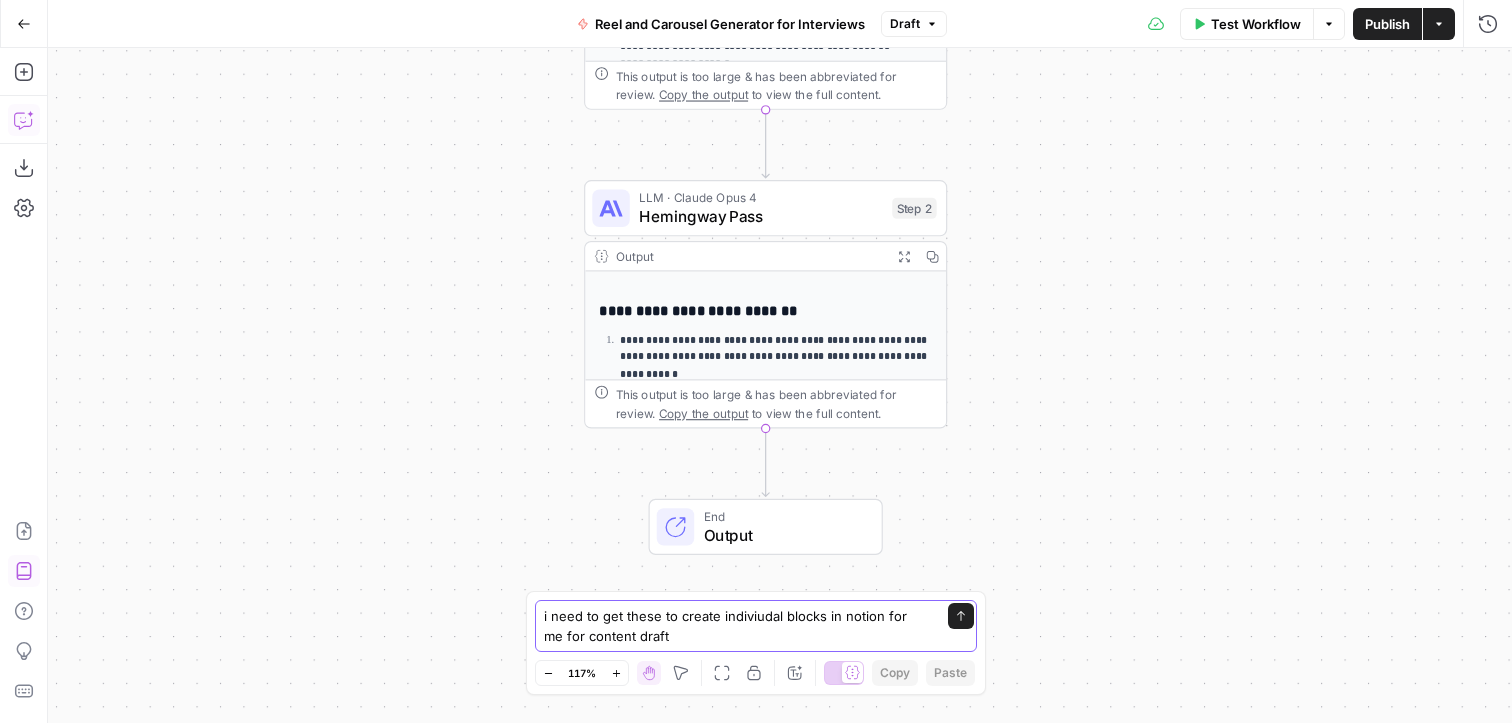 type on "i need to get these to create indiviudal blocks in notion for me for content drafts" 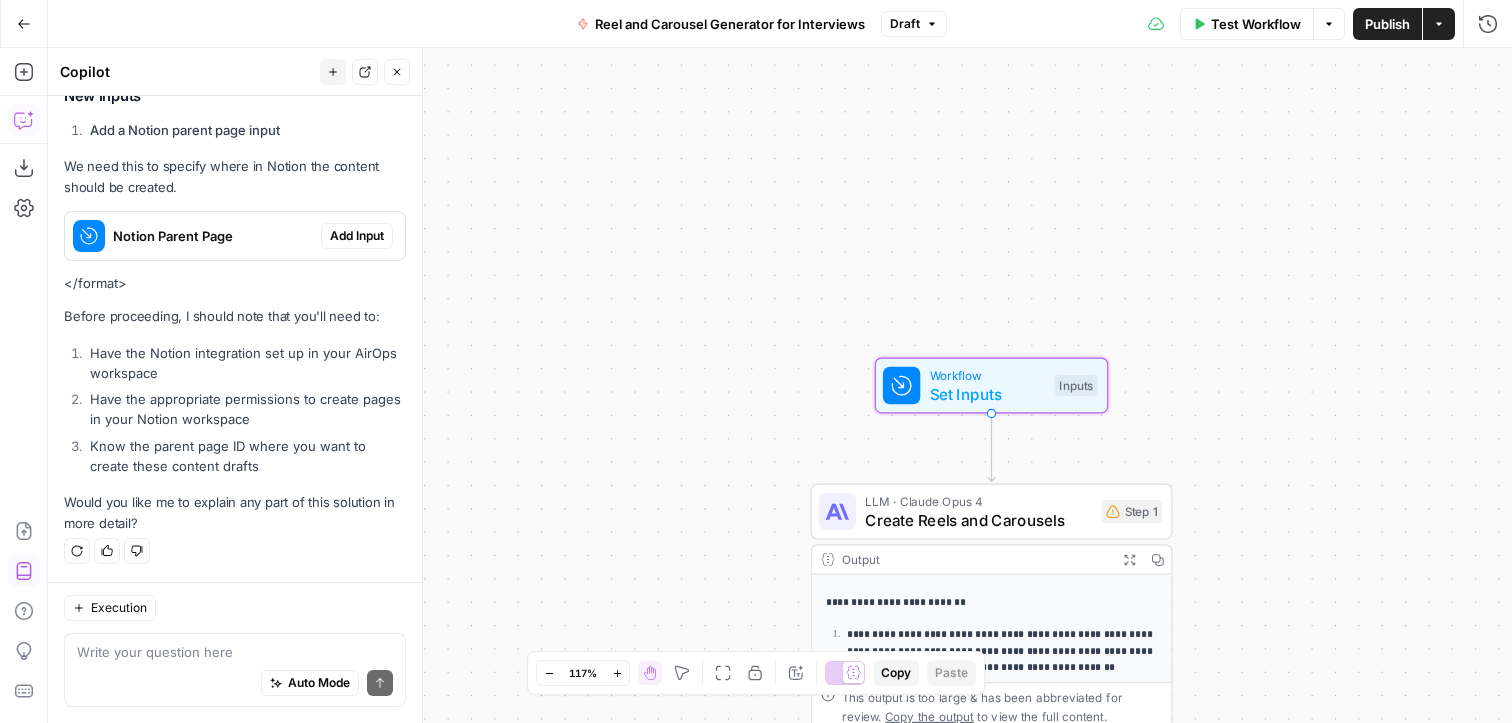 scroll, scrollTop: 789, scrollLeft: 0, axis: vertical 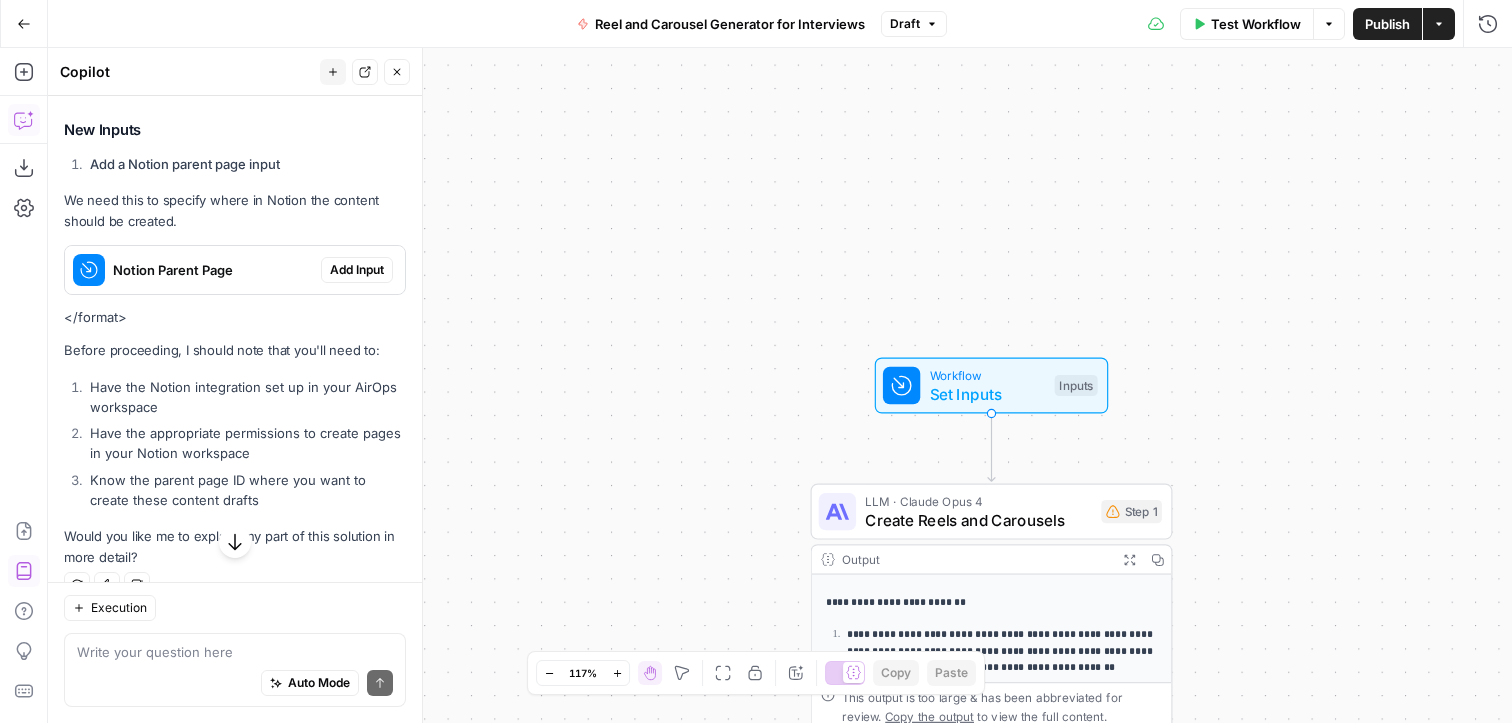 click on "**********" at bounding box center (780, 385) 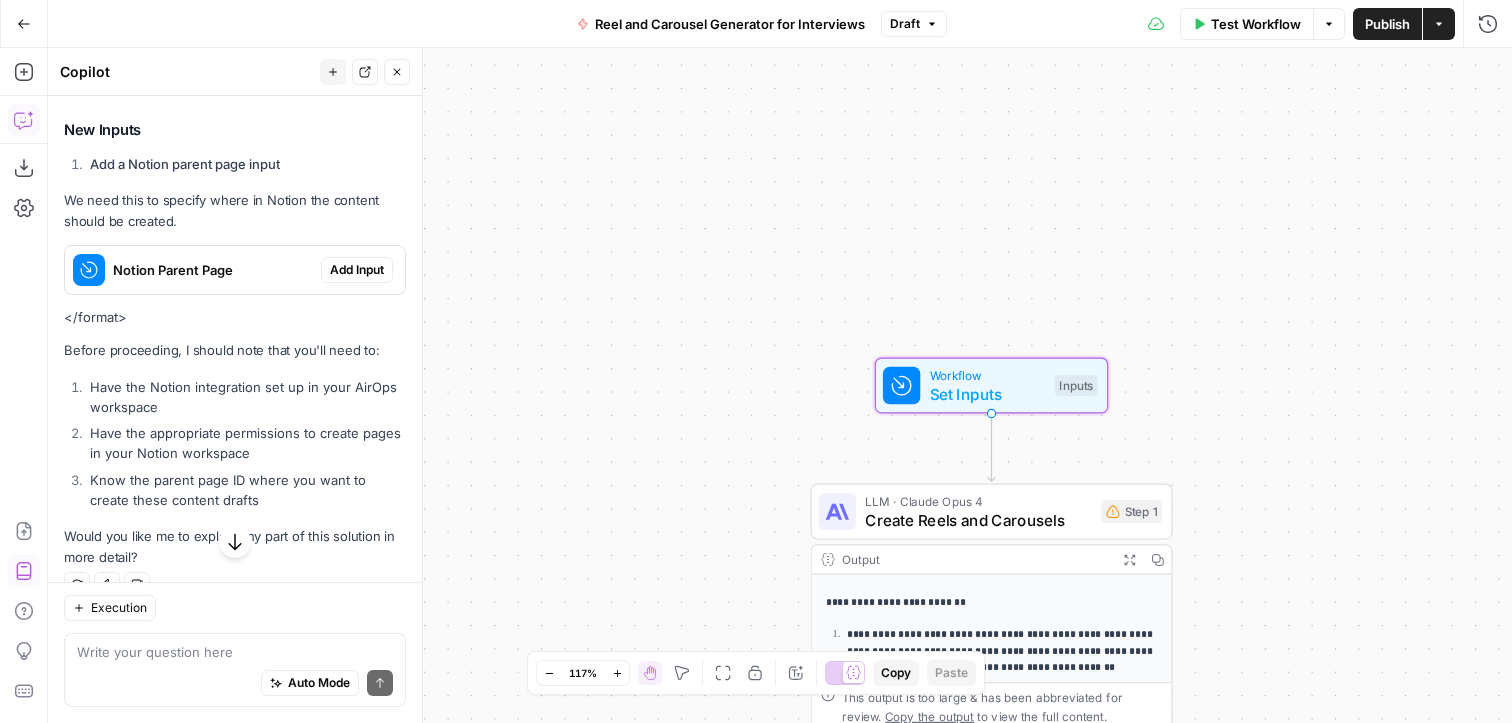 click on "Add Input" at bounding box center [357, 270] 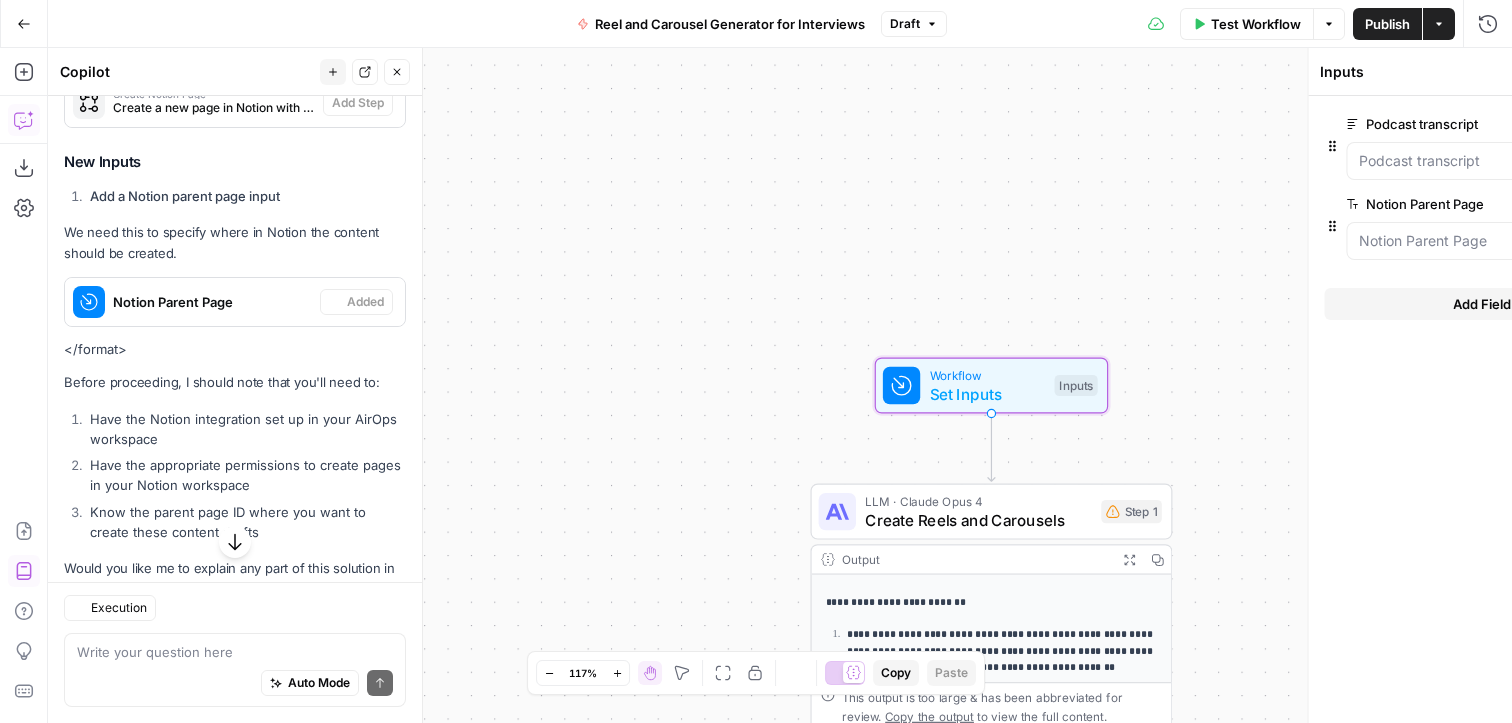 scroll, scrollTop: 821, scrollLeft: 0, axis: vertical 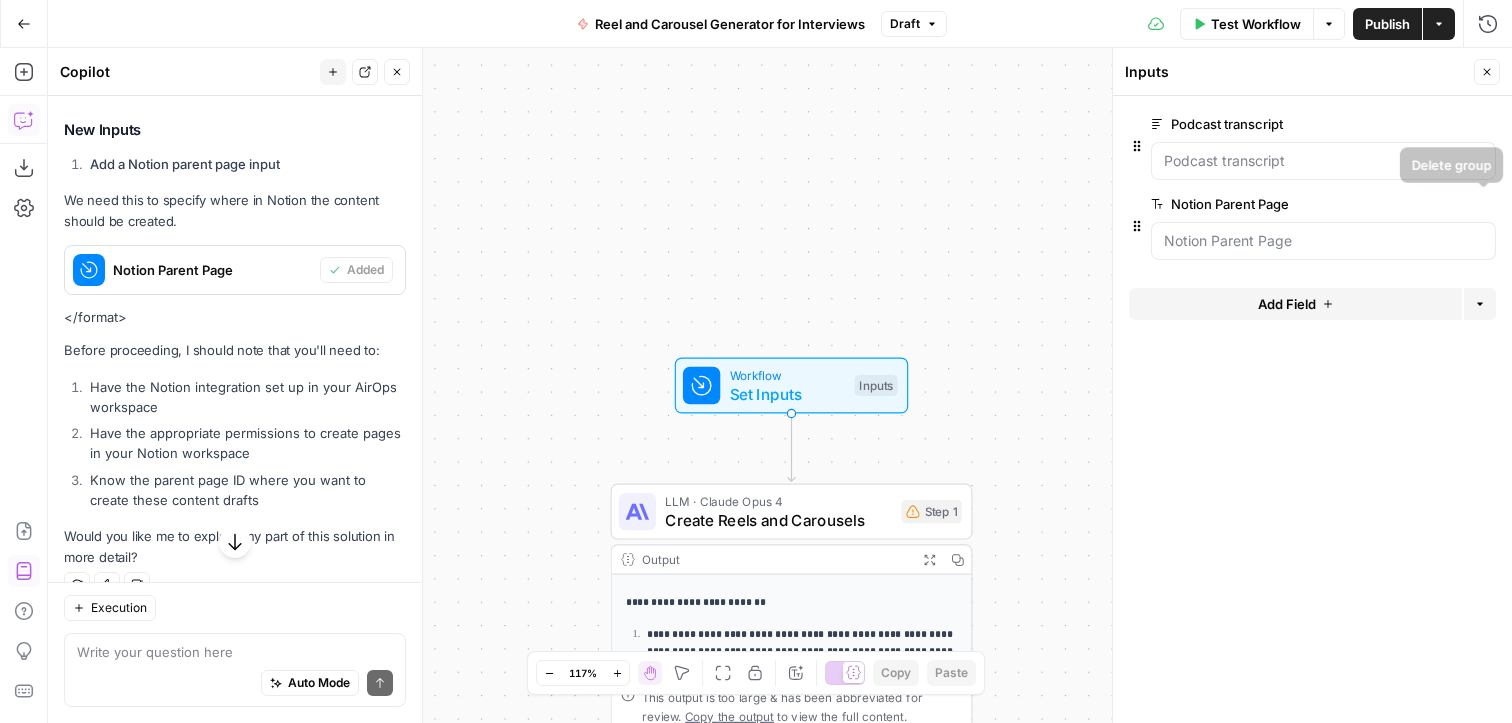 click on "Delete group" at bounding box center [1484, 204] 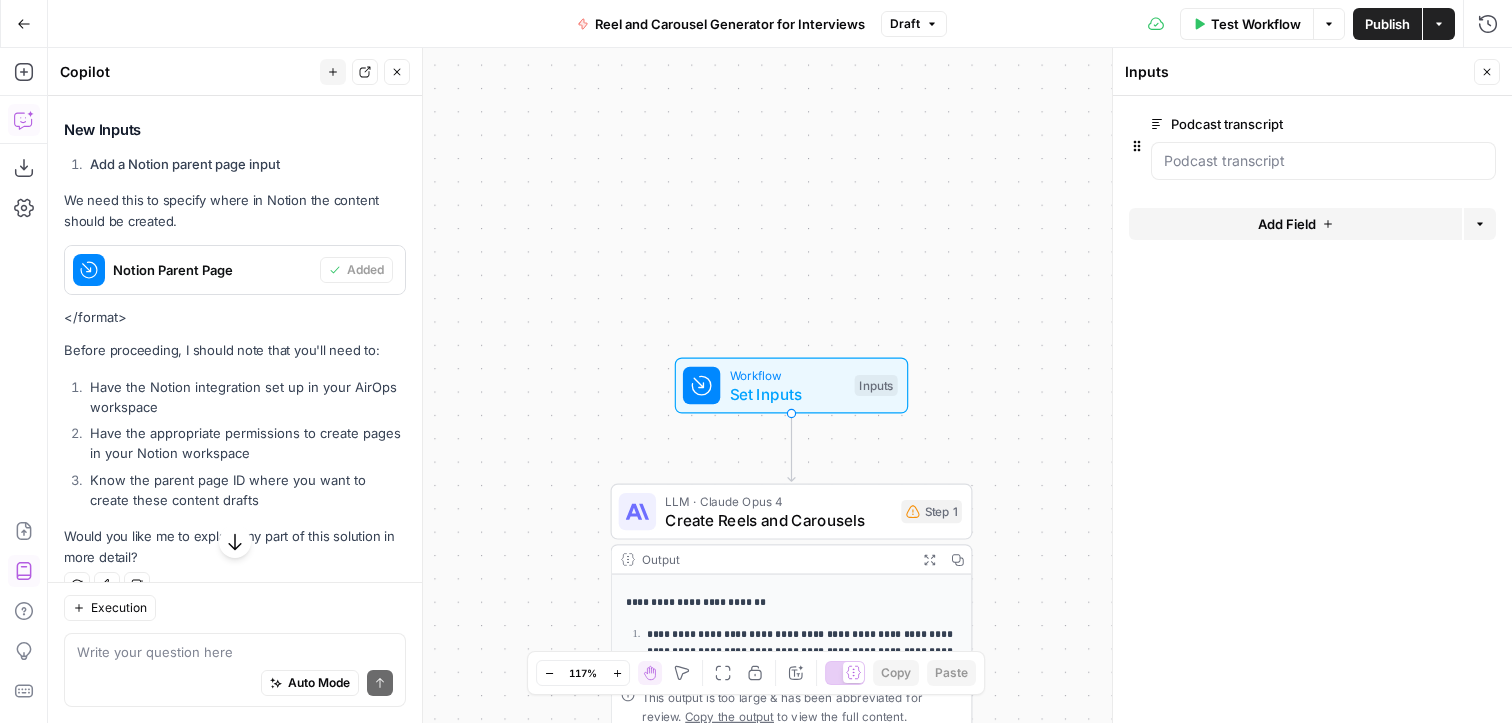 scroll, scrollTop: 789, scrollLeft: 0, axis: vertical 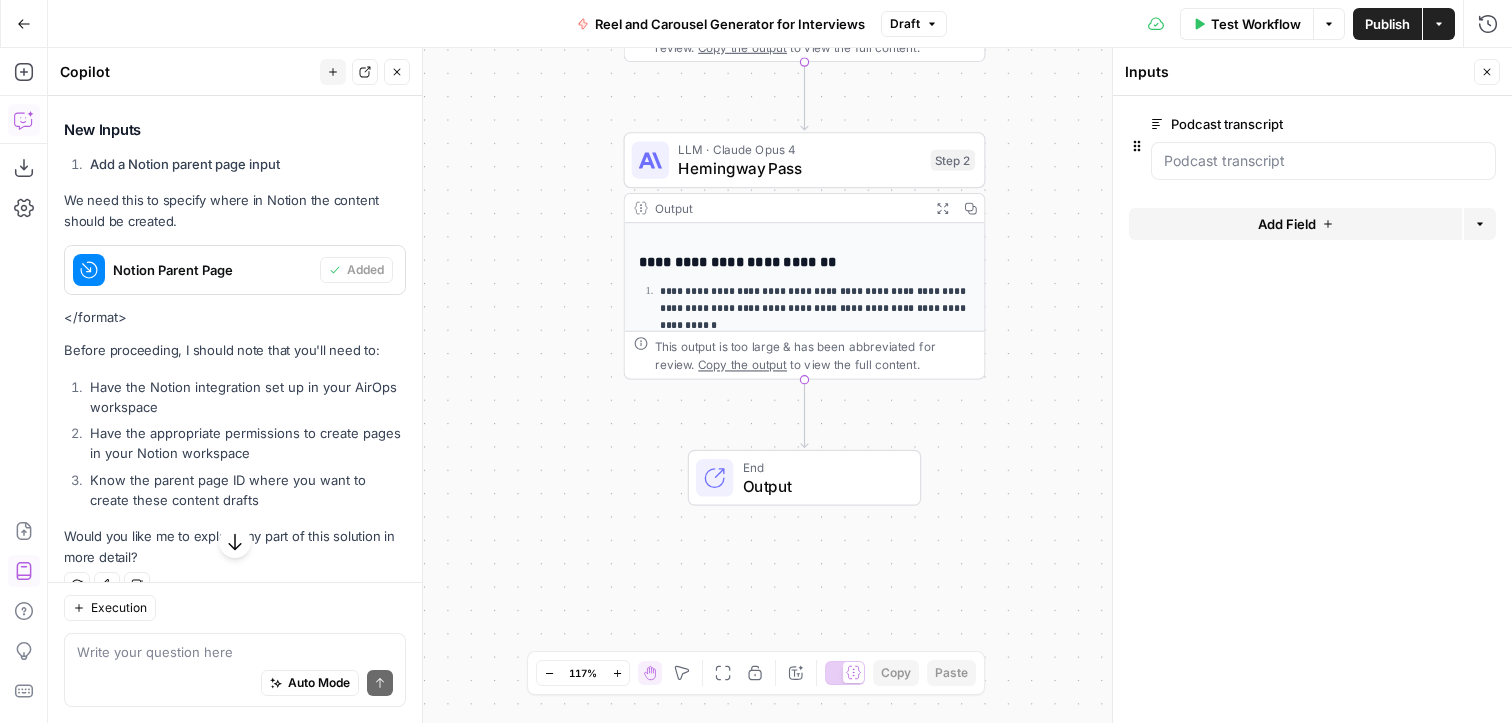 click on "This output is too large & has been abbreviated for review.   Copy the output   to view the full content." at bounding box center (805, 355) 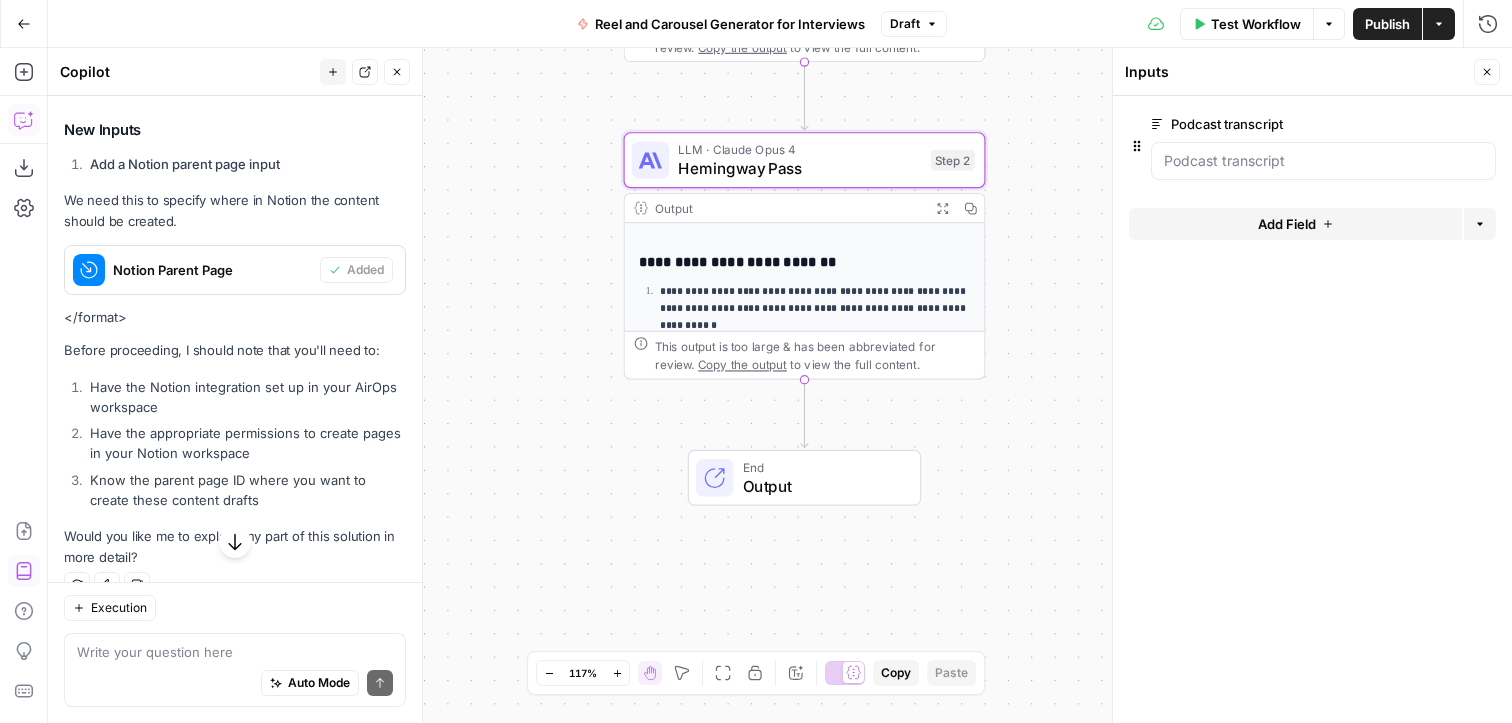 click 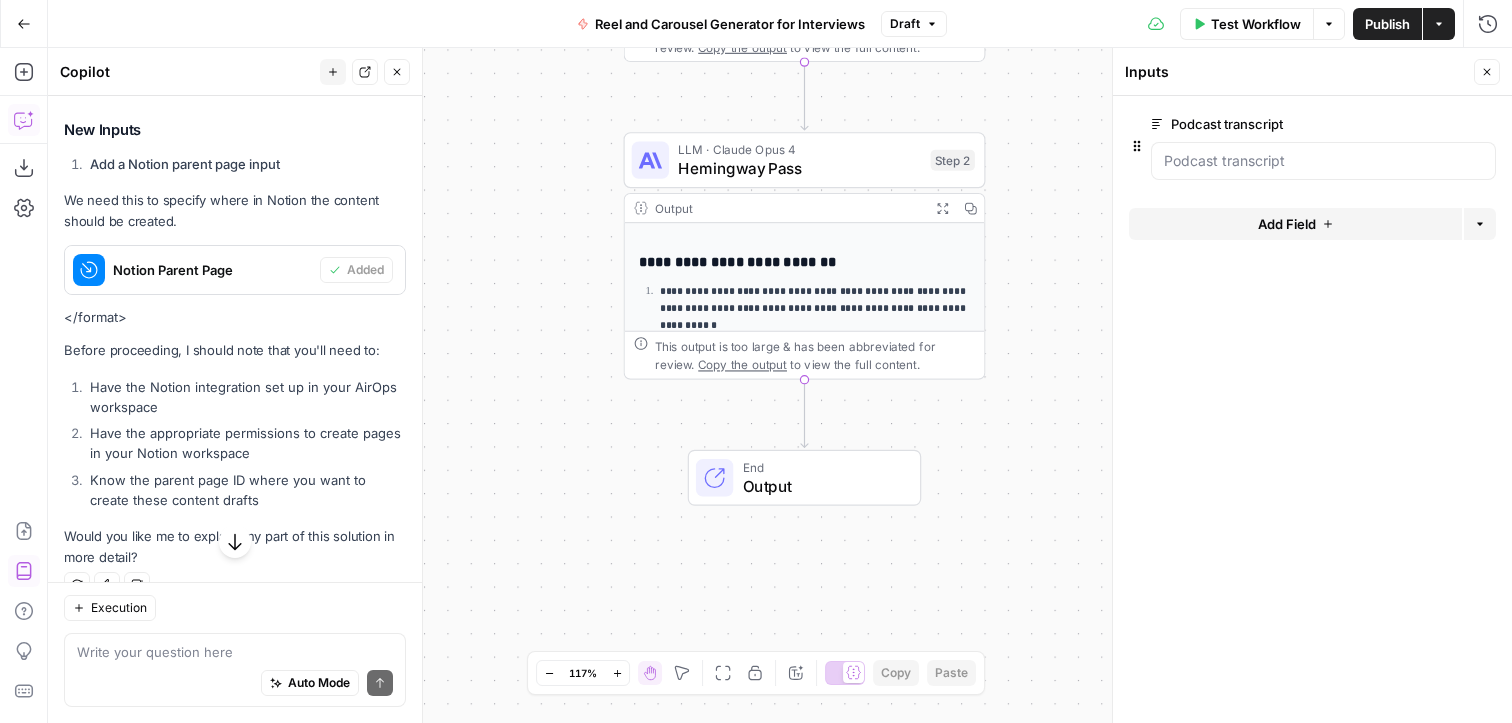click 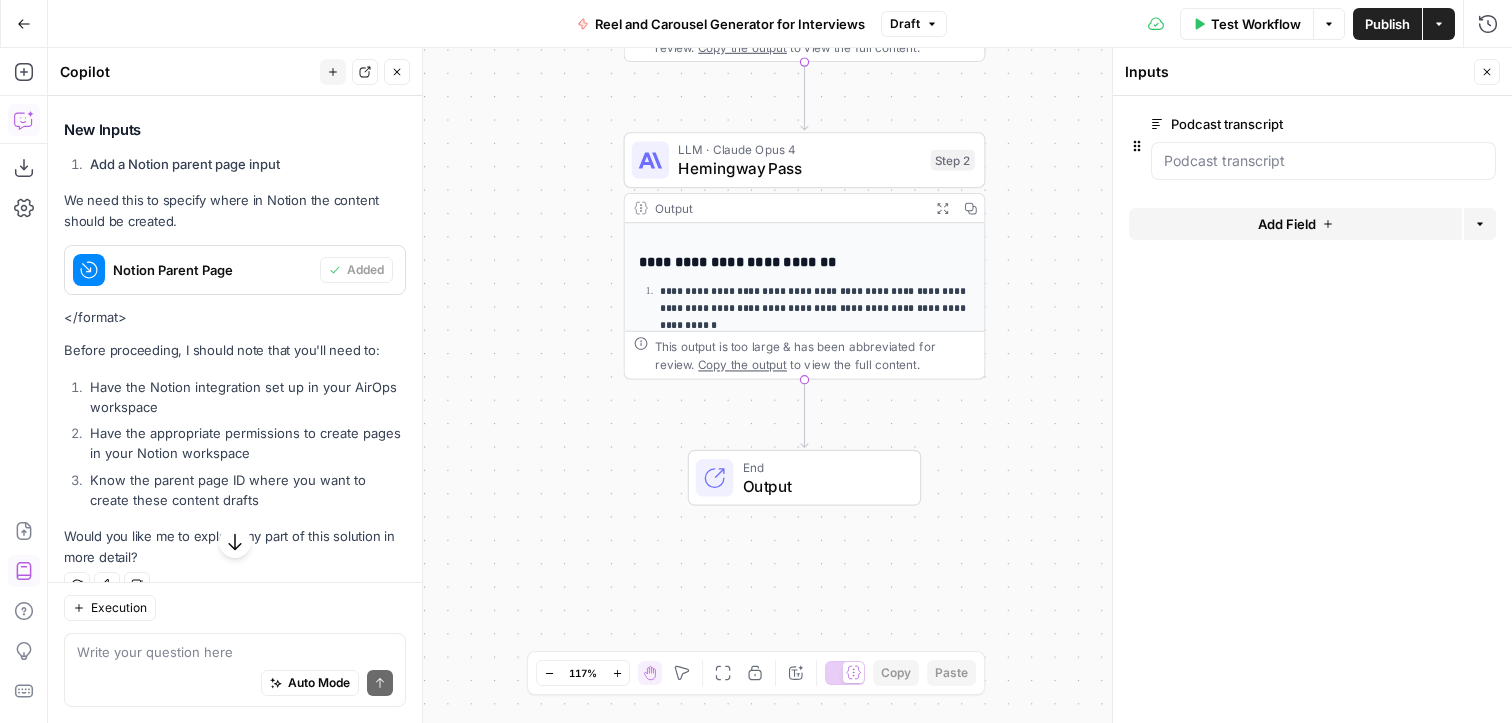click 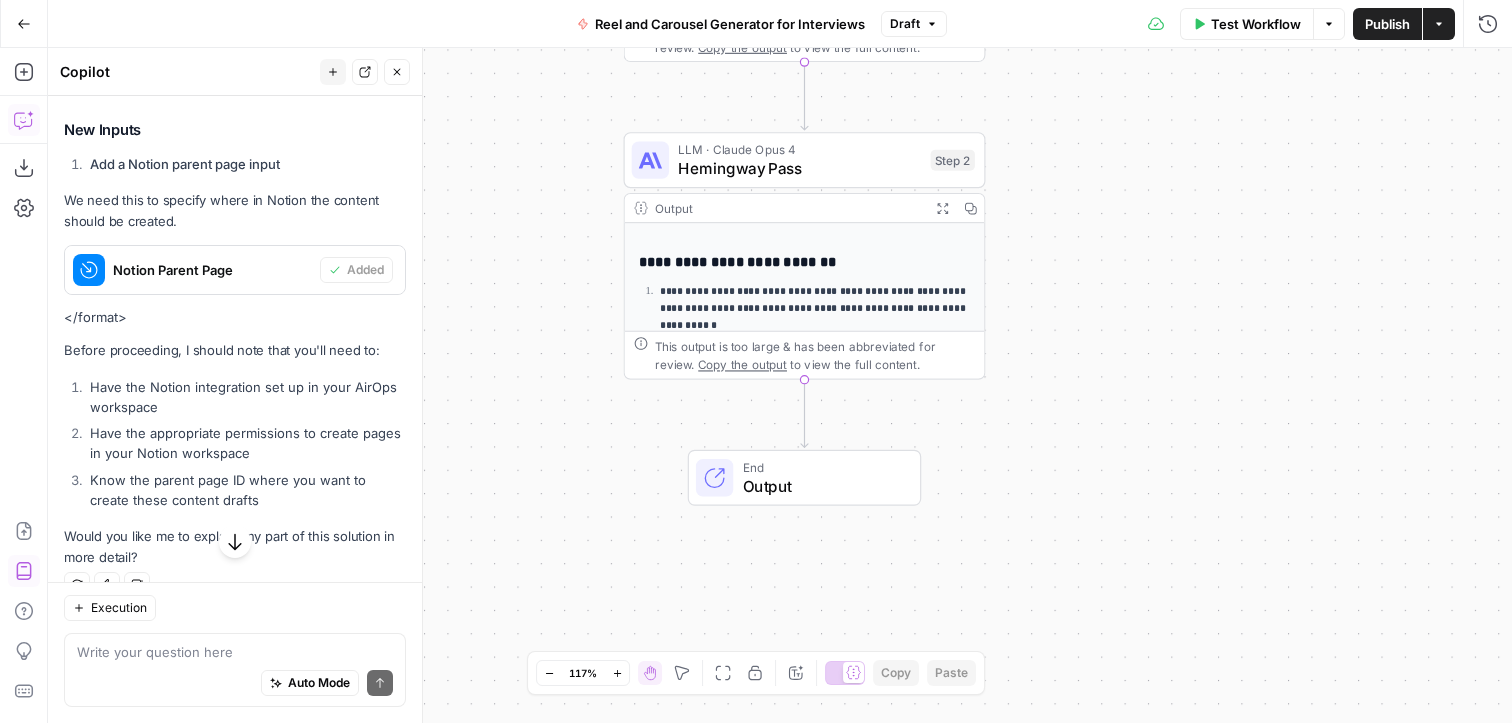 click on "This output is too large & has been abbreviated for review.   Copy the output   to view the full content." at bounding box center [805, 355] 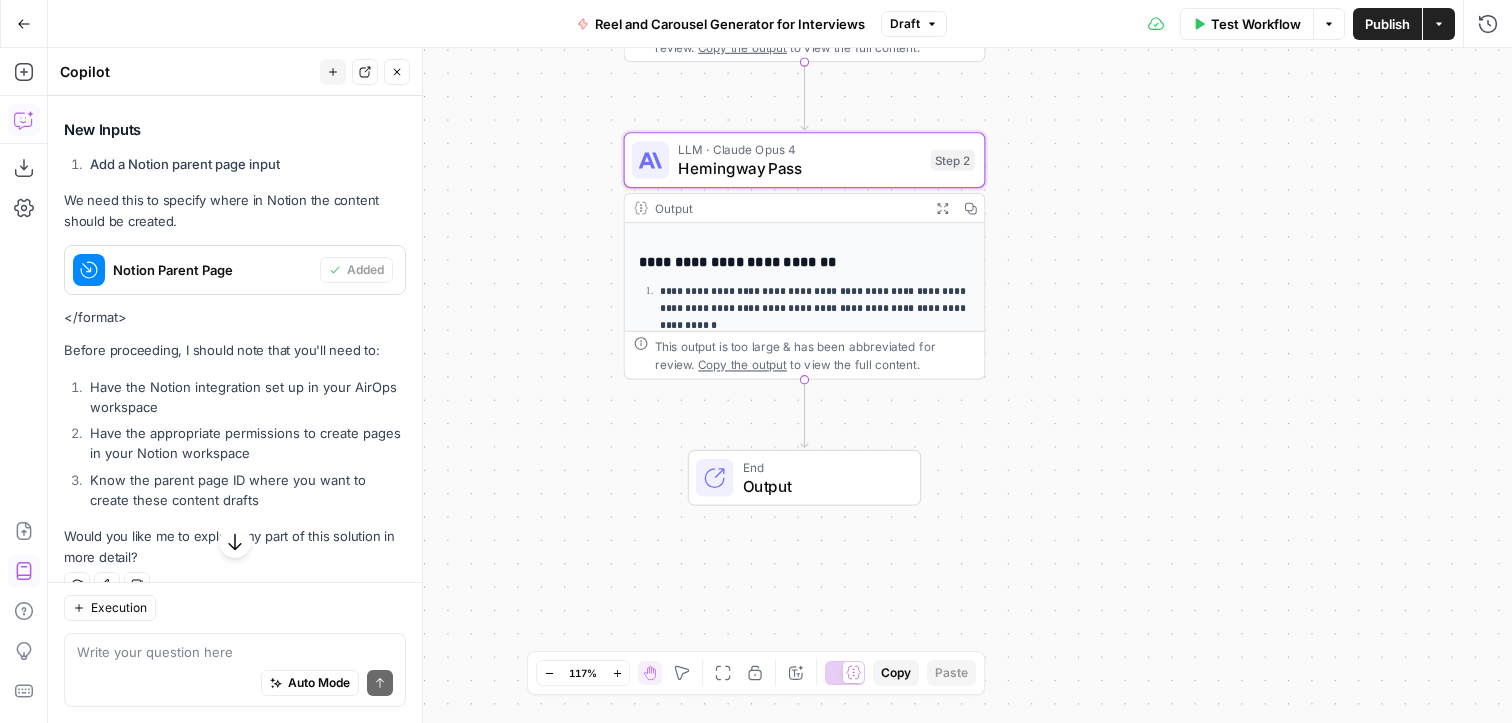 click on "This output is too large & has been abbreviated for review.   Copy the output   to view the full content." at bounding box center (805, 355) 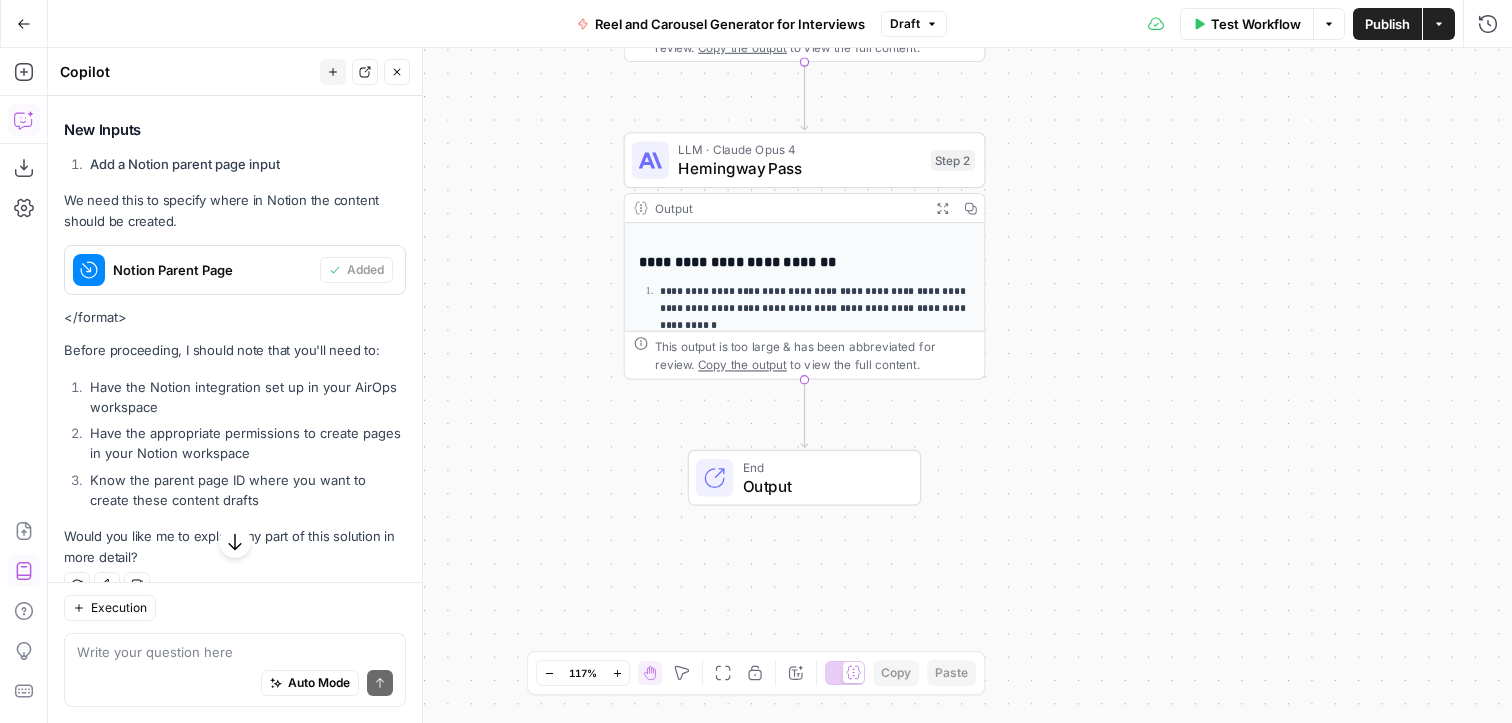 click on "Test Workflow Options Publish Actions Run History" at bounding box center (1229, 23) 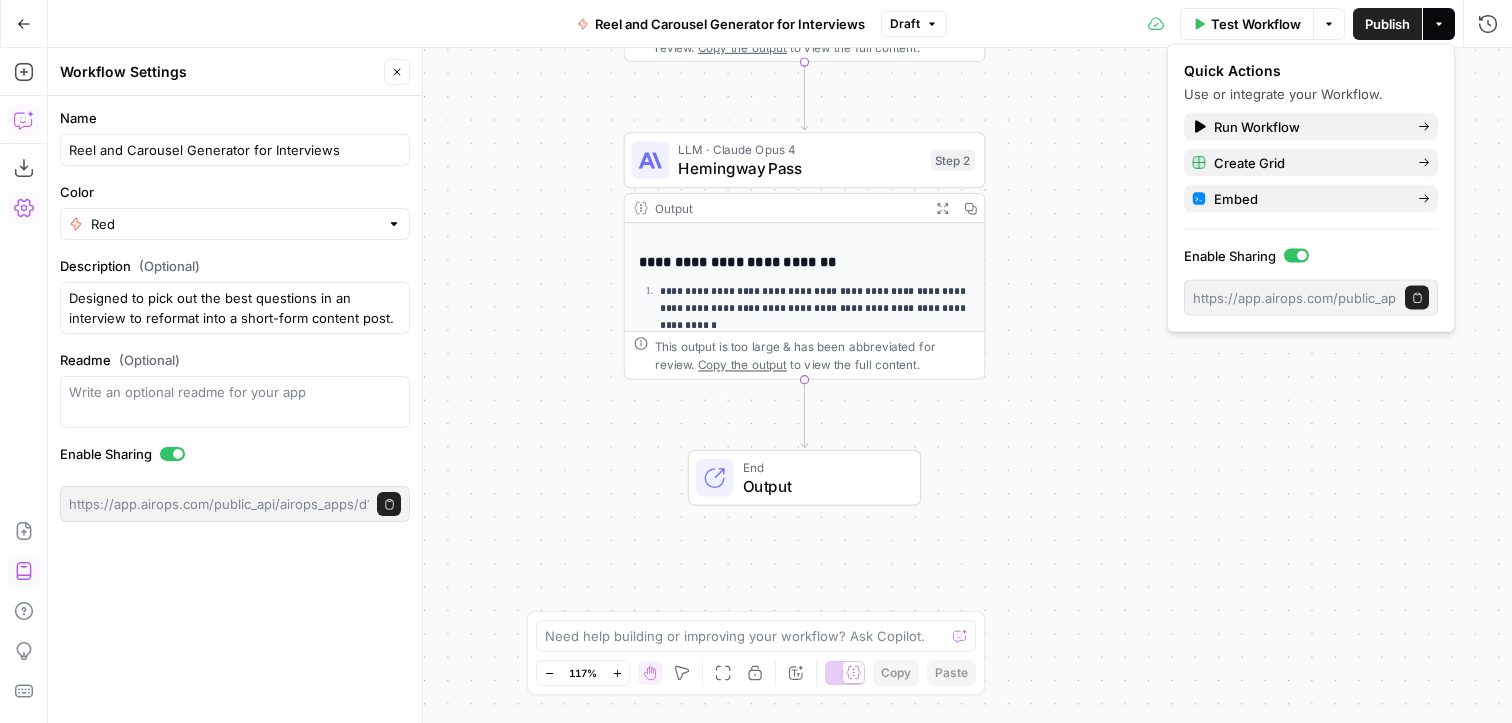 click on "**********" at bounding box center [780, 385] 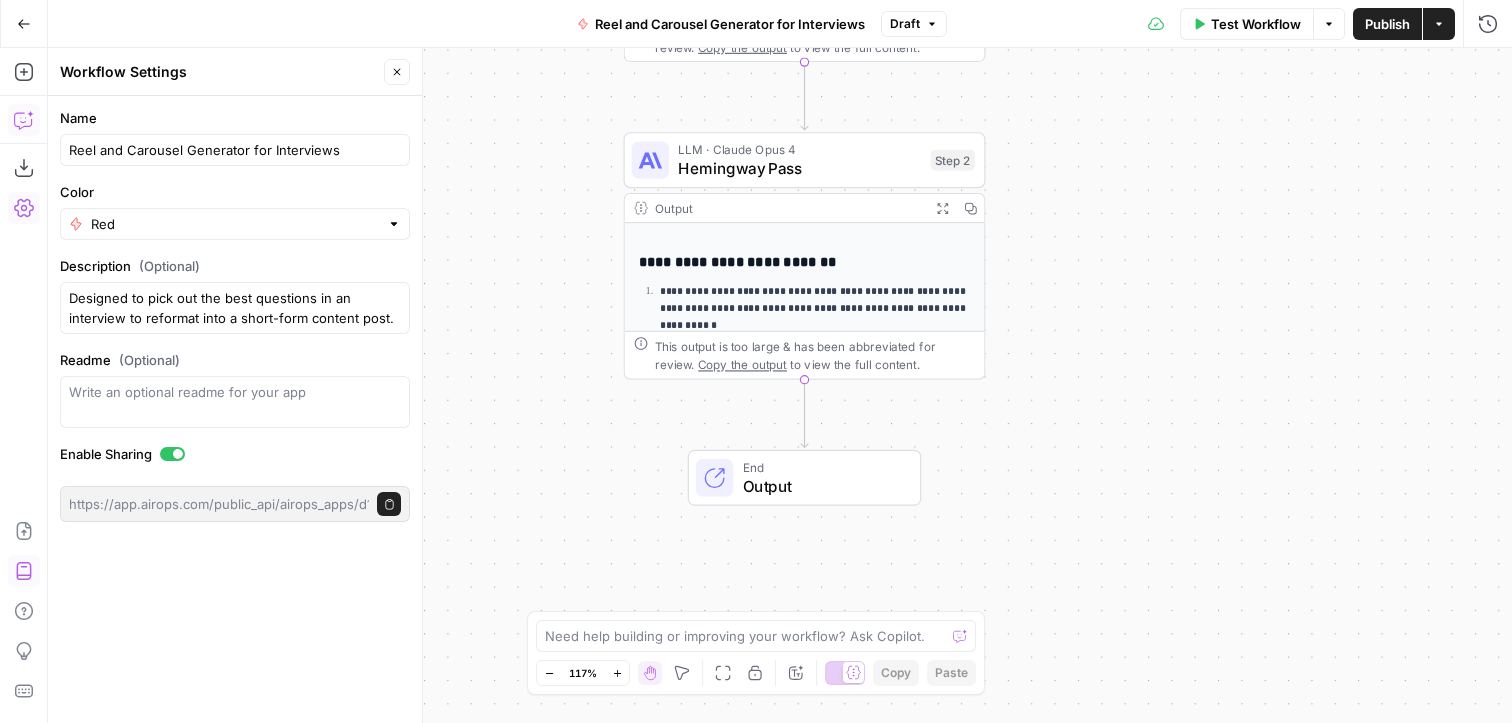 click 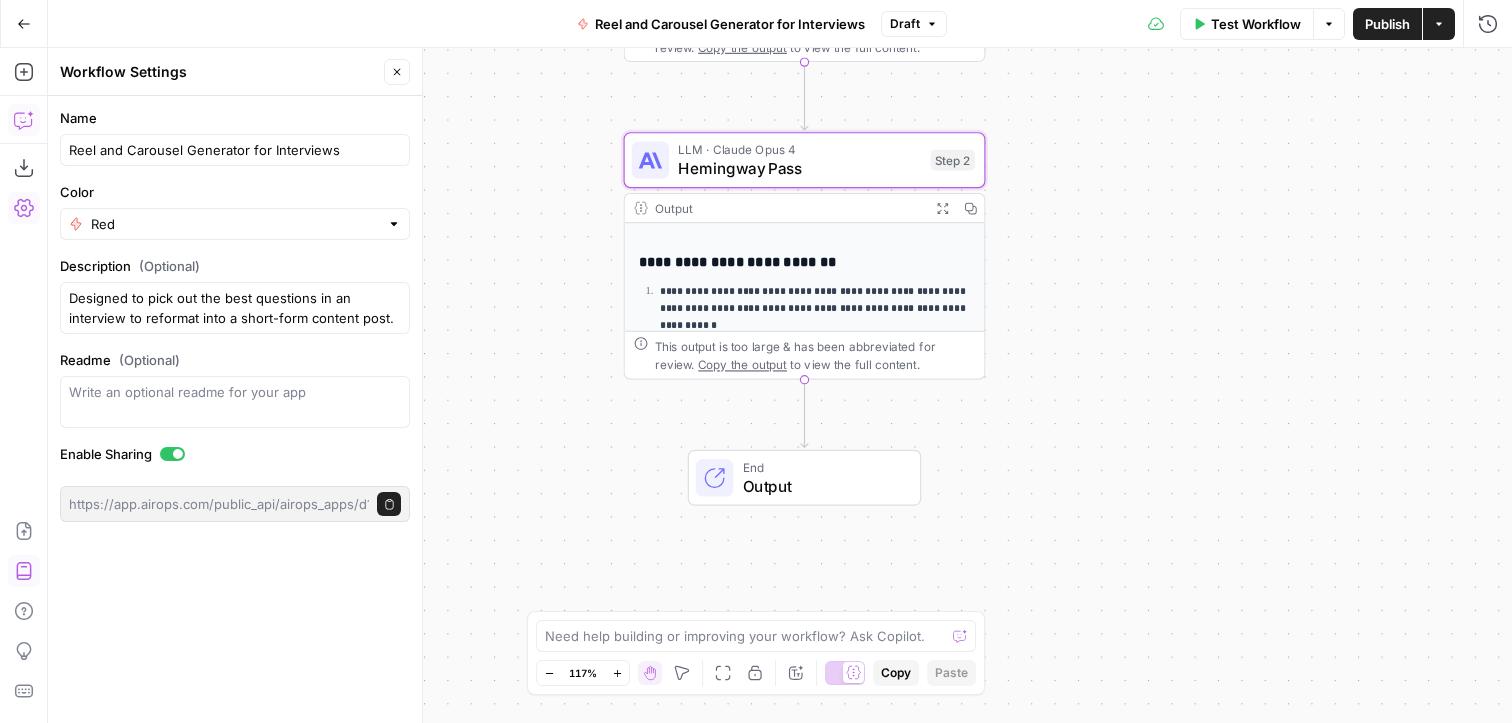click 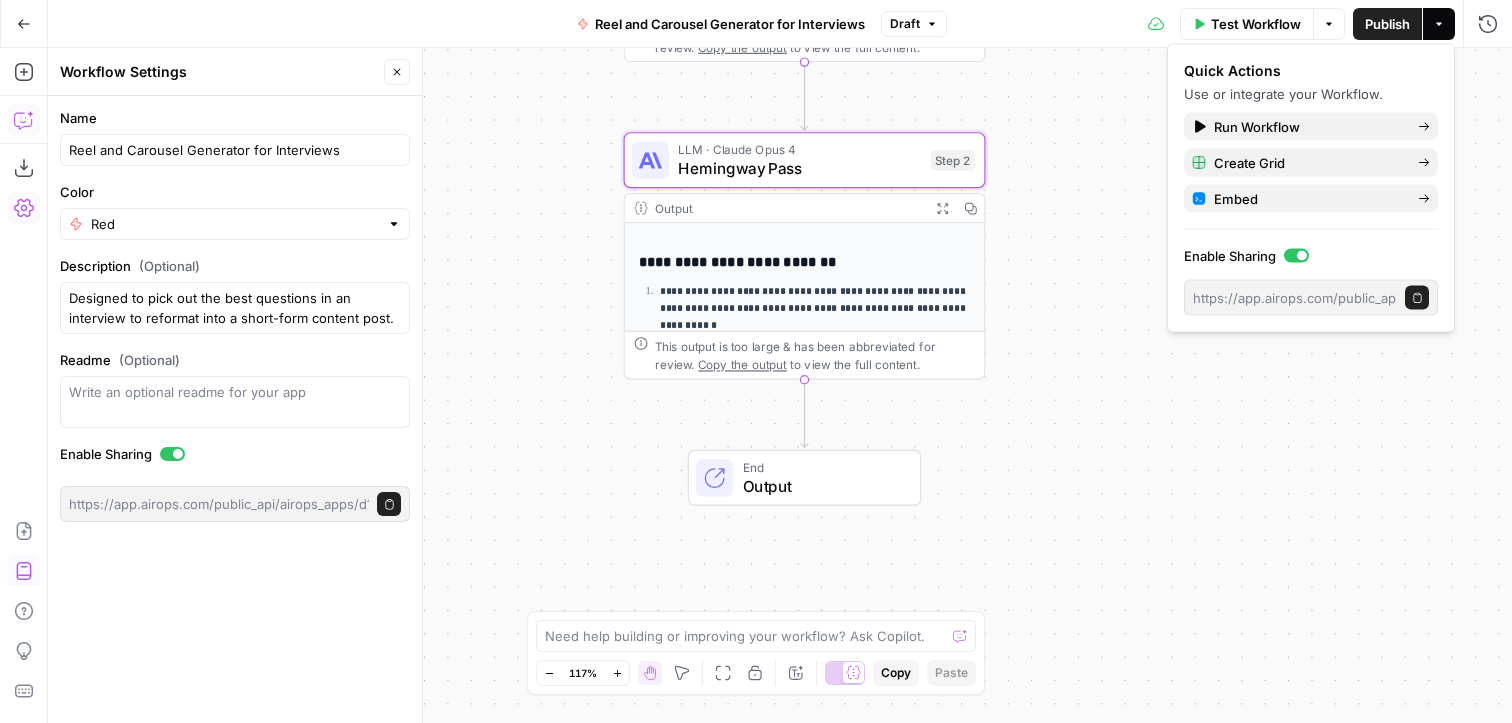 click on "Quick Actions" at bounding box center (1311, 71) 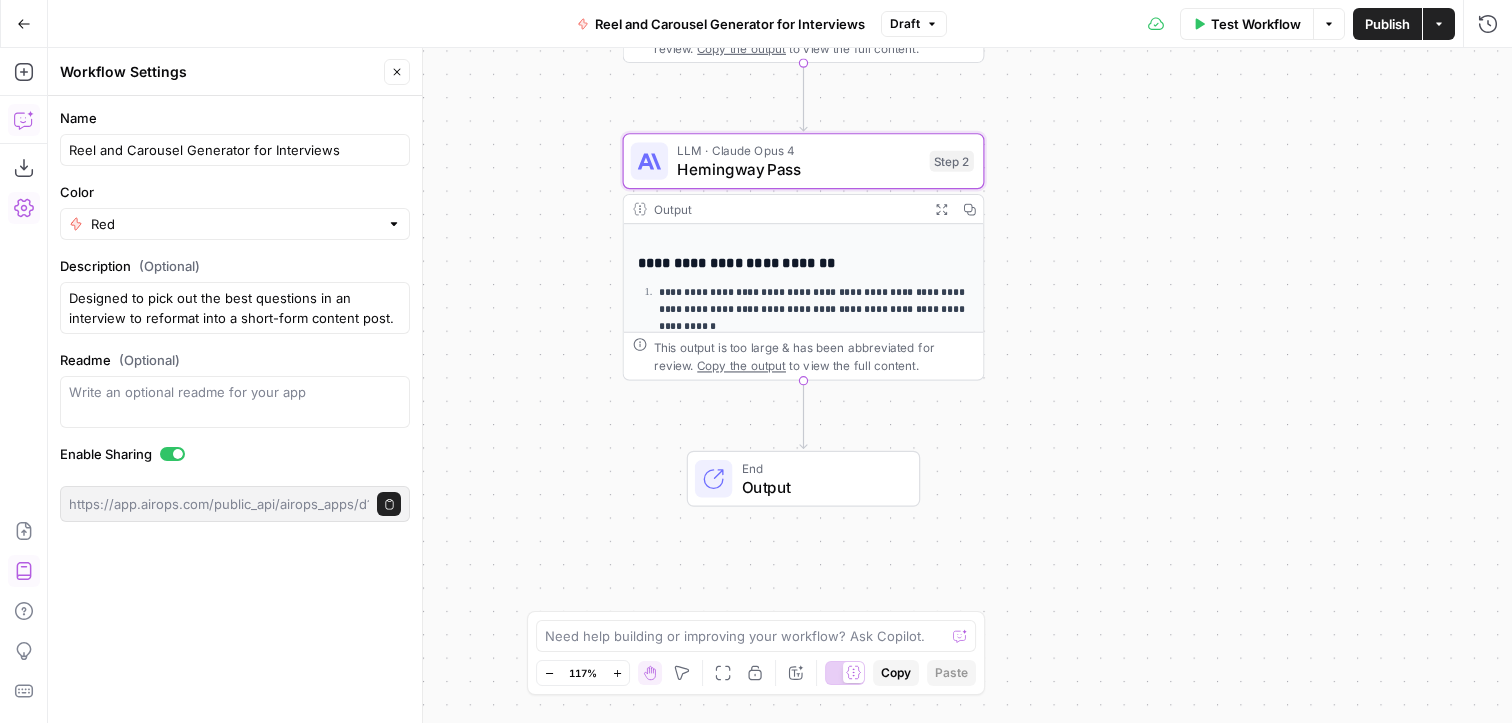 click on "**********" at bounding box center [780, 385] 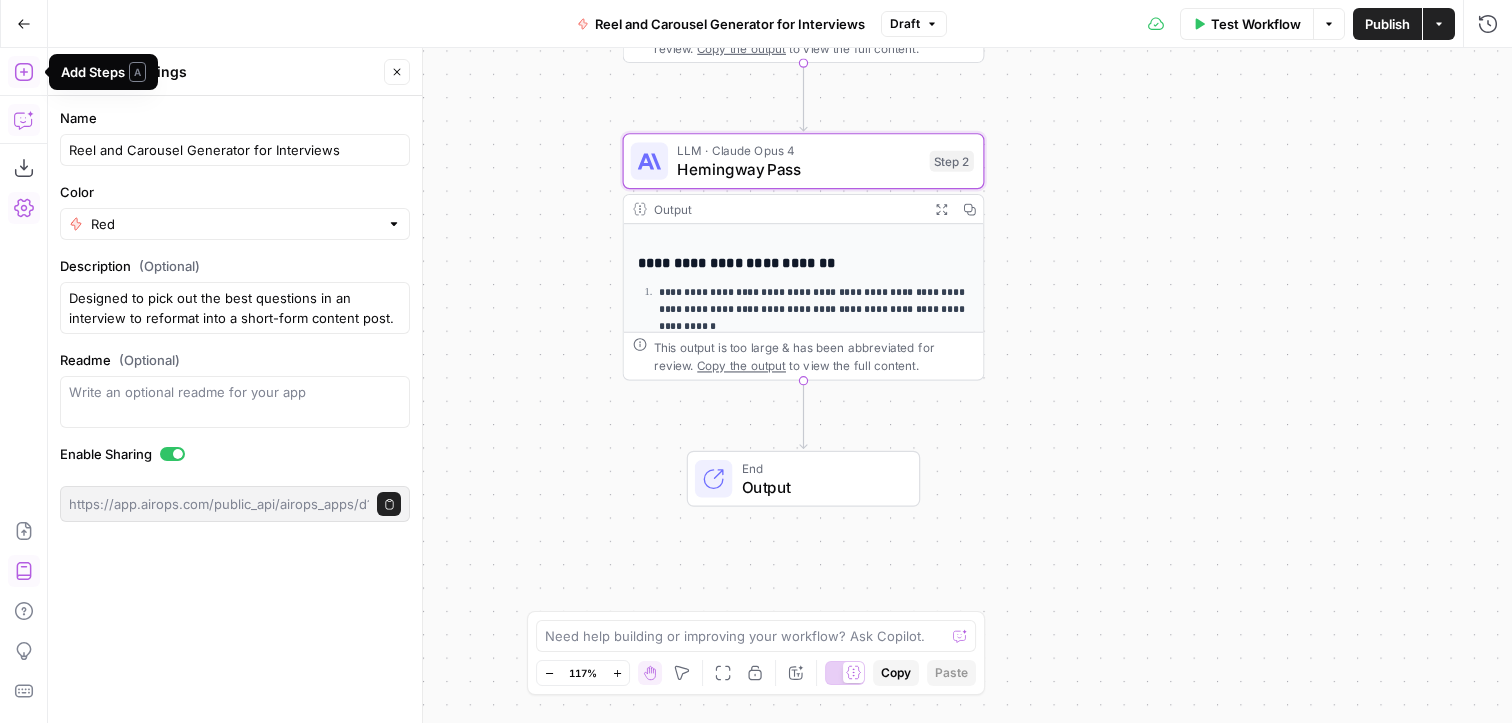 click 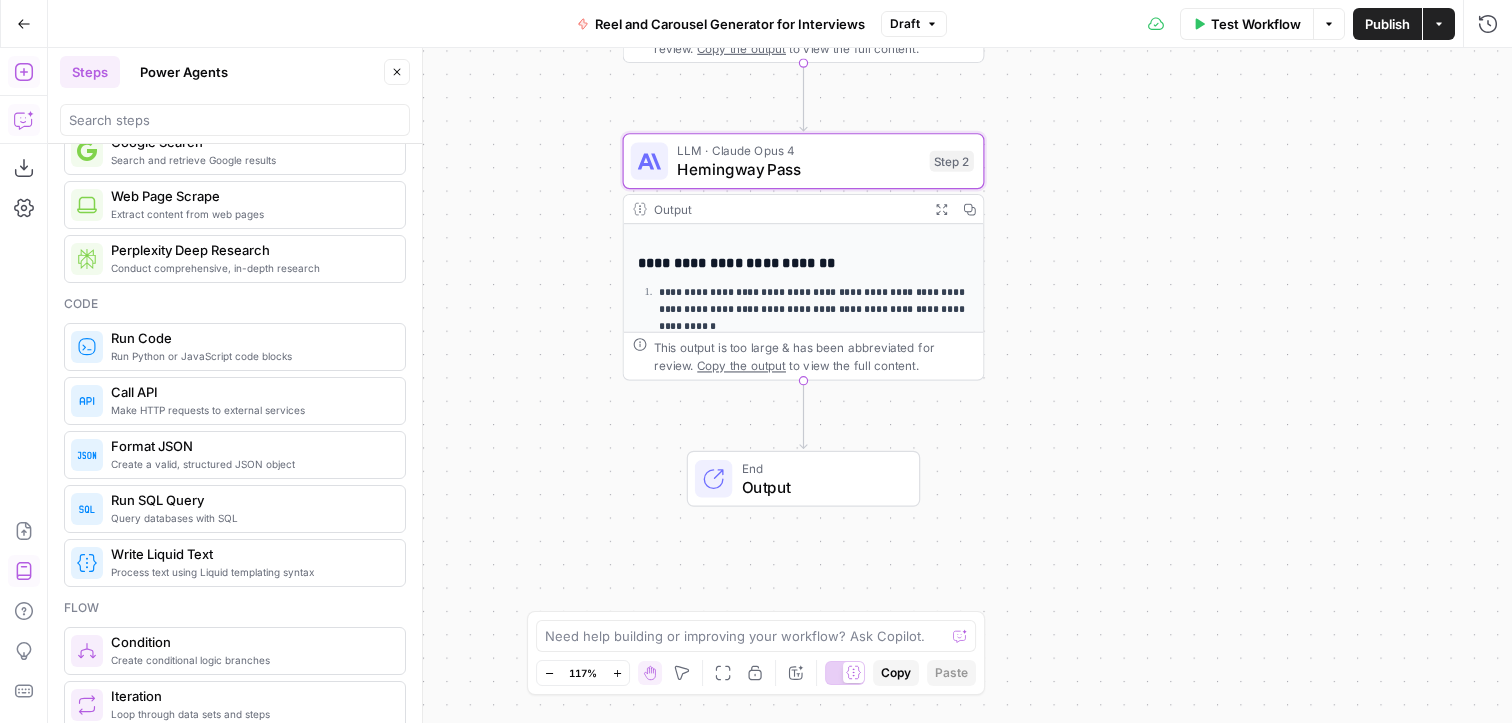 scroll, scrollTop: 0, scrollLeft: 0, axis: both 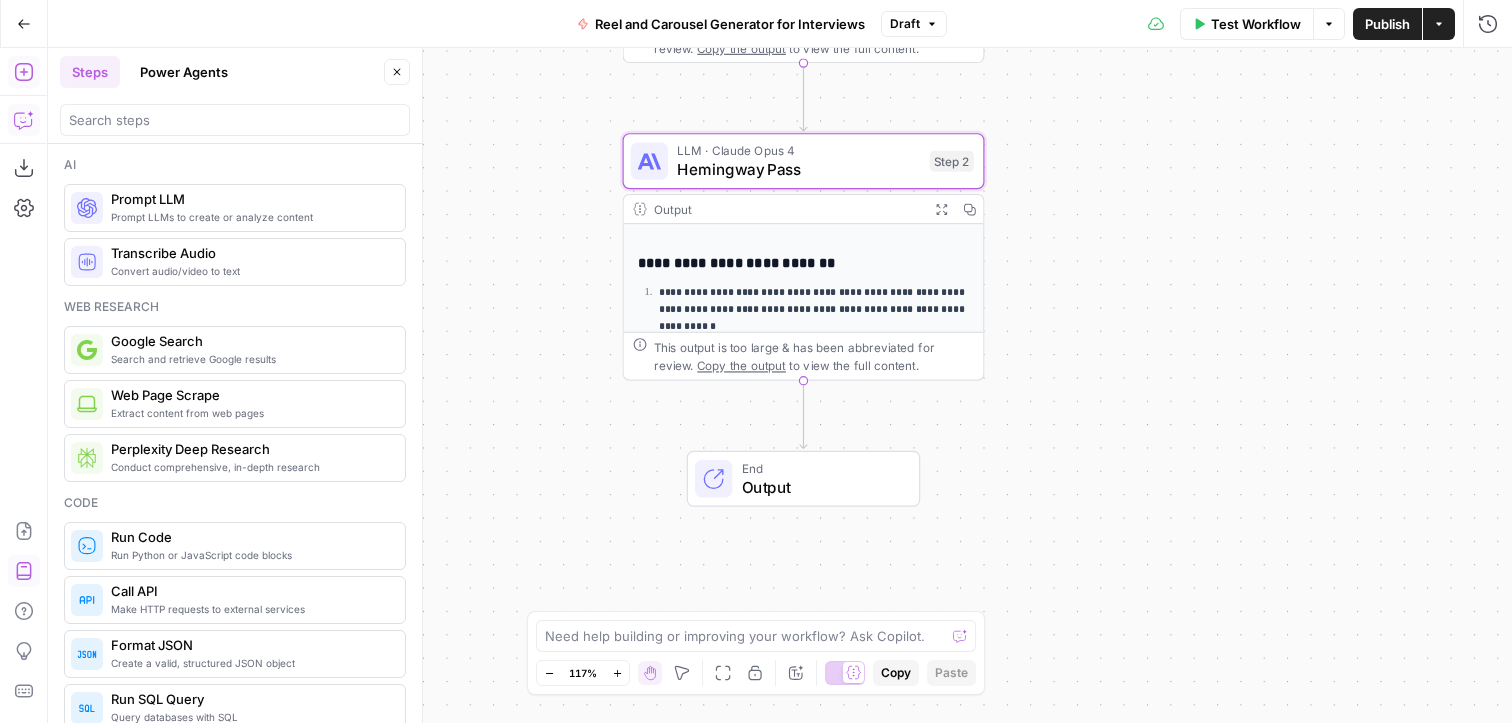 click at bounding box center (235, 120) 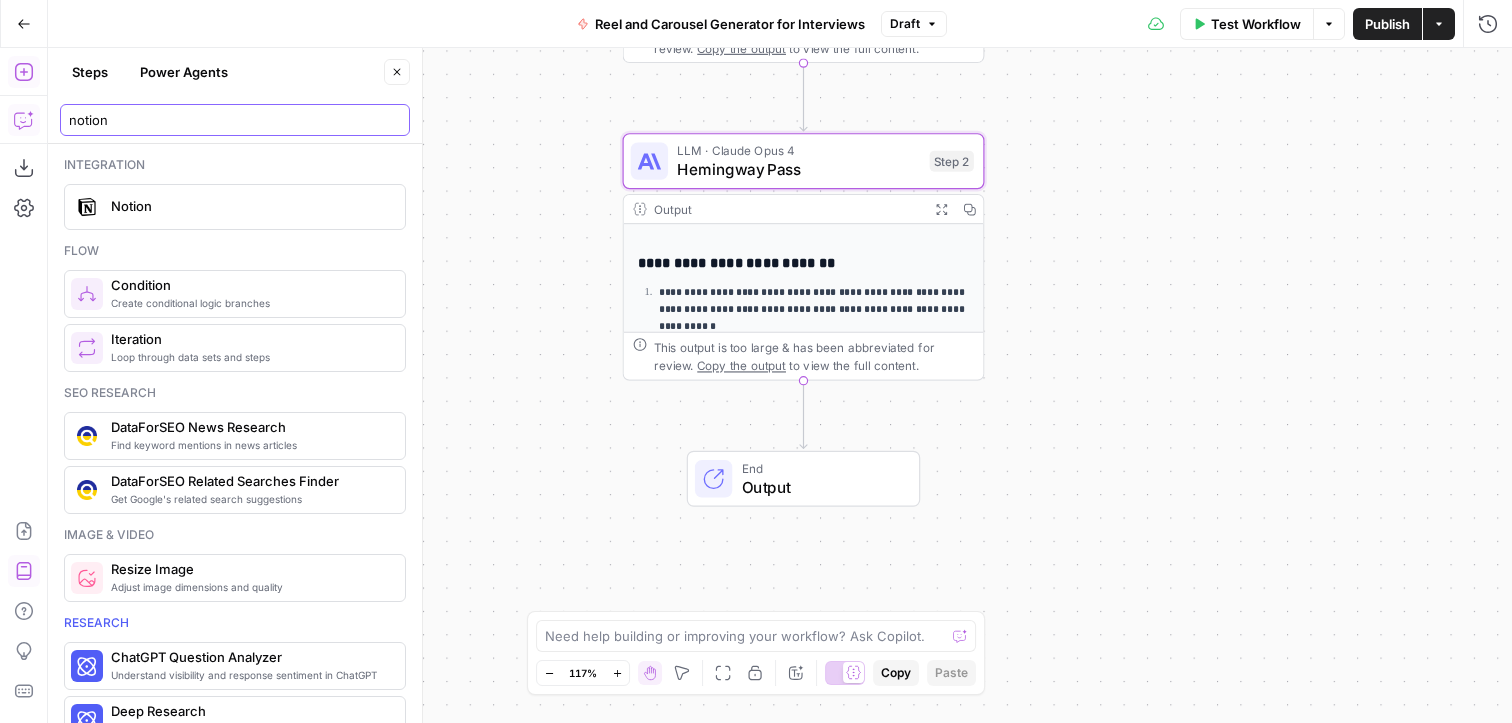 type on "notion" 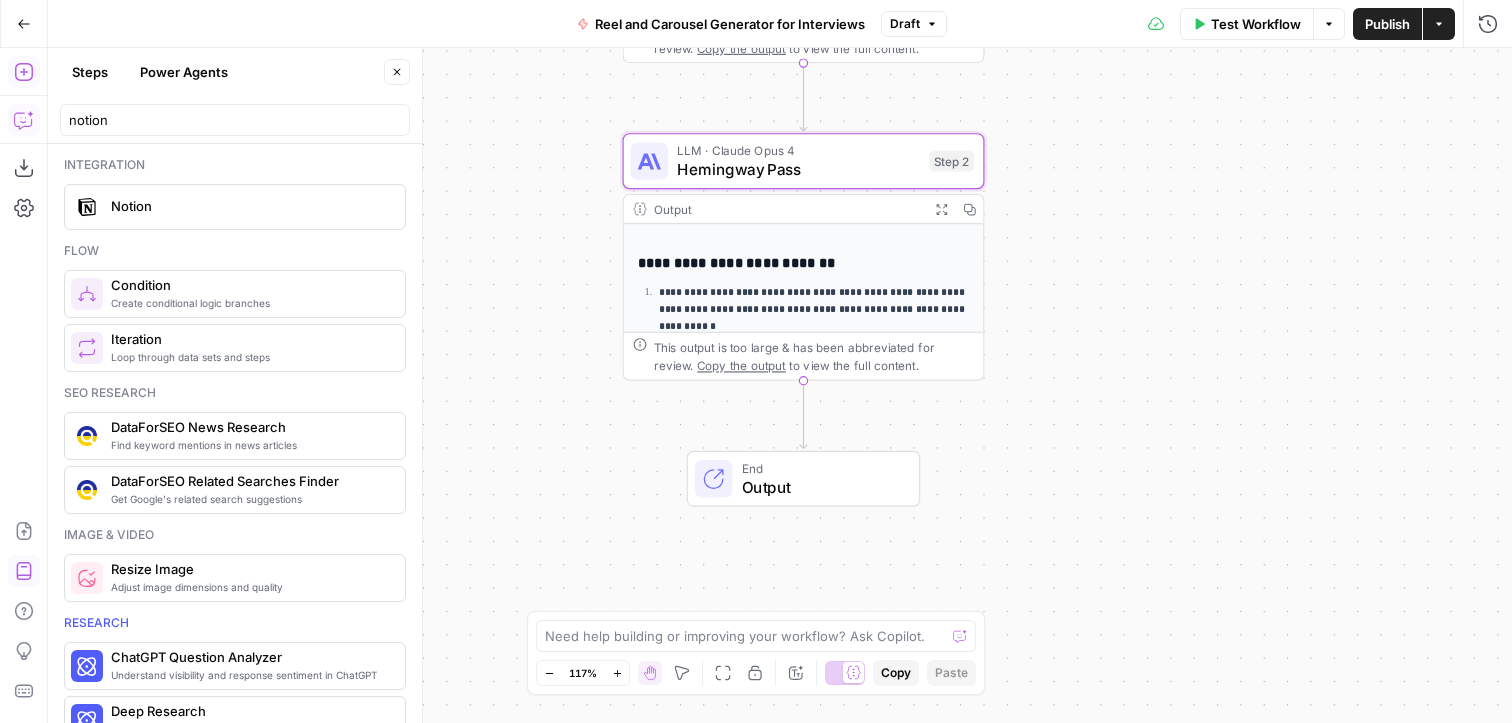 click on "Notion" at bounding box center [250, 206] 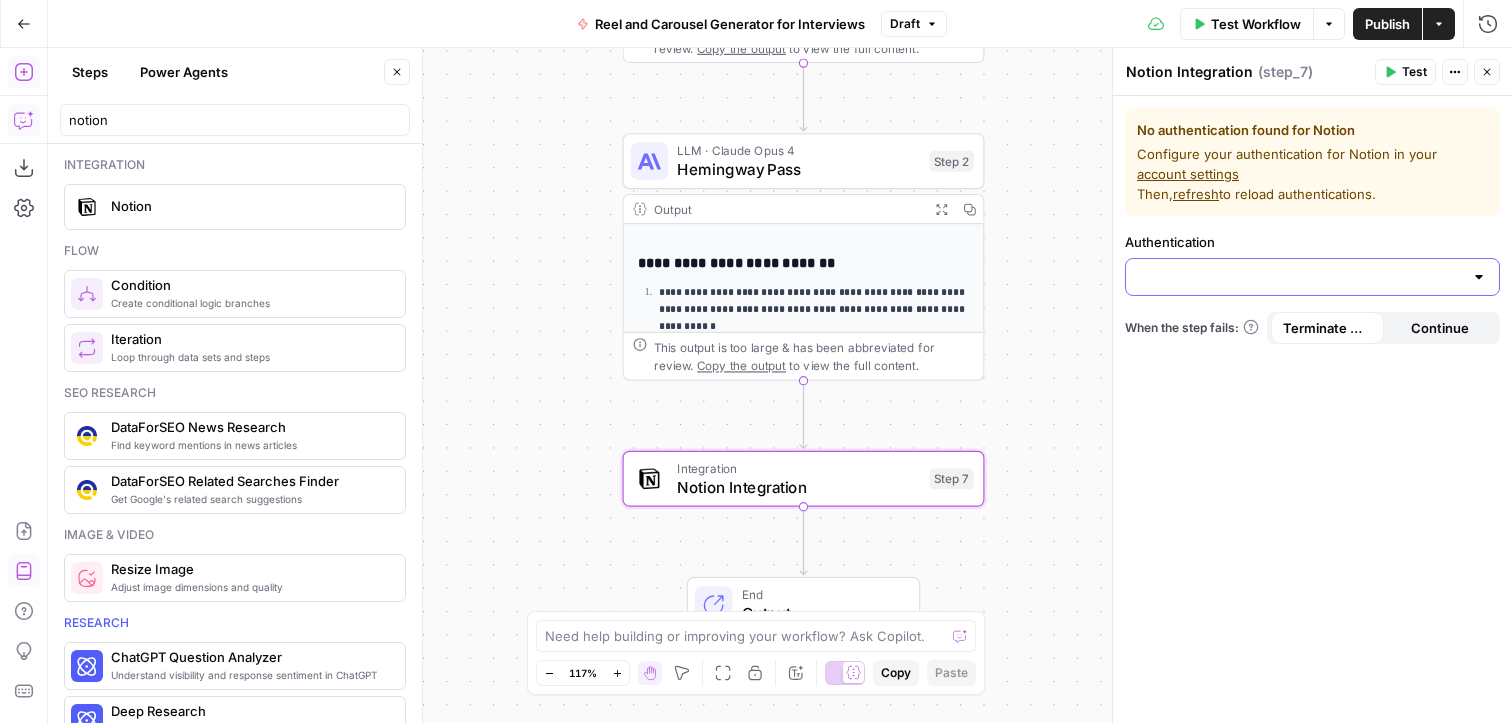 click on "Authentication" at bounding box center (1300, 277) 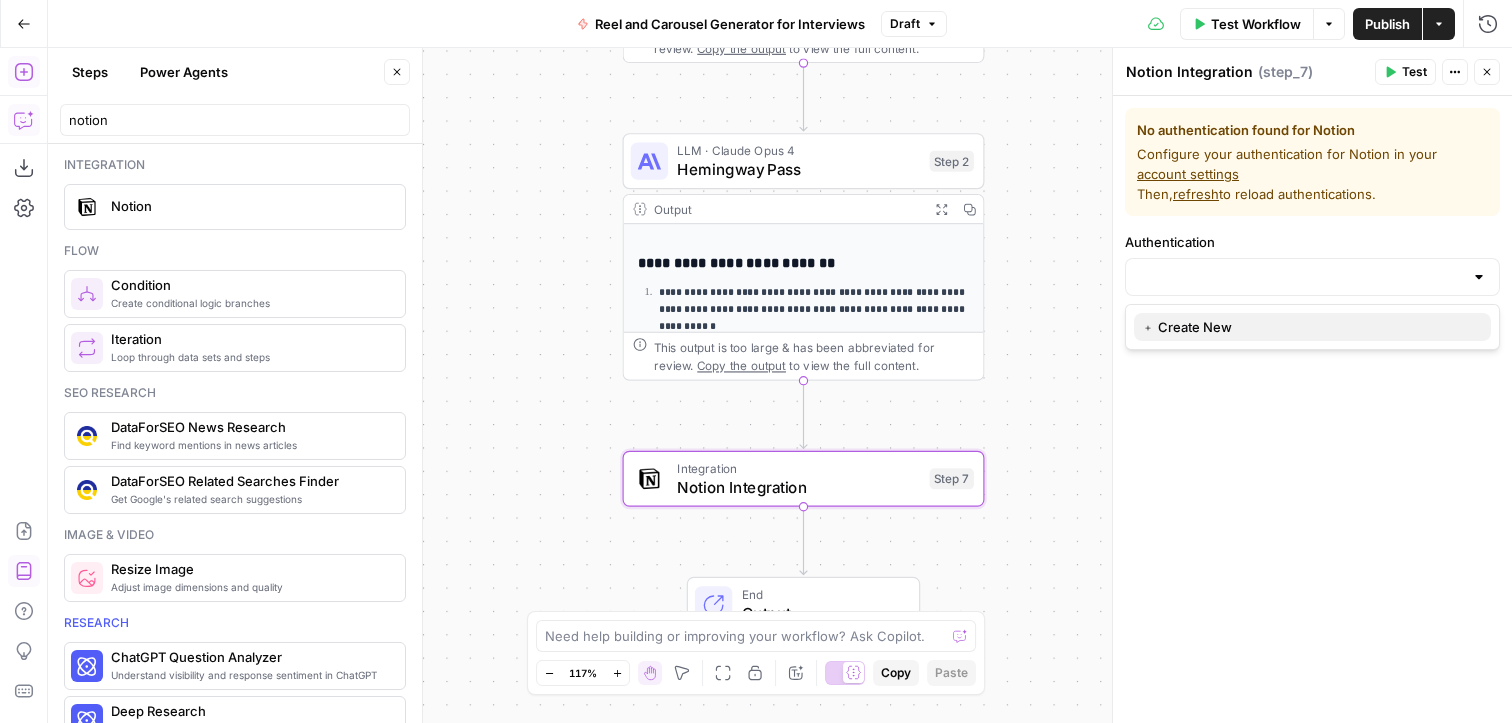 click on "﹢ Create New" at bounding box center (1308, 327) 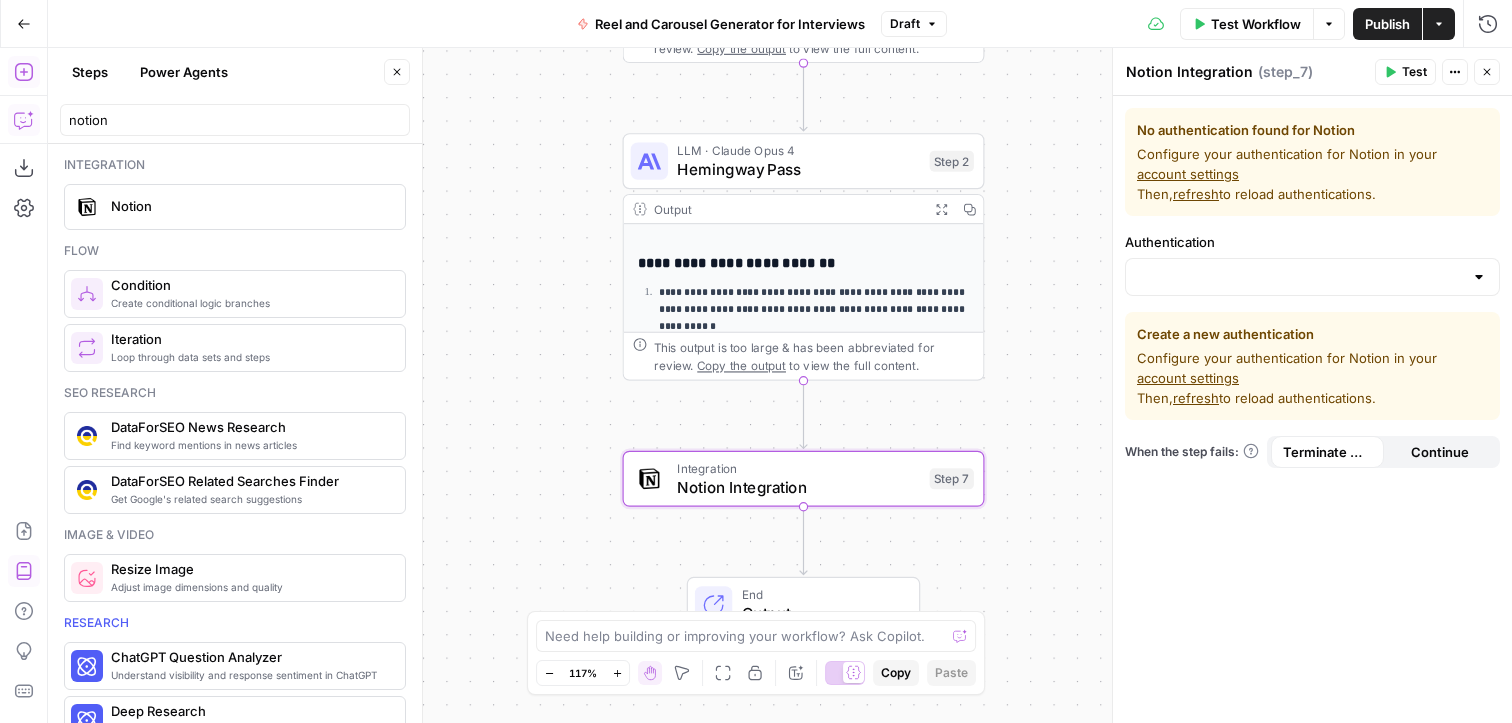 click on "account settings" at bounding box center (1188, 378) 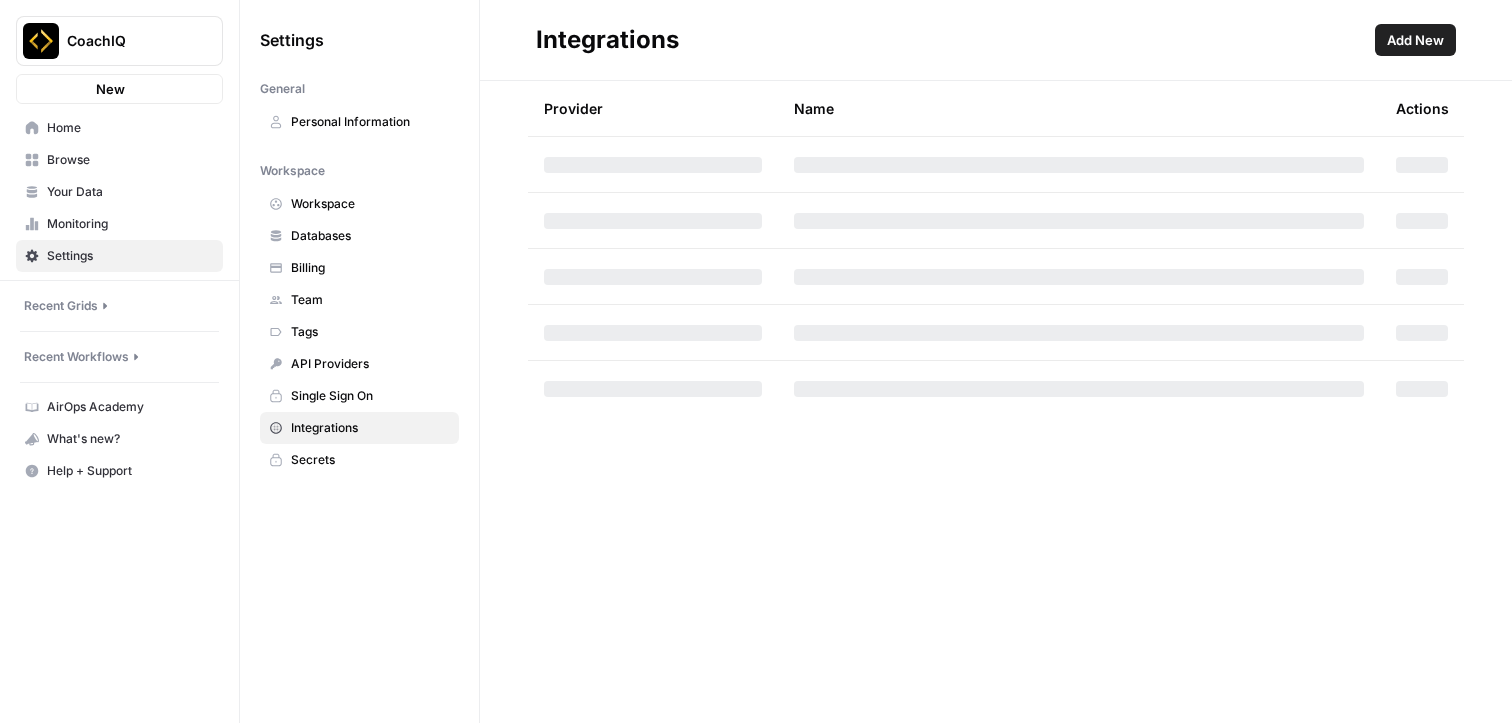 scroll, scrollTop: 0, scrollLeft: 0, axis: both 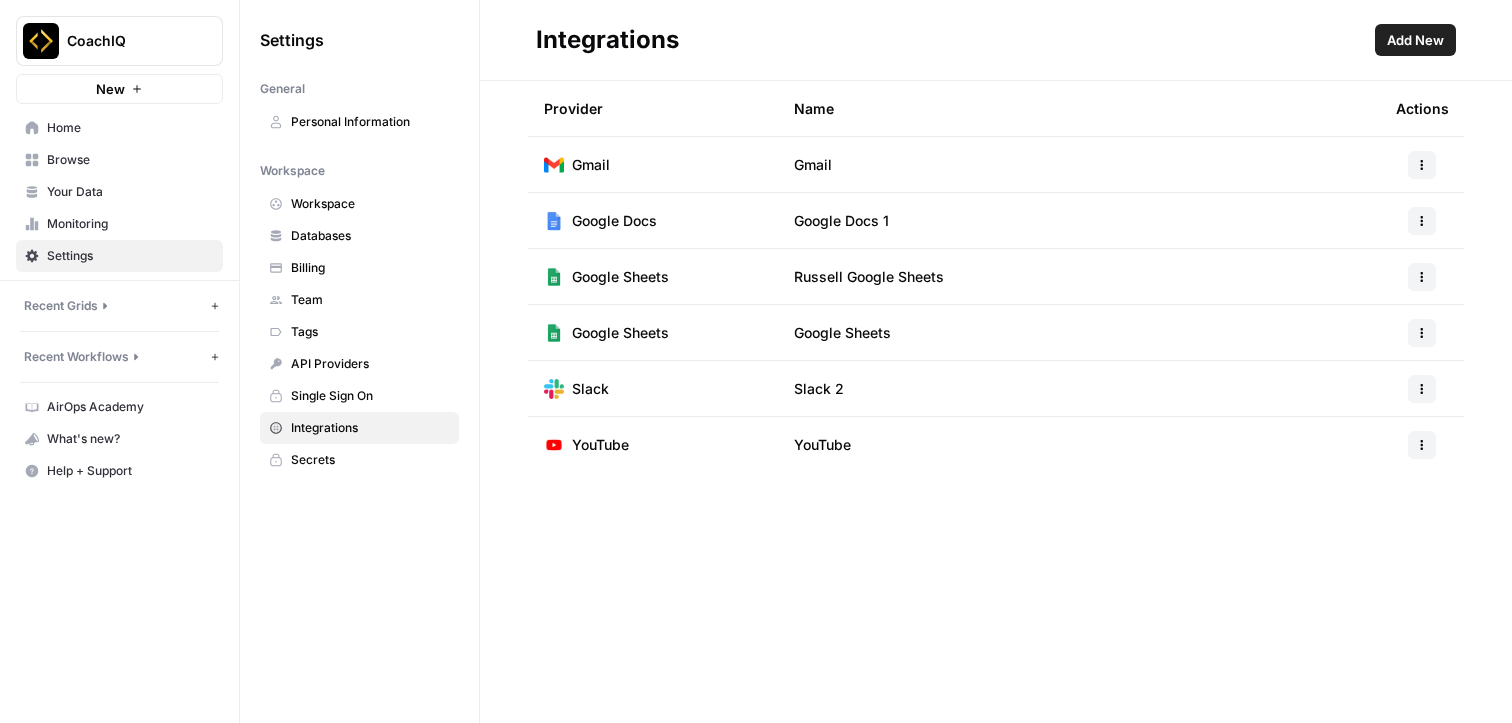 click on "Add New" at bounding box center (1415, 40) 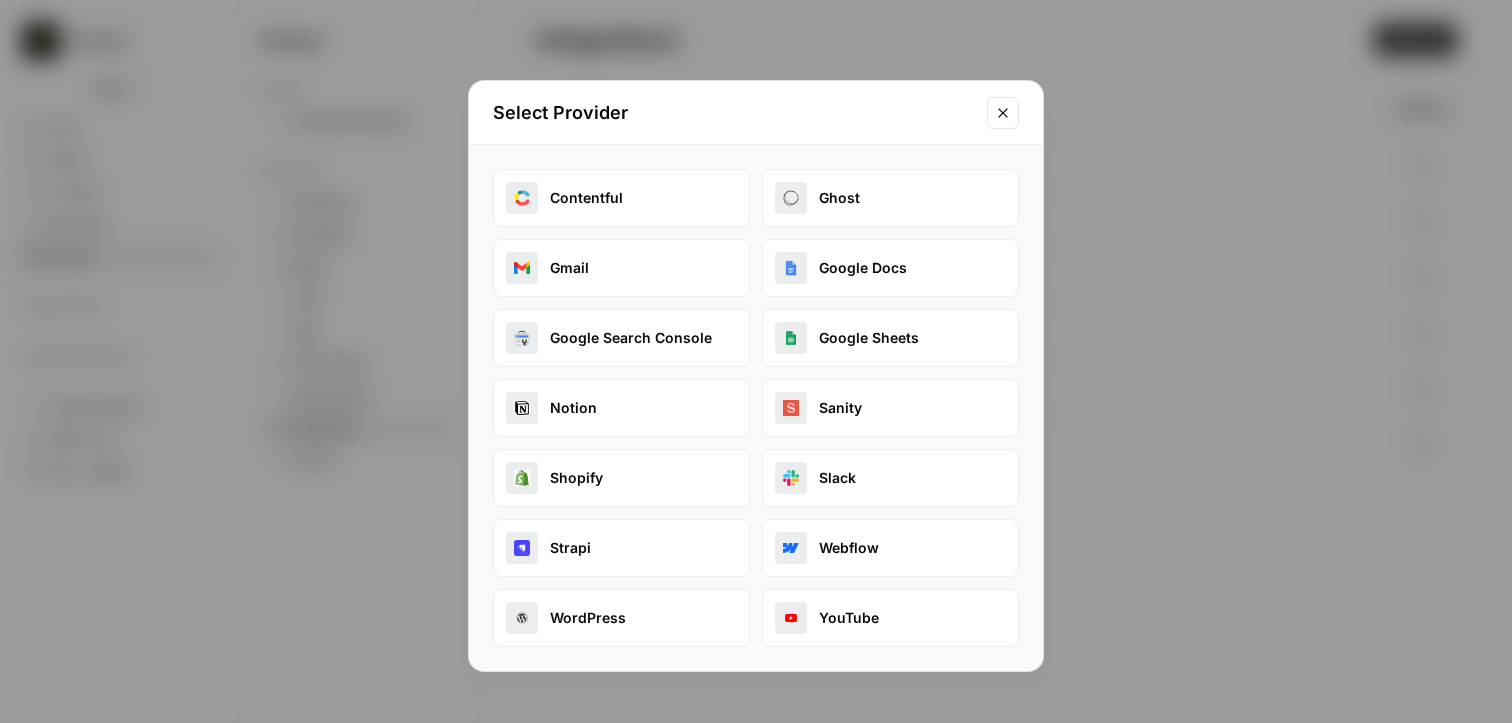 click on "Notion" at bounding box center (621, 408) 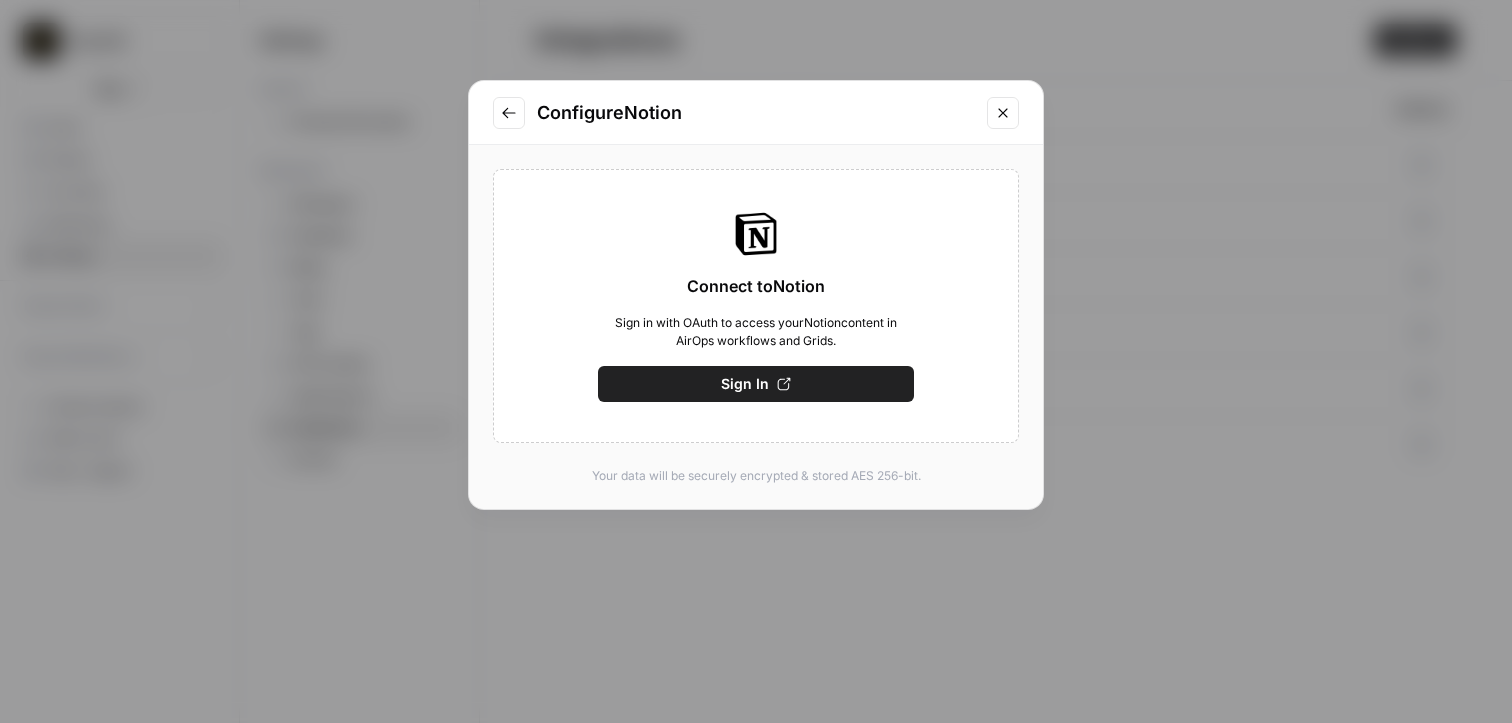 click on "Sign In" at bounding box center [756, 384] 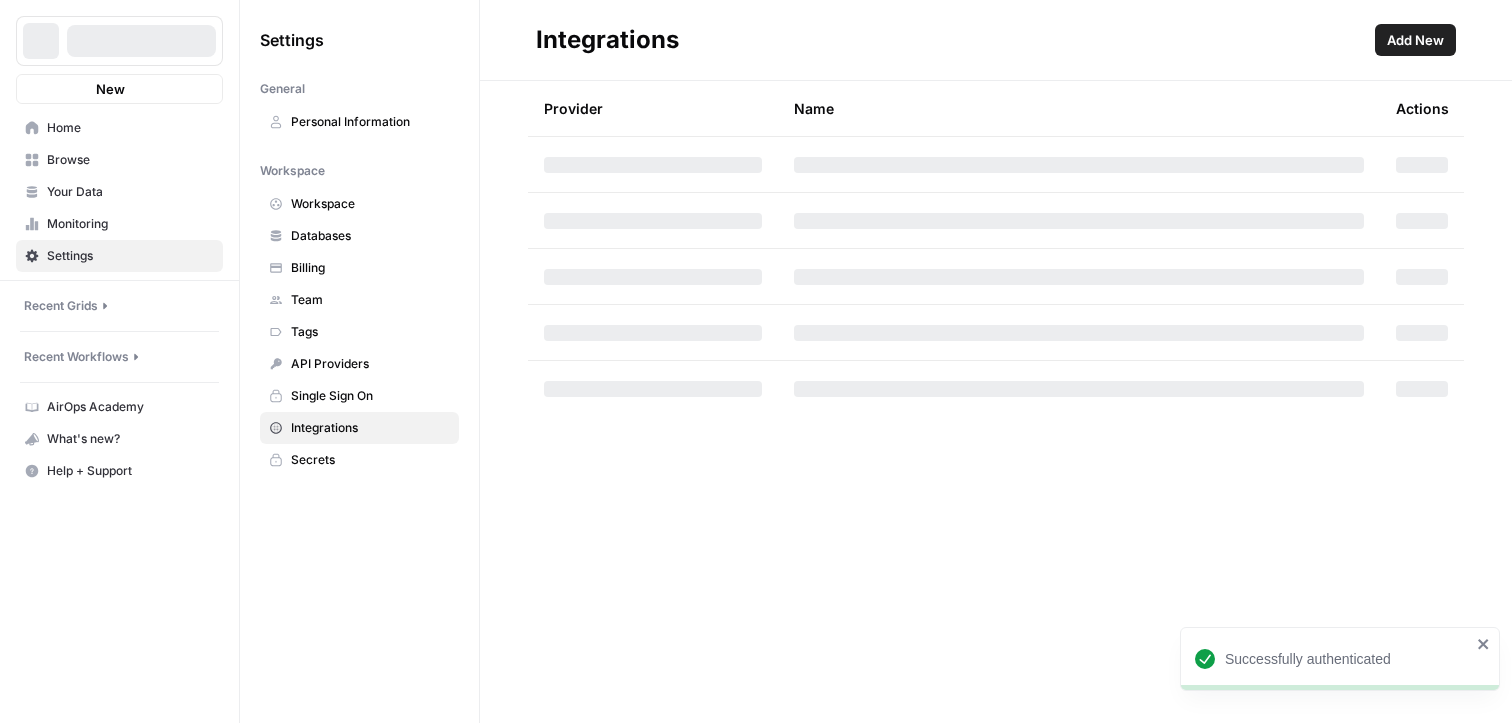 scroll, scrollTop: 0, scrollLeft: 0, axis: both 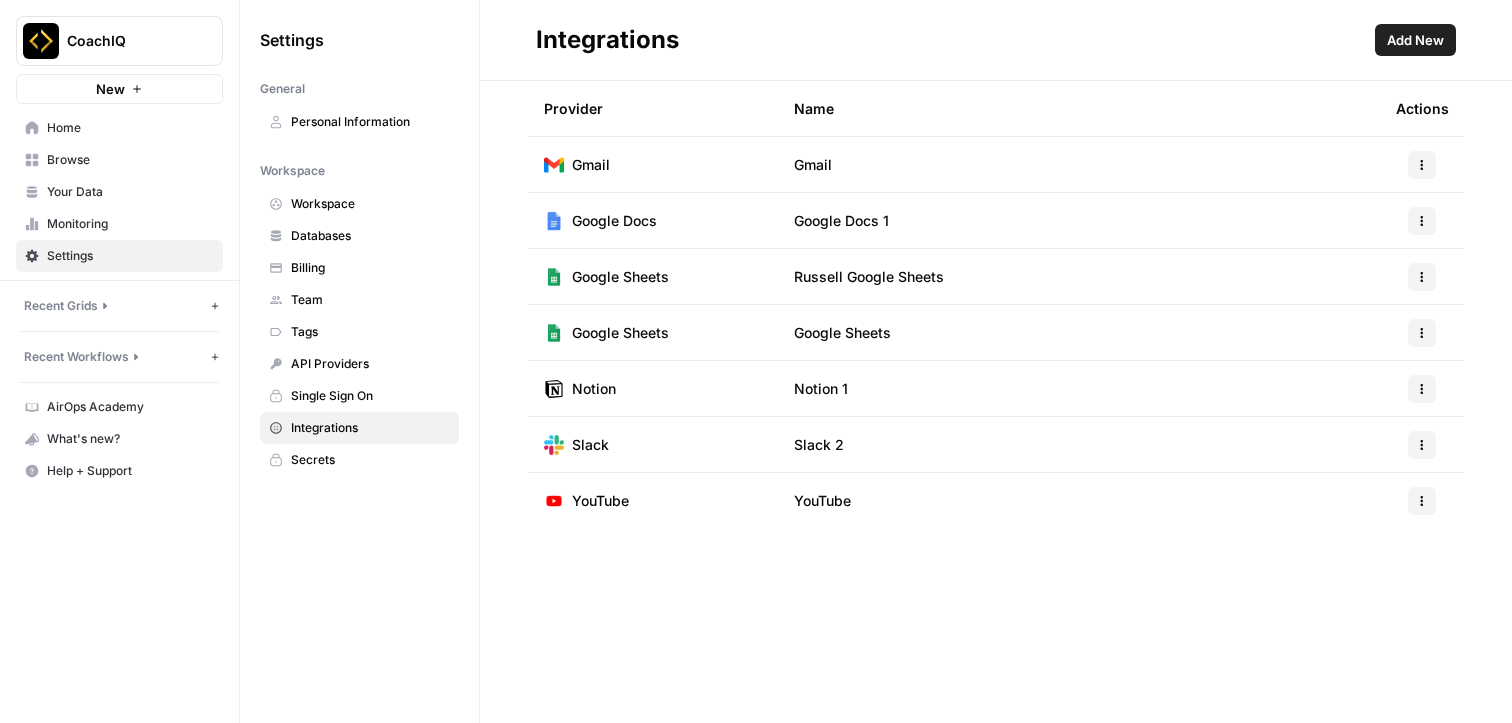 click 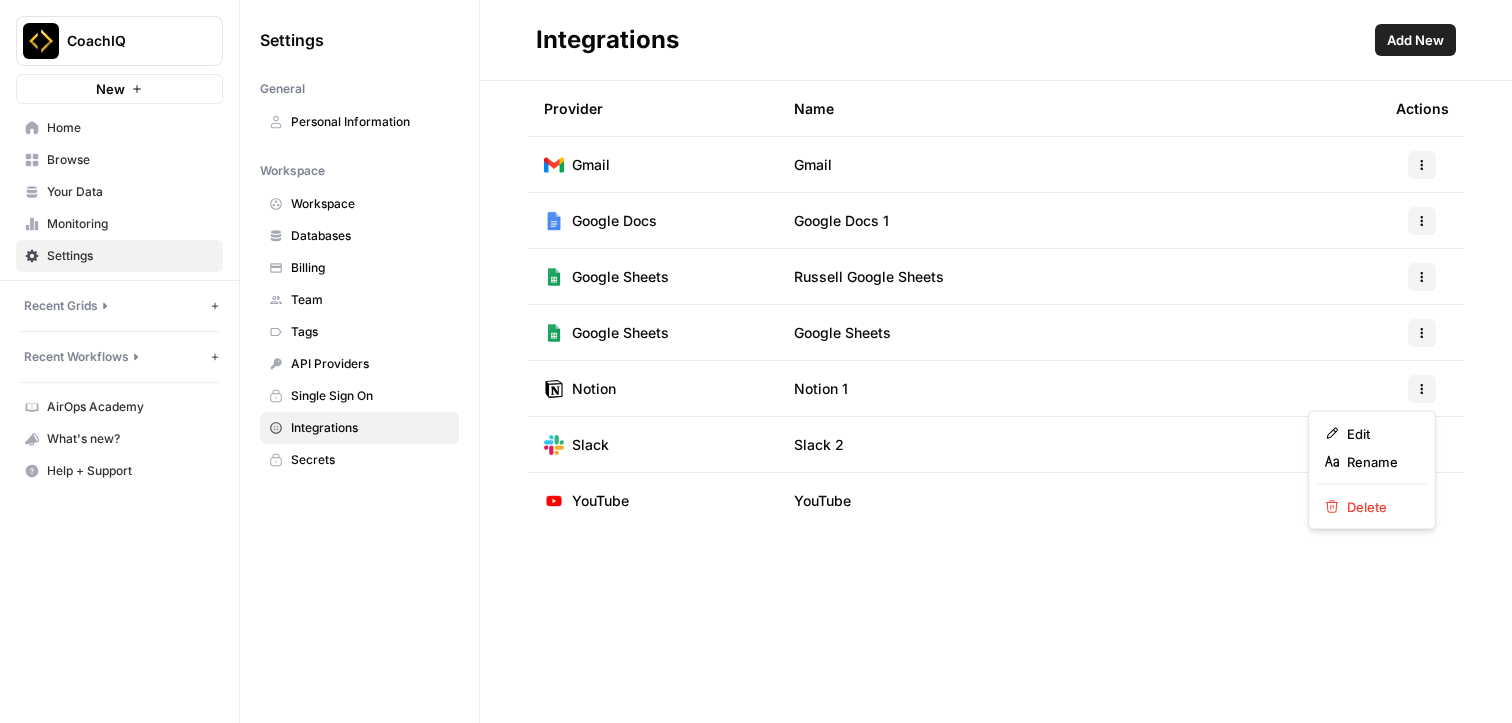 click 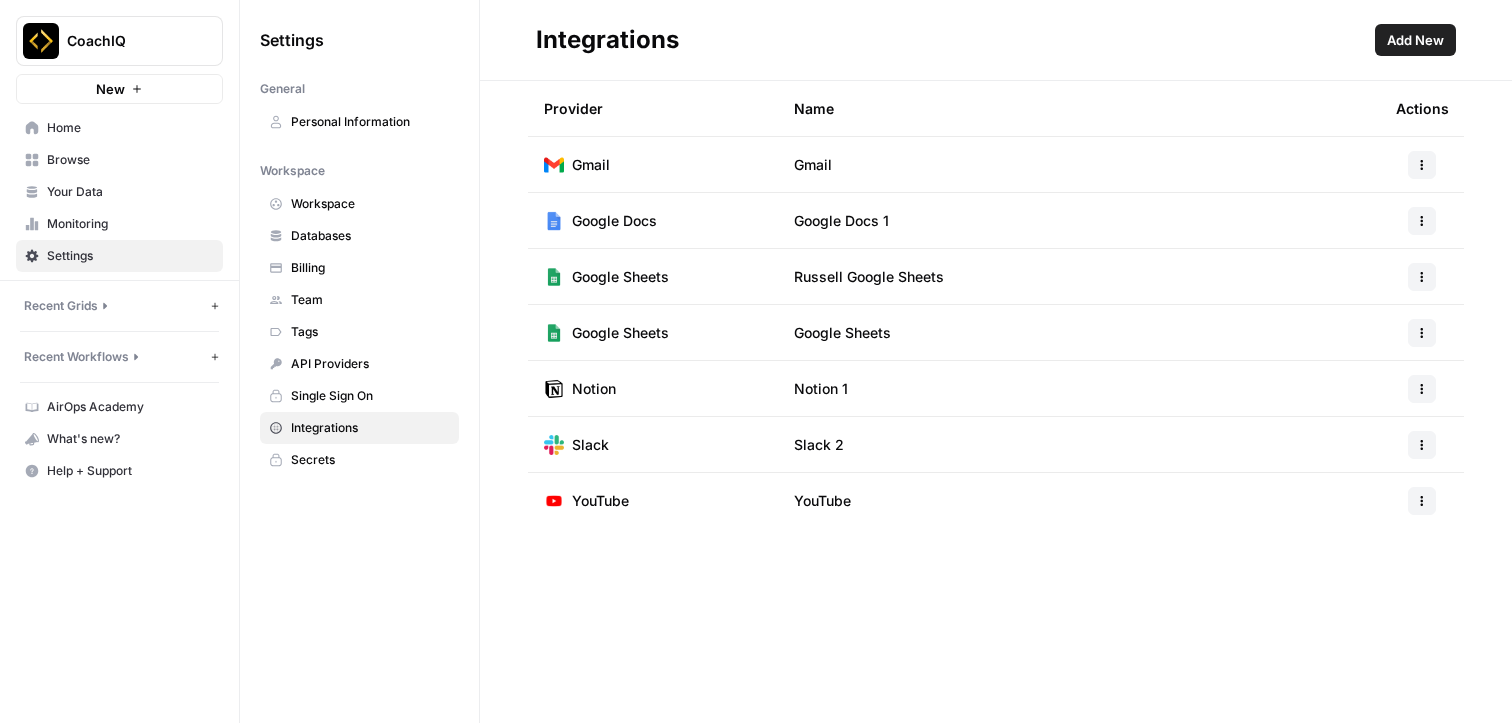 click on "Databases" at bounding box center (370, 236) 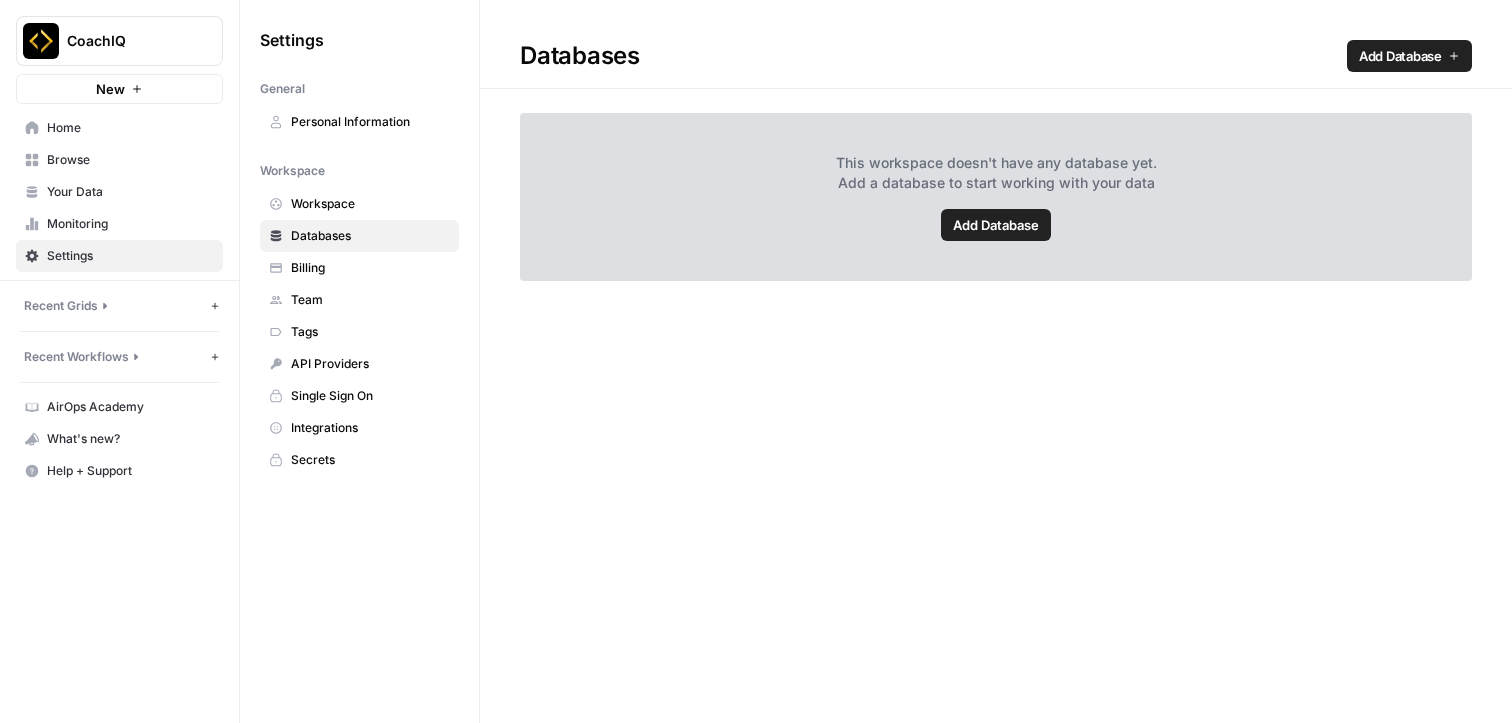 click on "Settings" at bounding box center [130, 256] 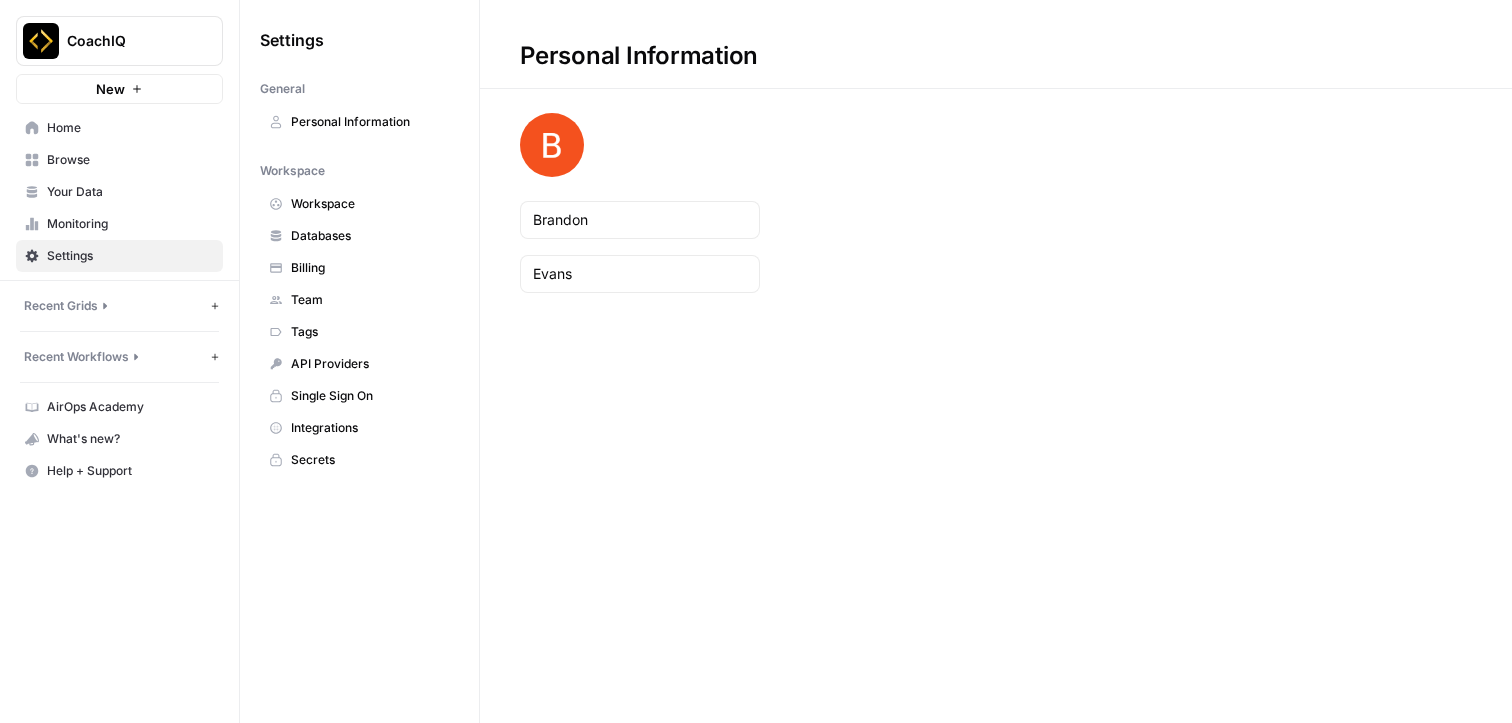 click on "Home" at bounding box center [130, 128] 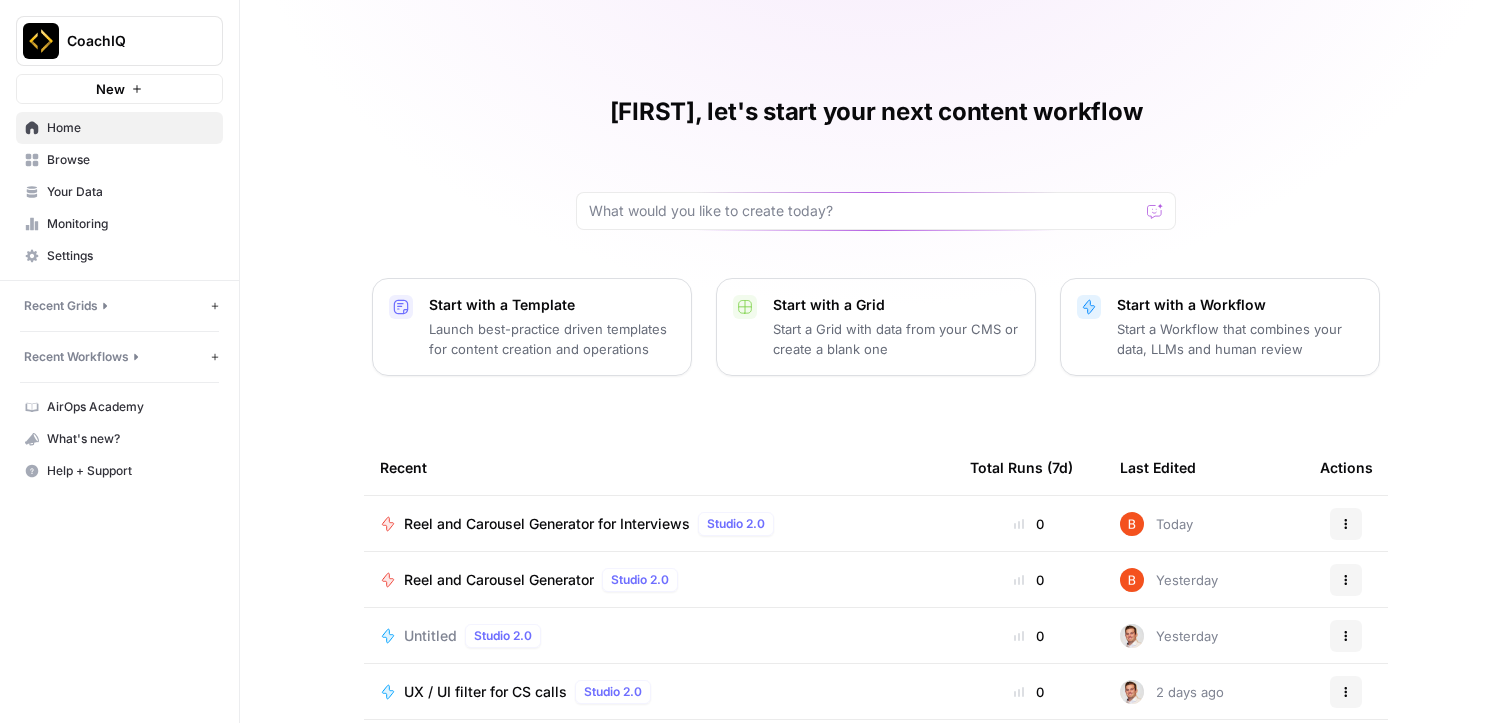 click on "Reel and Carousel Generator" at bounding box center (499, 580) 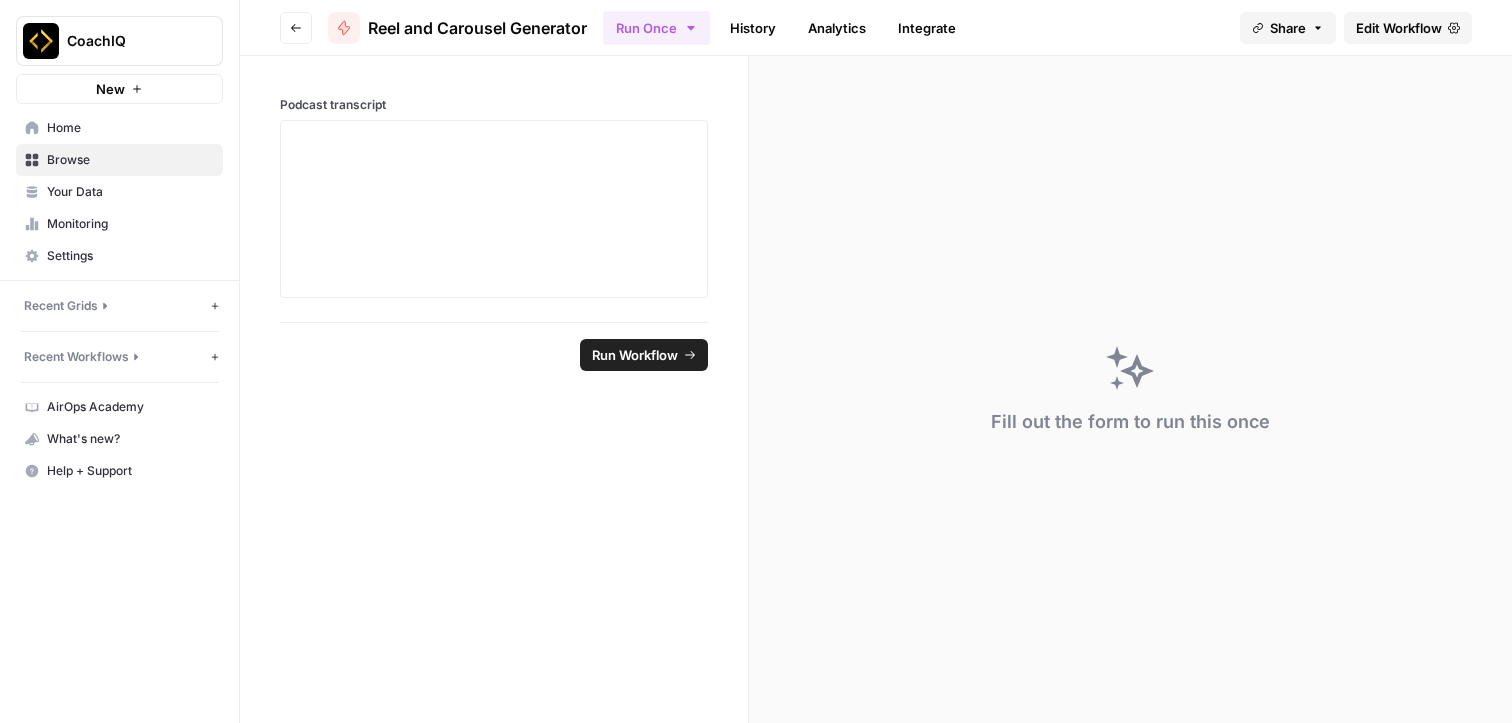 click 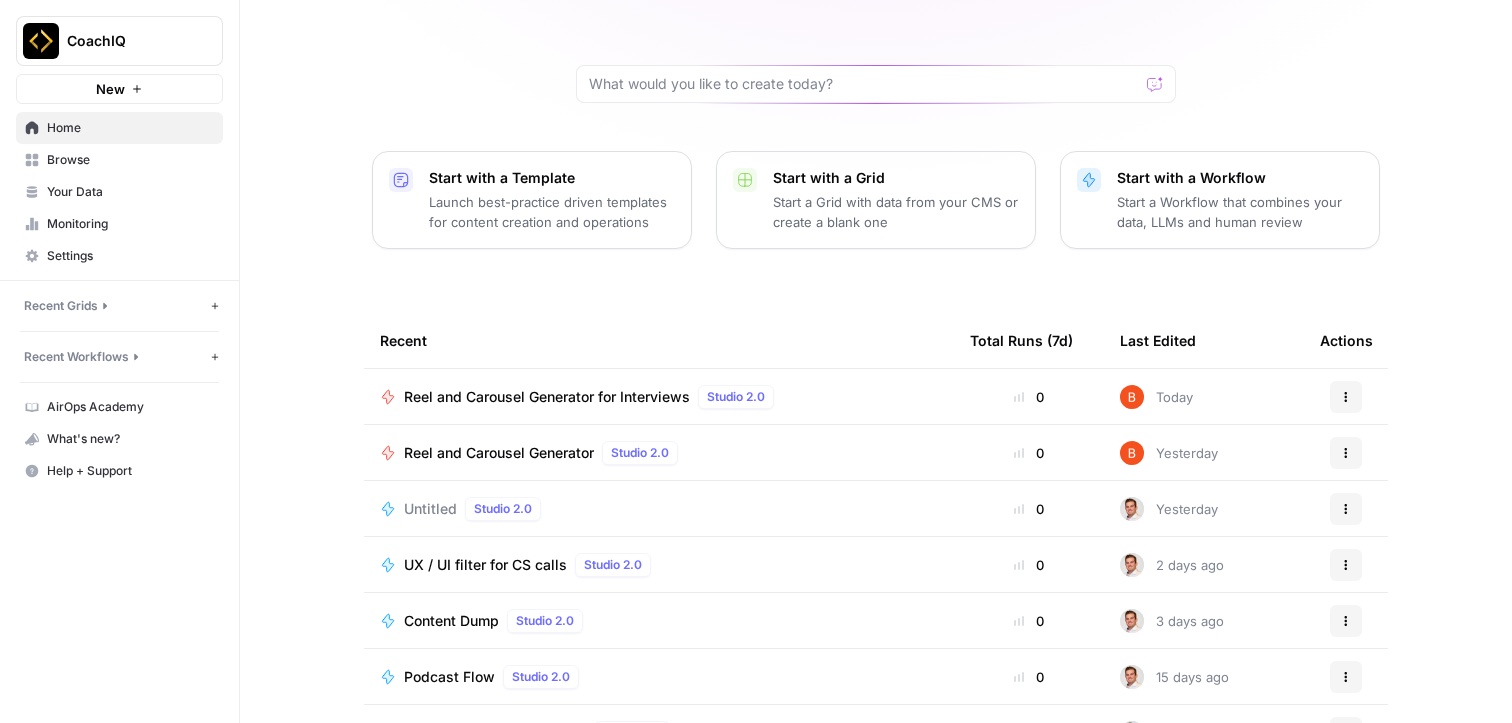 scroll, scrollTop: 197, scrollLeft: 0, axis: vertical 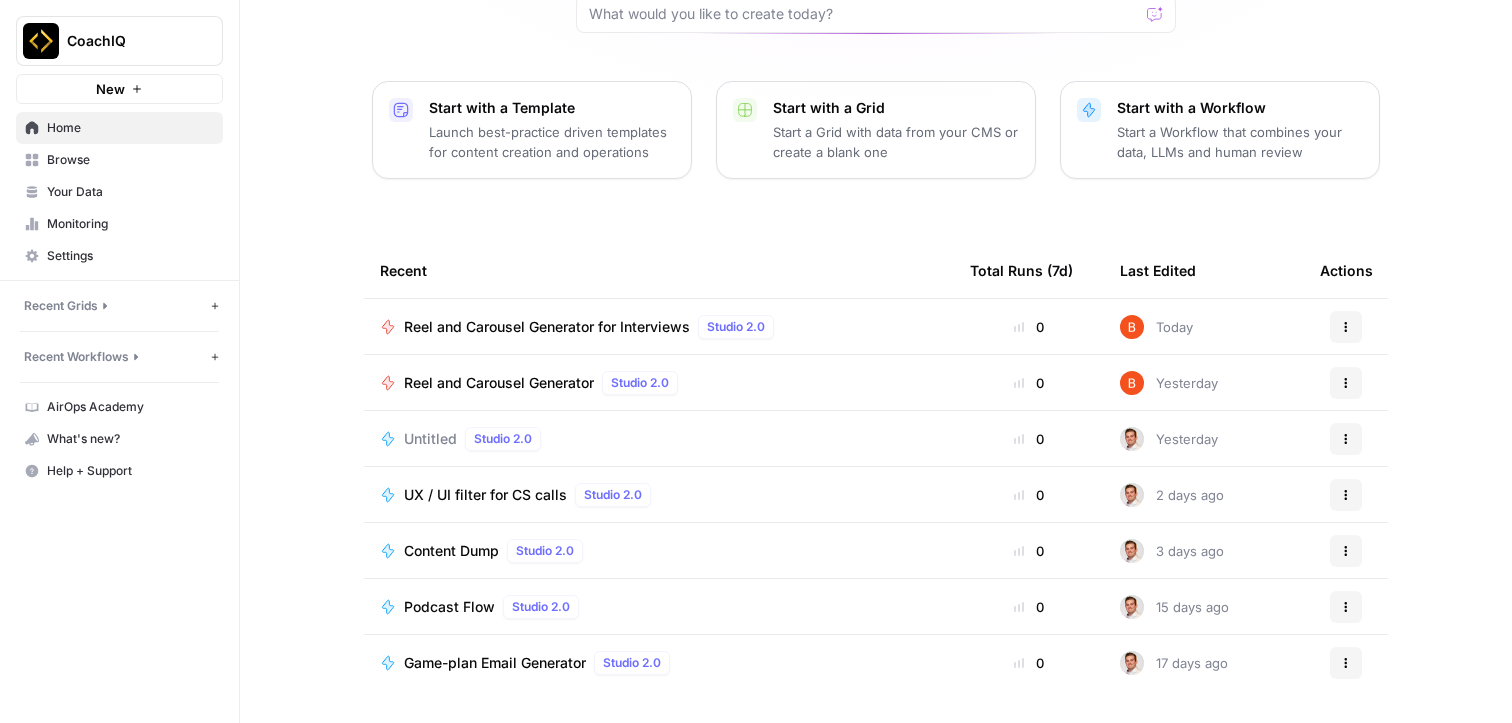 click on "Reel and Carousel Generator" at bounding box center (499, 383) 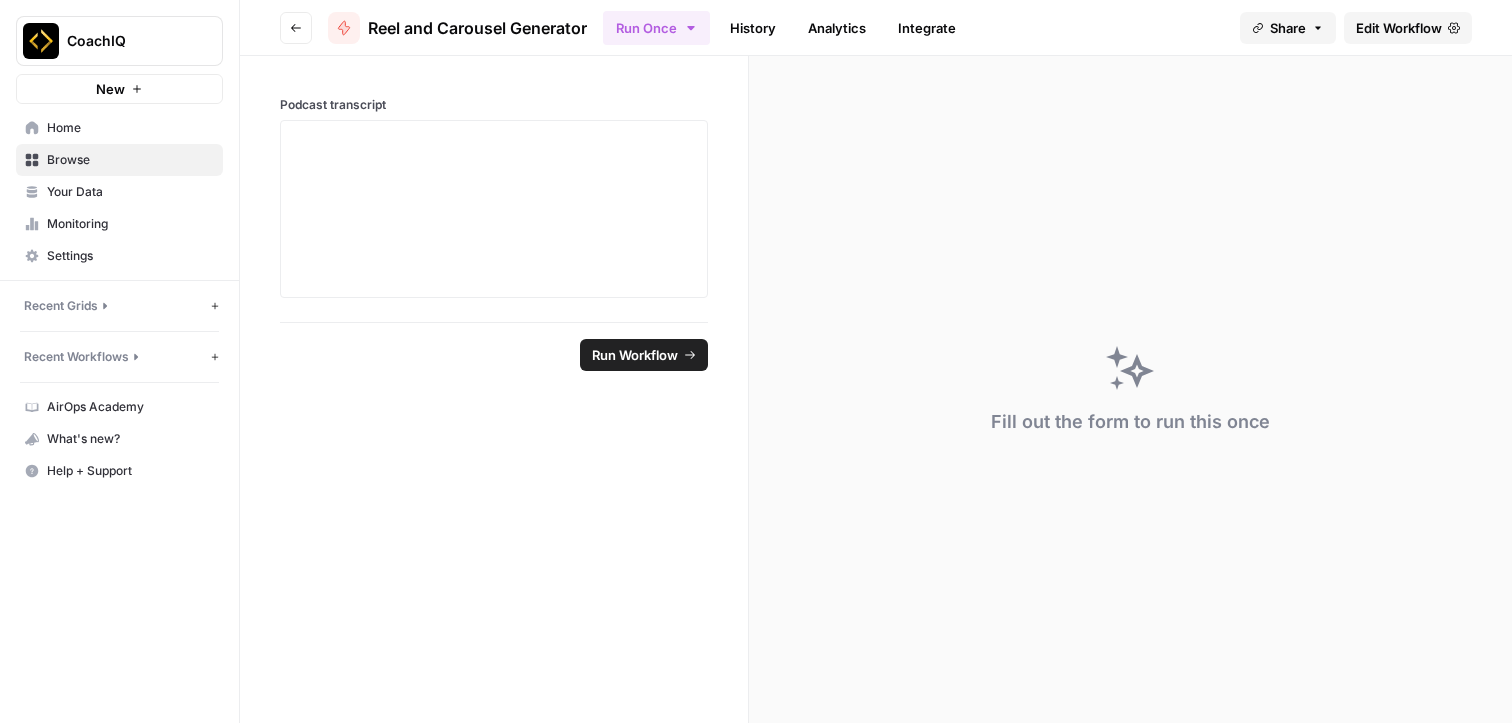 click on "Edit Workflow" at bounding box center (1399, 28) 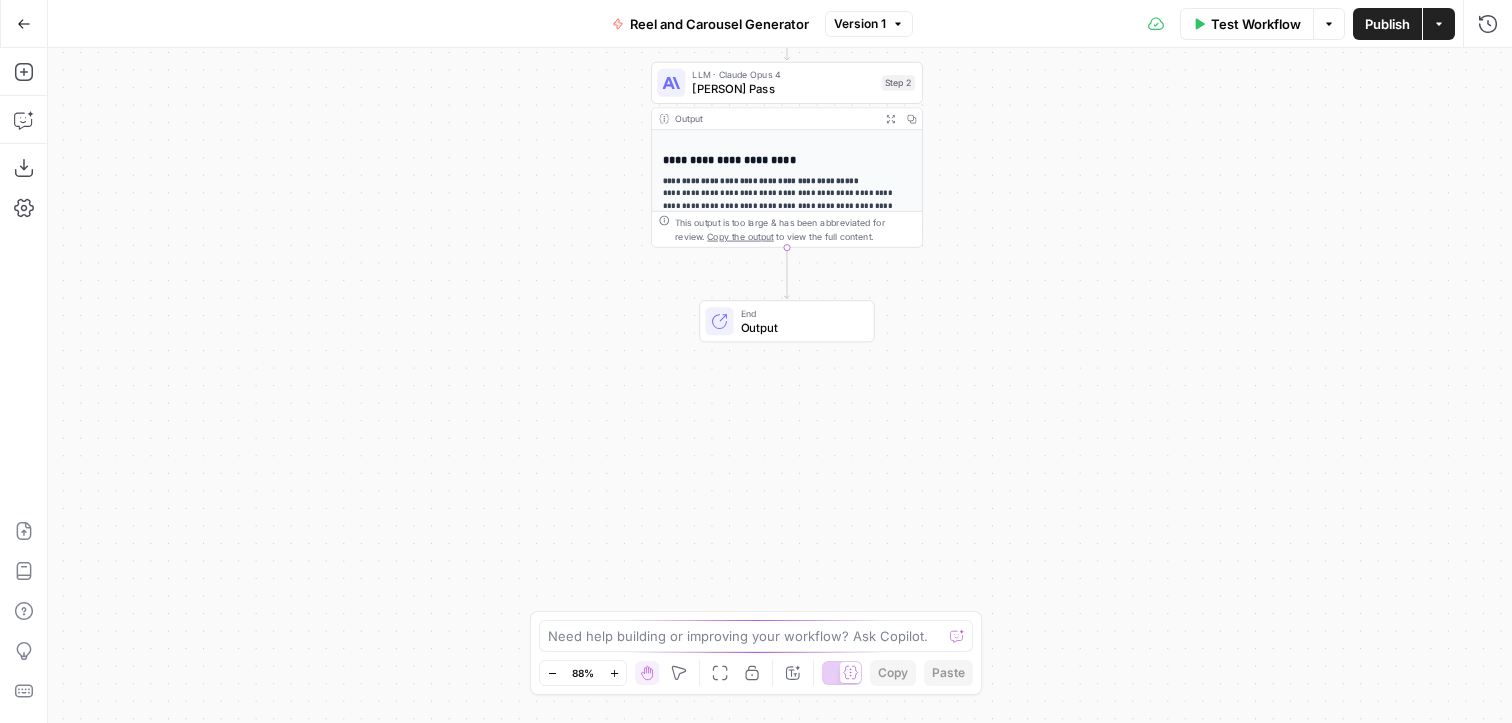 click 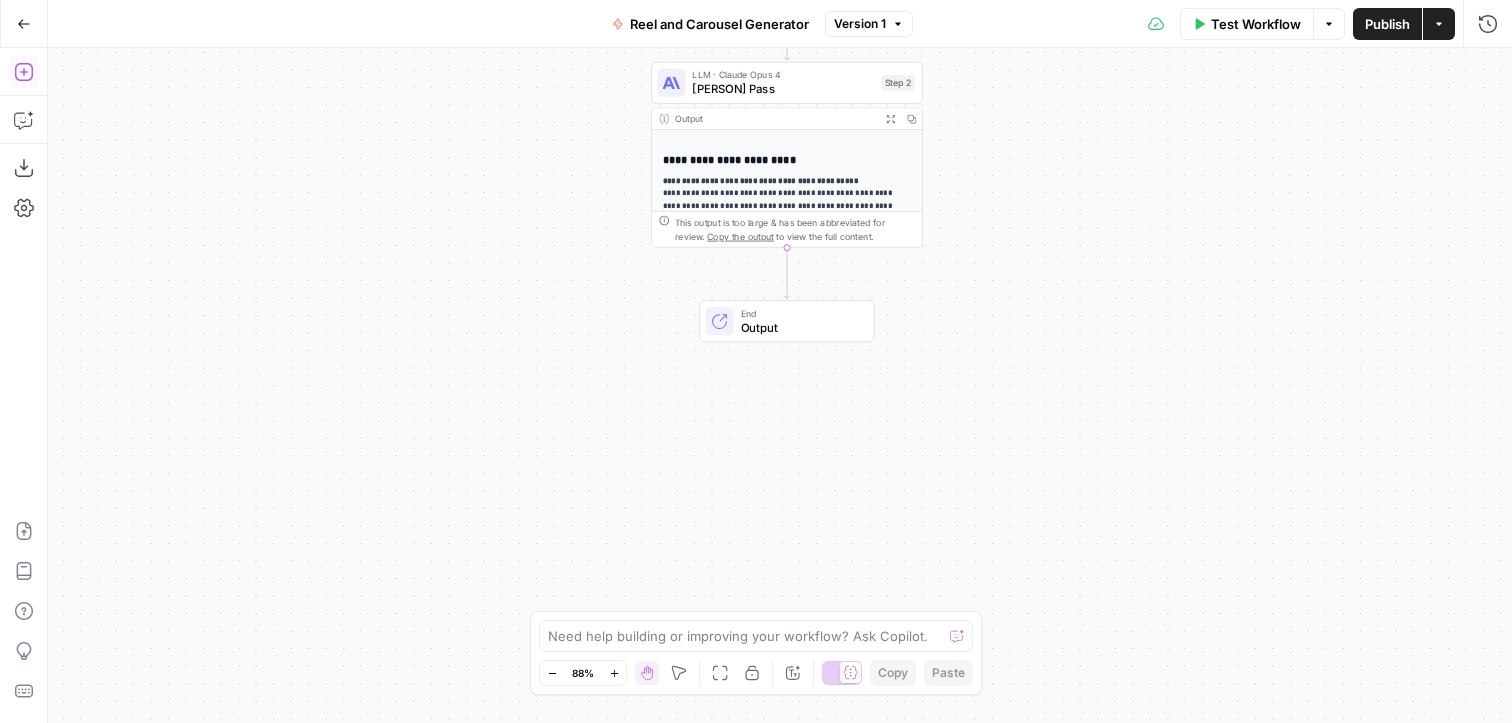 click 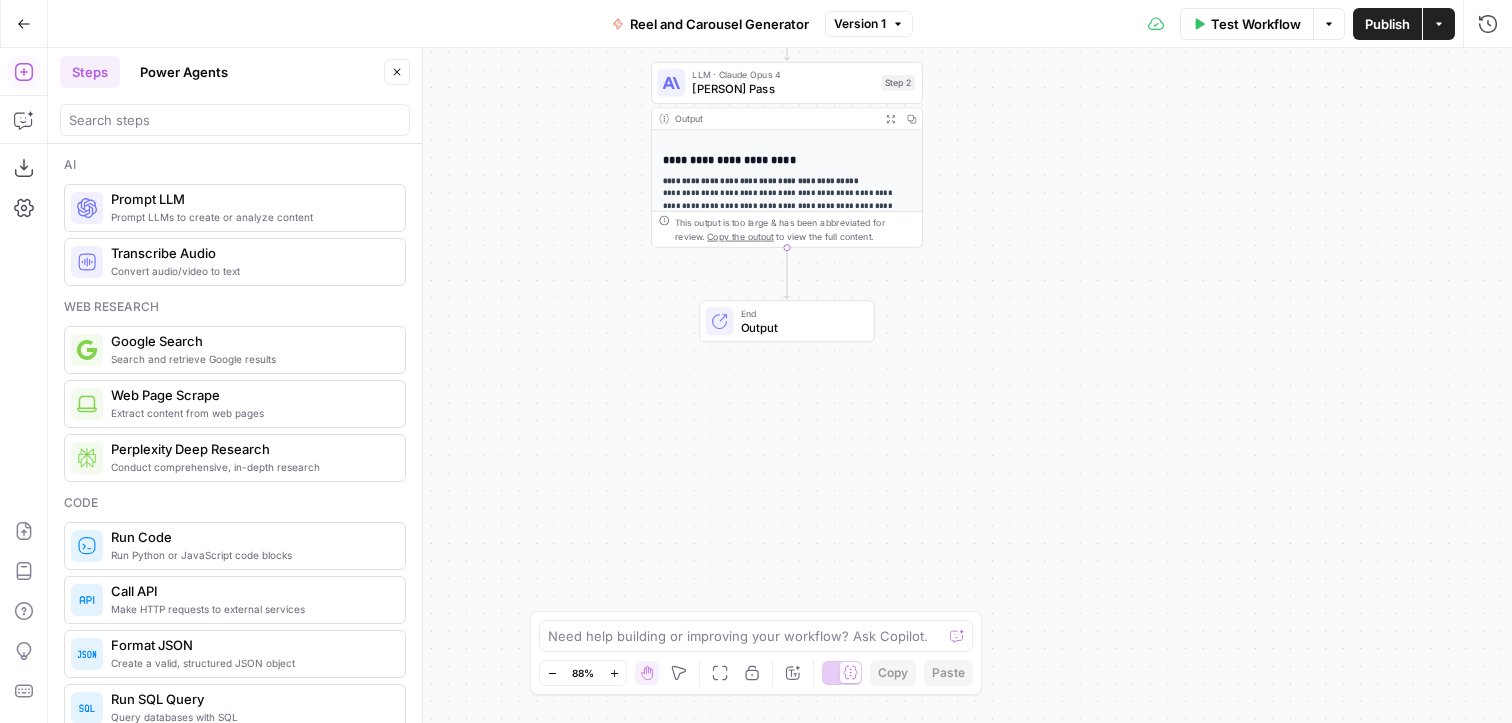 click on "Steps Power Agents Close" at bounding box center [235, 96] 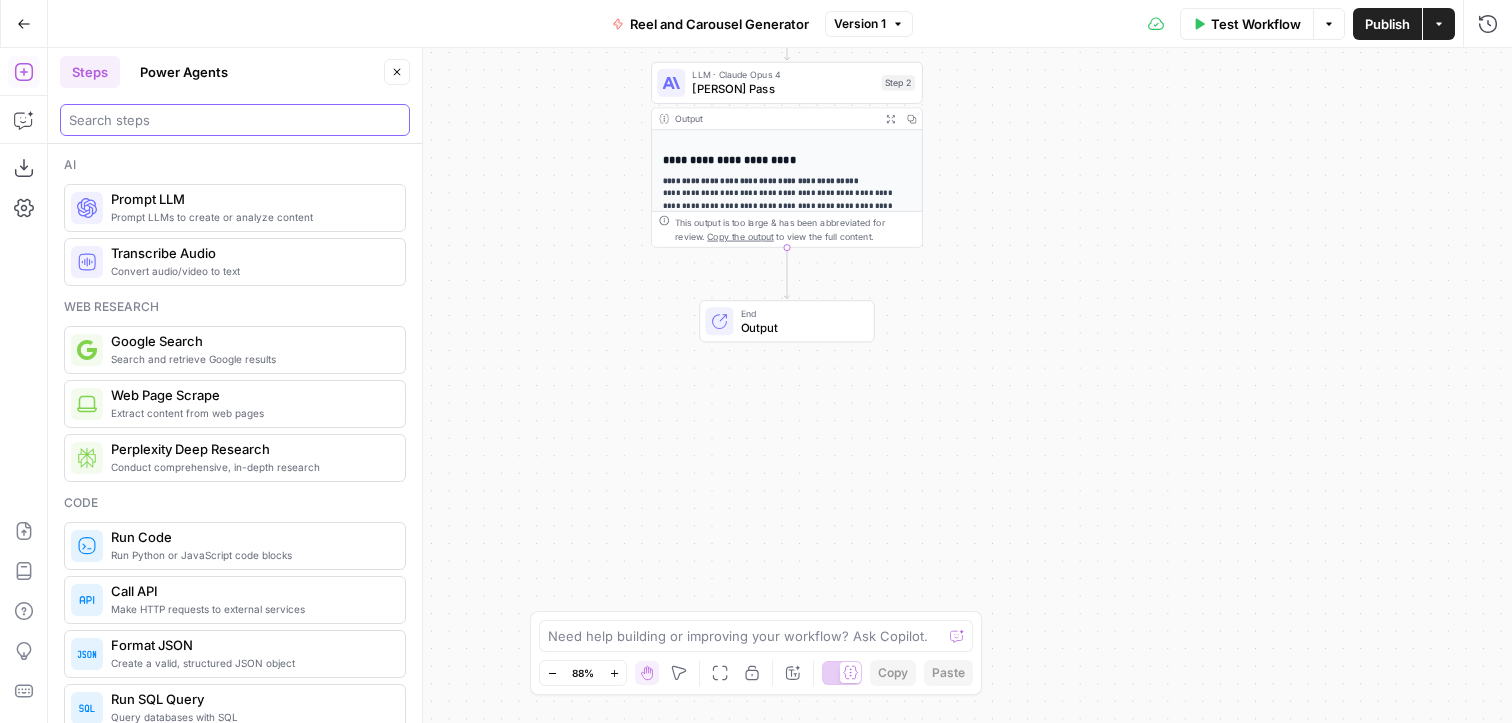 click at bounding box center [235, 120] 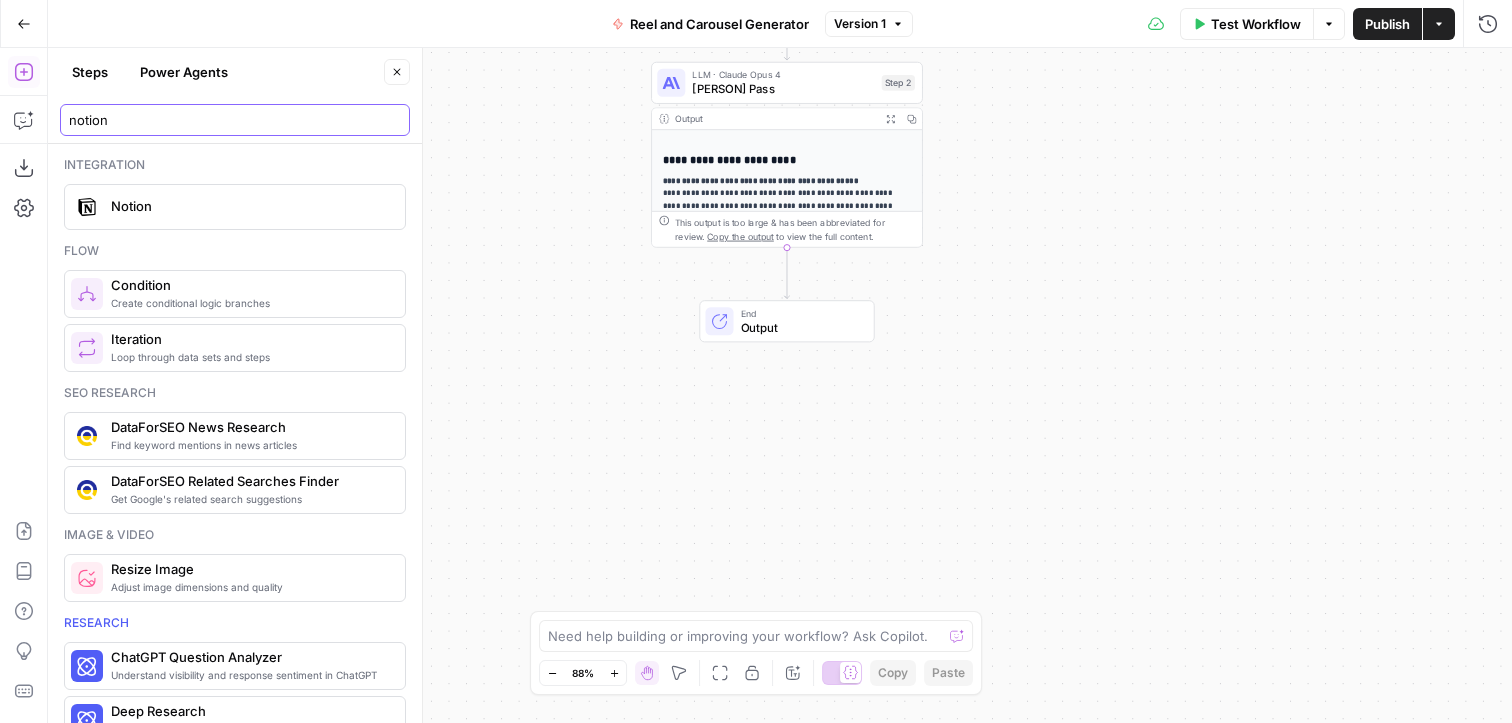 type on "notion" 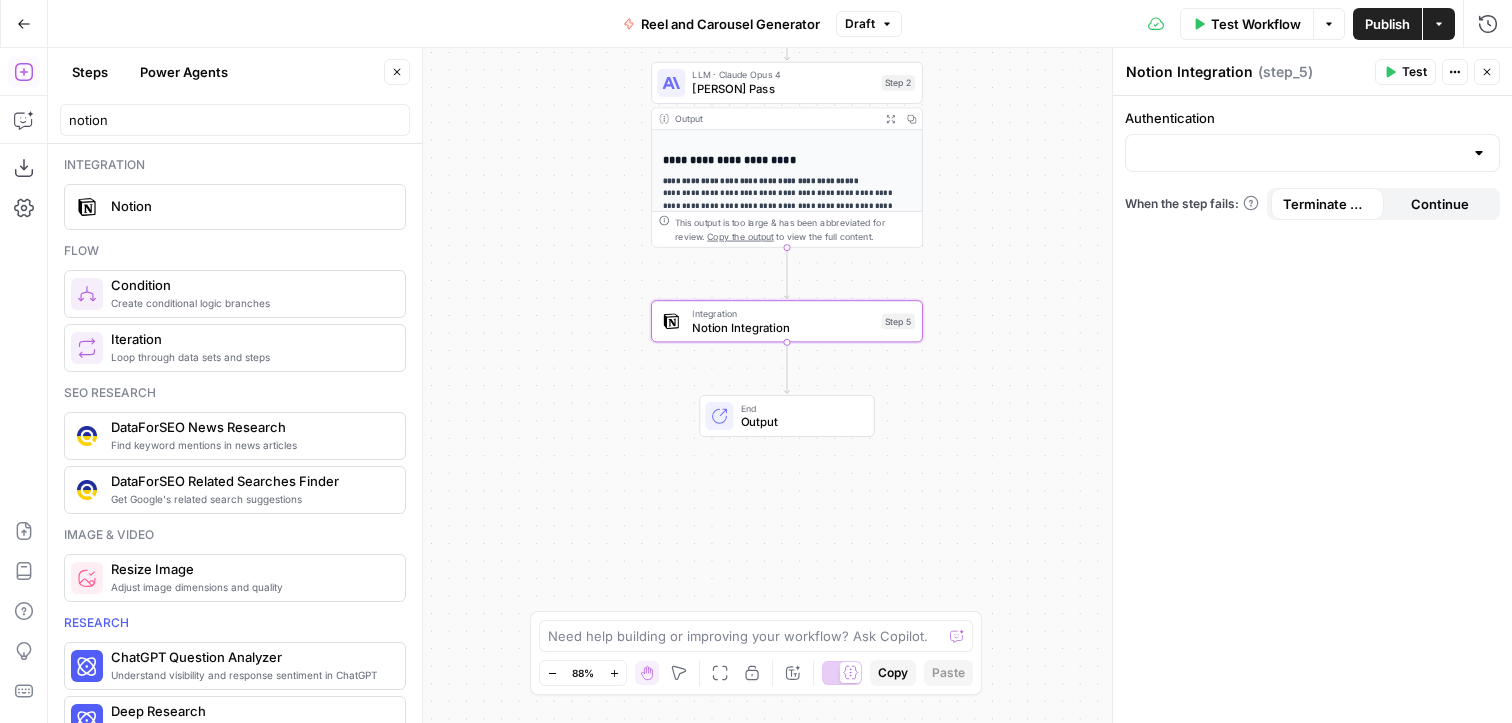 click at bounding box center (1312, 153) 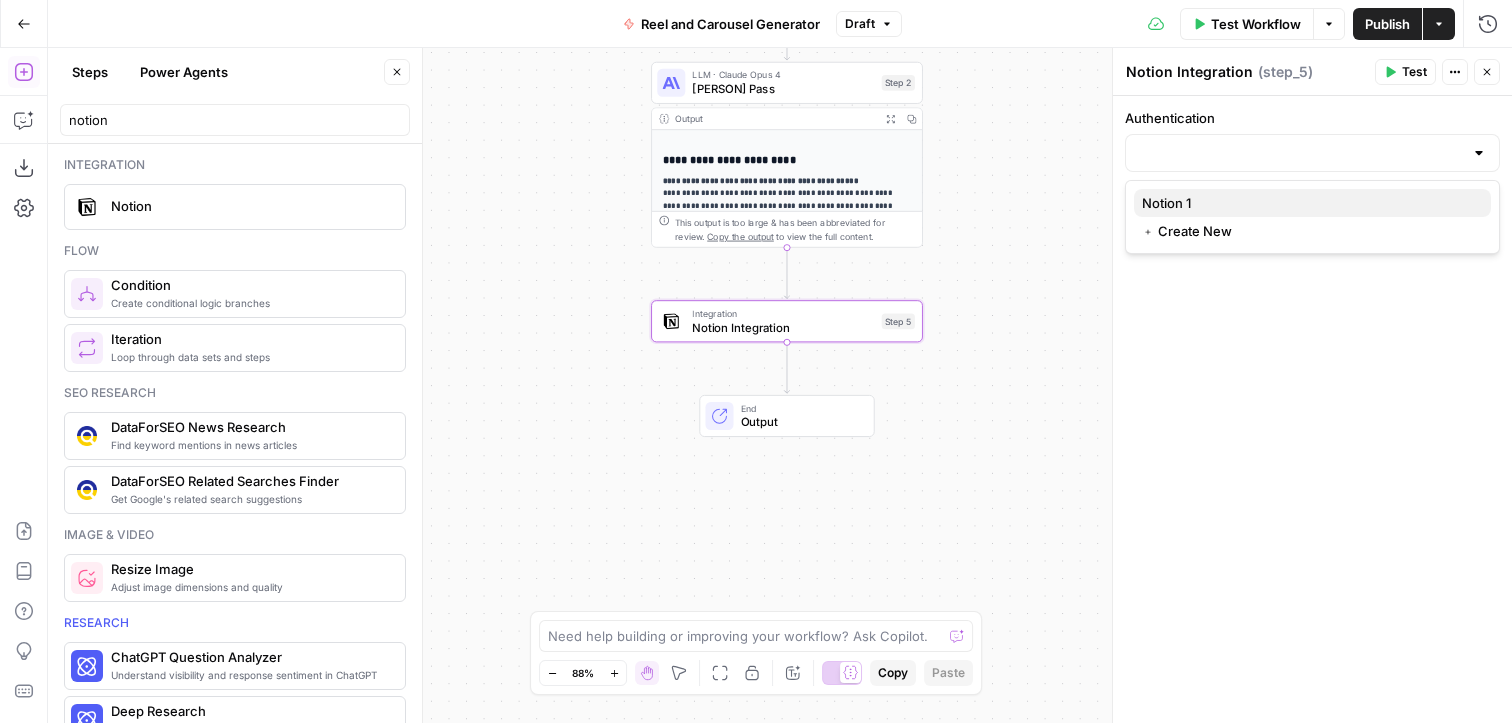 click on "Notion 1" at bounding box center (1308, 203) 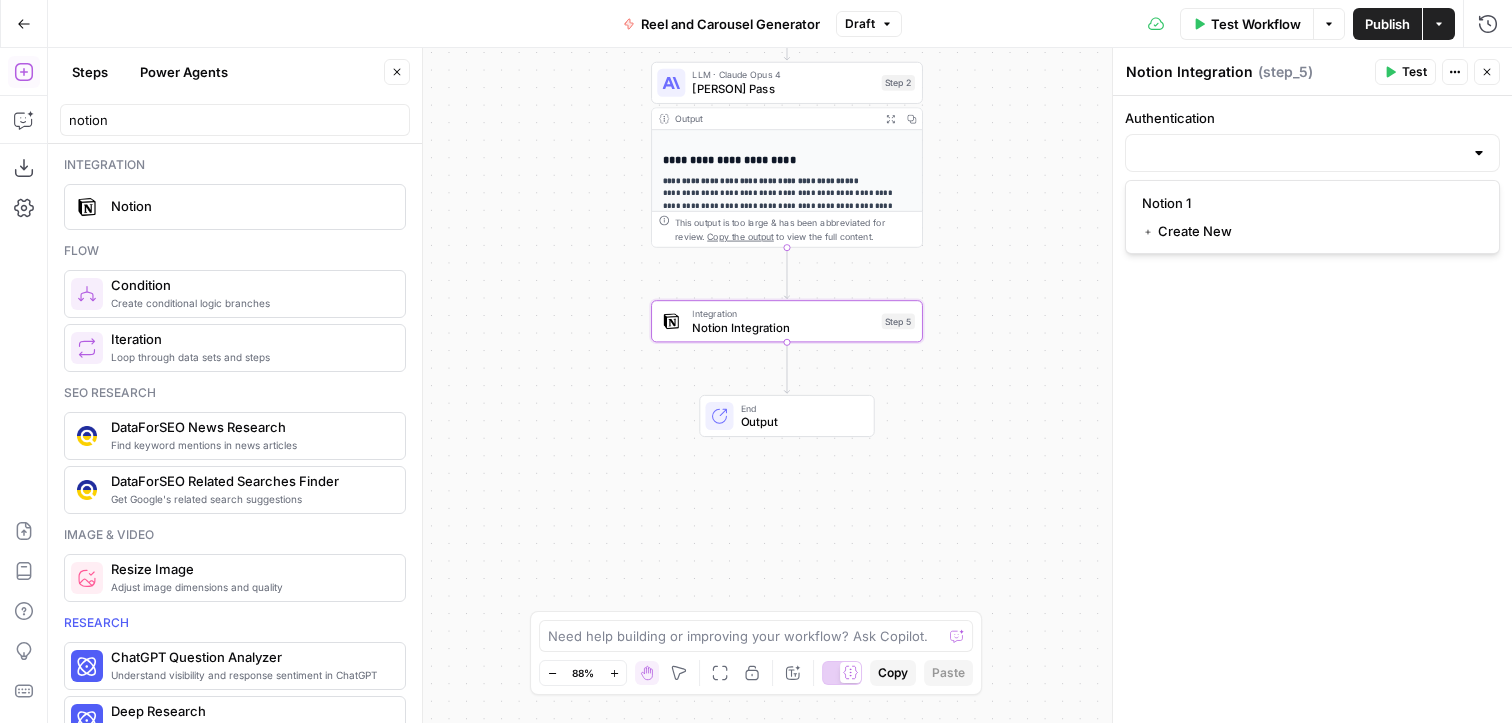 type on "Notion 1" 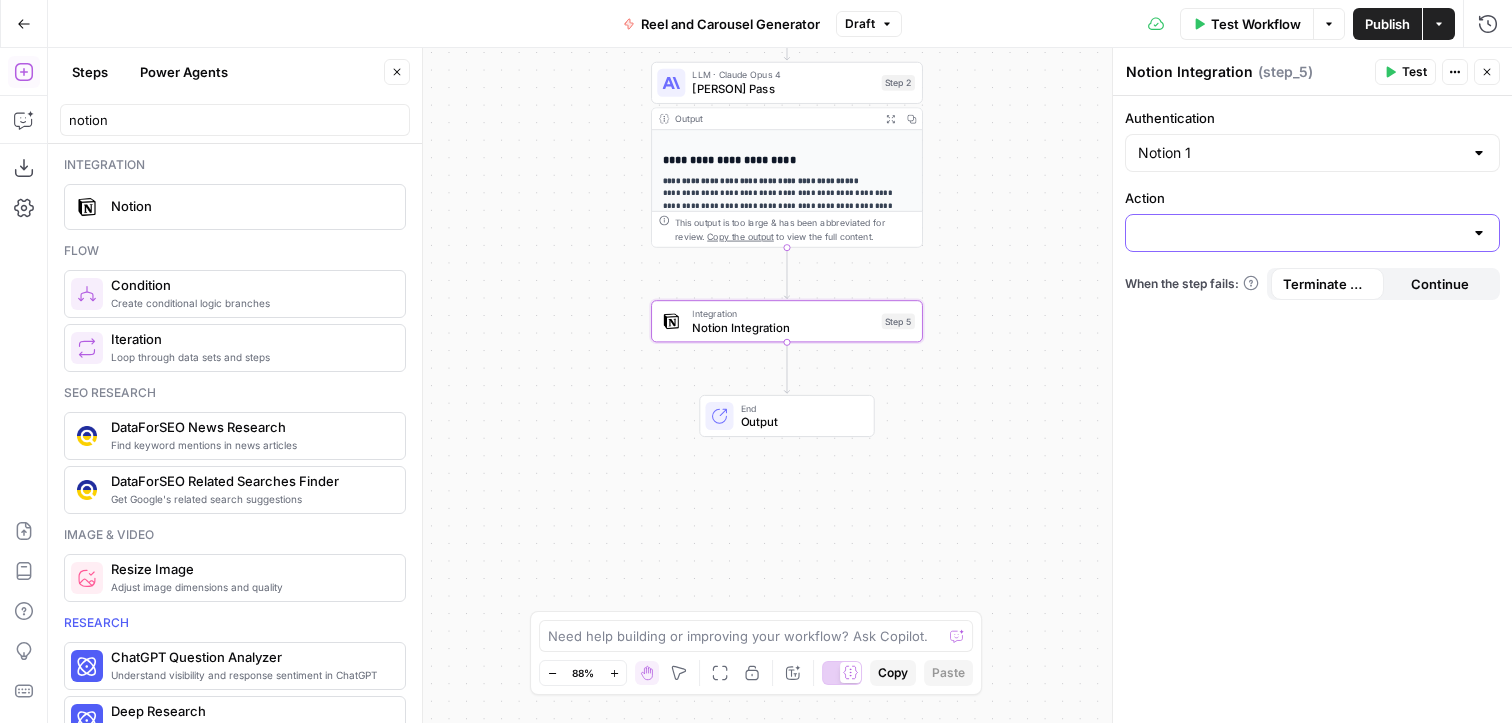 click on "Action" at bounding box center [1300, 233] 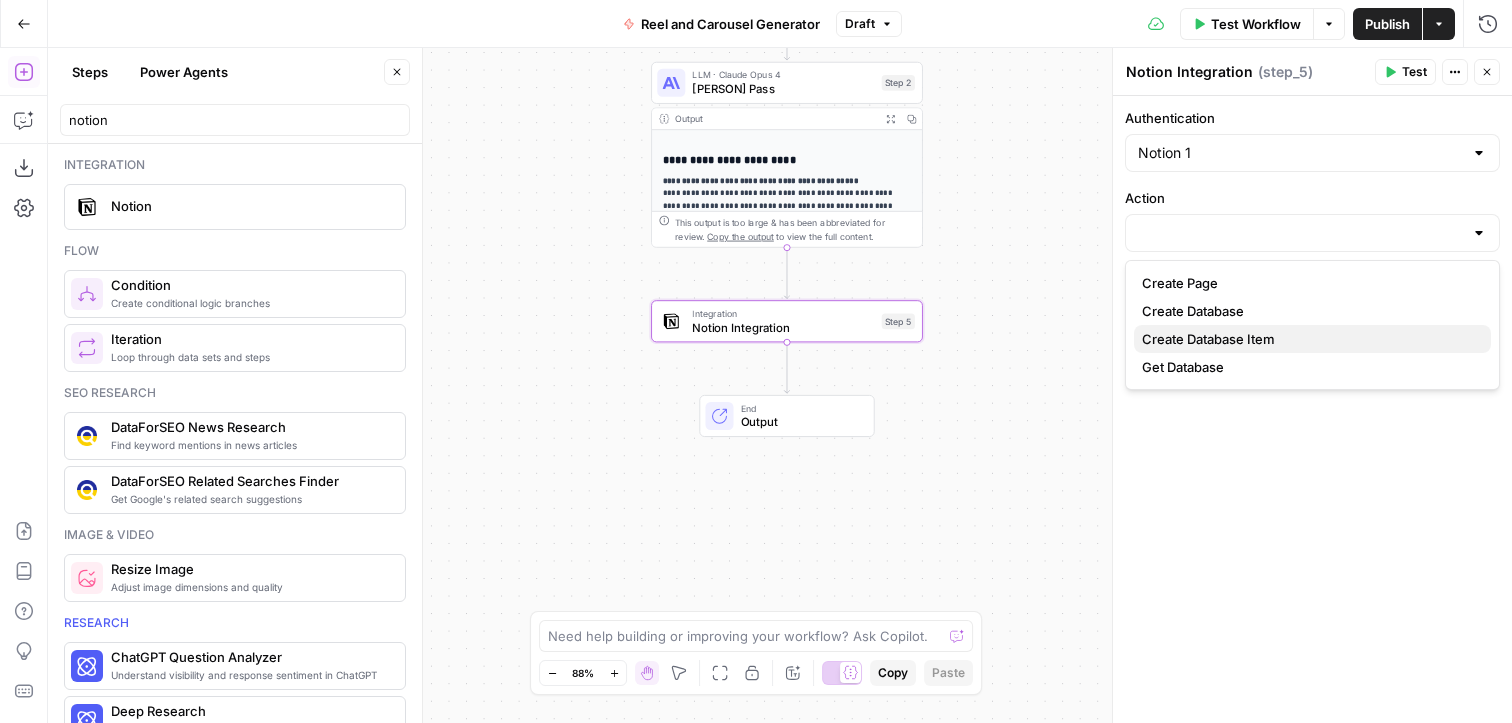 click on "Create Database Item" at bounding box center [1308, 339] 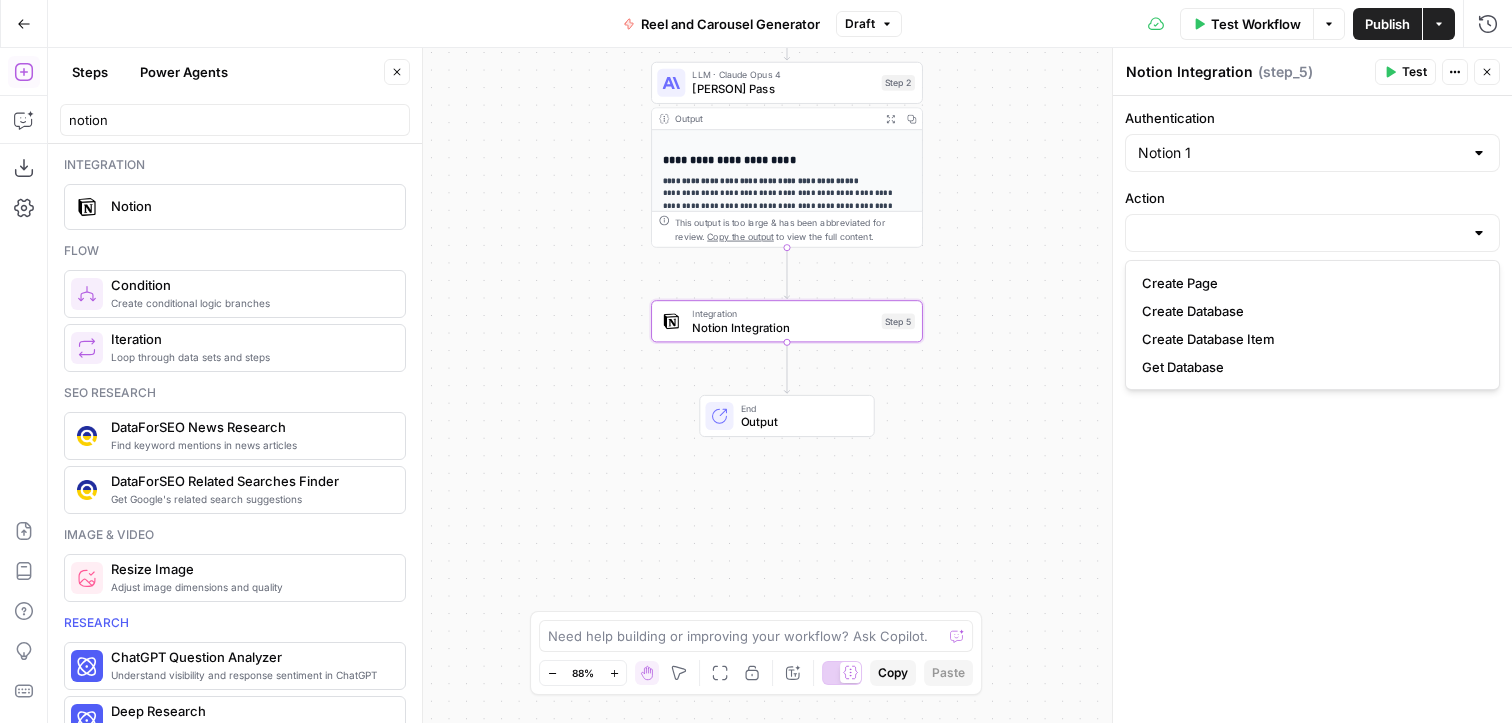 type on "Create Database Item" 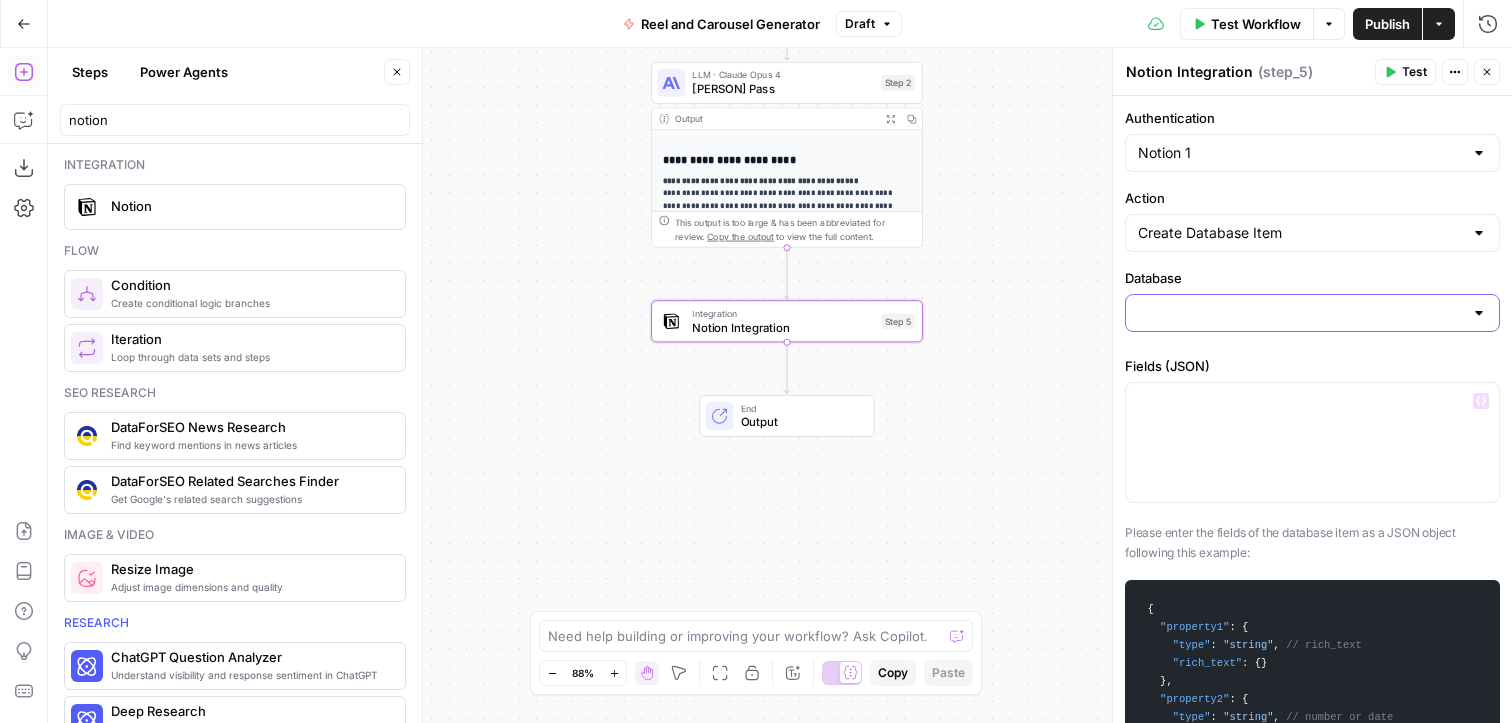 click on "Database" at bounding box center [1300, 313] 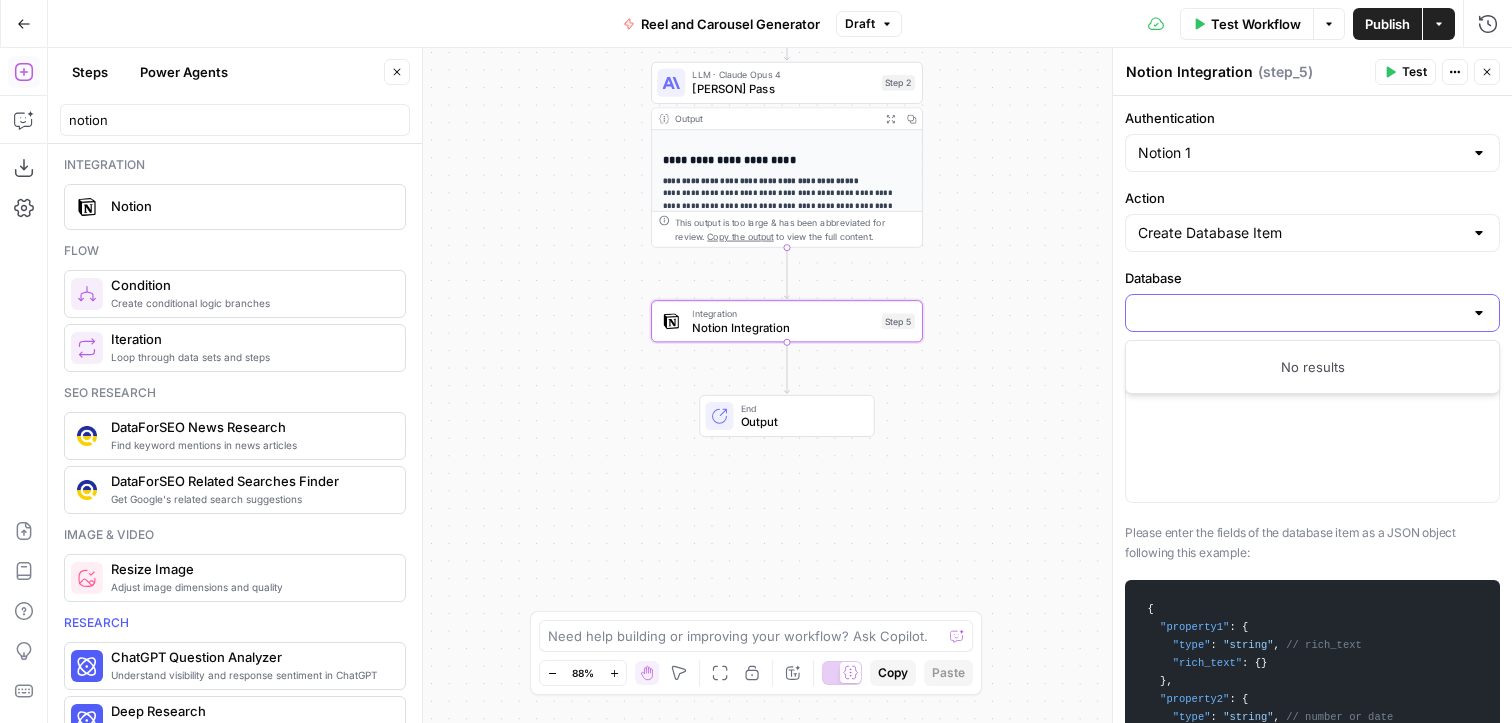click on "Database" at bounding box center [1300, 313] 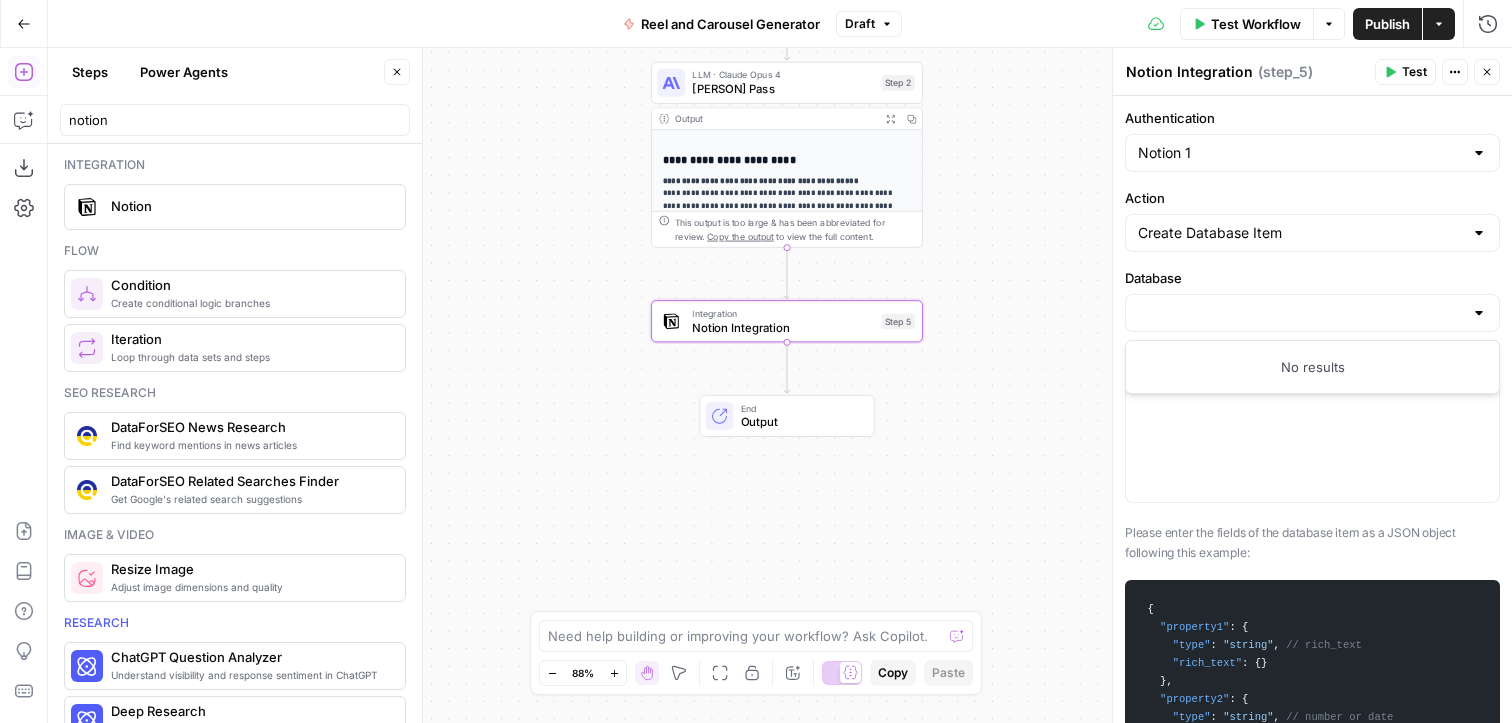 click on "Database" at bounding box center (1312, 278) 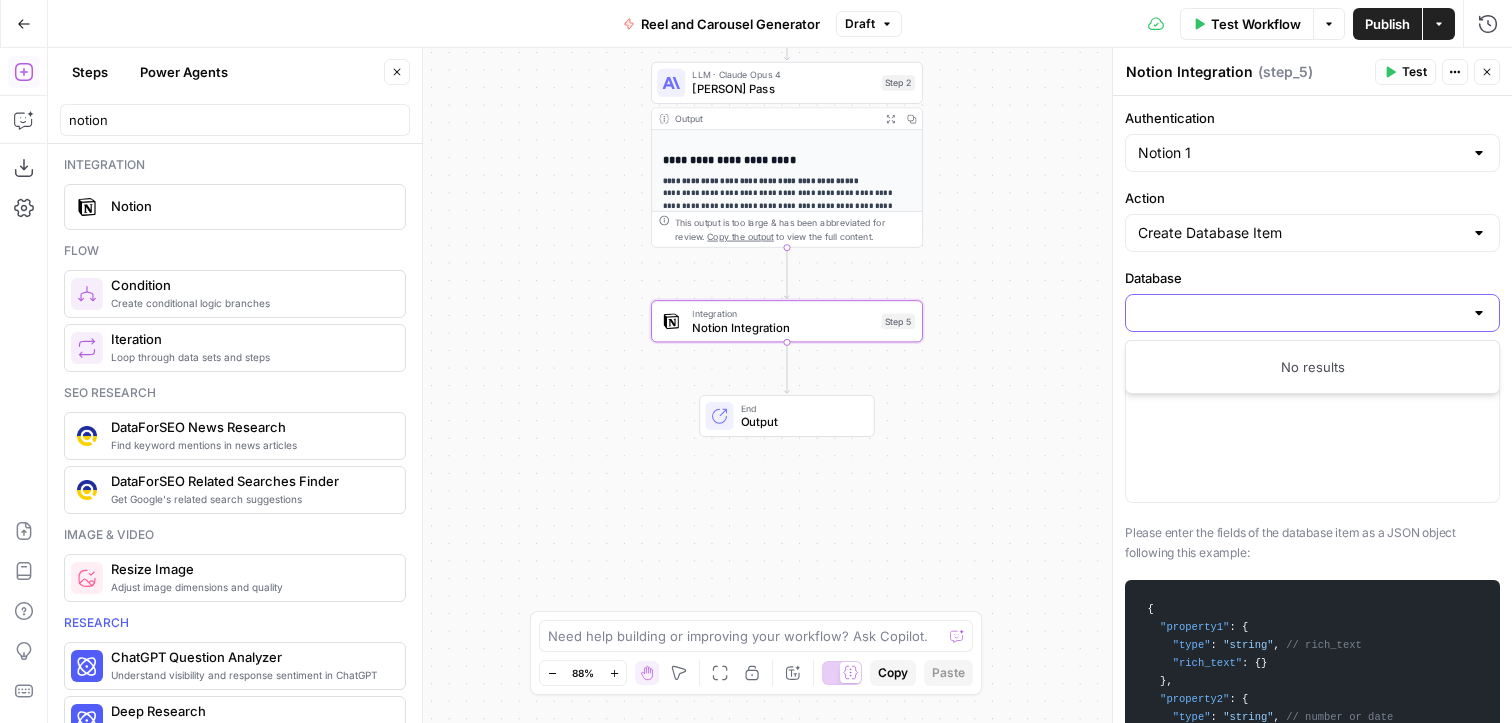 click on "Database" at bounding box center [1300, 313] 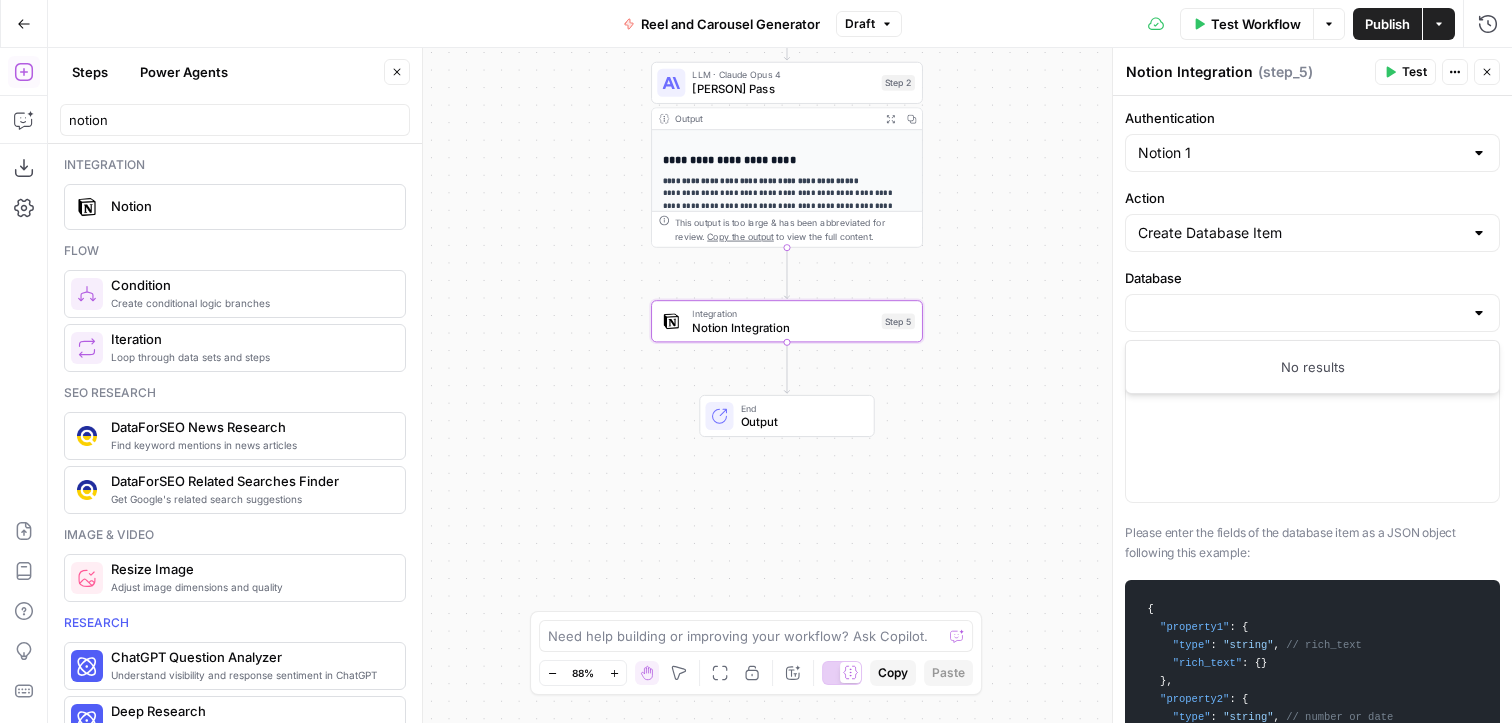 click at bounding box center [1312, 313] 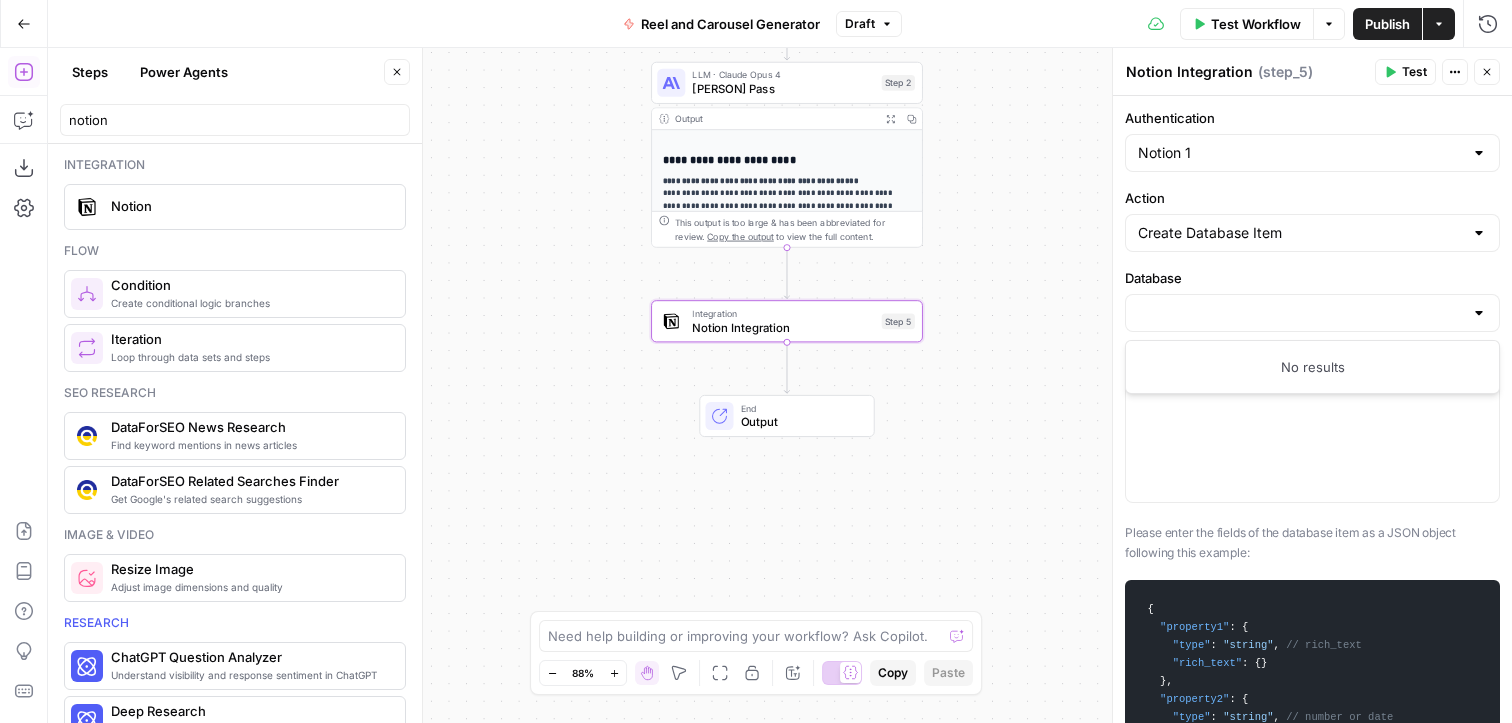 click on "Database" at bounding box center (1312, 304) 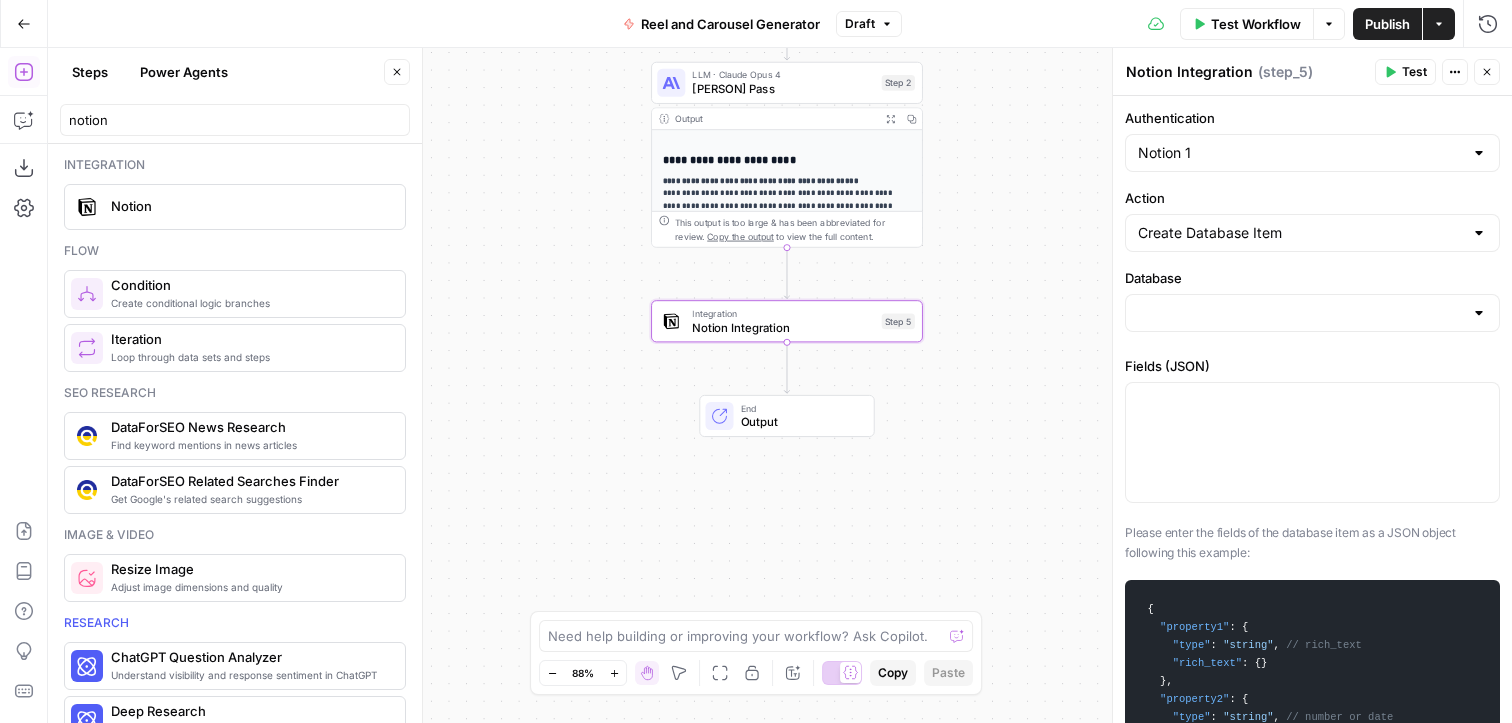 click at bounding box center [1479, 313] 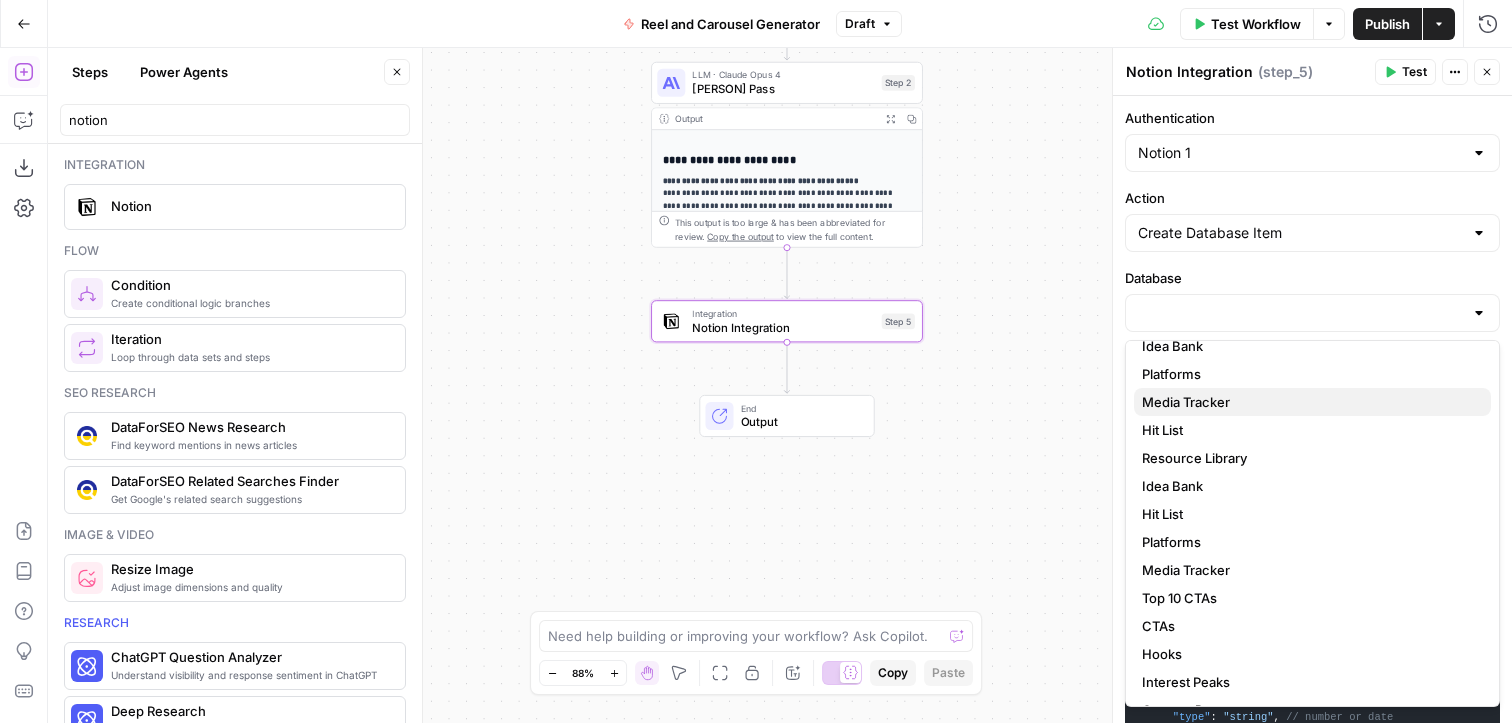 scroll, scrollTop: 0, scrollLeft: 0, axis: both 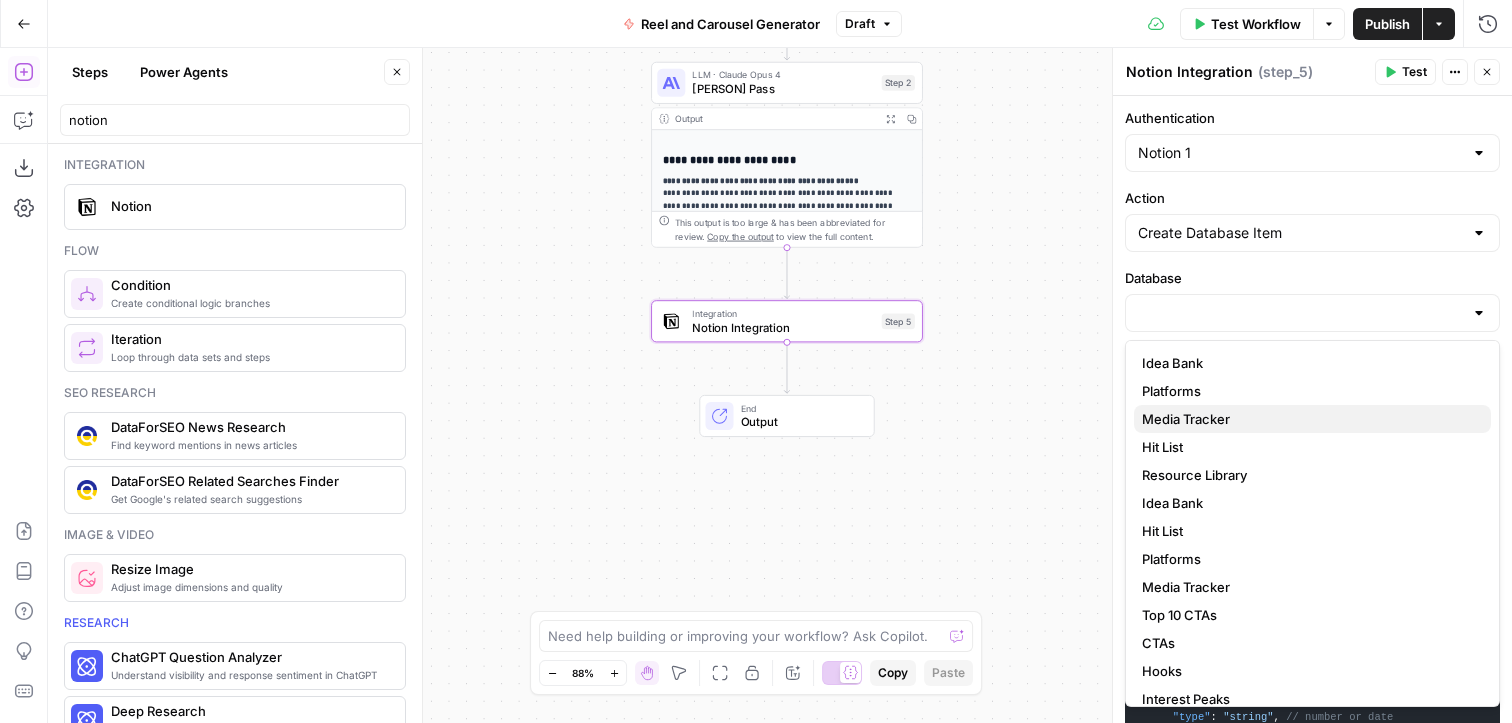 click on "Media Tracker" at bounding box center (1308, 419) 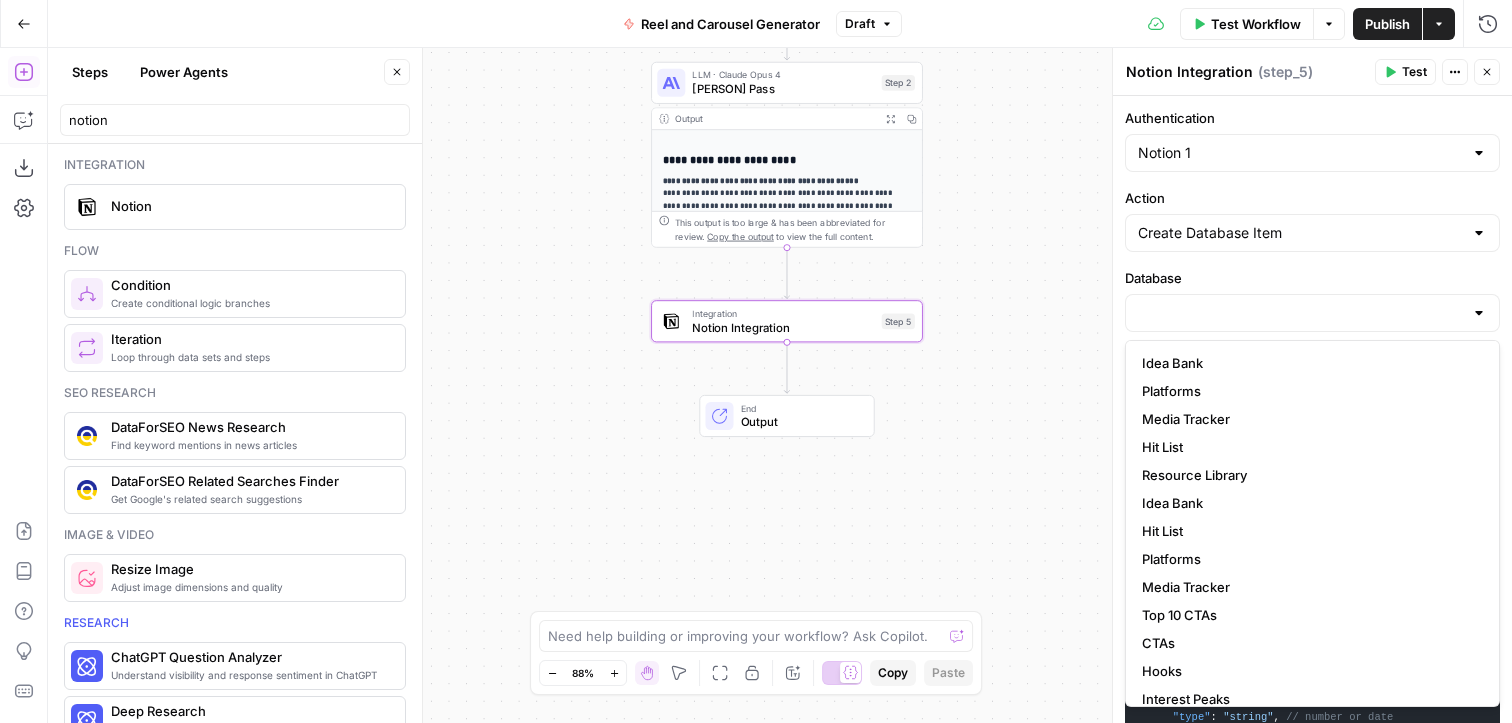 type on "Media Tracker" 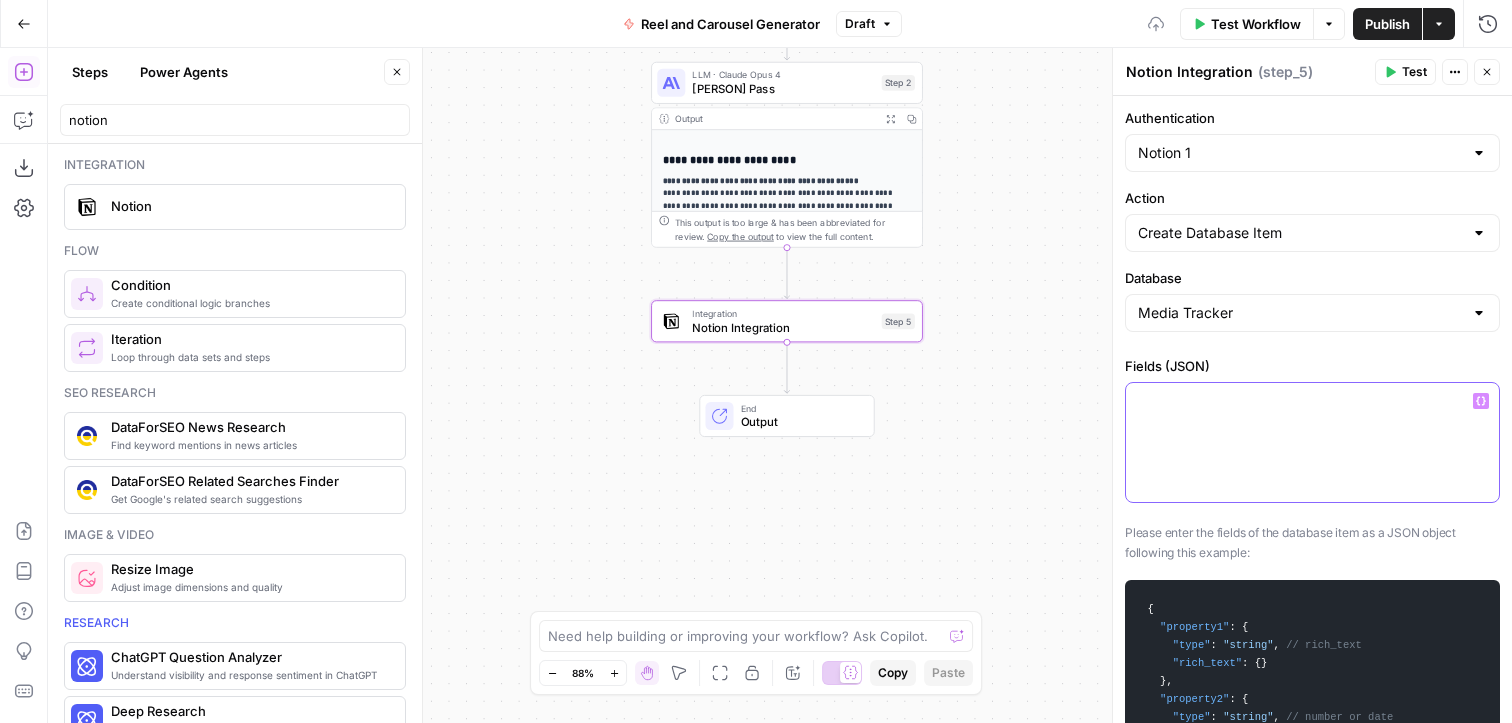 click at bounding box center (1312, 442) 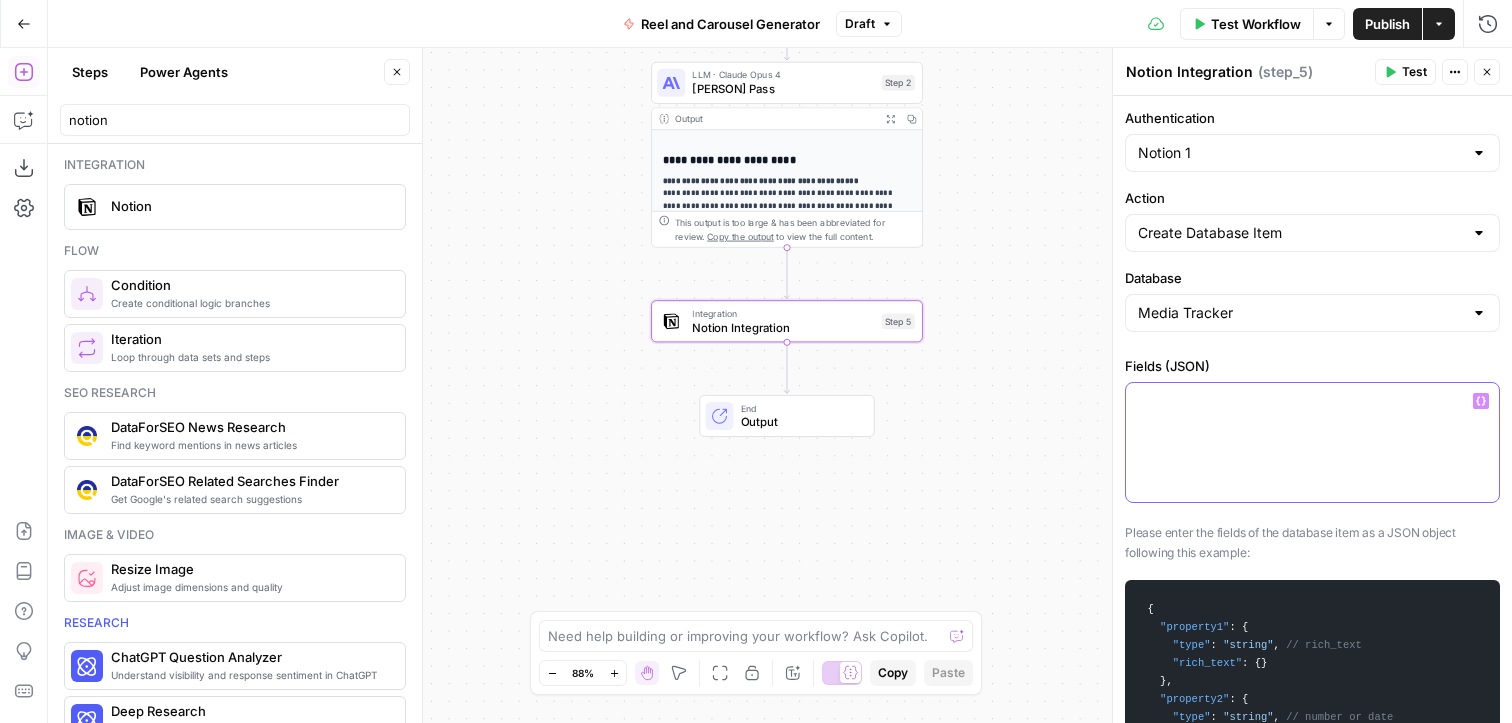 click 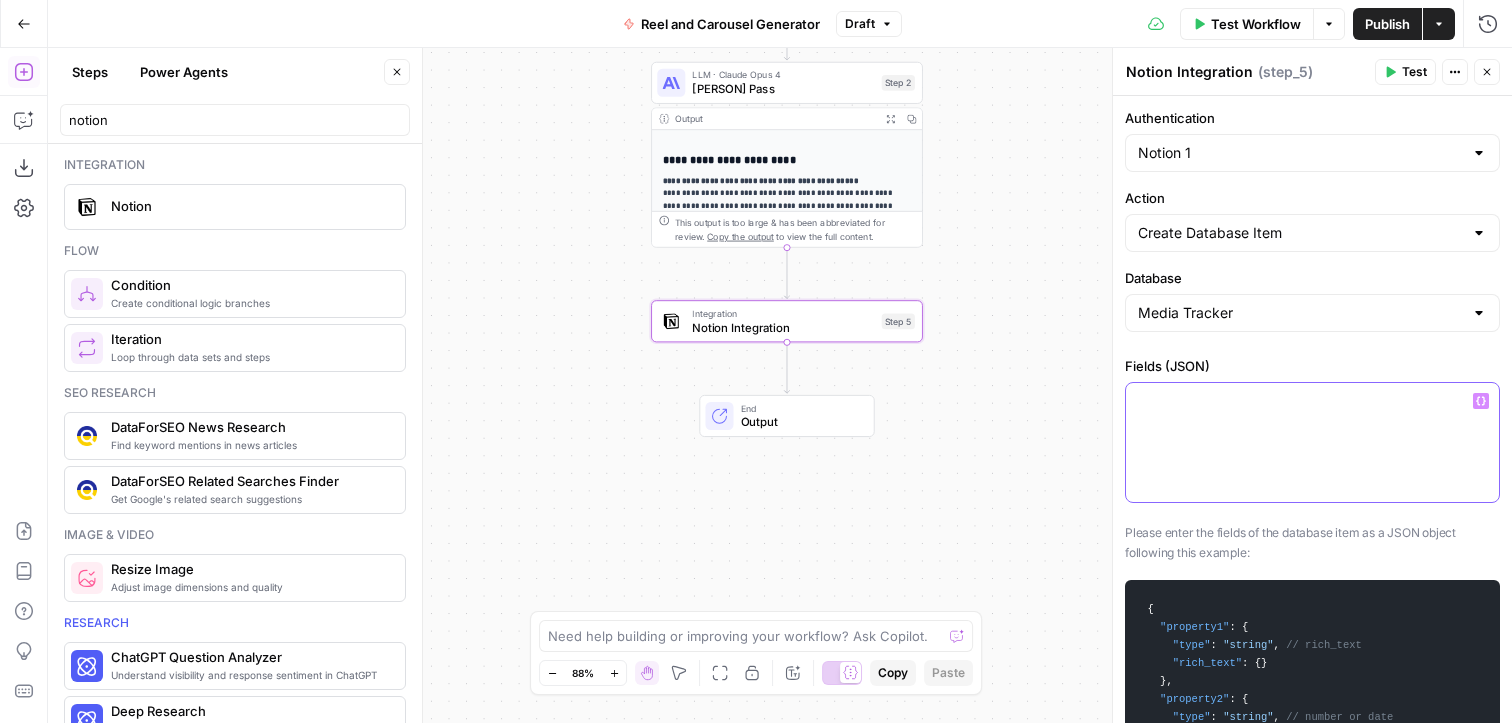 click at bounding box center (1312, 442) 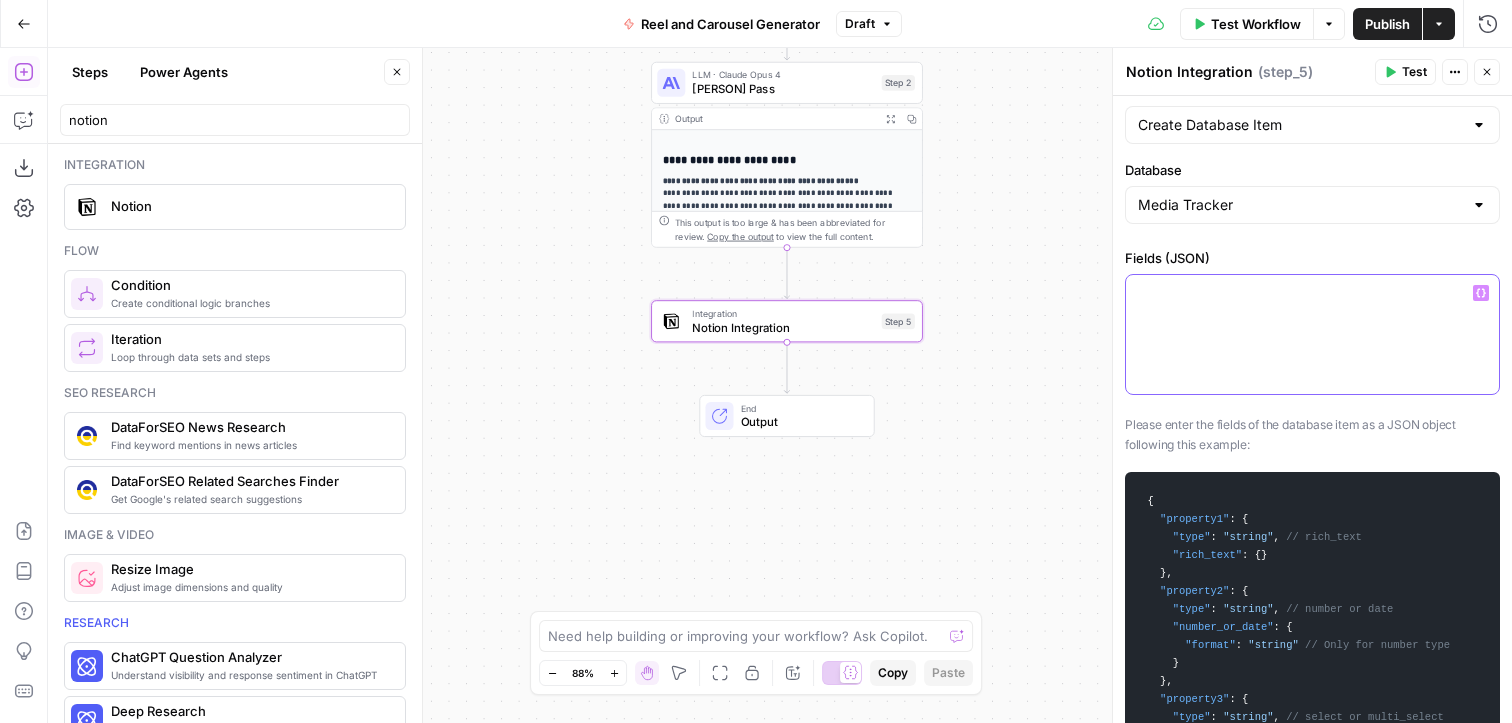 scroll, scrollTop: 85, scrollLeft: 0, axis: vertical 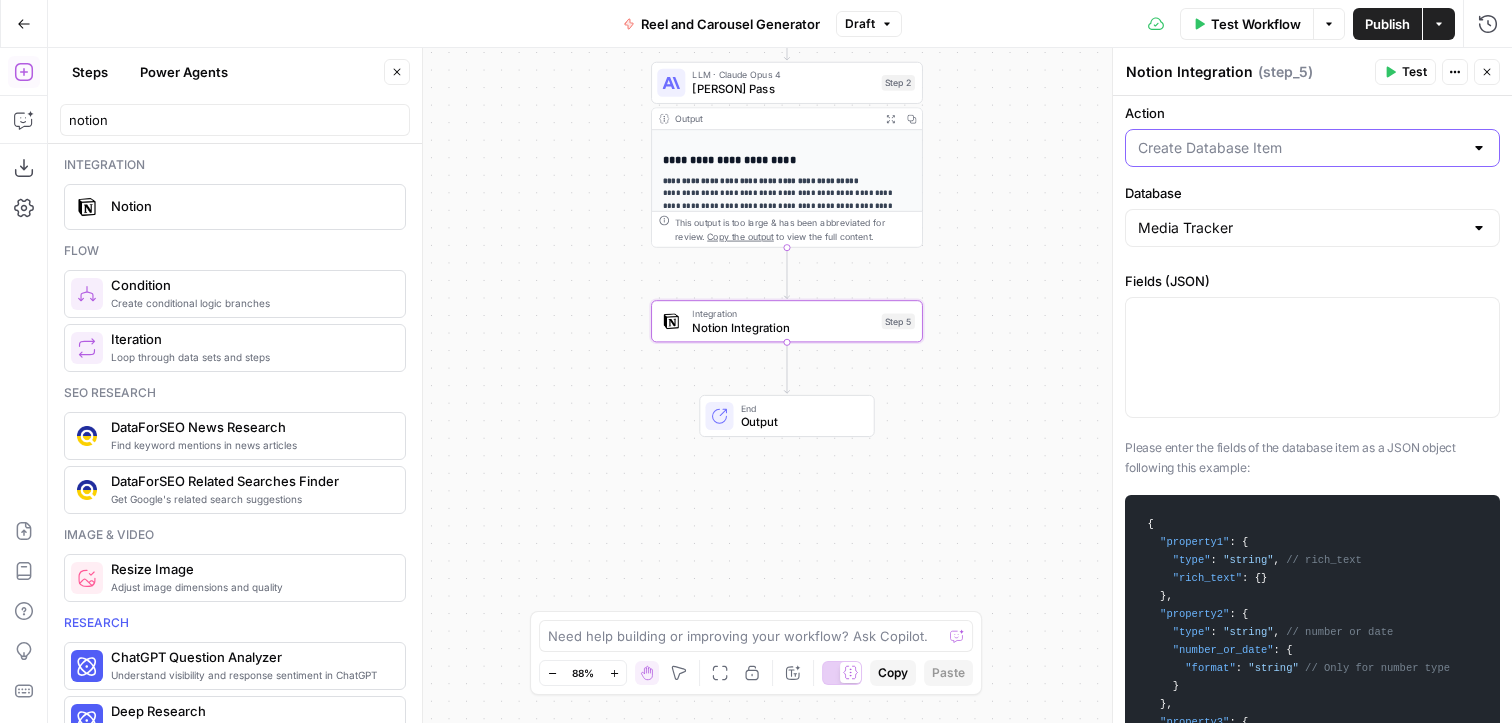 click on "Action" at bounding box center (1300, 148) 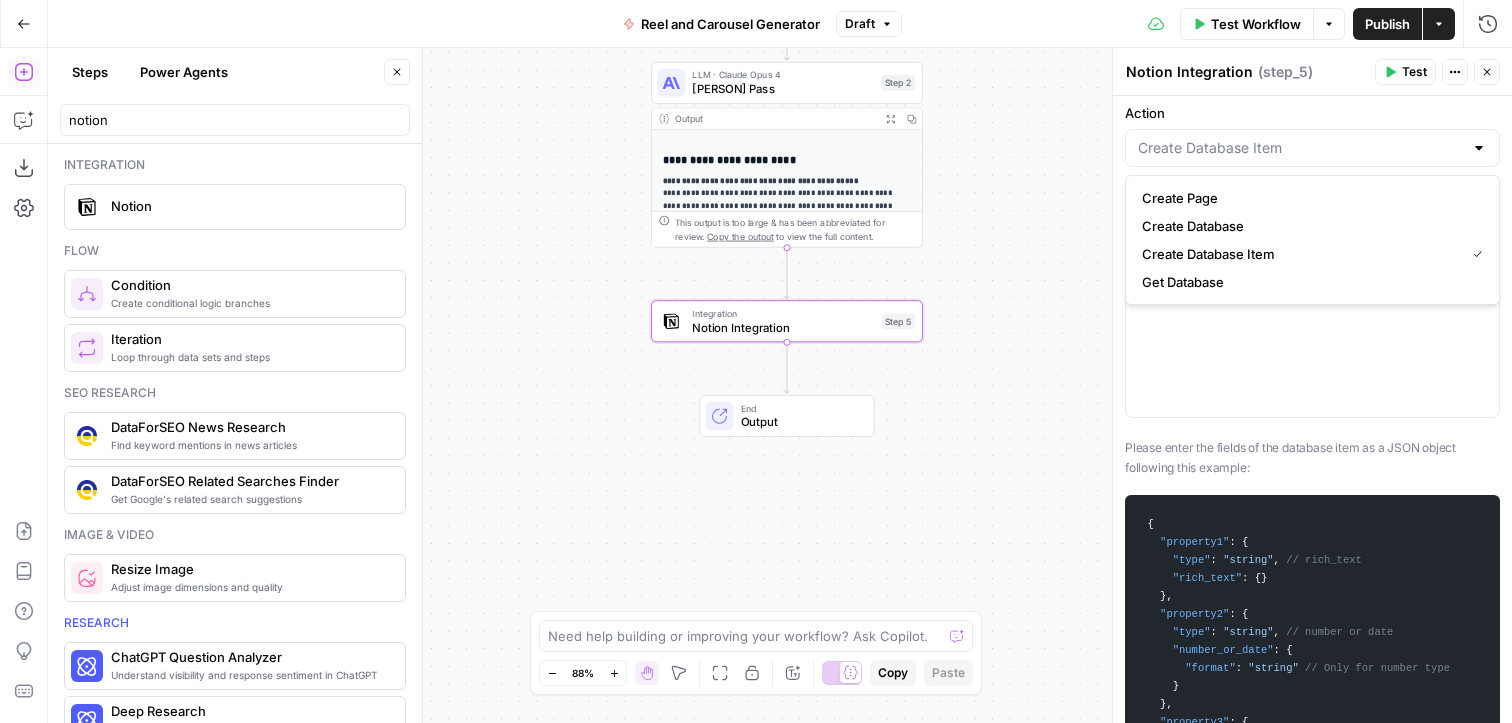 click at bounding box center (1312, 148) 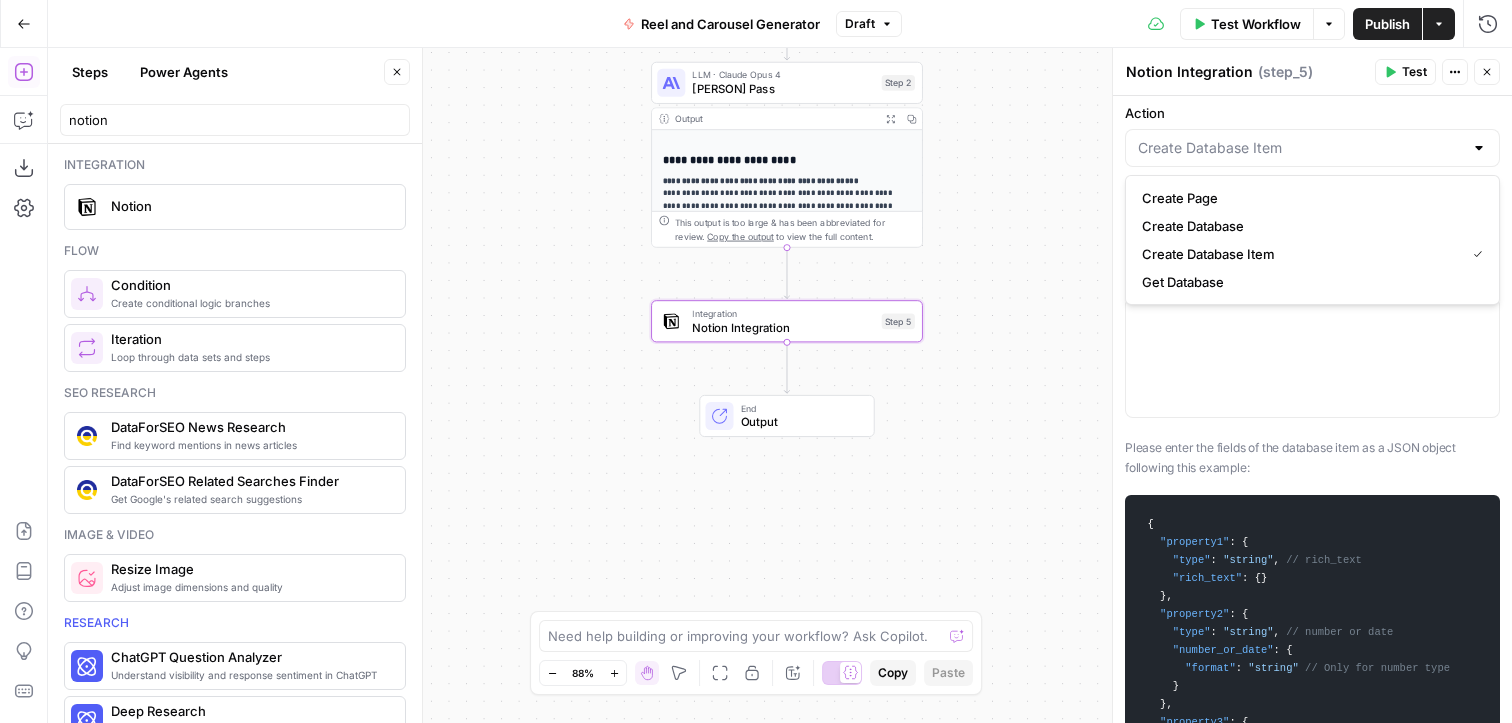 type on "Create Database Item" 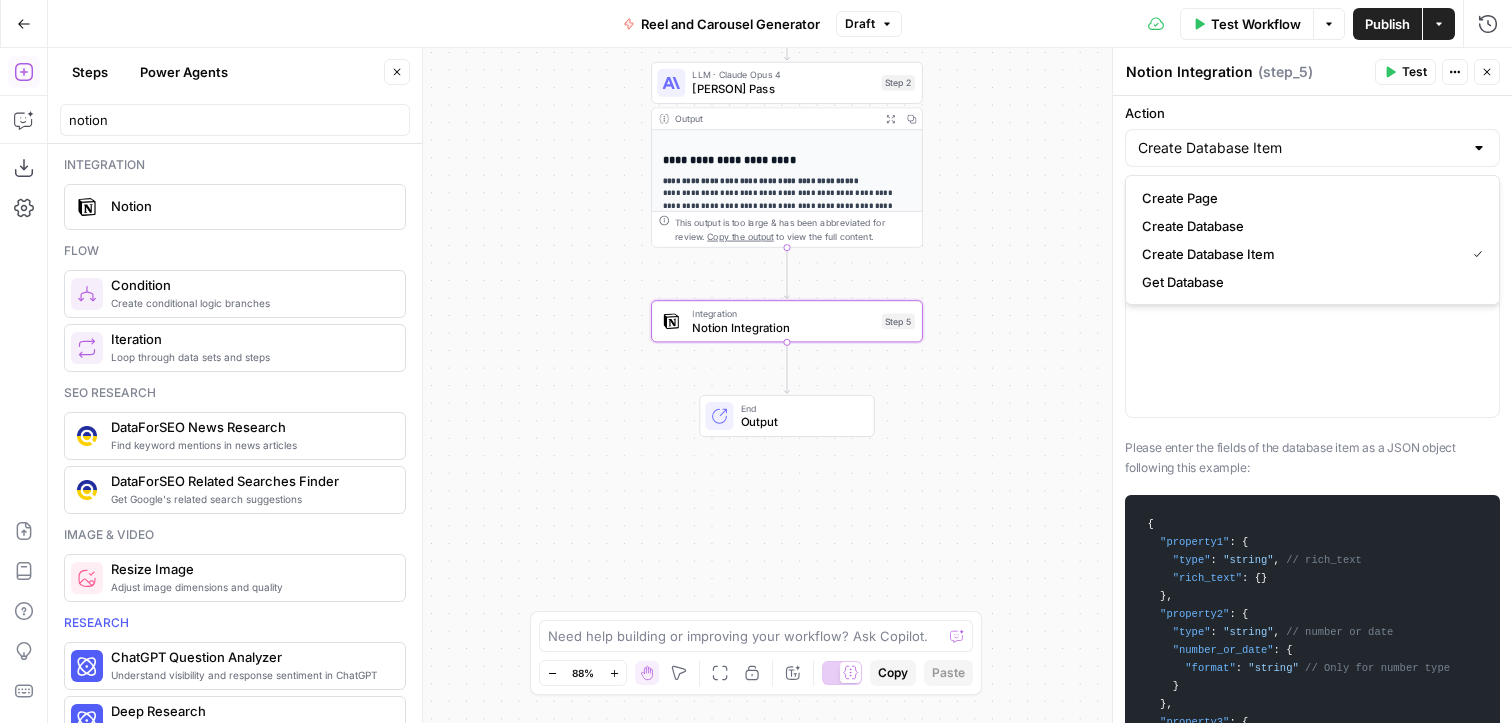 click on "Action" at bounding box center (1312, 113) 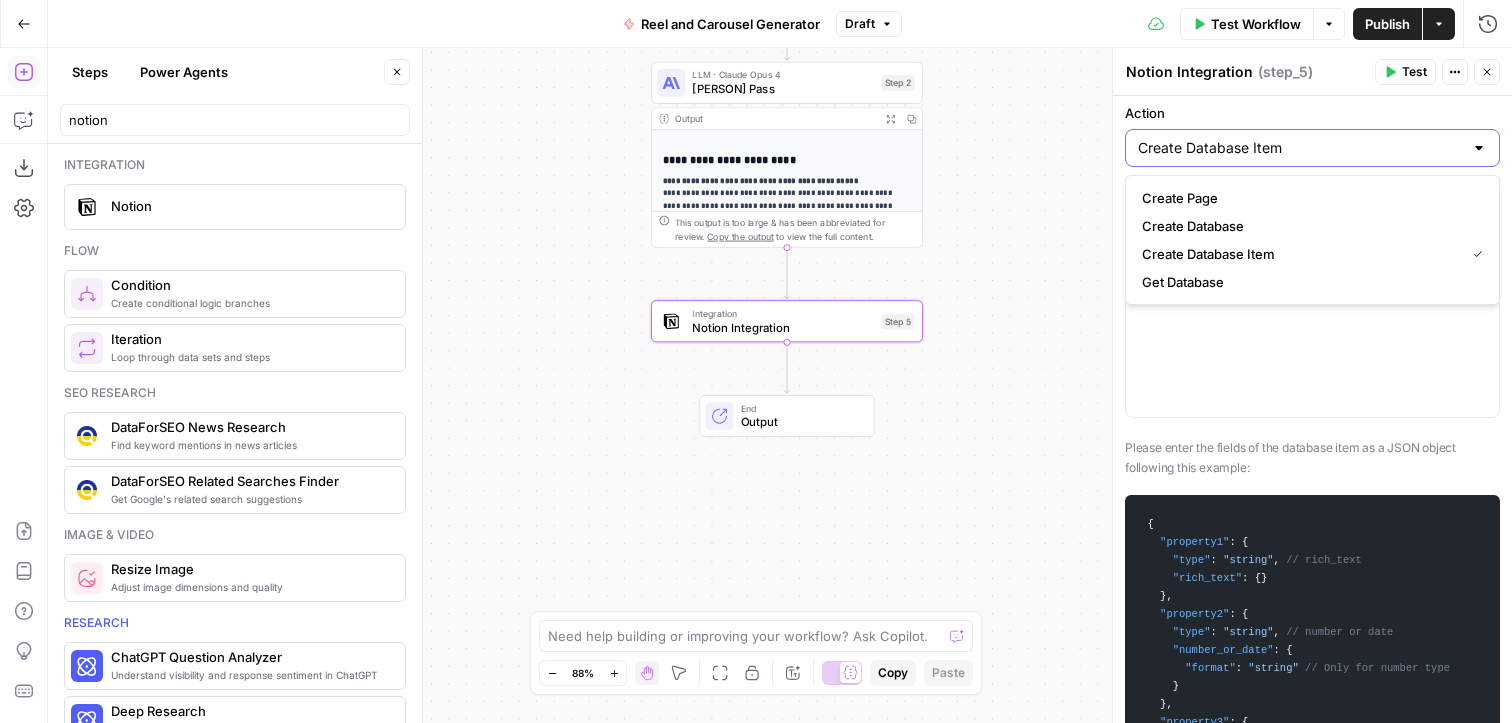 click on "Create Database Item" at bounding box center [1300, 148] 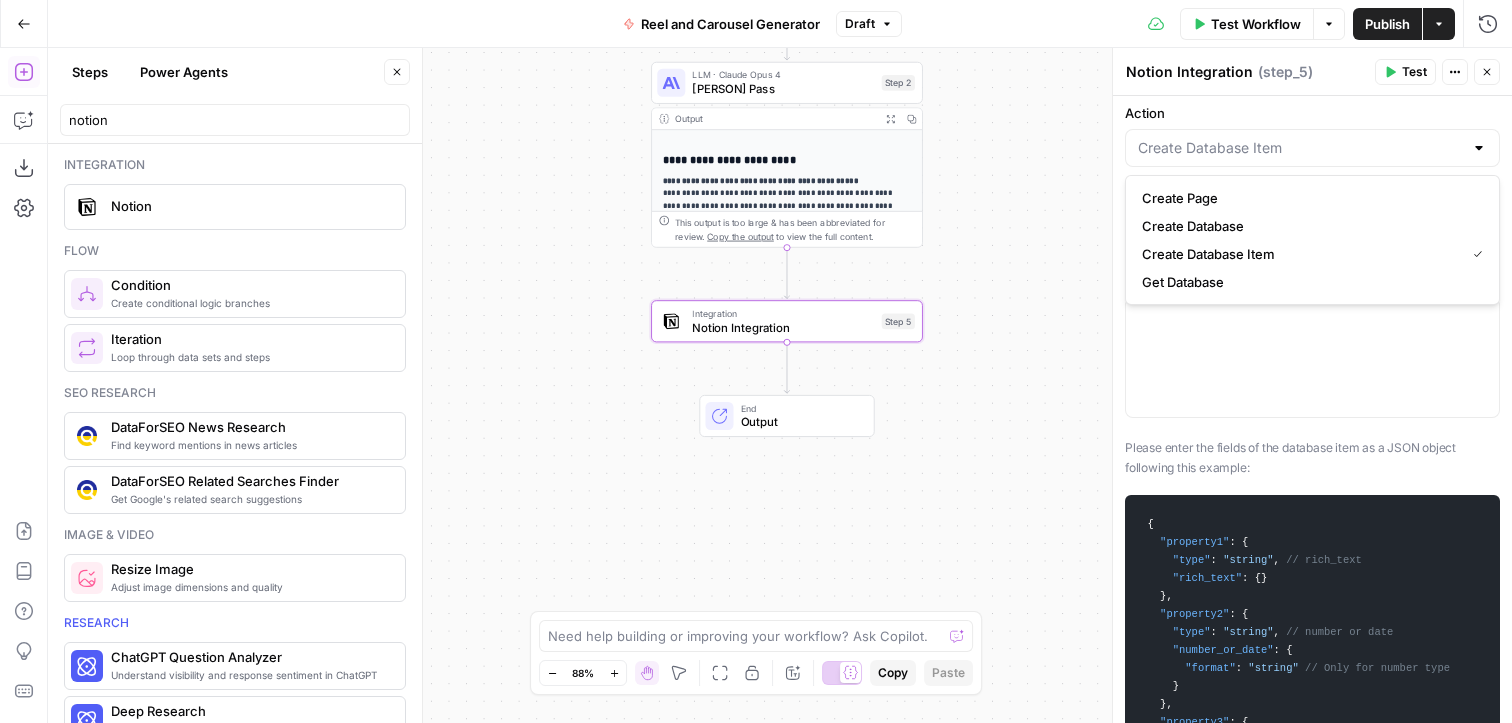 type on "Create Database Item" 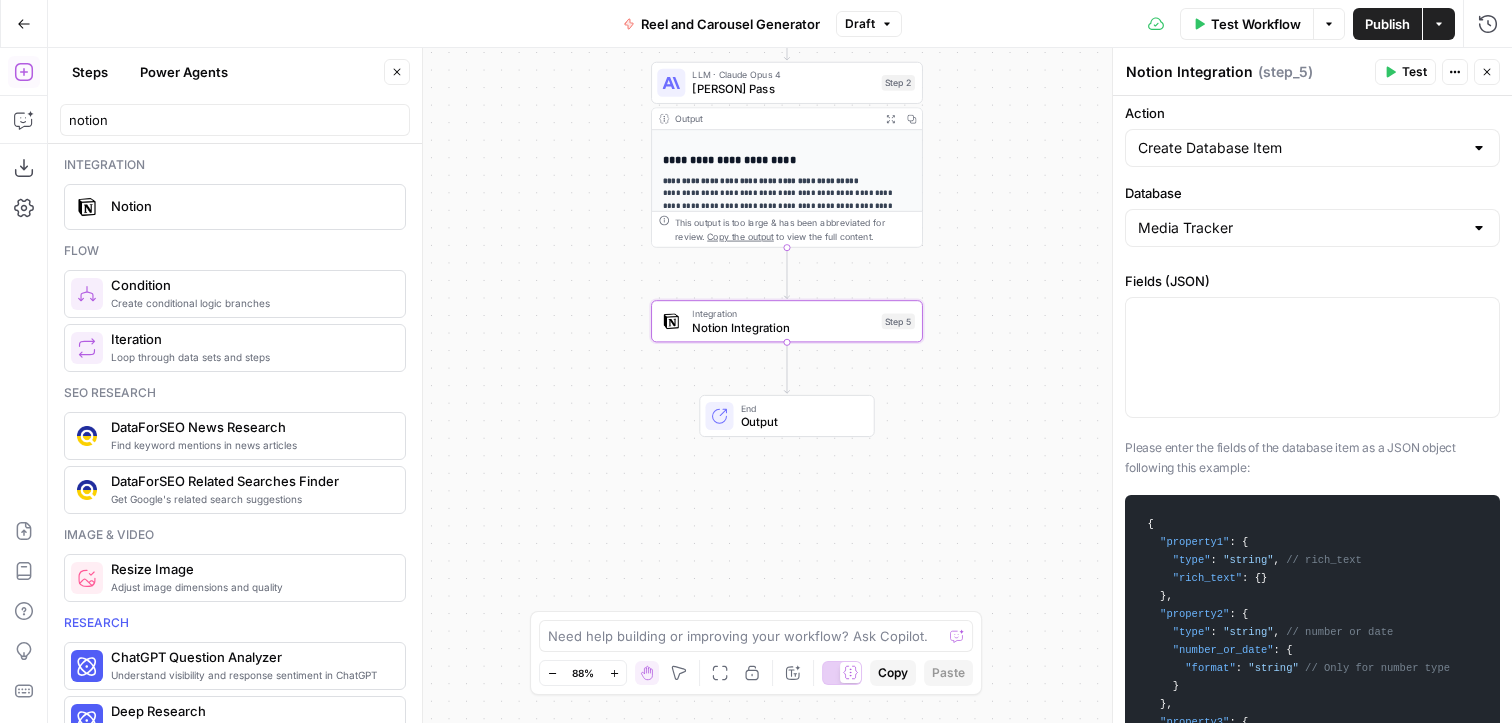 click on "Notion Integration Notion Integration  ( step_5 ) Test Actions Close" at bounding box center (1312, 72) 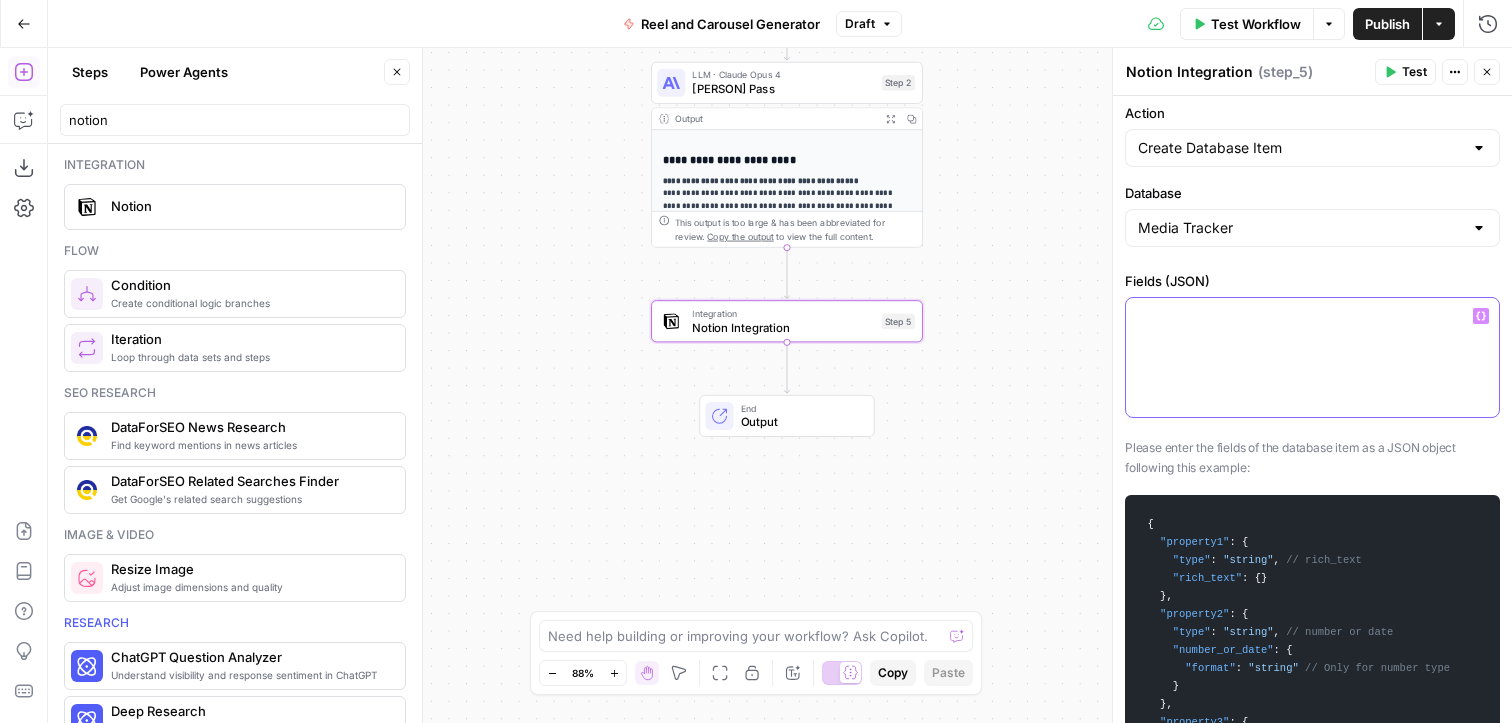click at bounding box center [1312, 357] 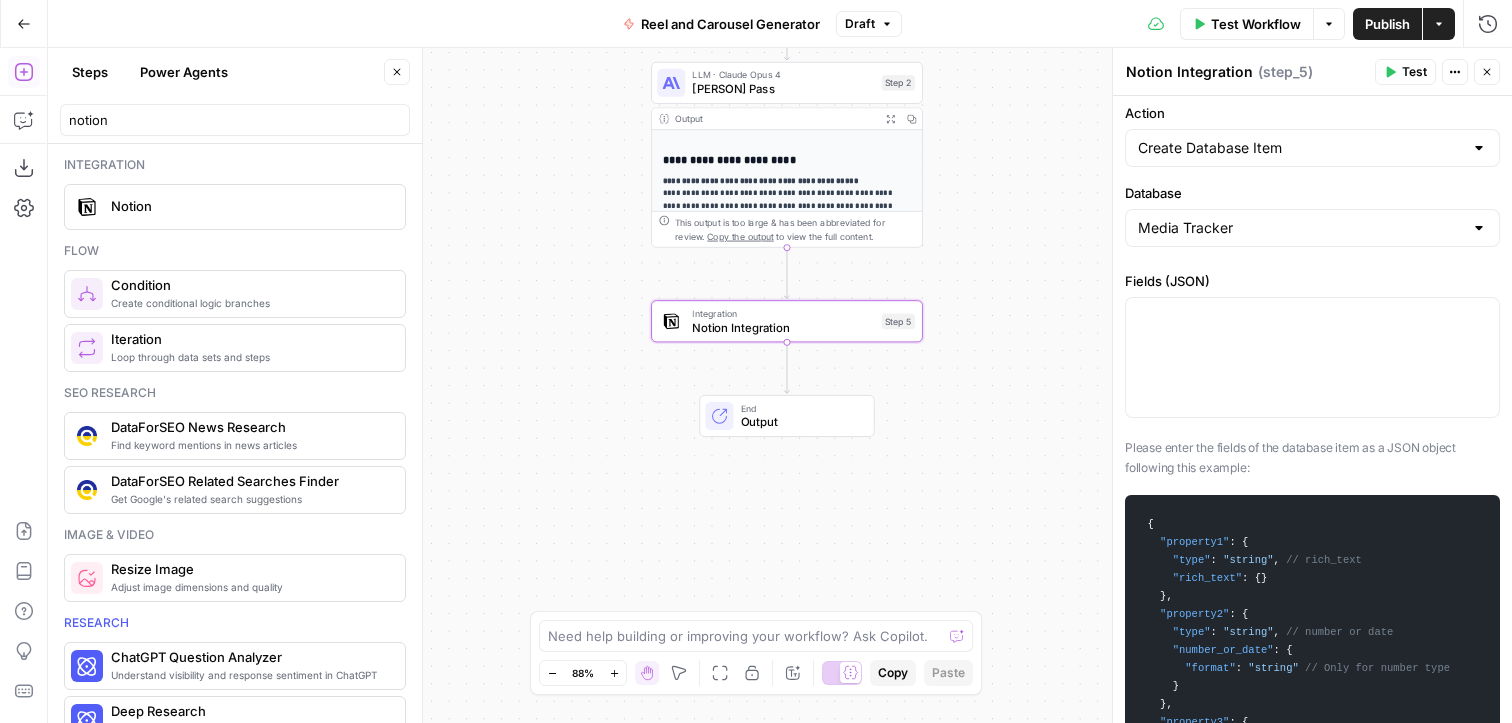 click on "**********" at bounding box center [788, 226] 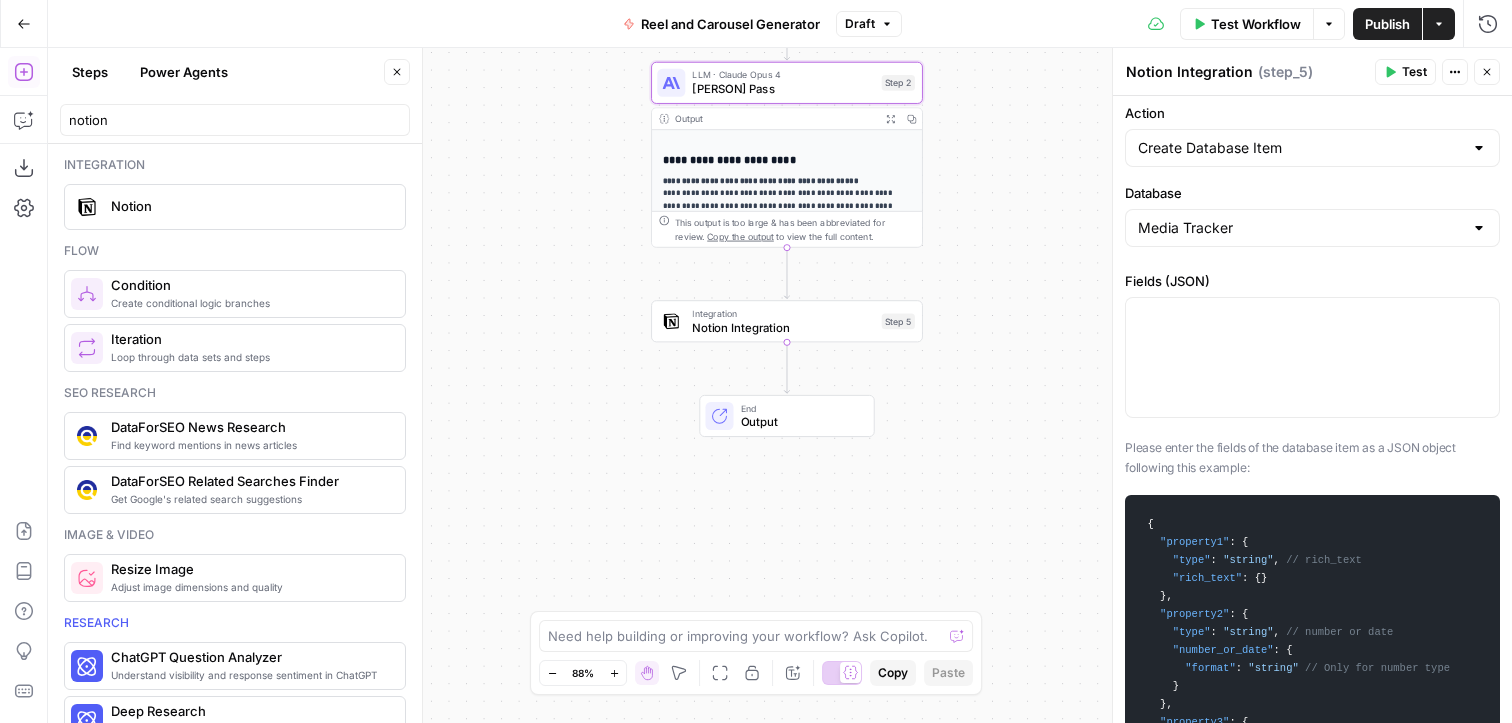 click on "**********" at bounding box center (780, 385) 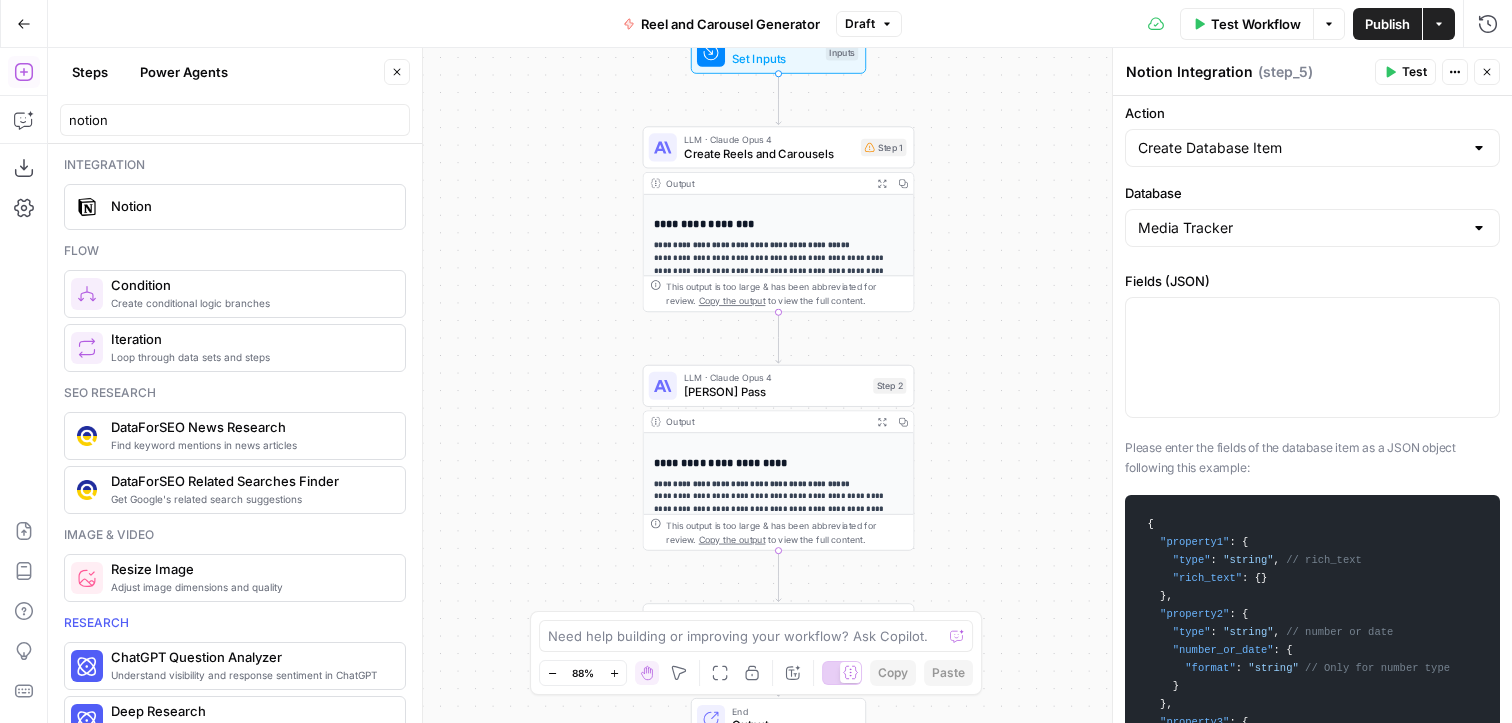 click on "**********" at bounding box center (778, 327) 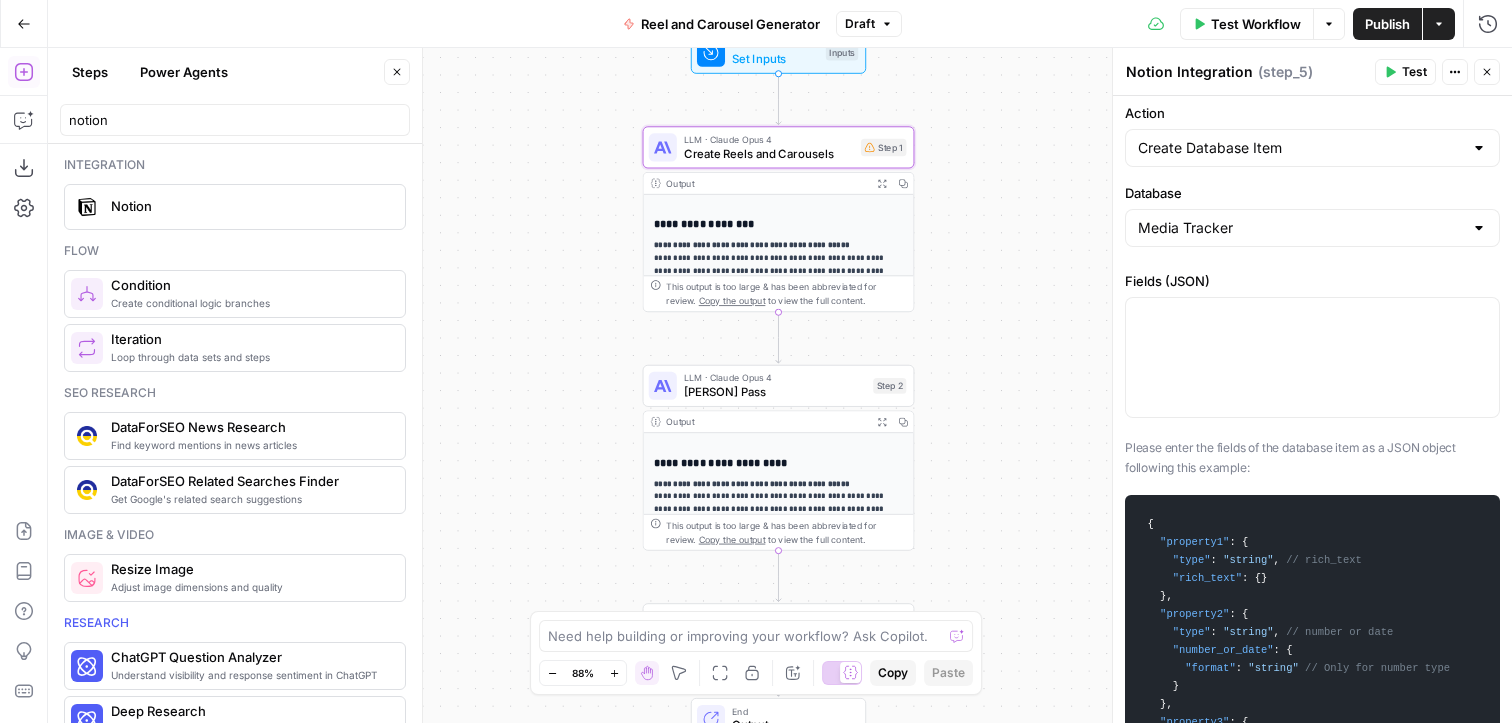 click on "**********" at bounding box center [778, 327] 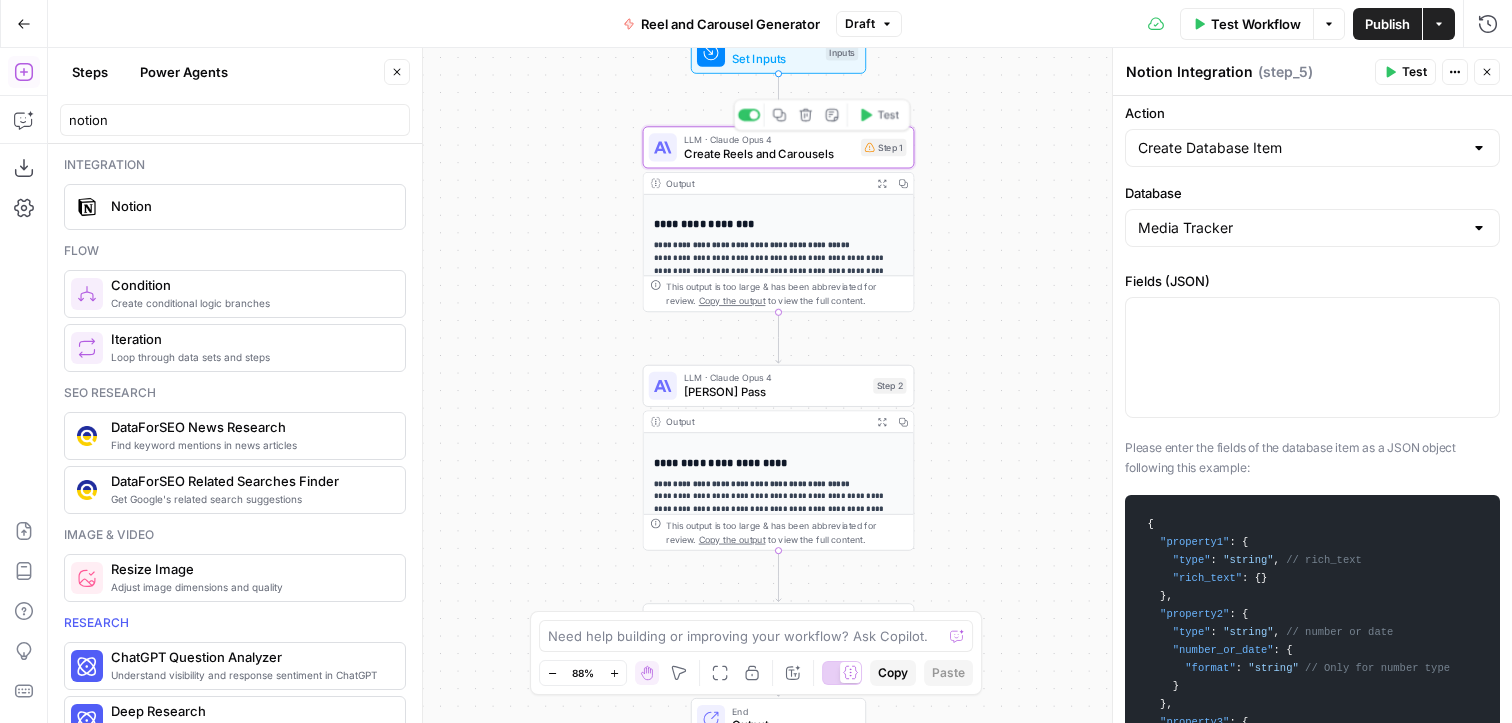 click on "Create Reels and Carousels" at bounding box center (769, 154) 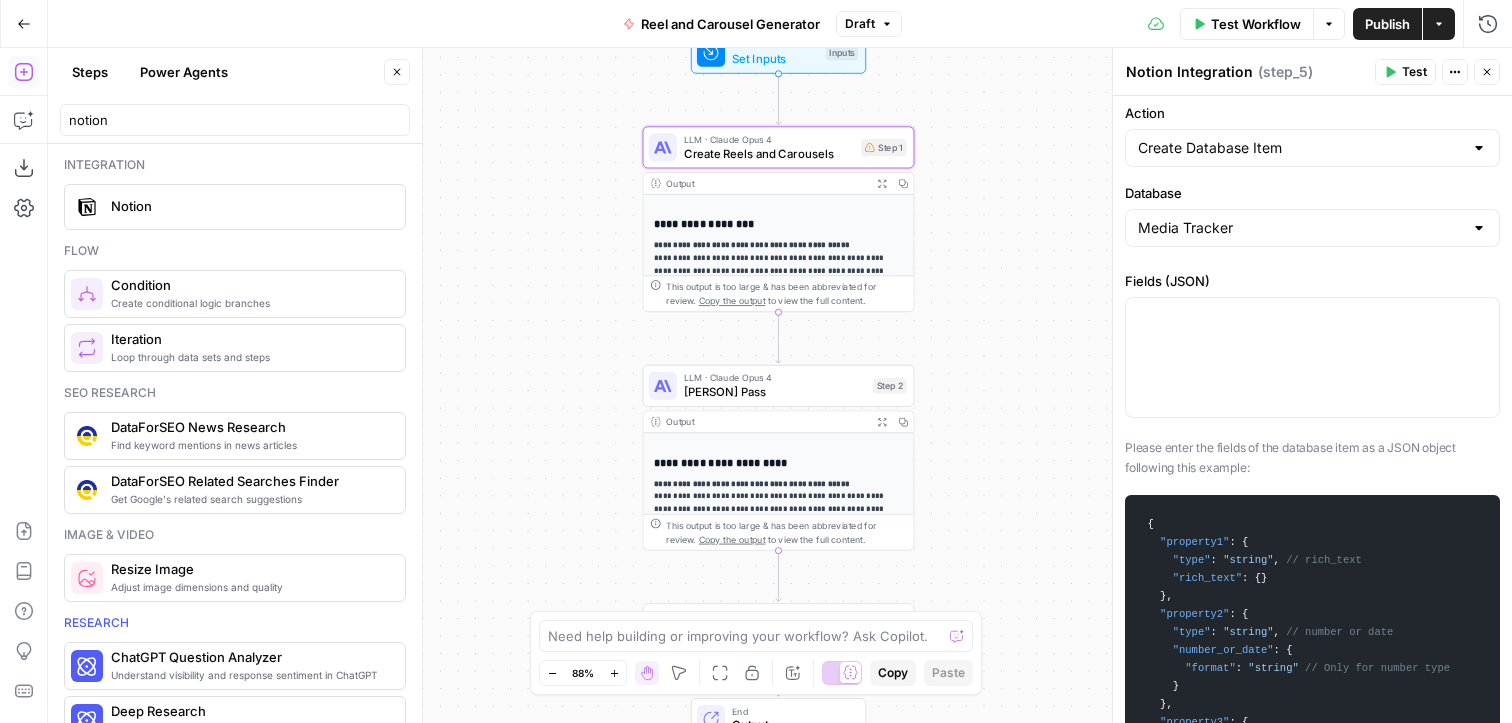 click on "Create Reels and Carousels" at bounding box center (769, 154) 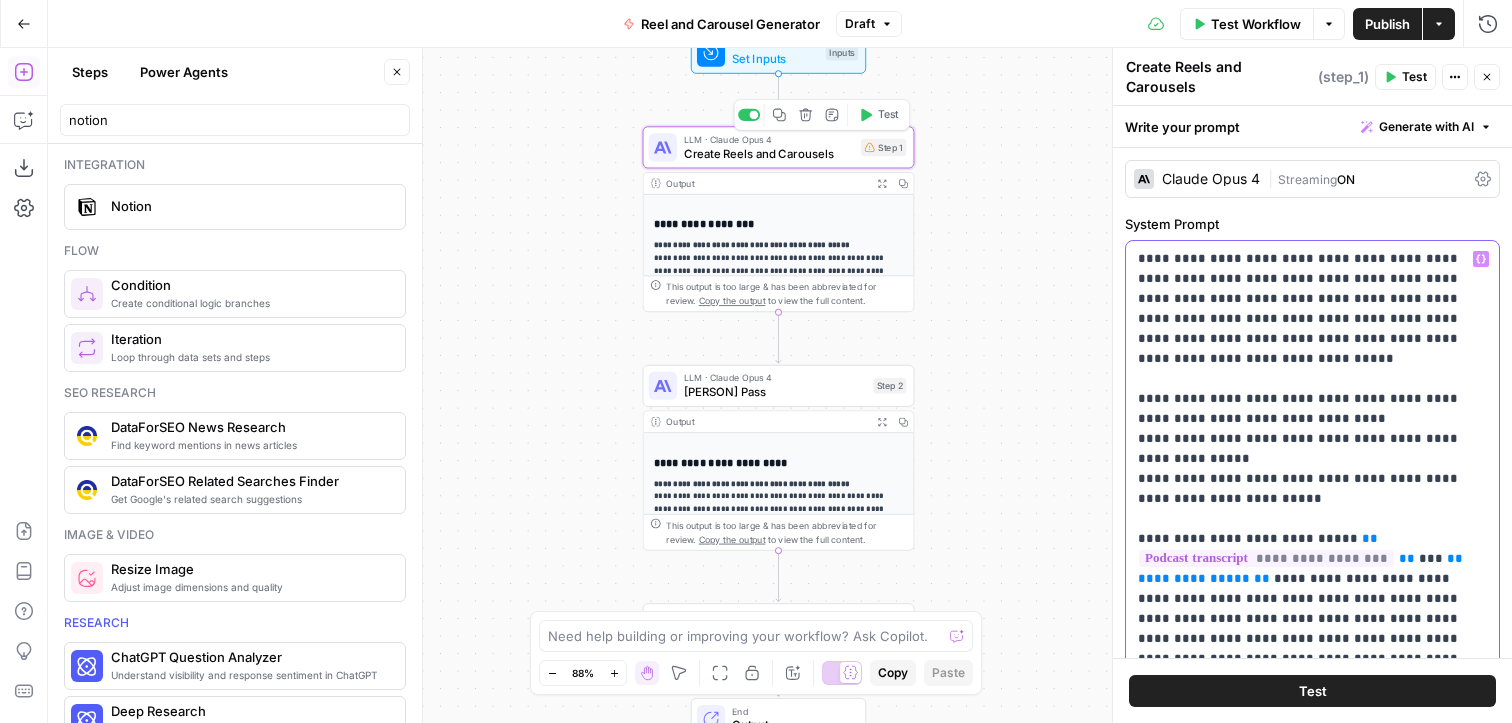 click on "**********" at bounding box center (1312, 1379) 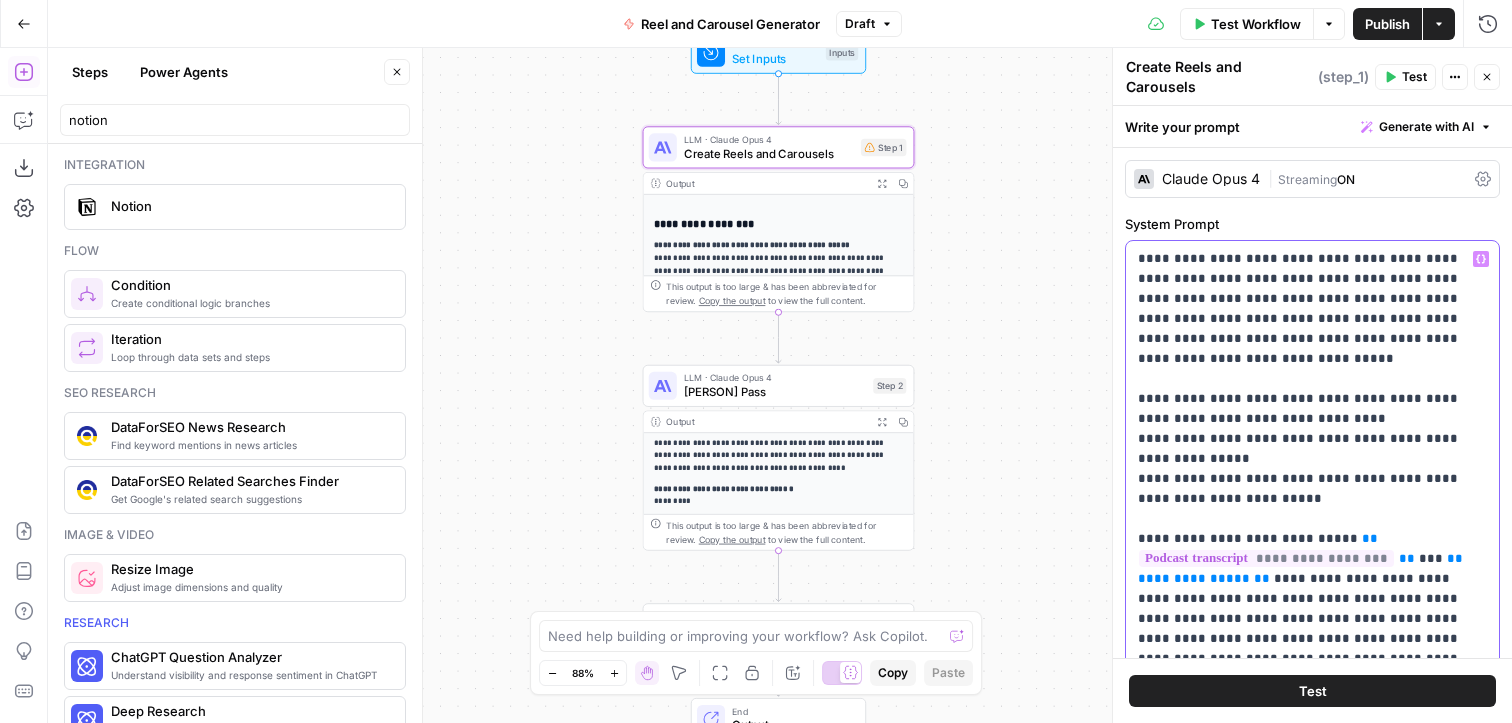 scroll, scrollTop: 225, scrollLeft: 0, axis: vertical 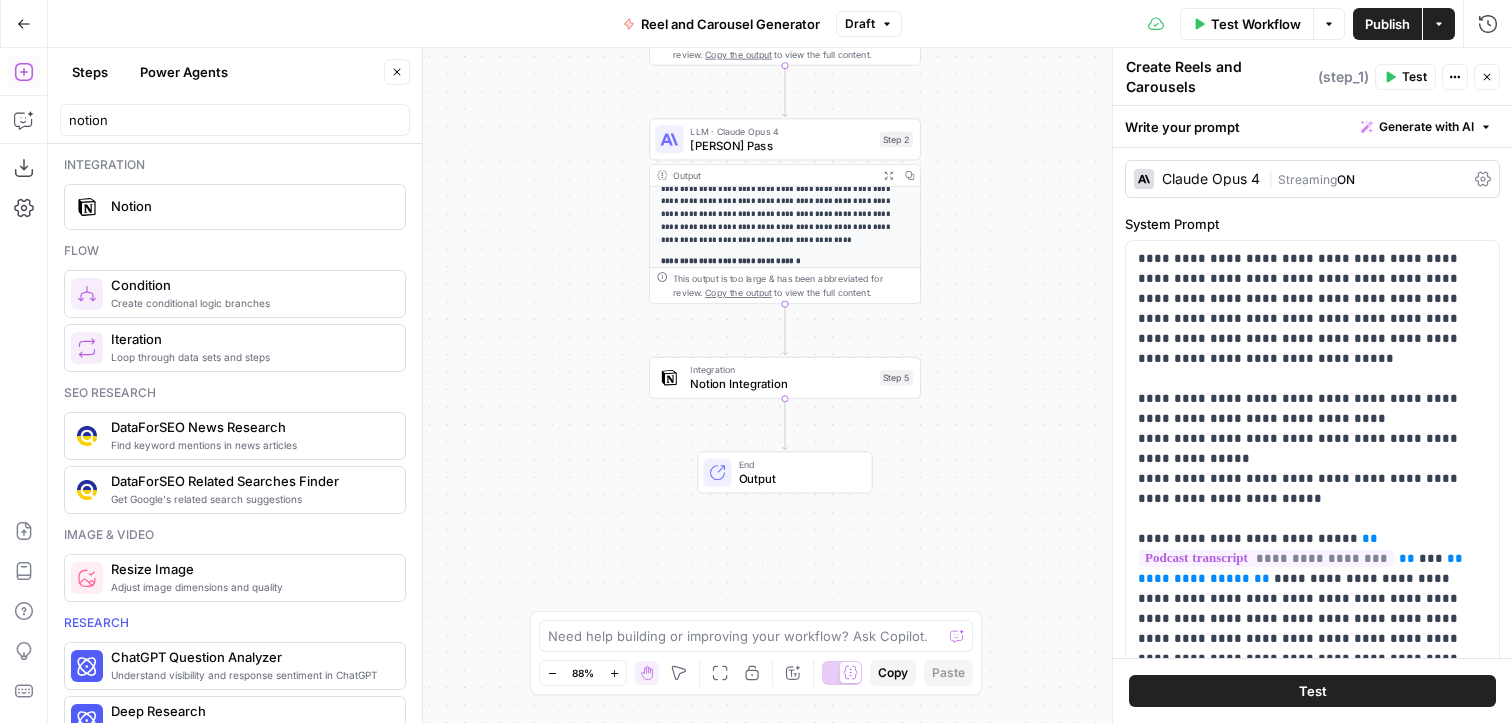 click on "End" at bounding box center (798, 465) 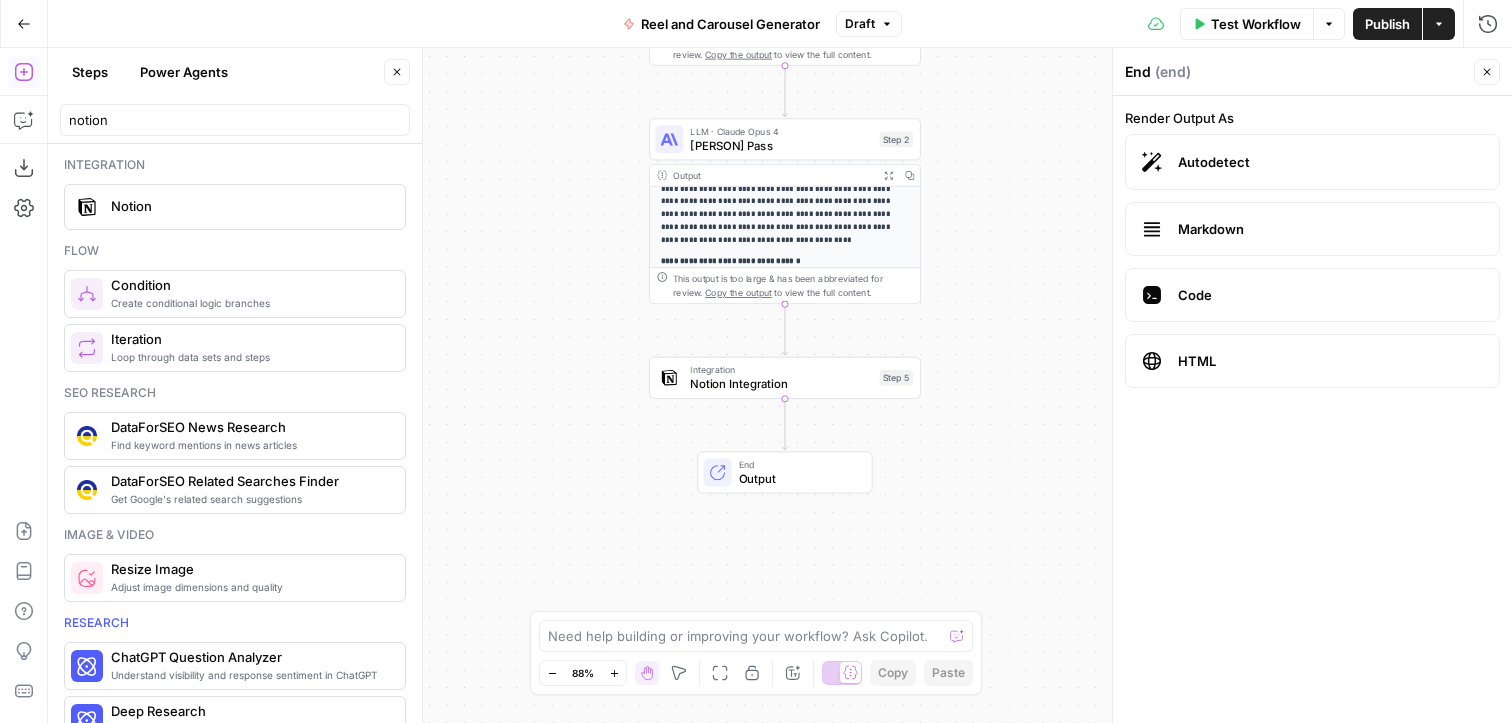 click on "Code" at bounding box center [1330, 295] 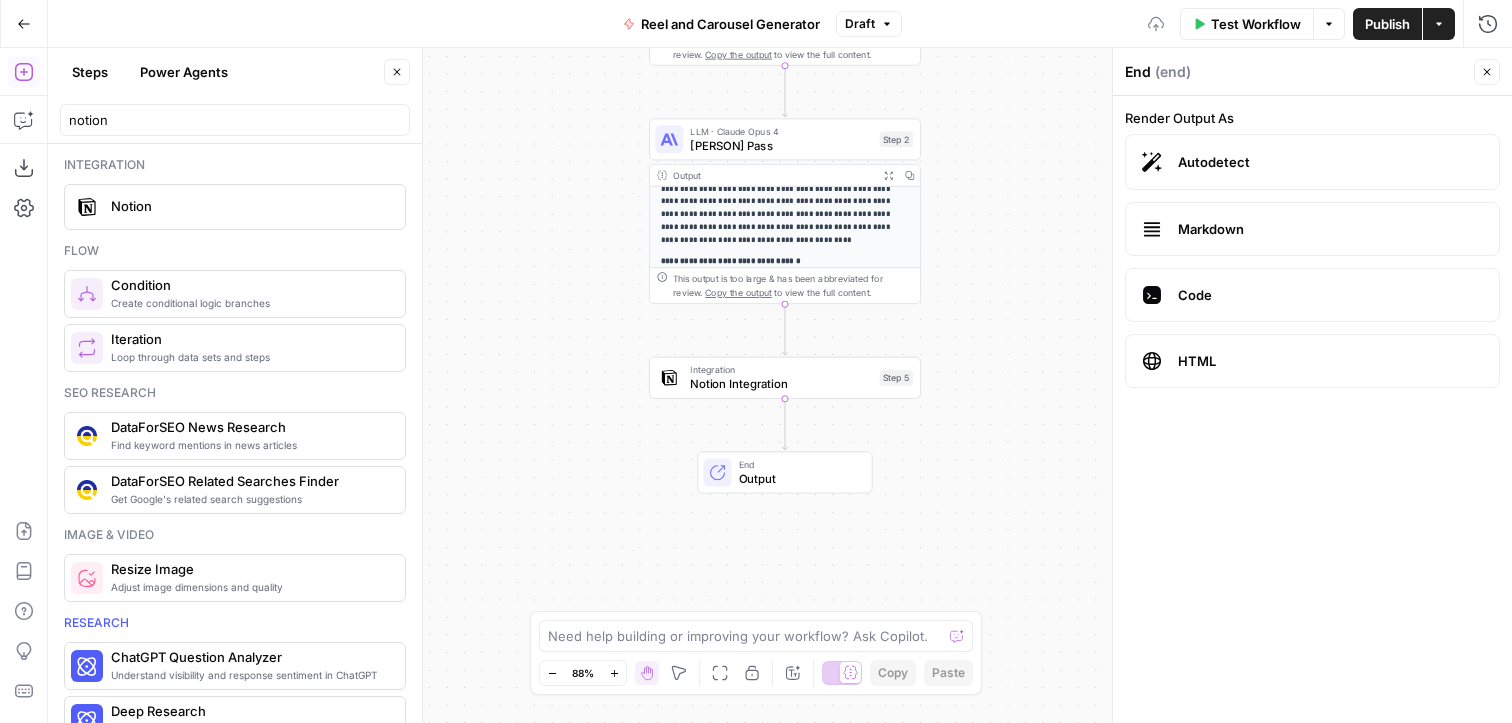 click on "Code" at bounding box center [1330, 295] 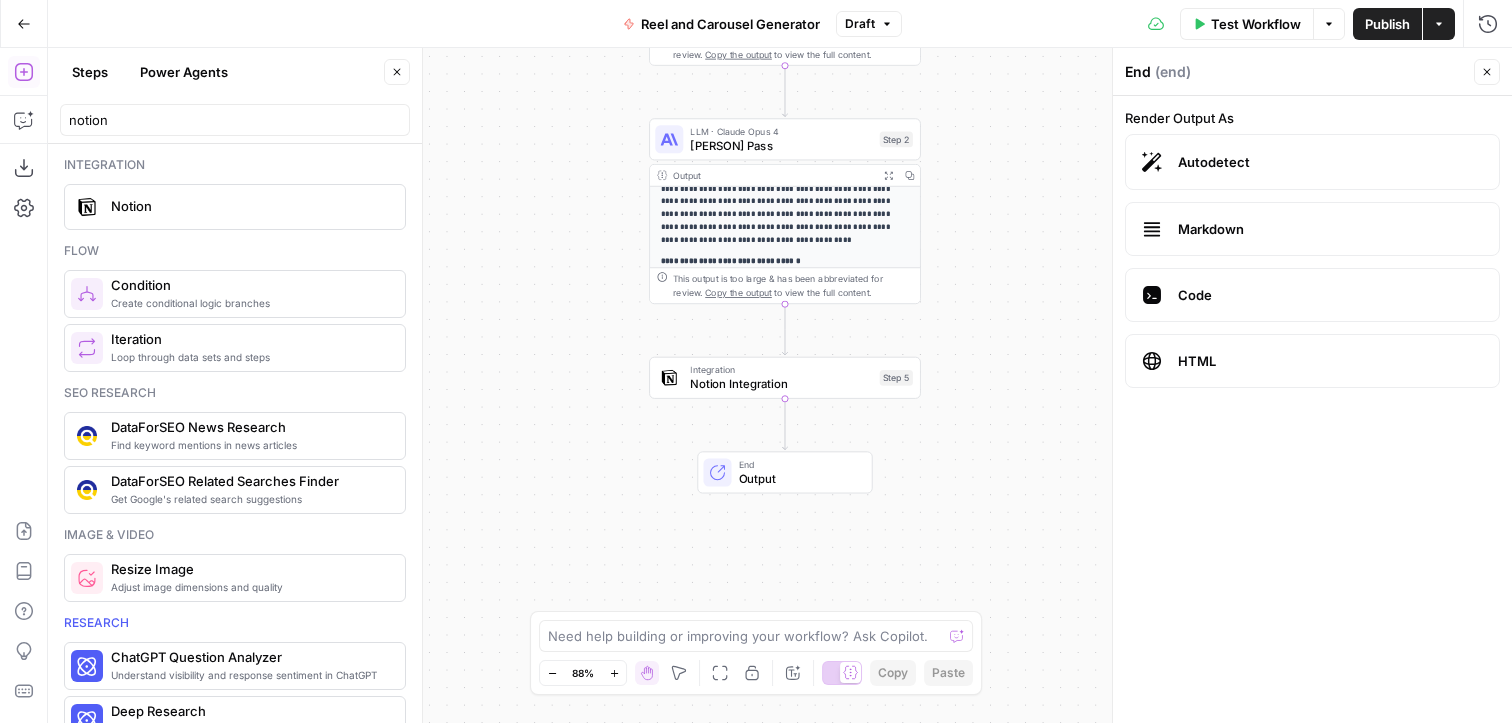 click on "Code" at bounding box center [1330, 295] 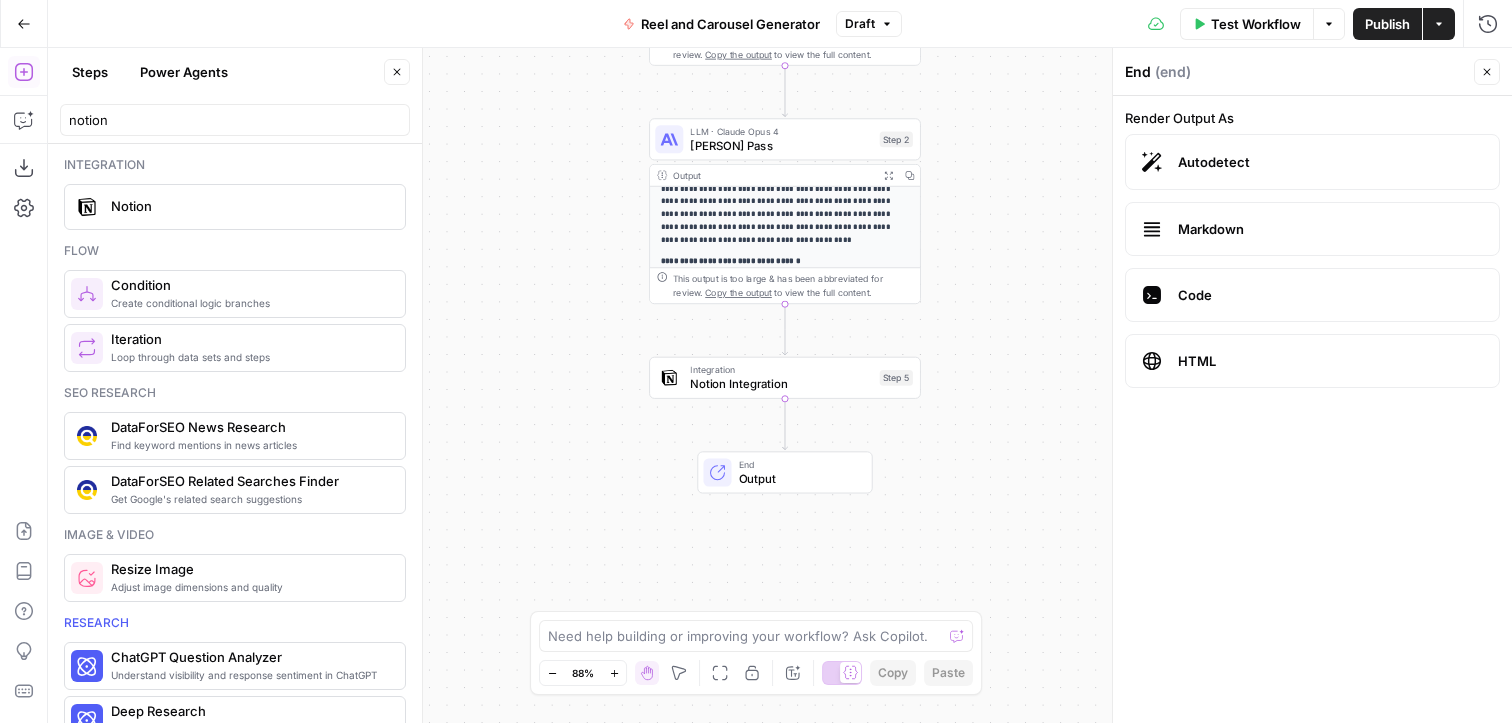 click on "Code" at bounding box center (1330, 295) 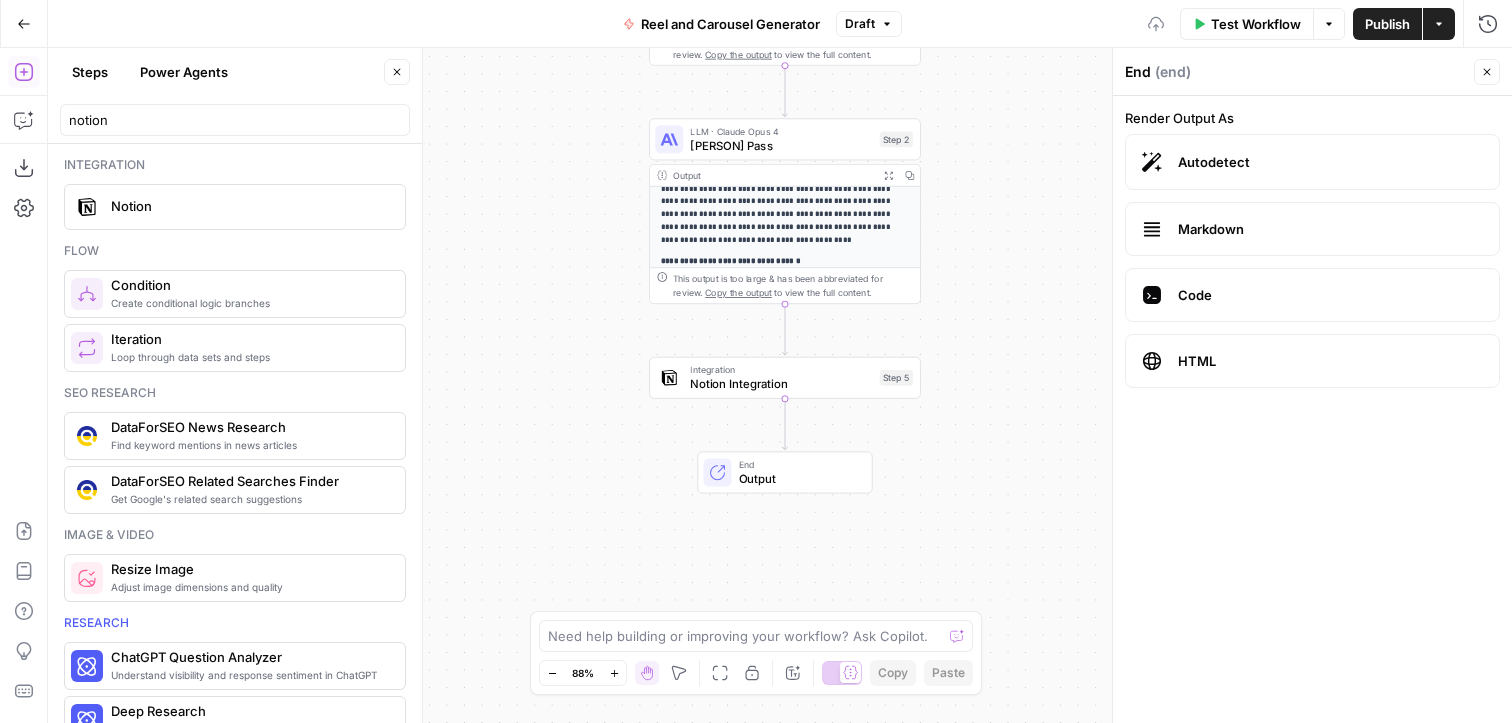 click on "Markdown" at bounding box center [1312, 229] 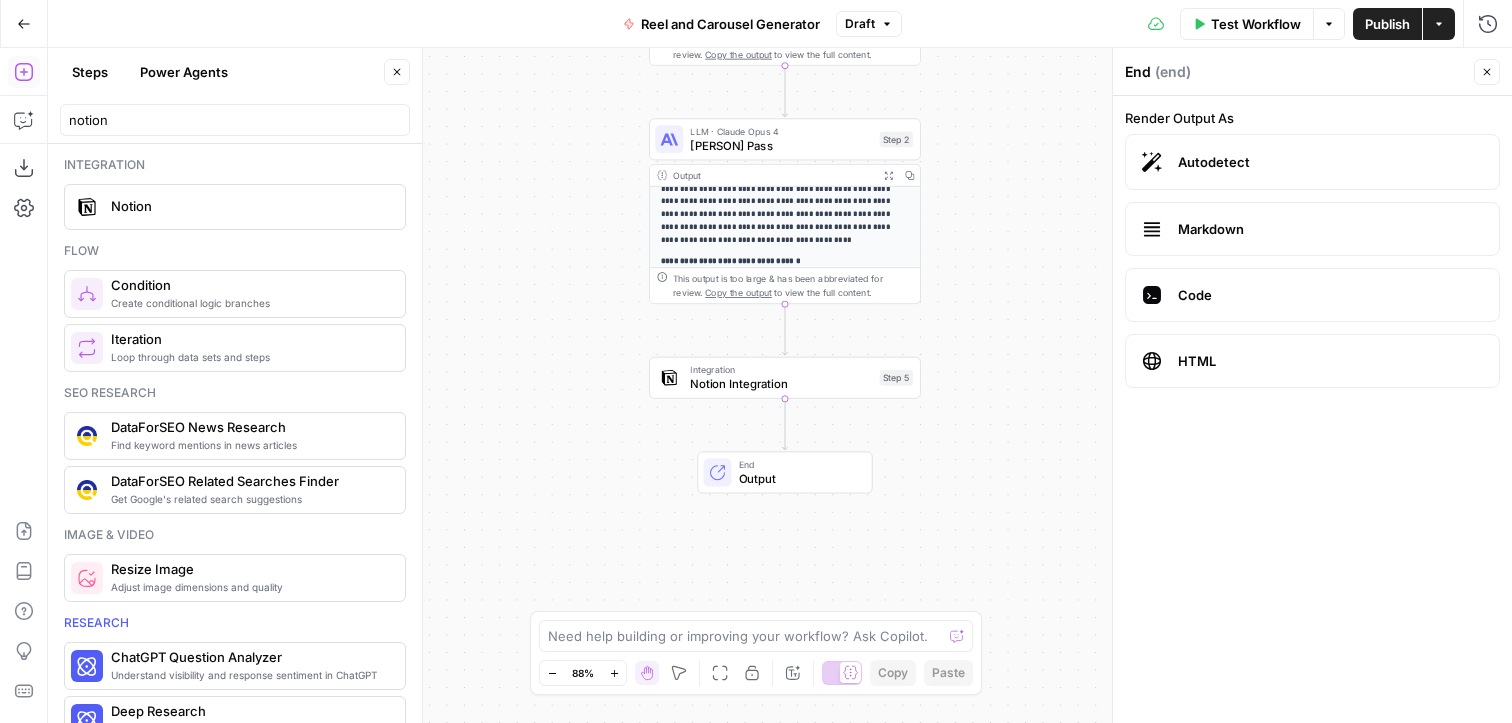 click on "notion" at bounding box center (235, 120) 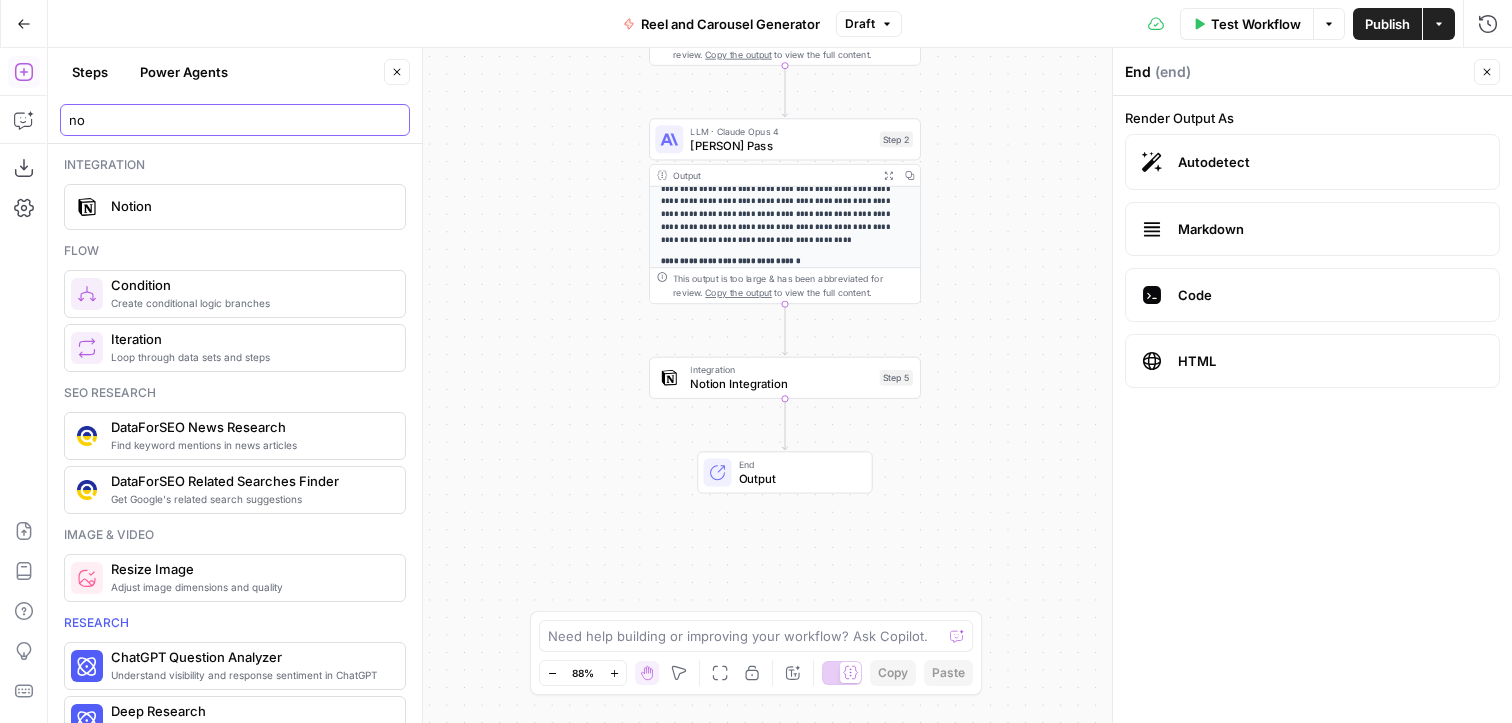 type on "n" 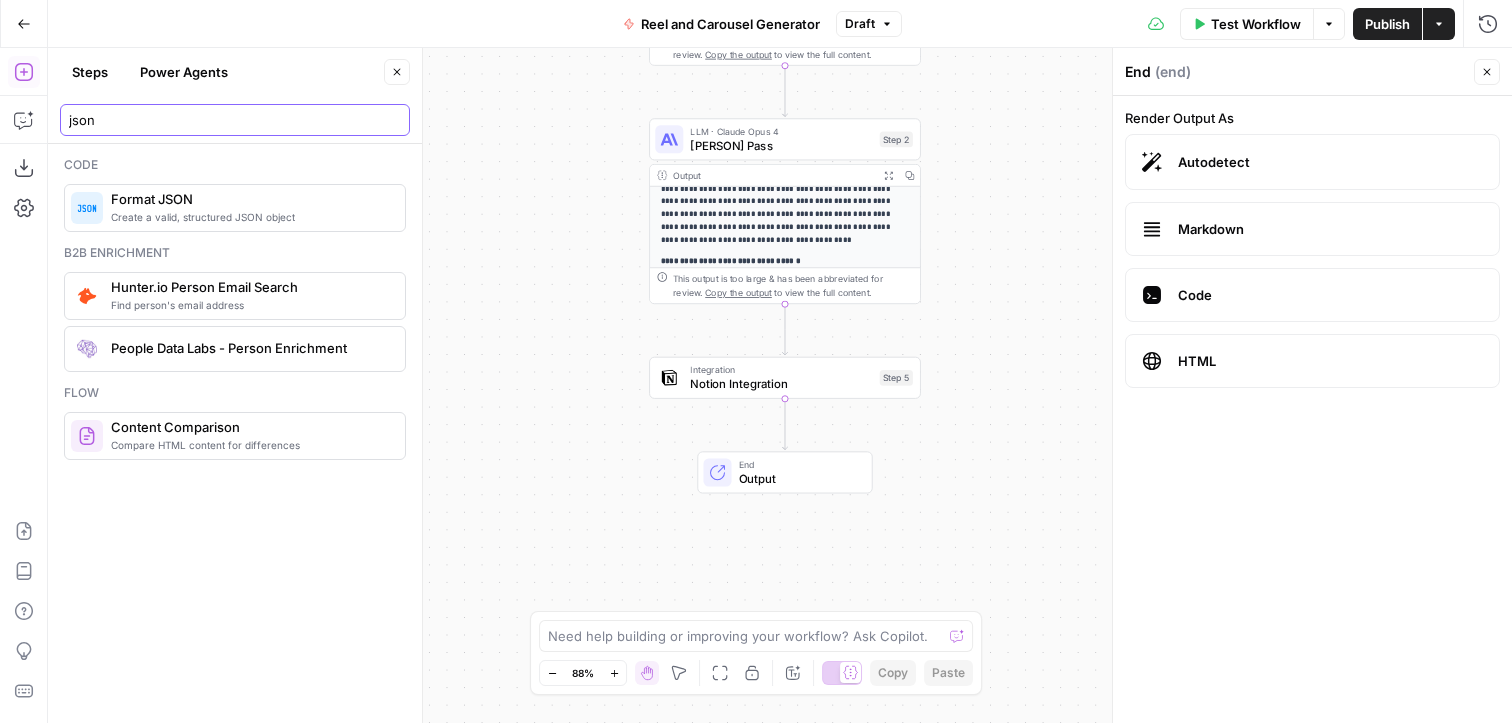 type on "json" 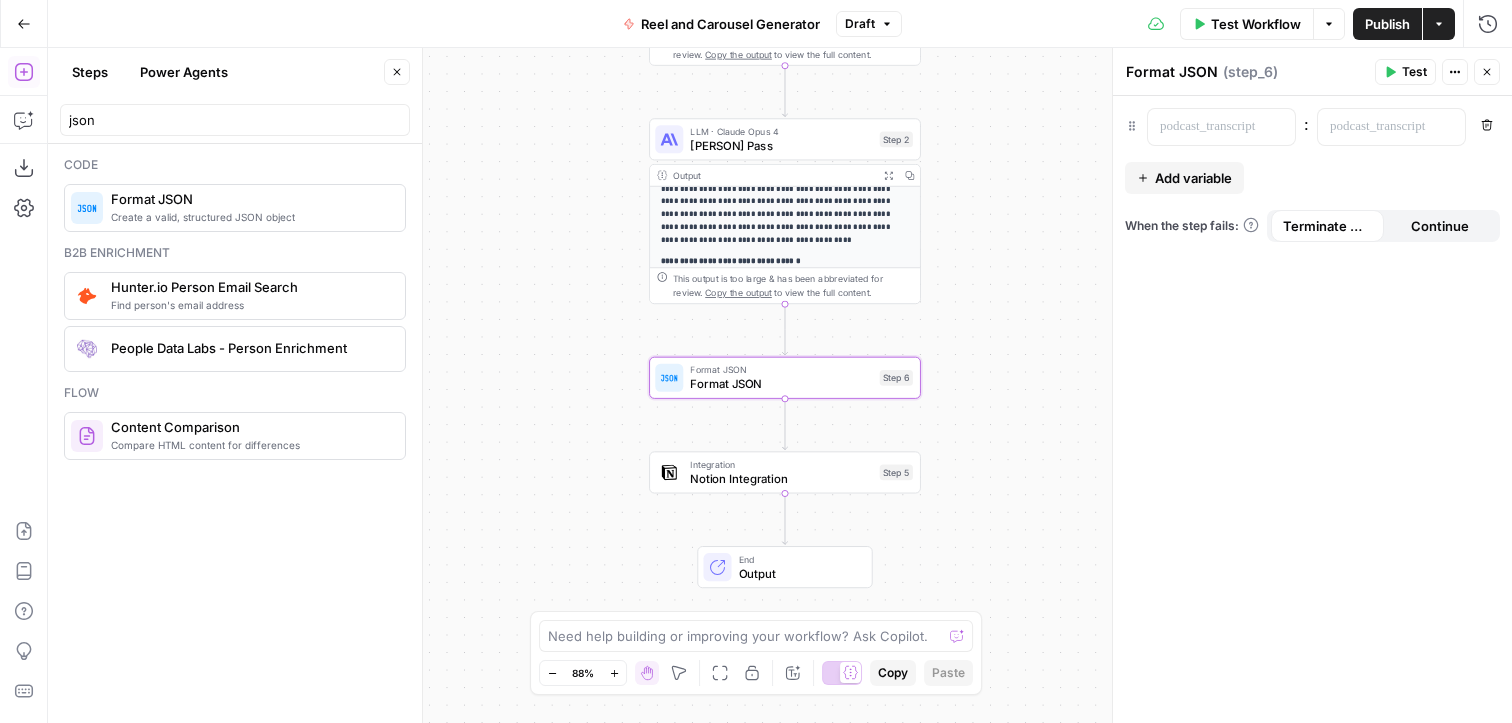 click on "Continue" at bounding box center [1440, 226] 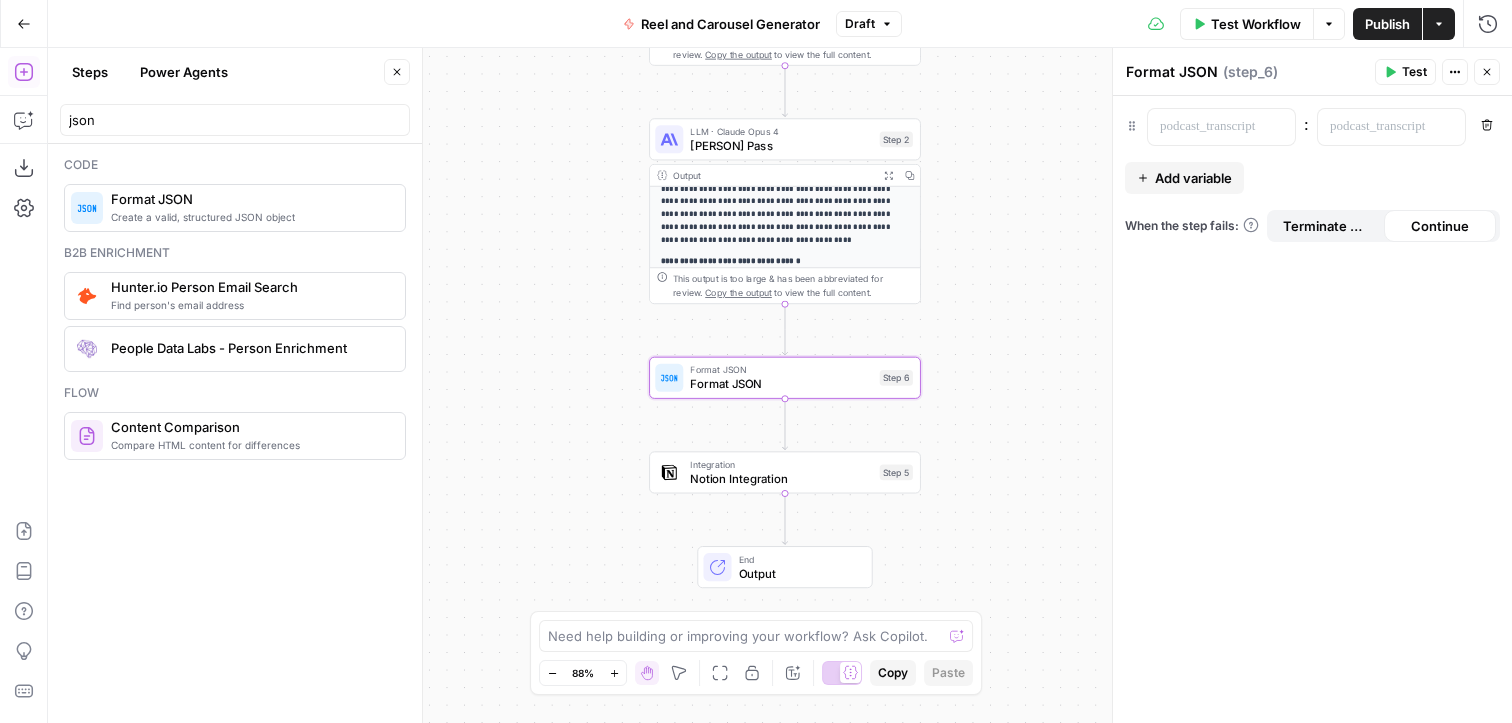 click on "Terminate Workflow" at bounding box center (1327, 226) 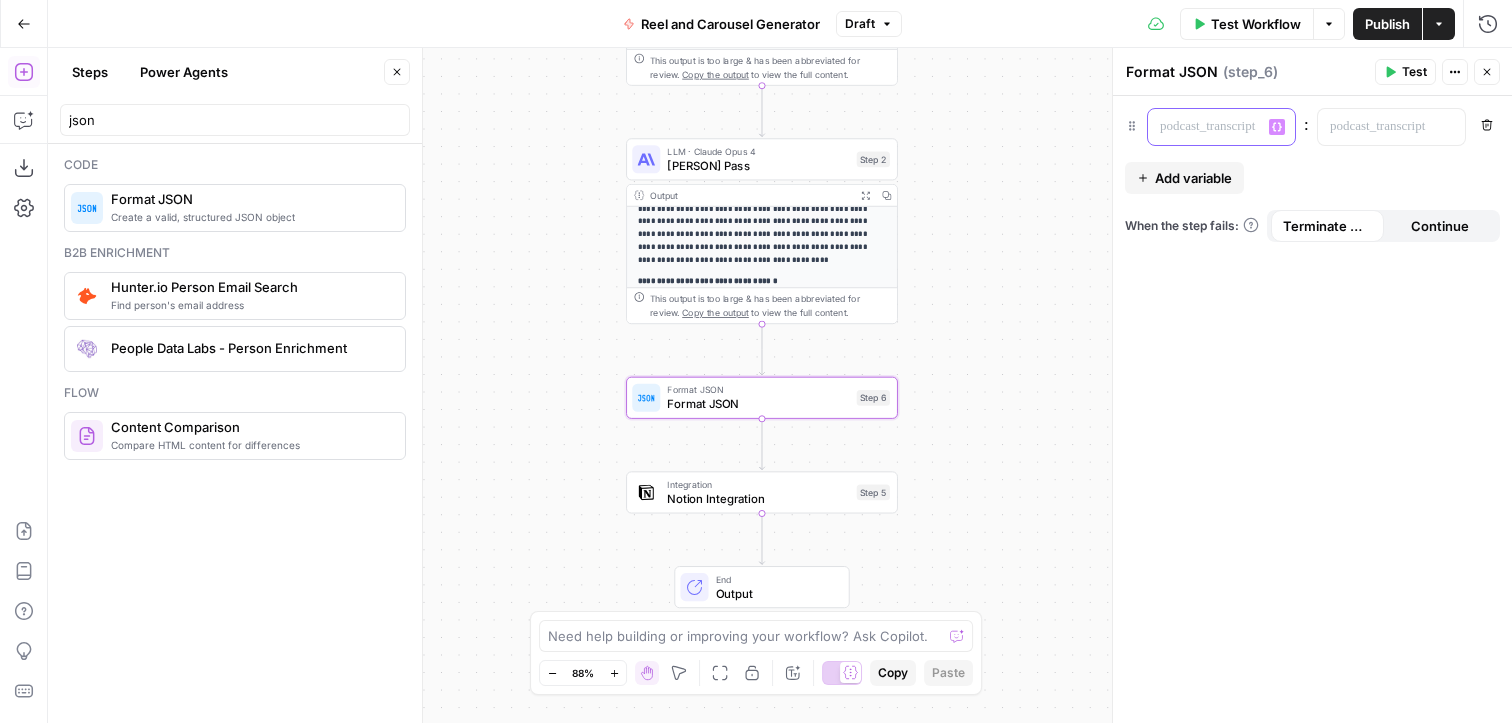 click at bounding box center [1205, 127] 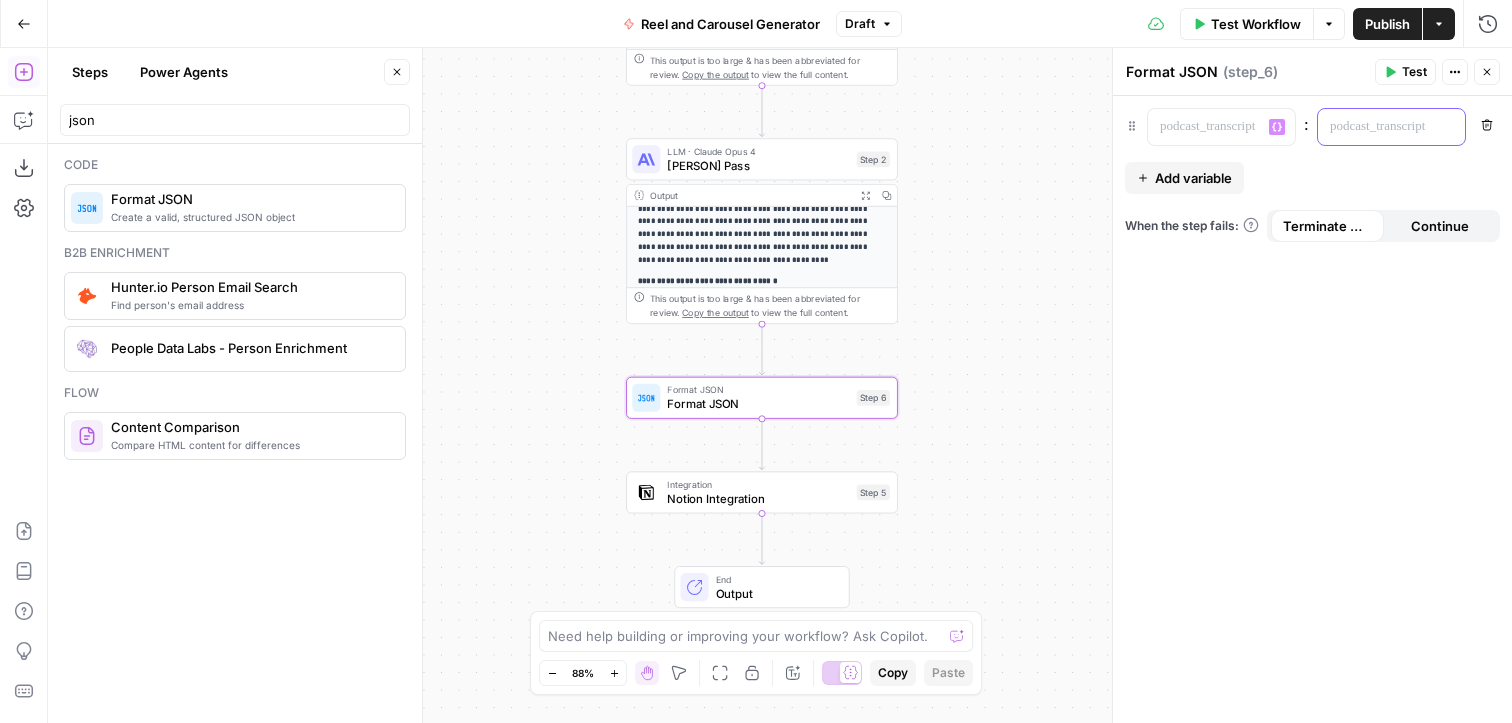 click at bounding box center [1375, 127] 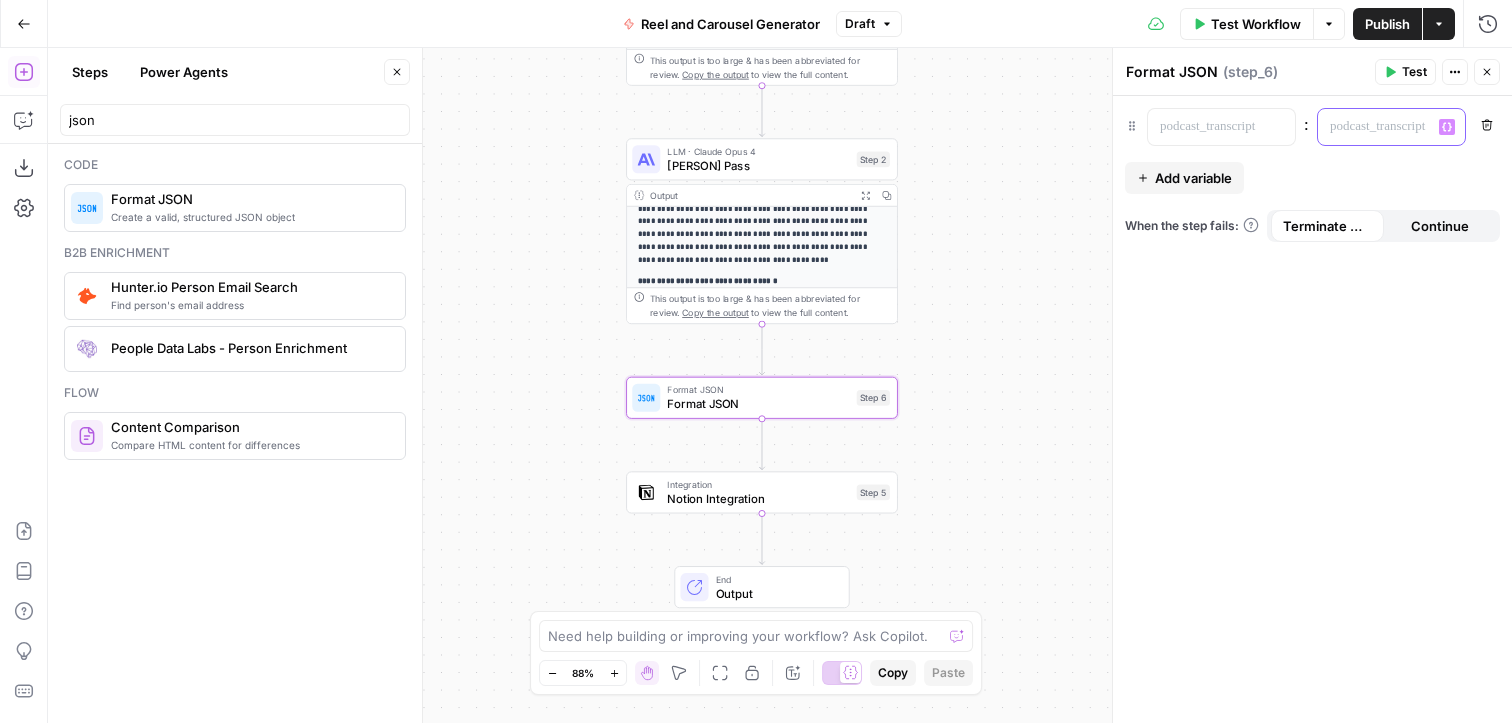 type 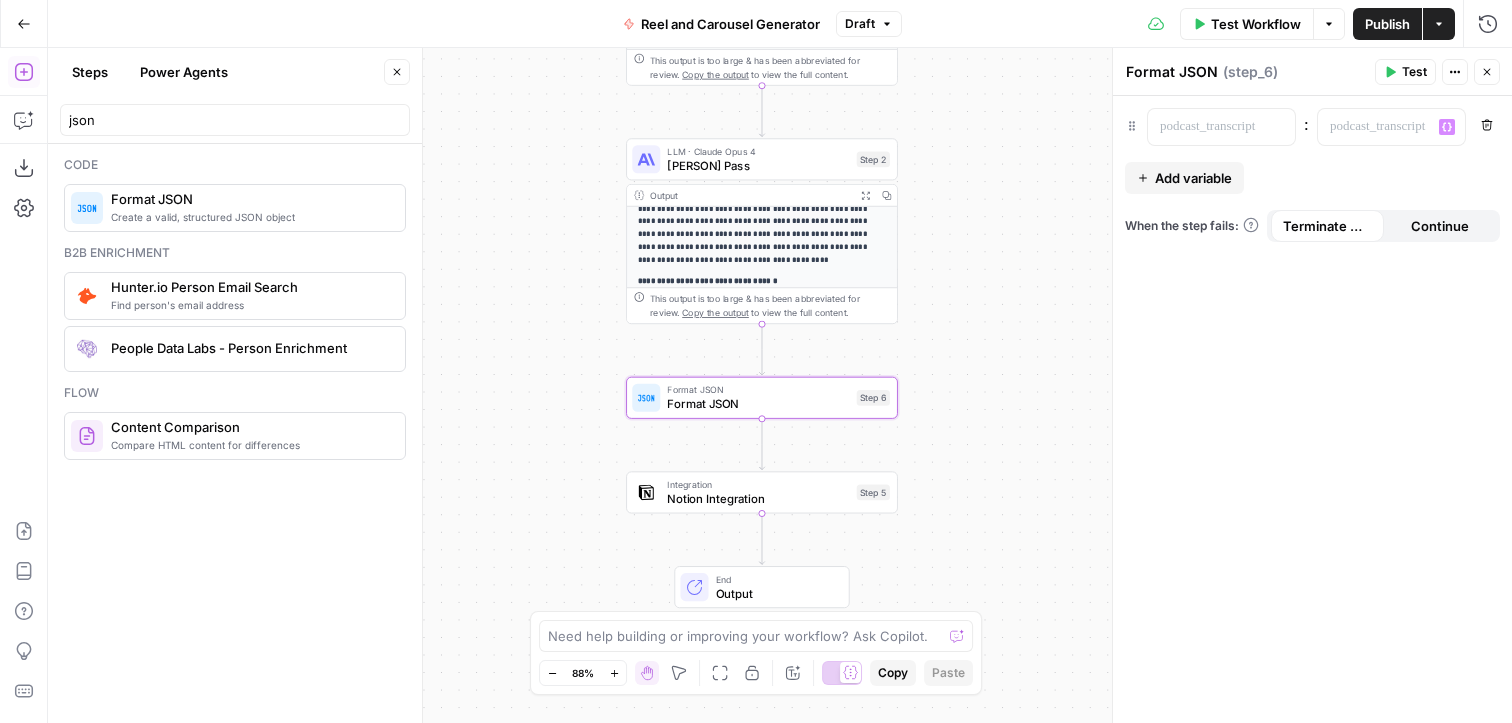click on ": “/” to reference Variables Menu Remove Add variable When the step fails: Terminate Workflow Continue" at bounding box center [1312, 409] 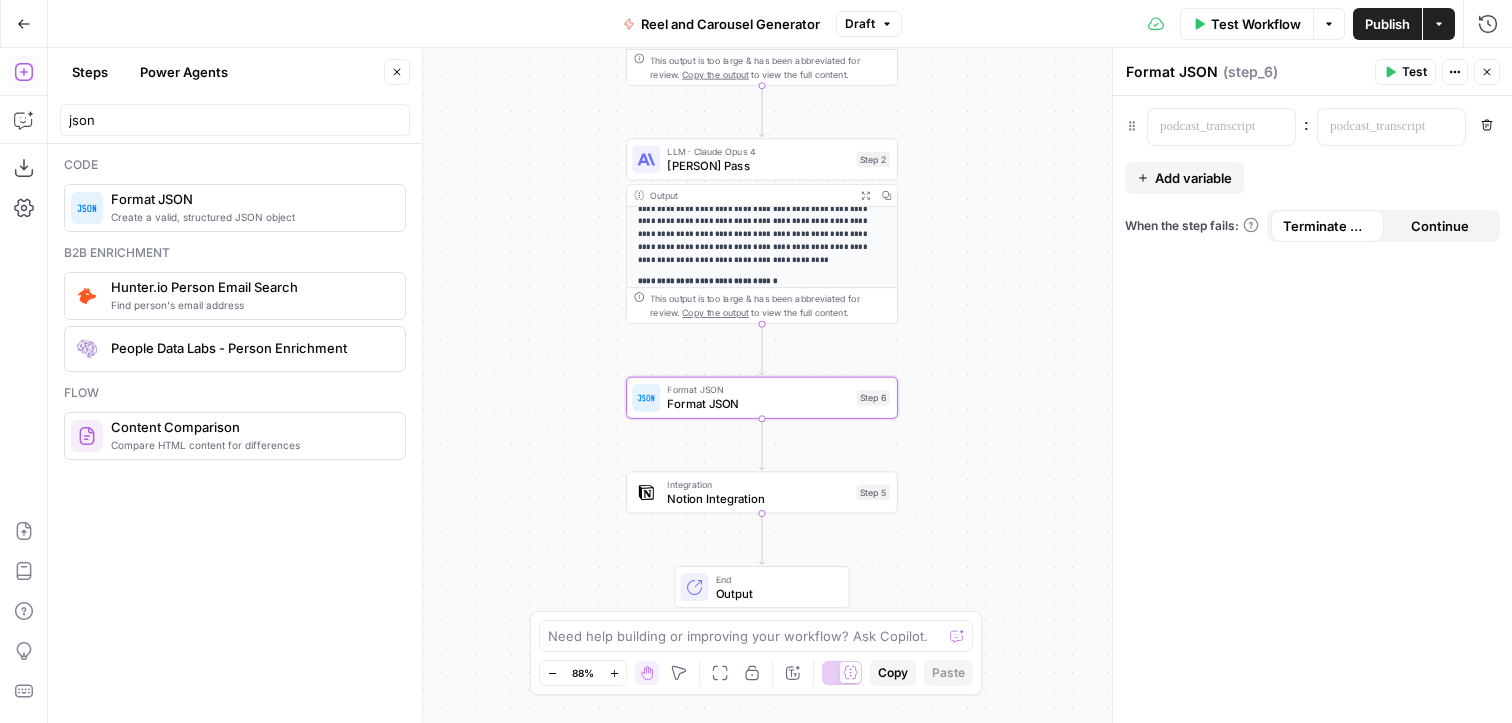 click on "Actions" at bounding box center [1455, 72] 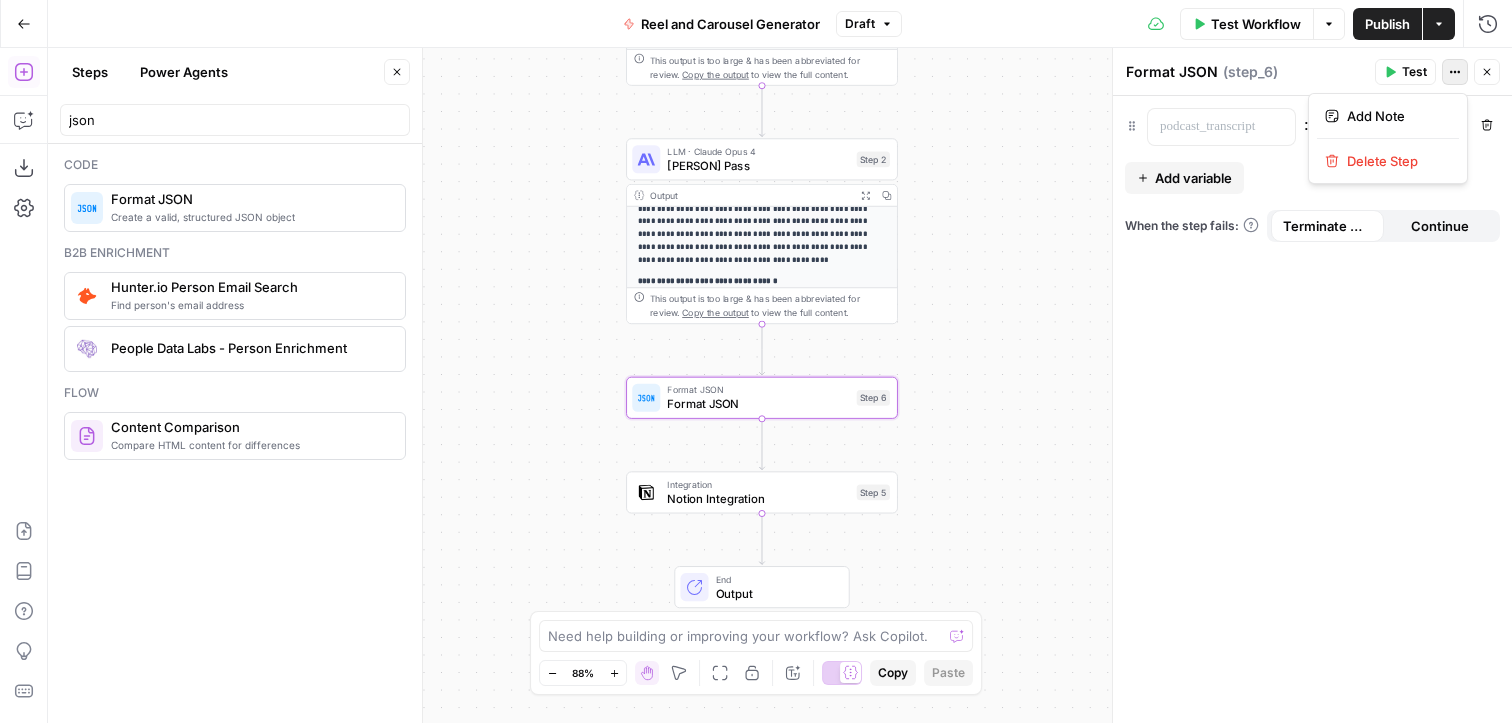 click 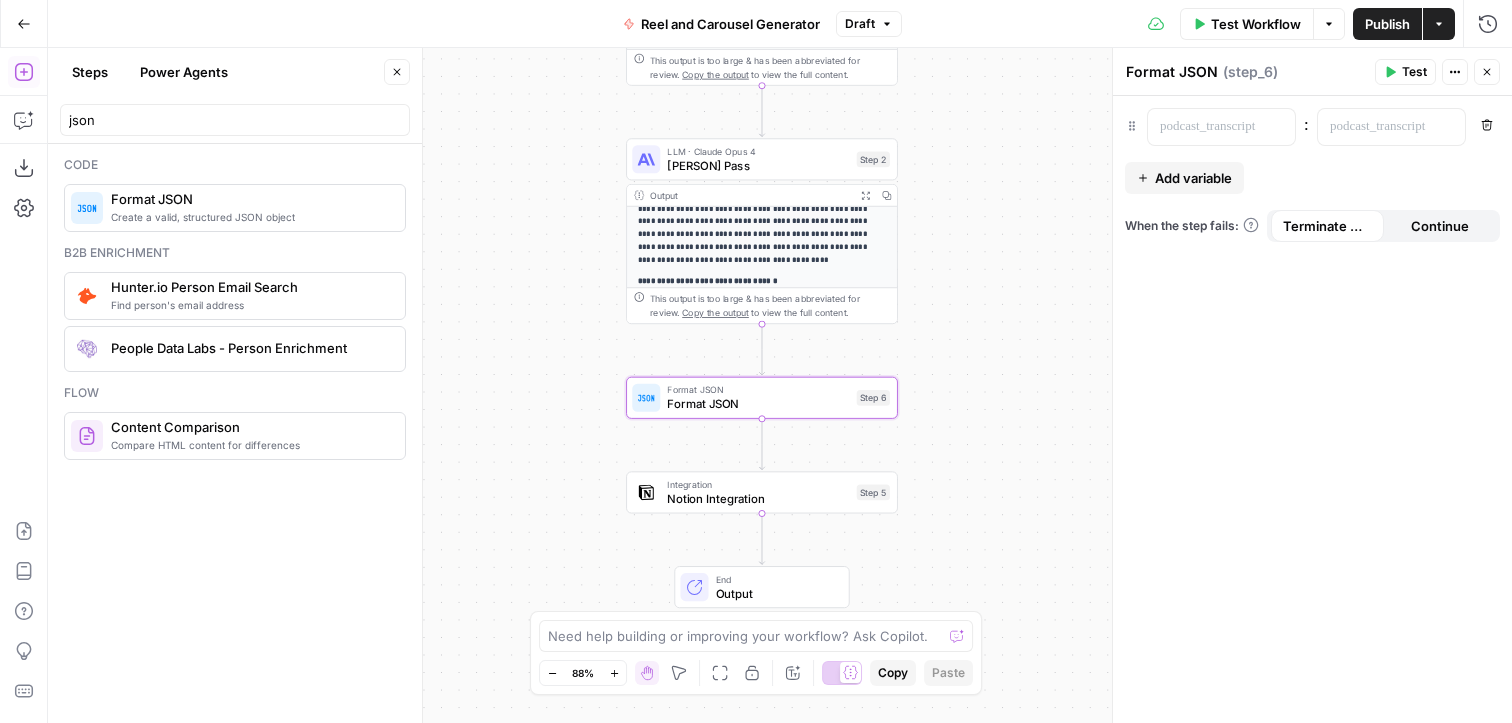 click on "Code Create a valid, structured JSON object Format JSON  B2b enrichment Find person's email address Hunter.io Person Email Search  People Data Labs - Person Enrichment  Flow Compare HTML content for differences Content Comparison" at bounding box center [235, 433] 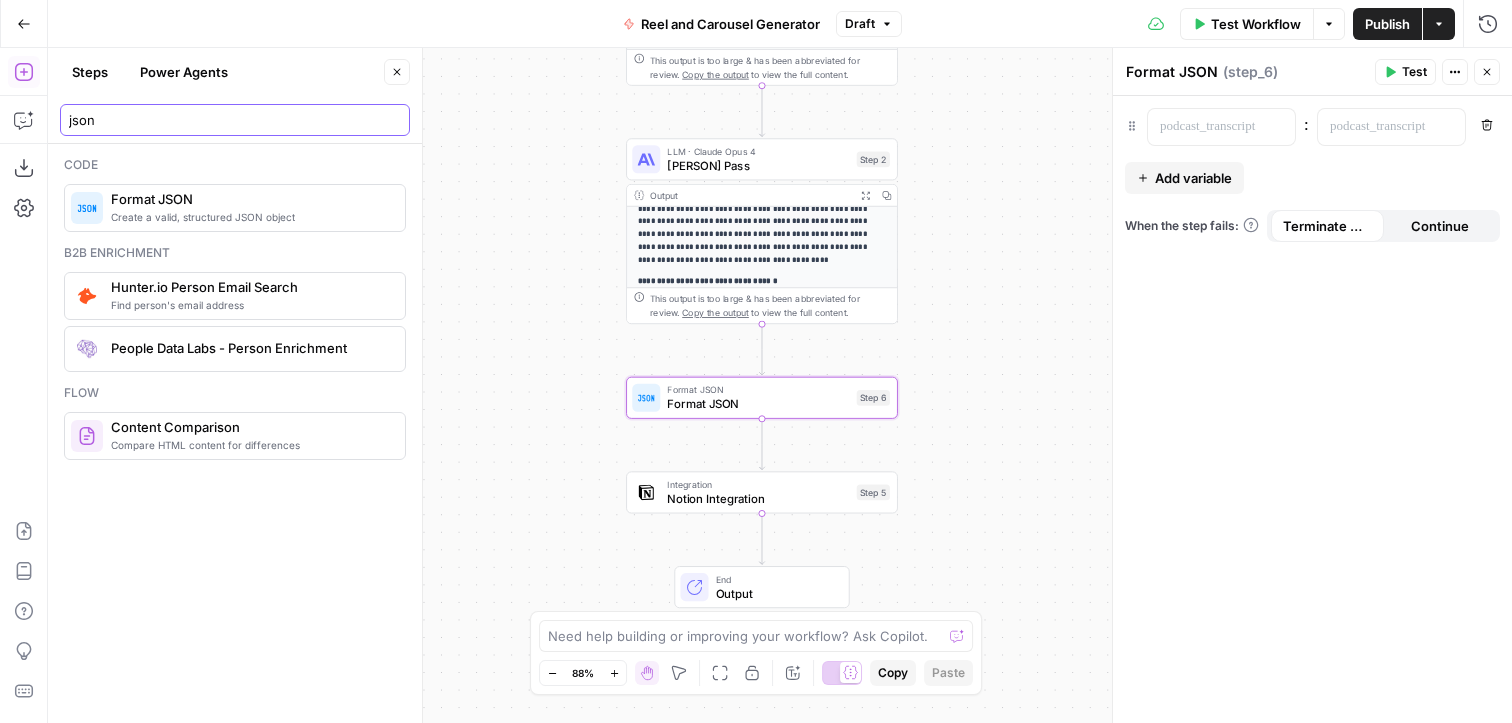 click on "json" at bounding box center [235, 120] 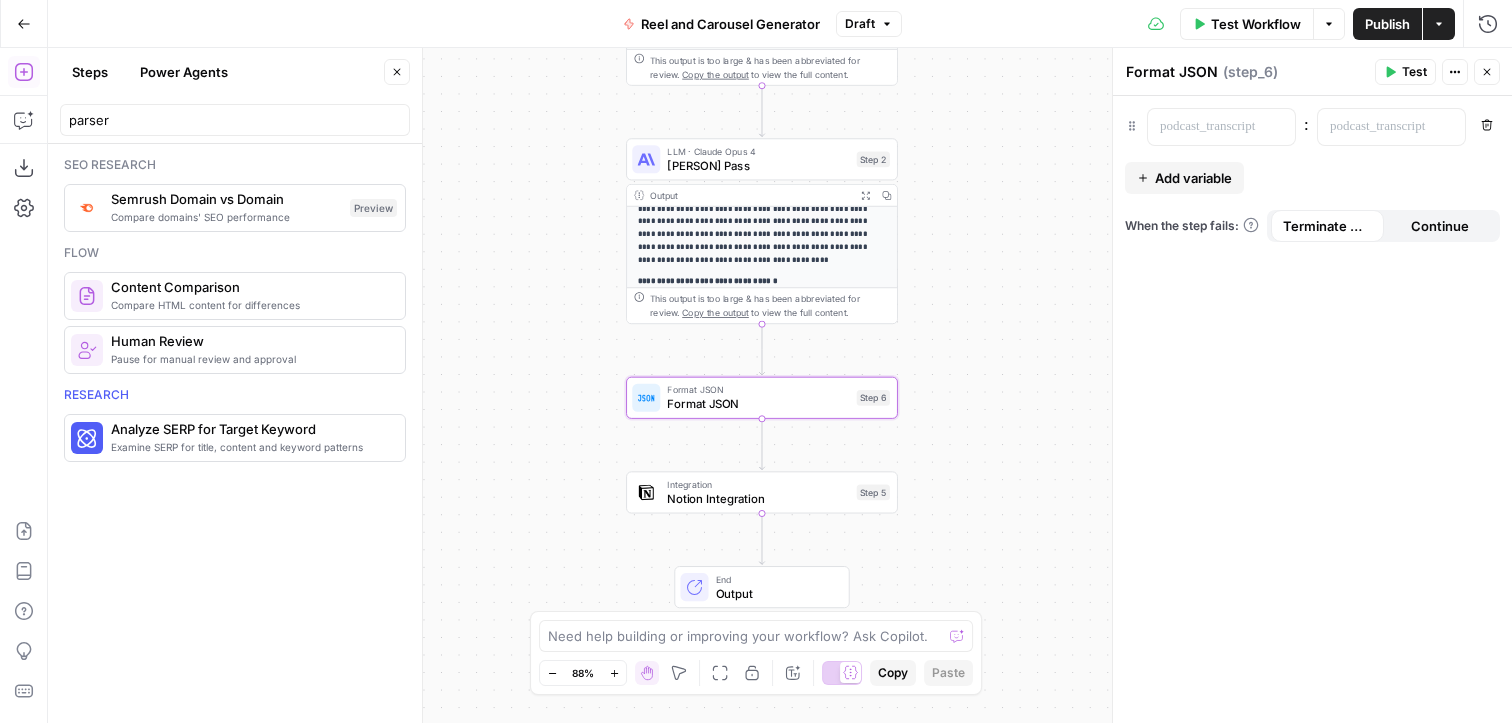 click on "parser" at bounding box center (235, 120) 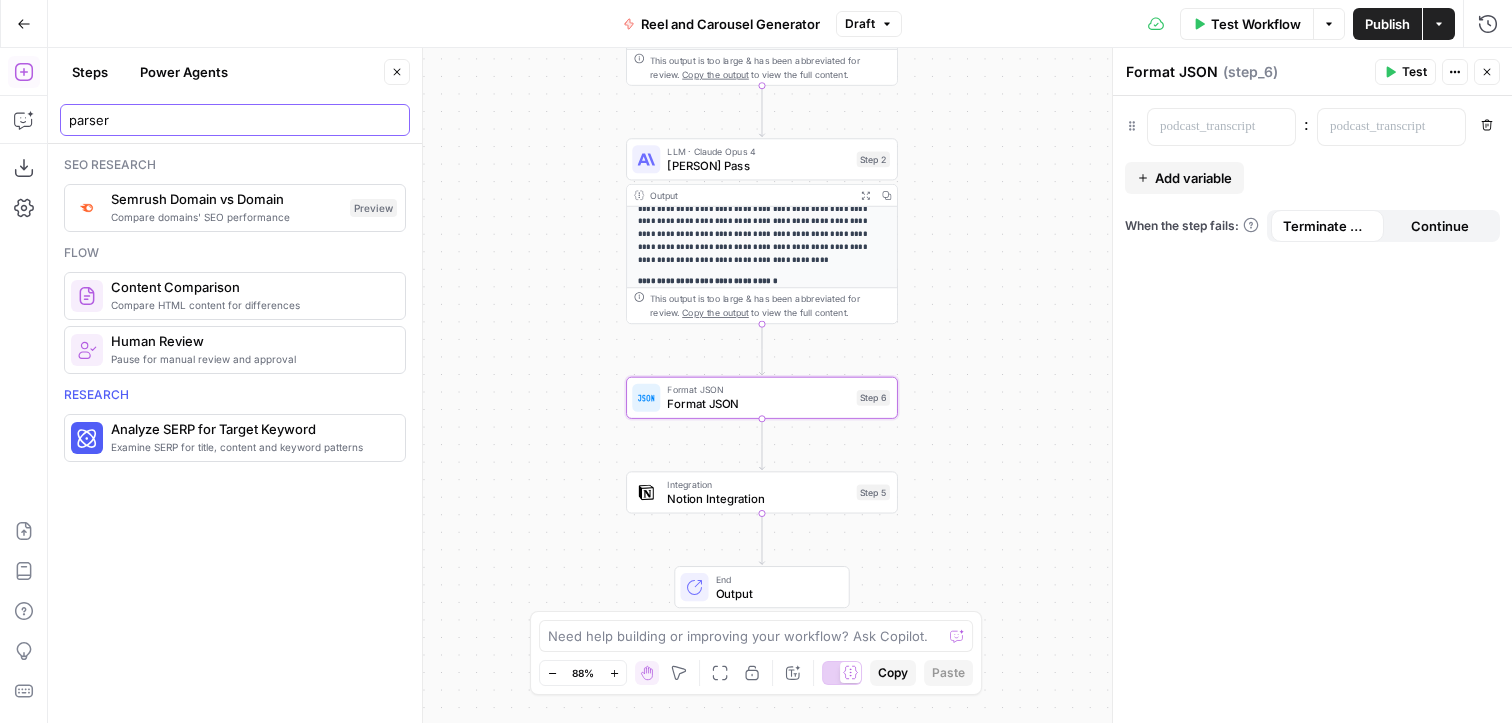 click on "parser" at bounding box center (235, 120) 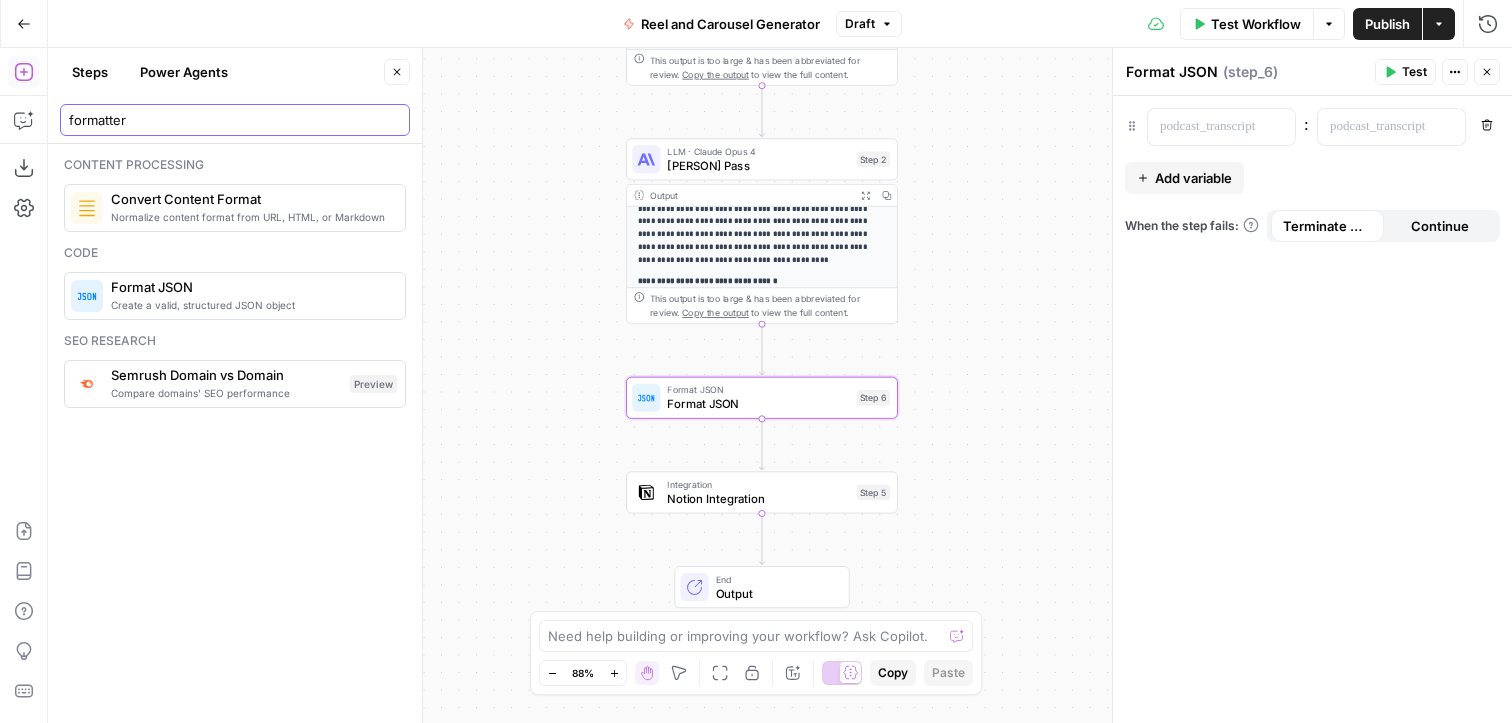 type on "formatter" 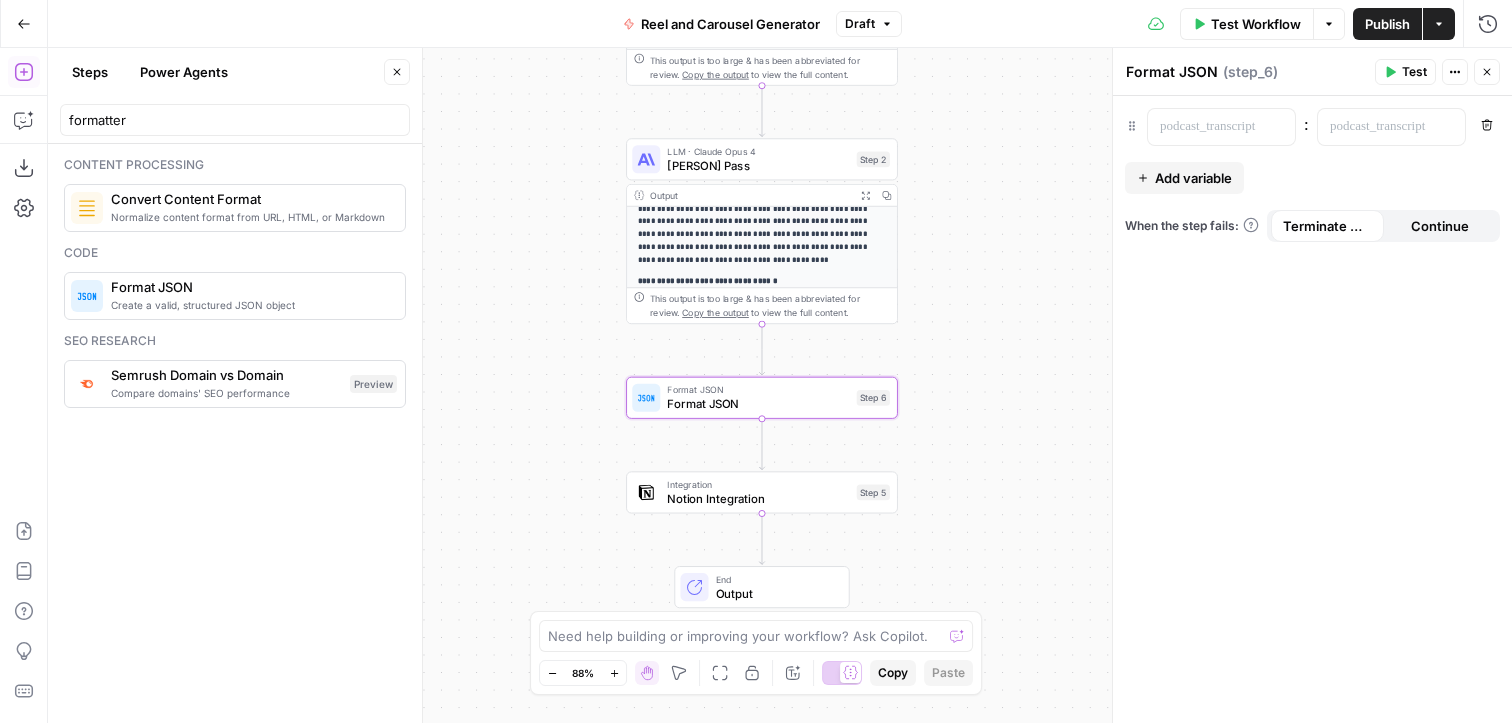click on "Format JSON" at bounding box center [758, 404] 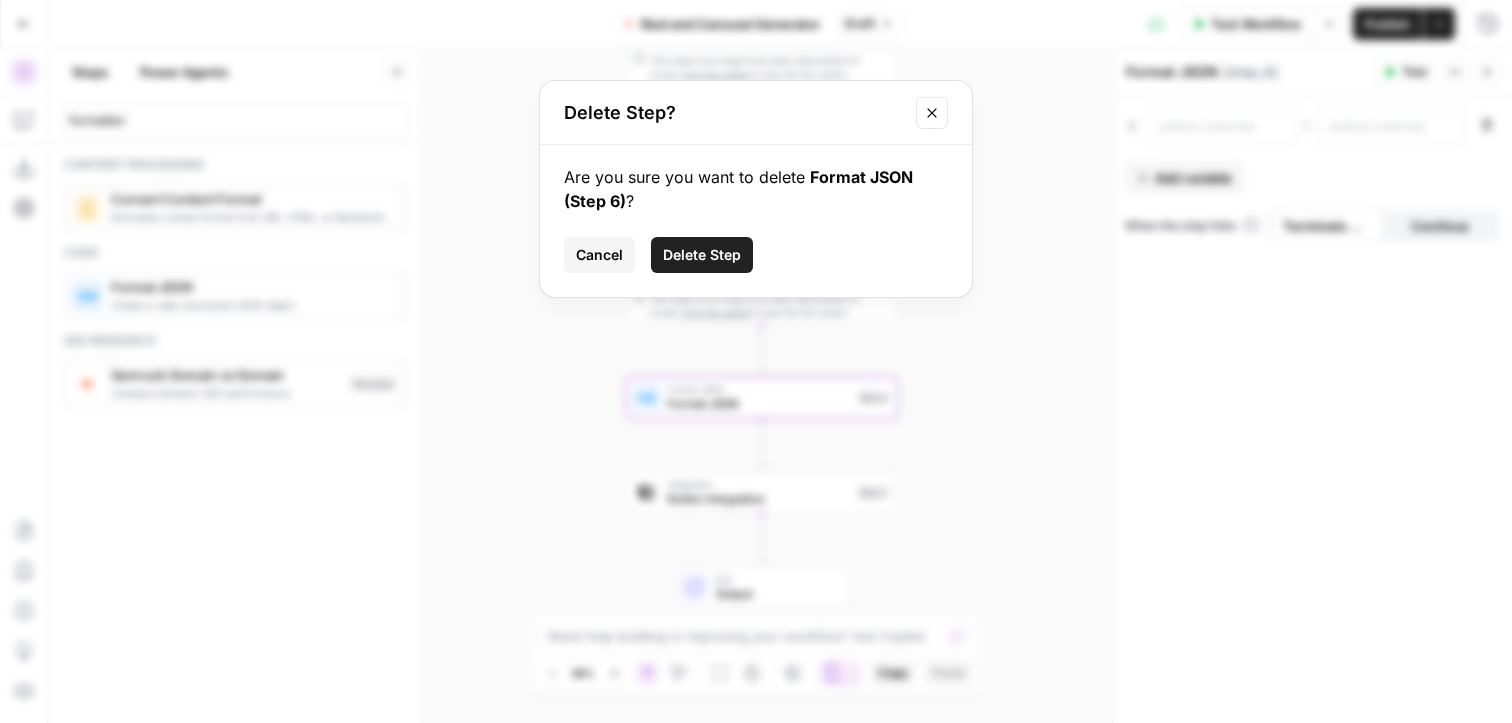 click on "Delete Step" at bounding box center (702, 255) 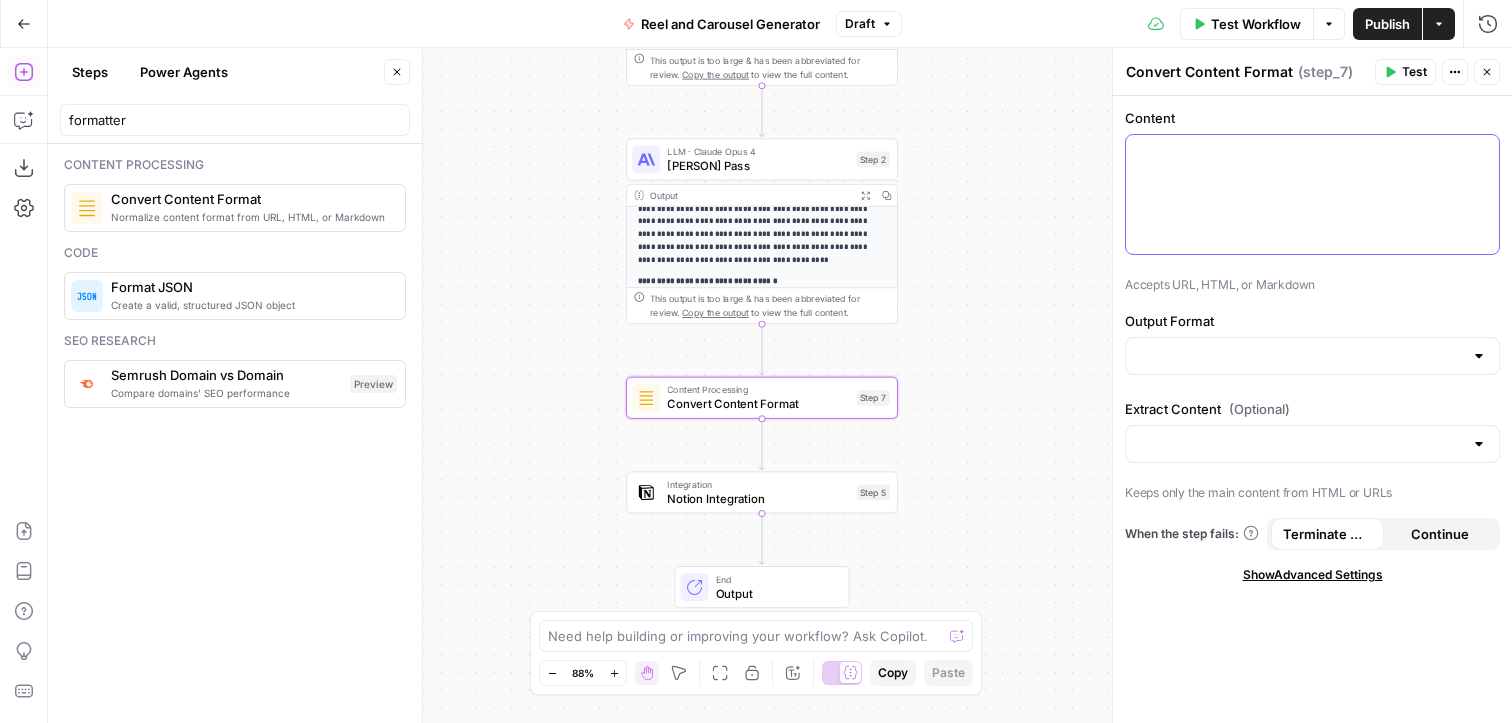 click at bounding box center [1312, 194] 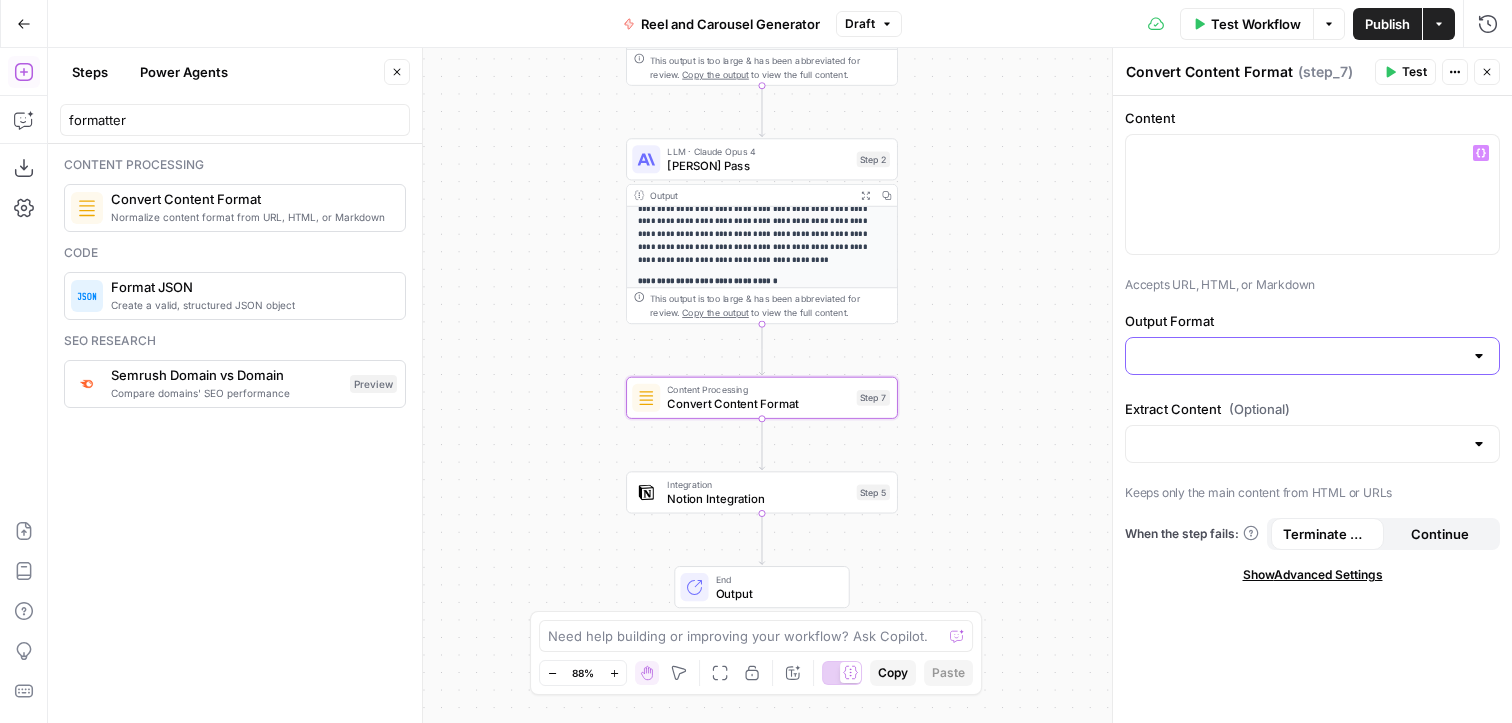 click on "Output Format" at bounding box center (1300, 356) 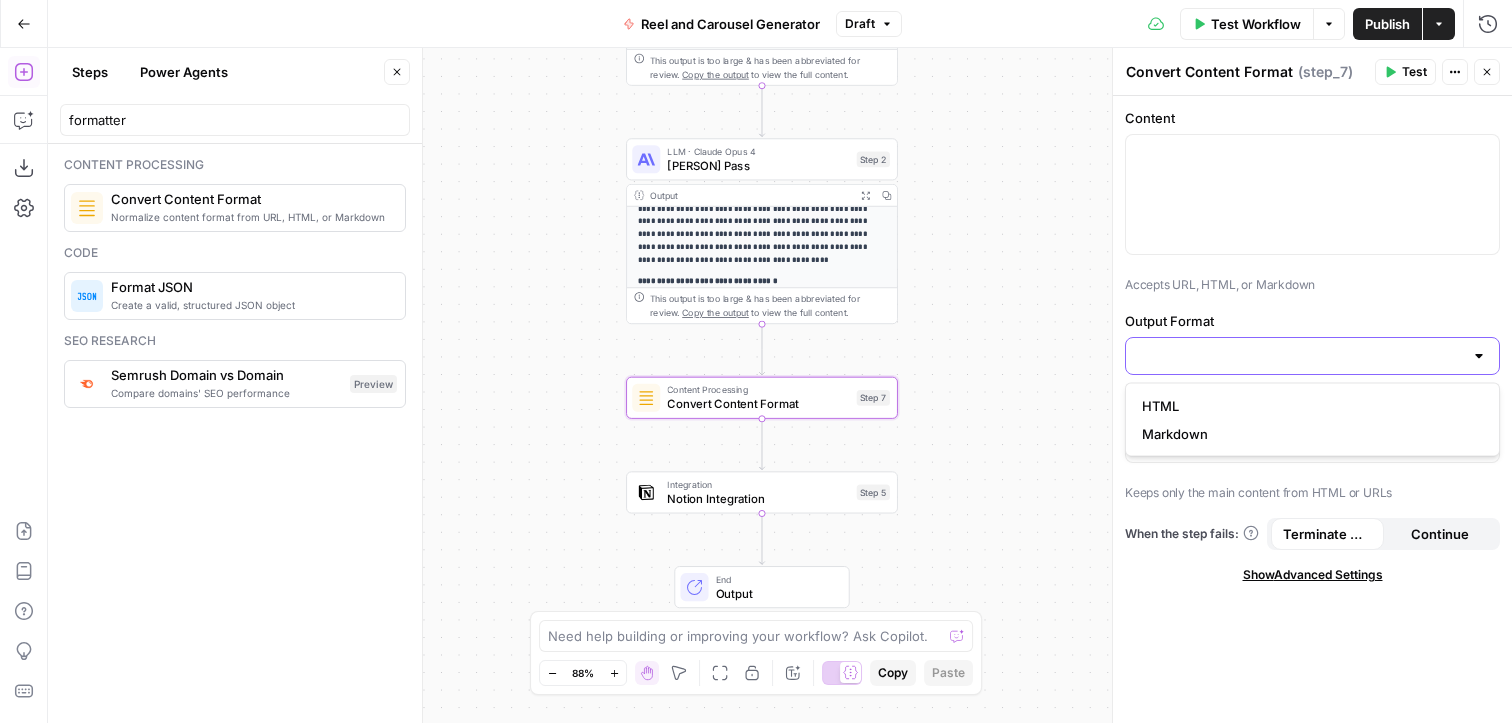 click on "Output Format" at bounding box center [1300, 356] 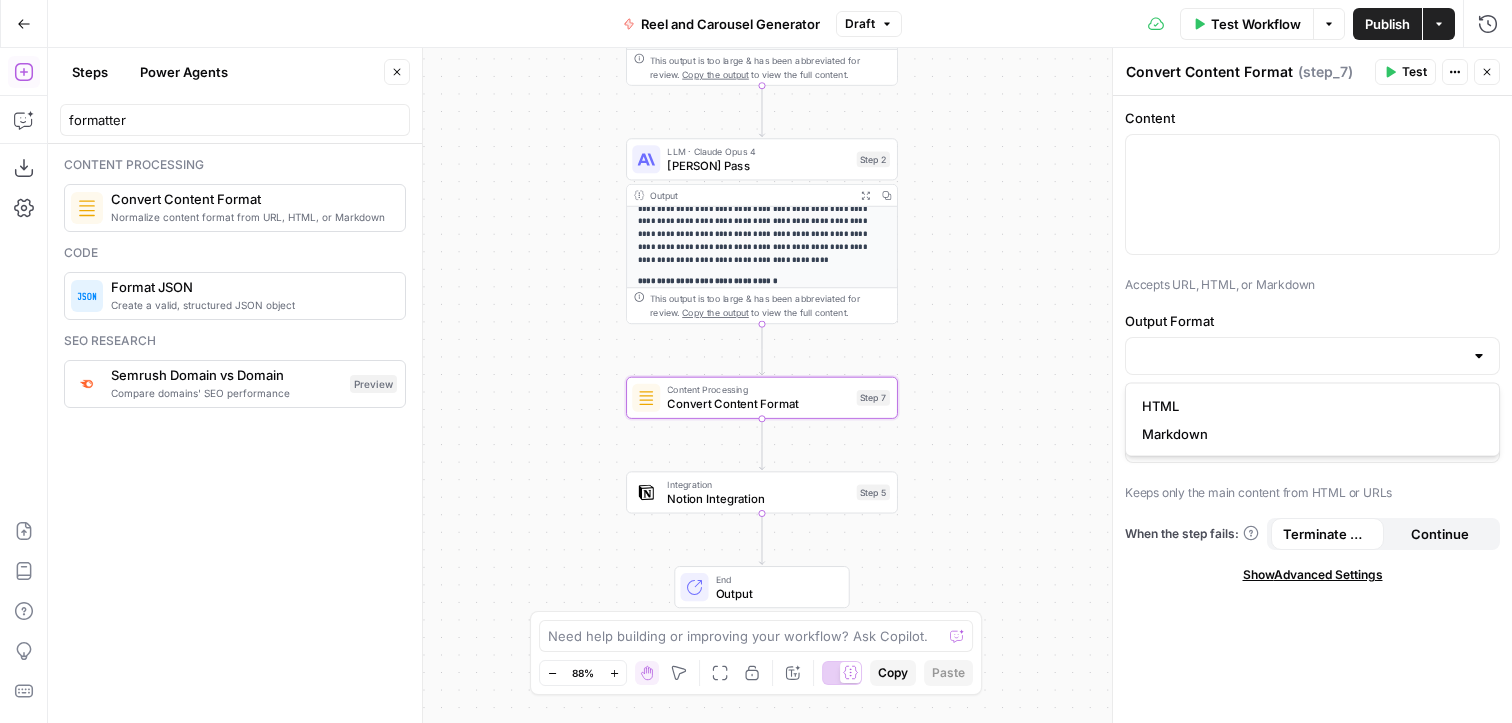 click on "Output Format" at bounding box center (1312, 321) 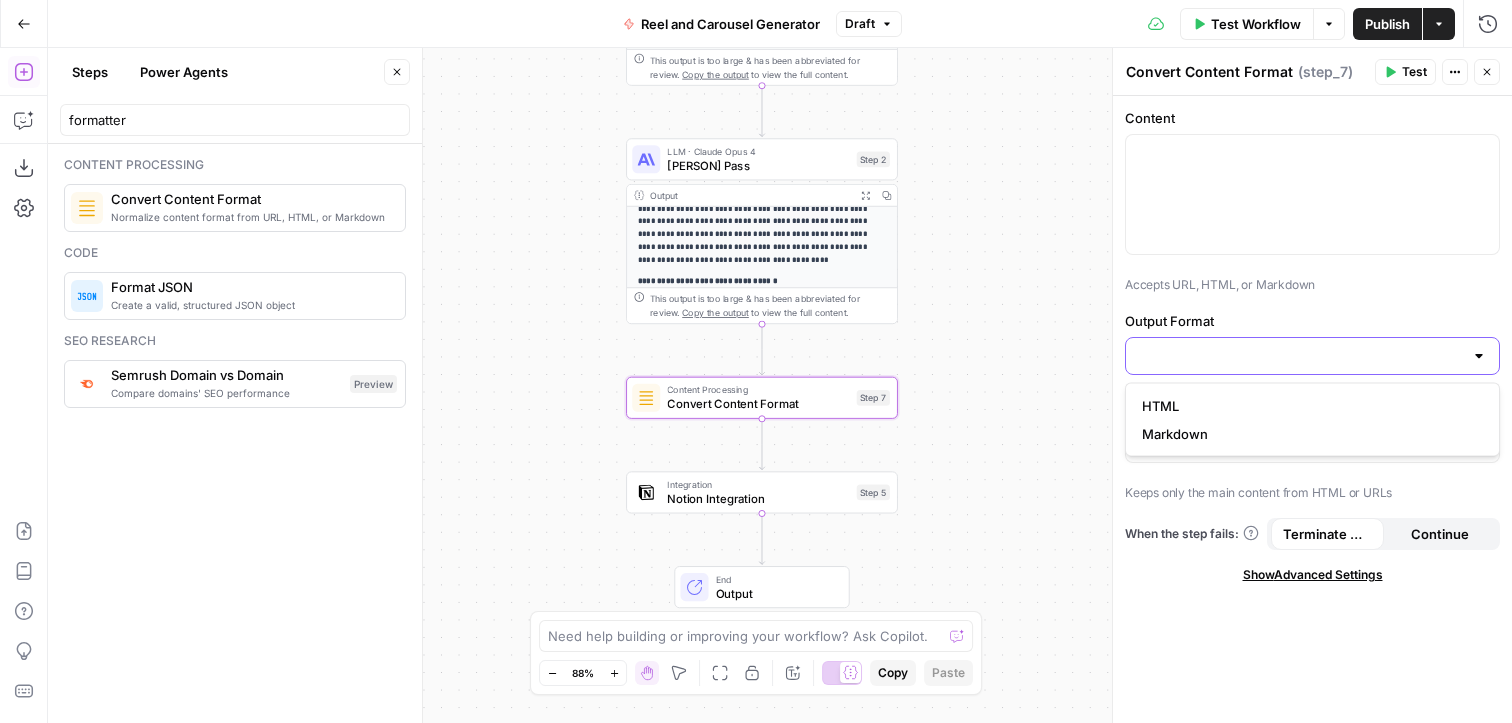 click on "Output Format" at bounding box center [1300, 356] 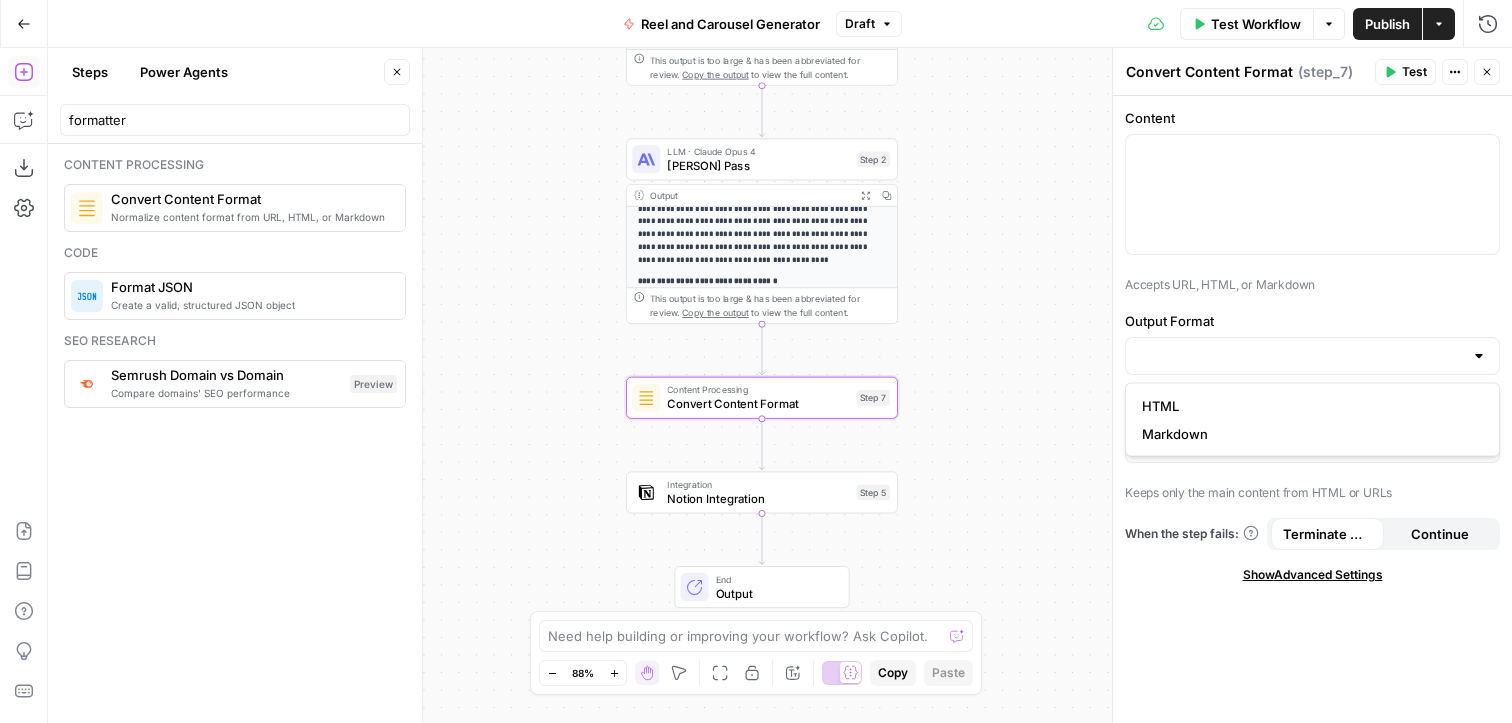 click on "Output Format" at bounding box center [1312, 321] 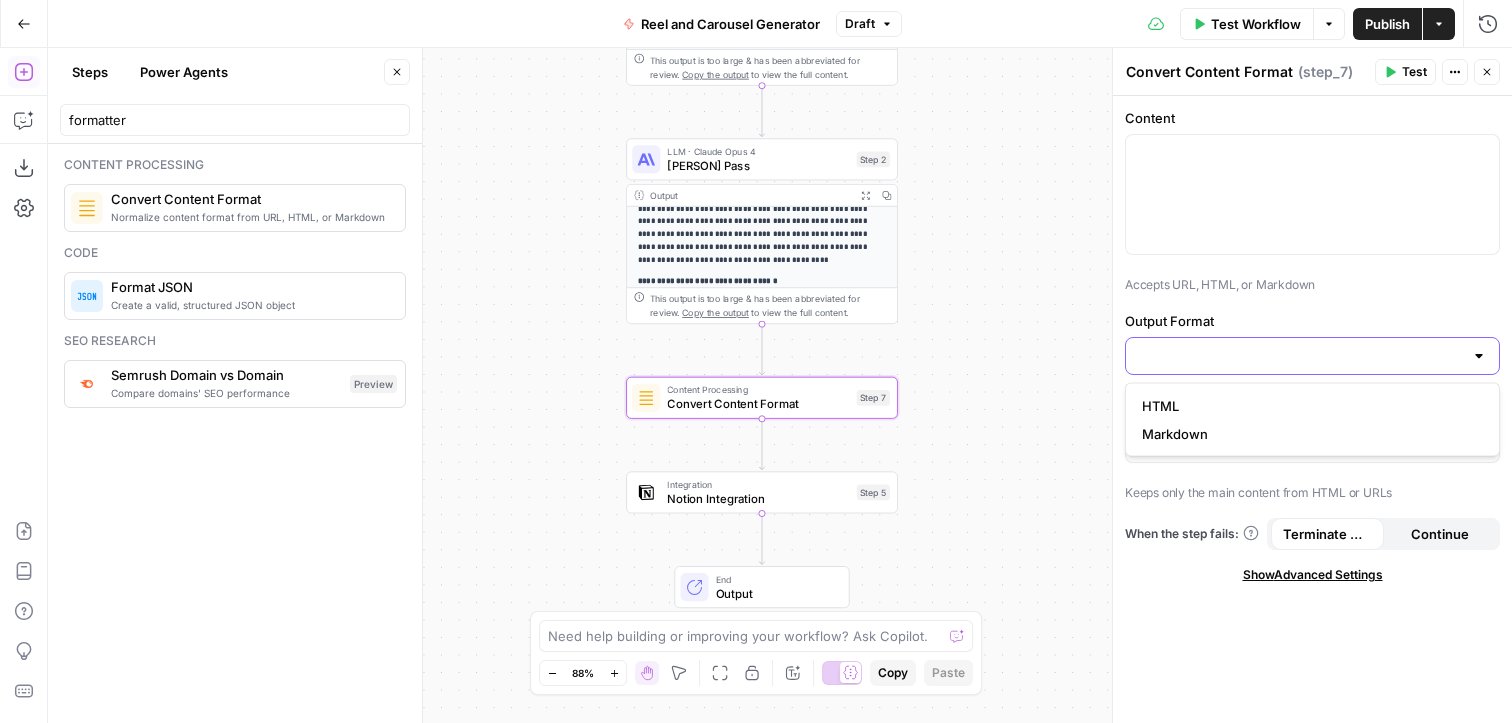click on "Output Format" at bounding box center [1300, 356] 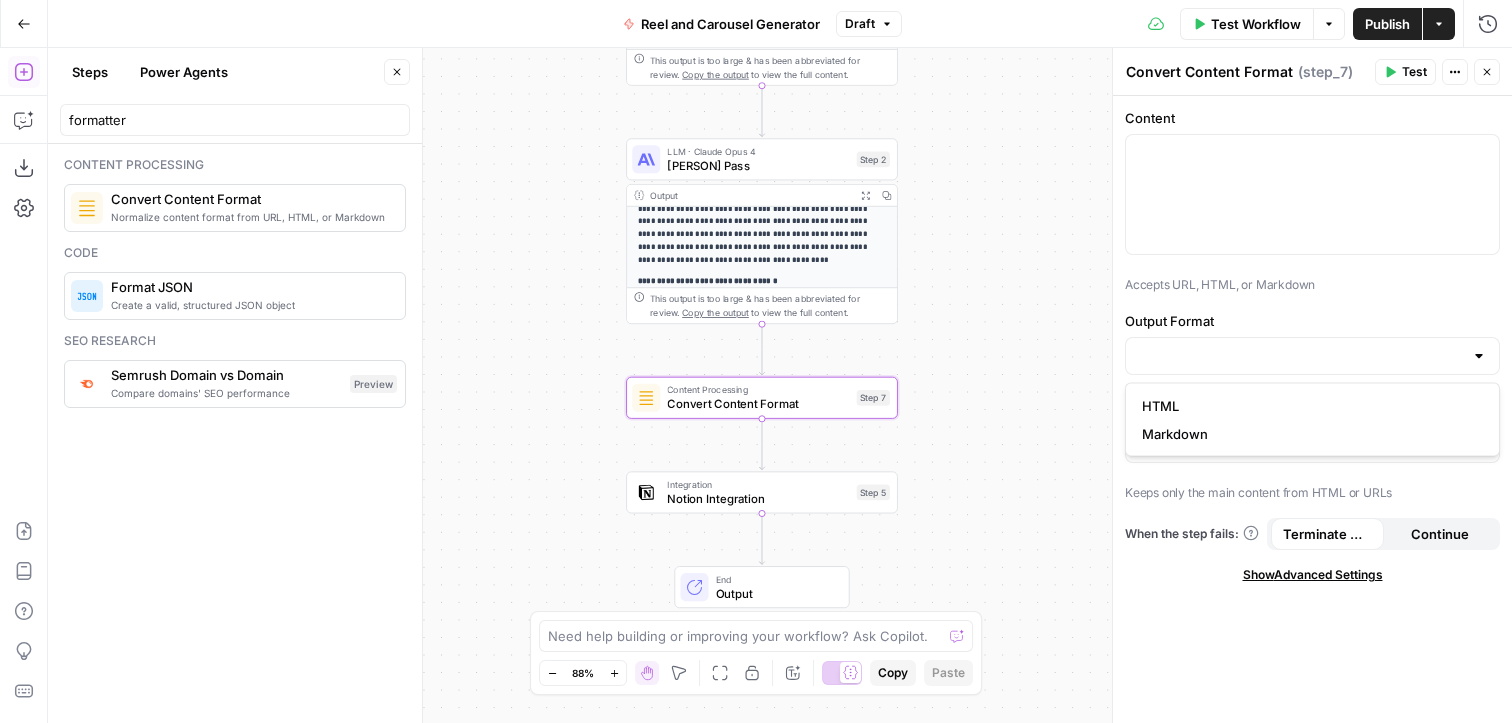click on "When the step fails: Terminate Workflow Continue" at bounding box center (1312, 534) 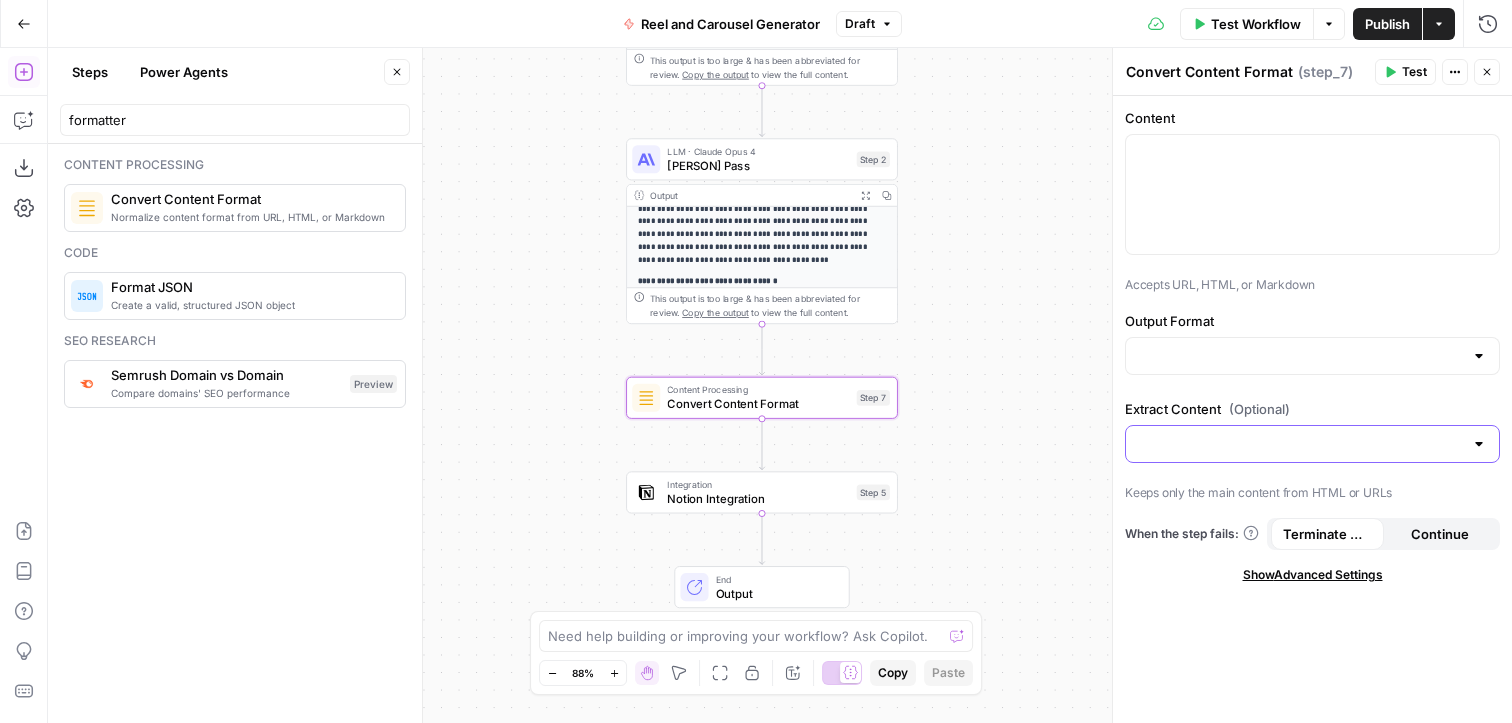 click on "Extract Content   (Optional)" at bounding box center [1300, 444] 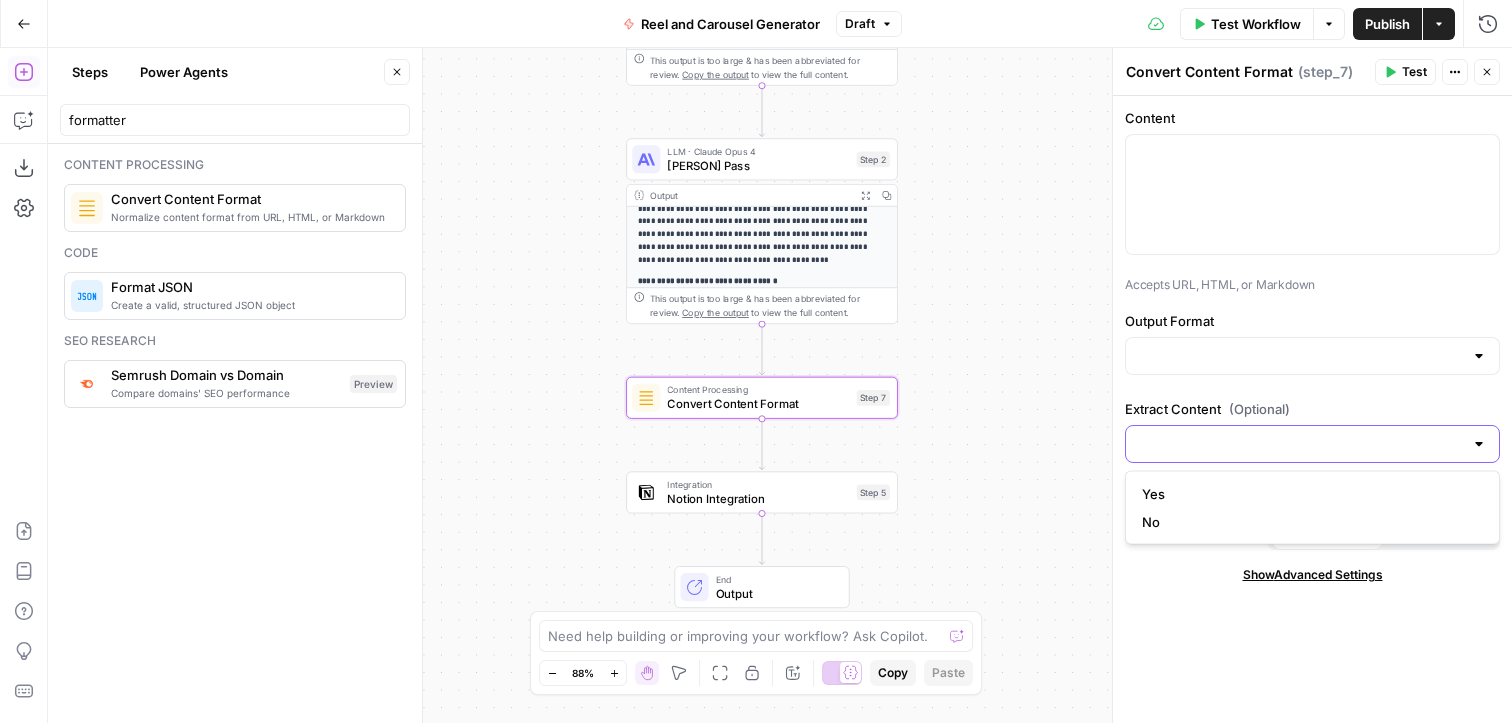 click on "Extract Content   (Optional)" at bounding box center (1300, 444) 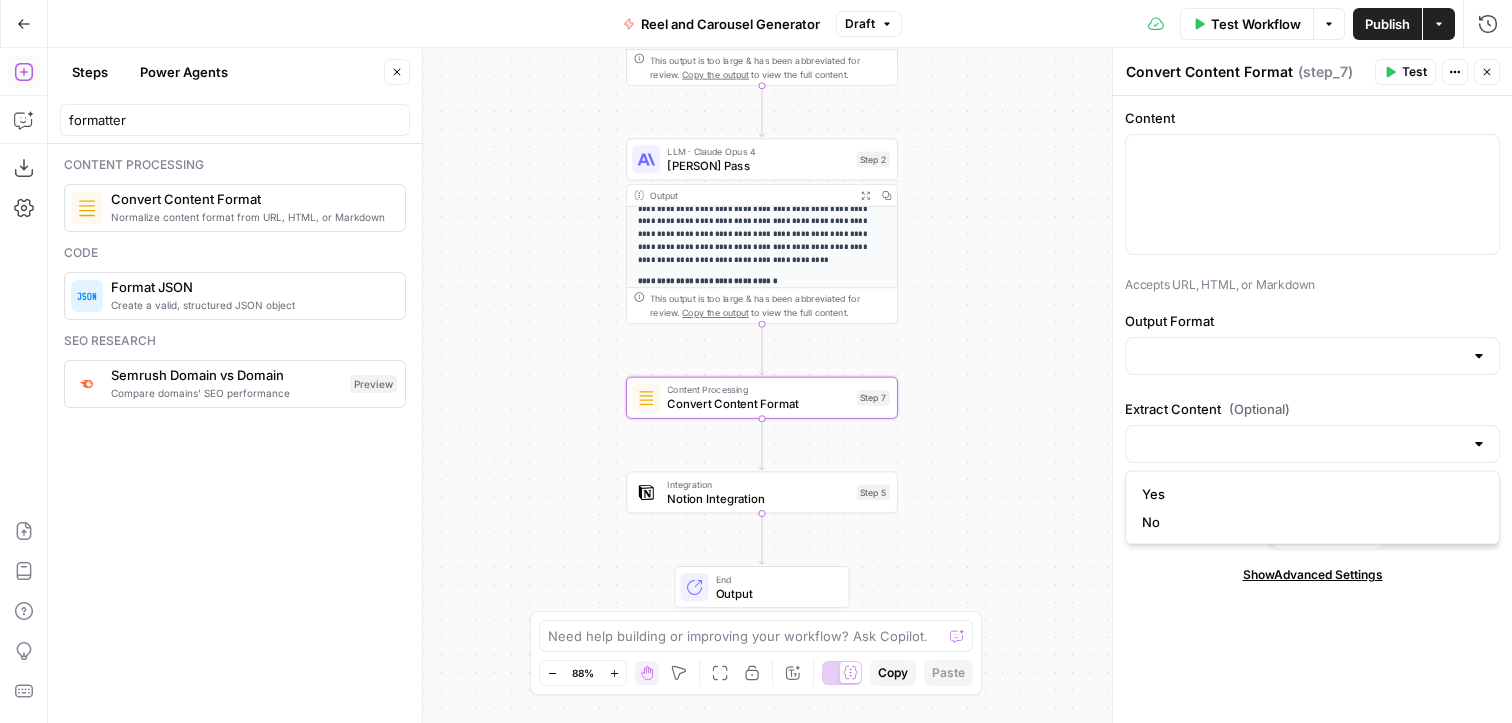 click on "Extract Content   (Optional)" at bounding box center (1312, 409) 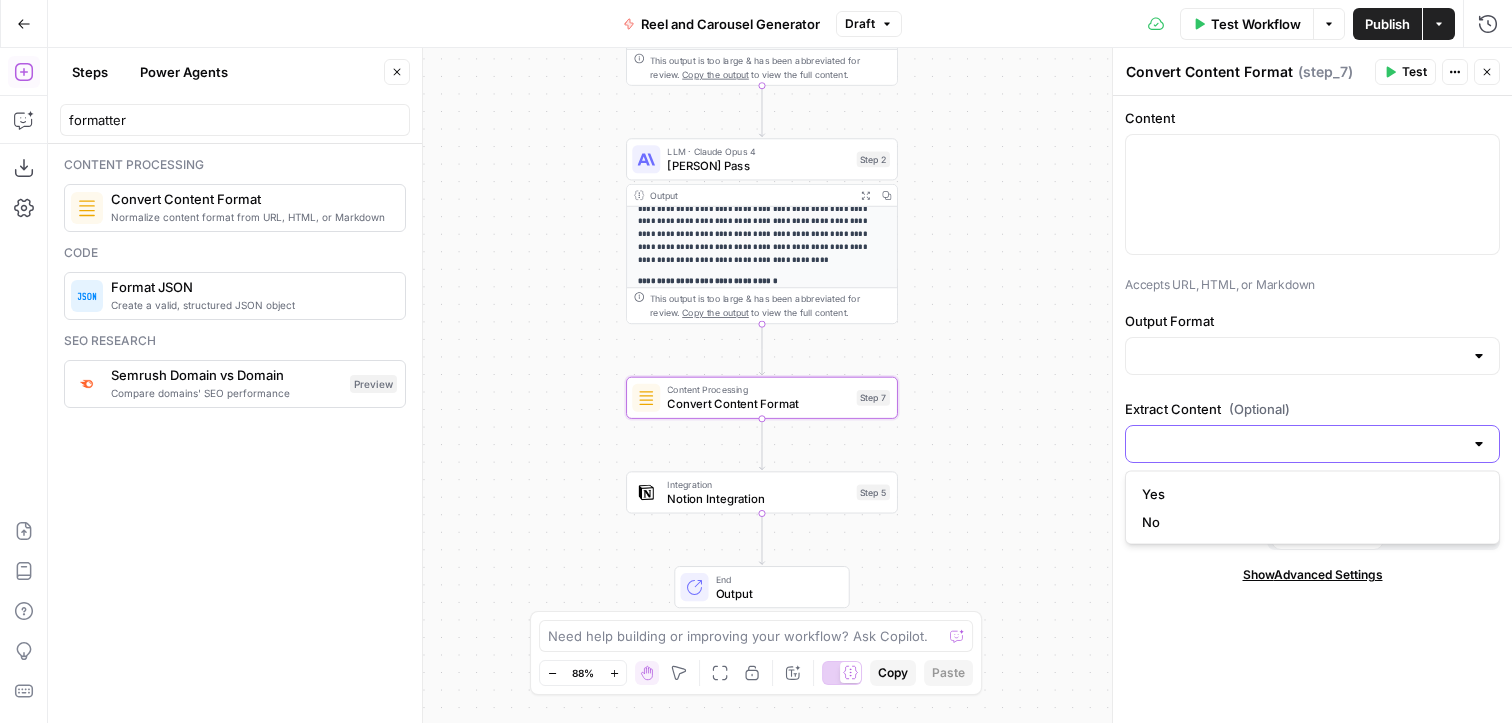 click on "Extract Content   (Optional)" at bounding box center [1300, 444] 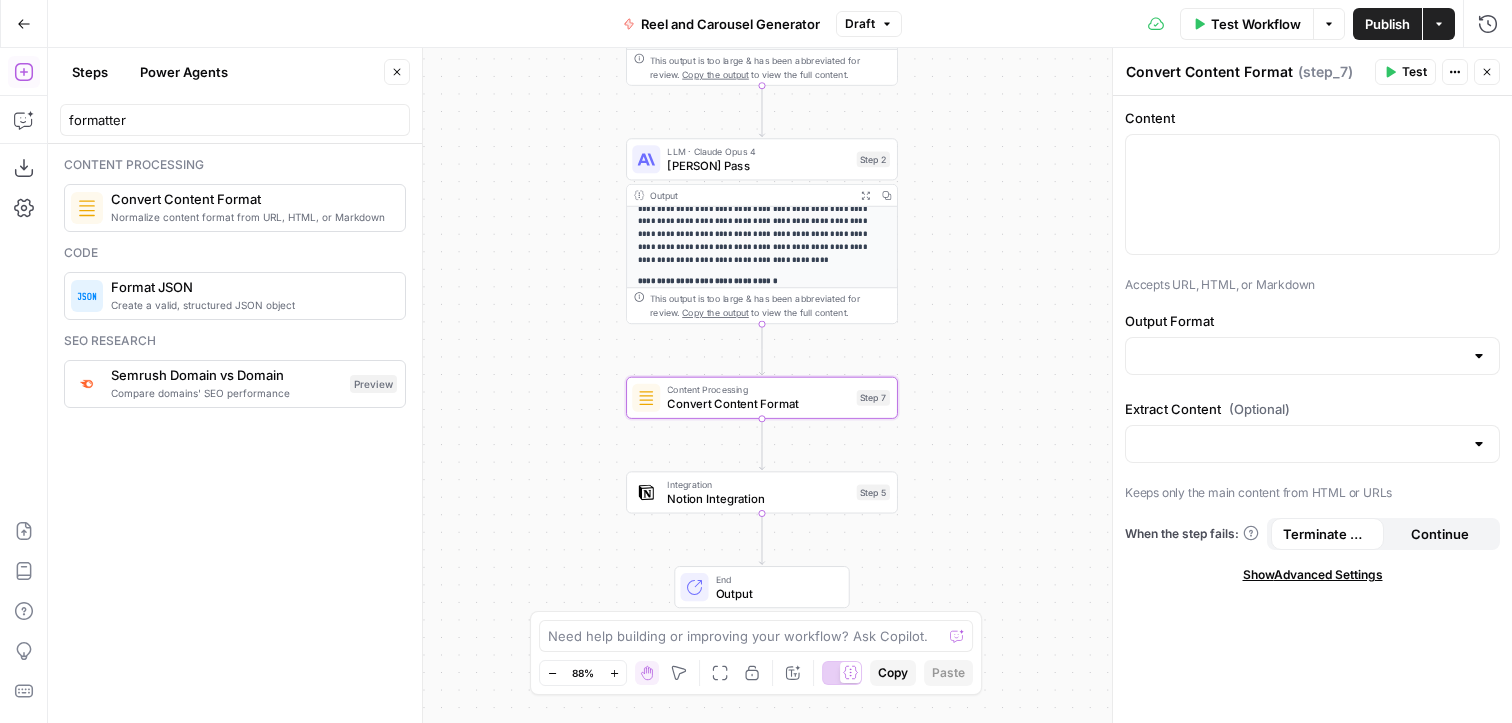 click on "Extract Content   (Optional)" at bounding box center (1312, 409) 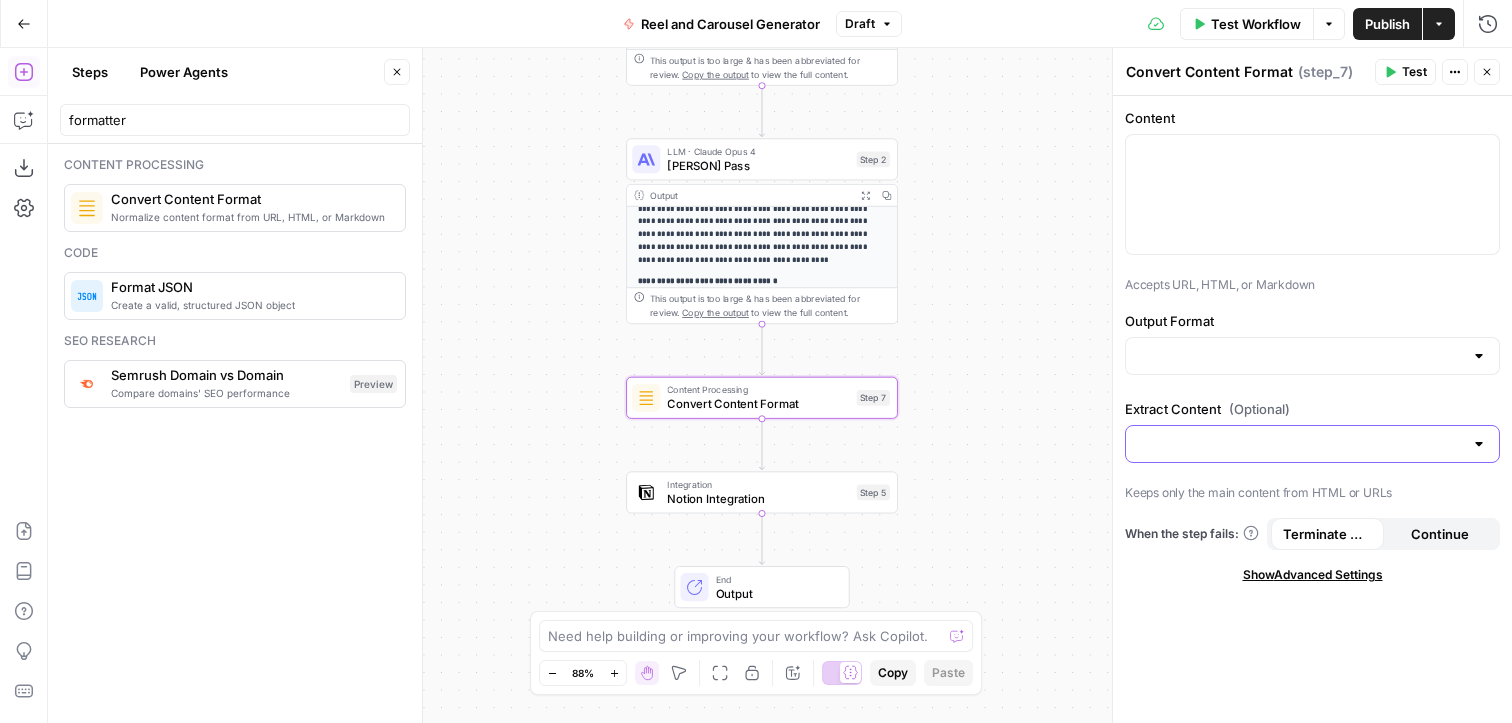 click on "Extract Content   (Optional)" at bounding box center (1300, 444) 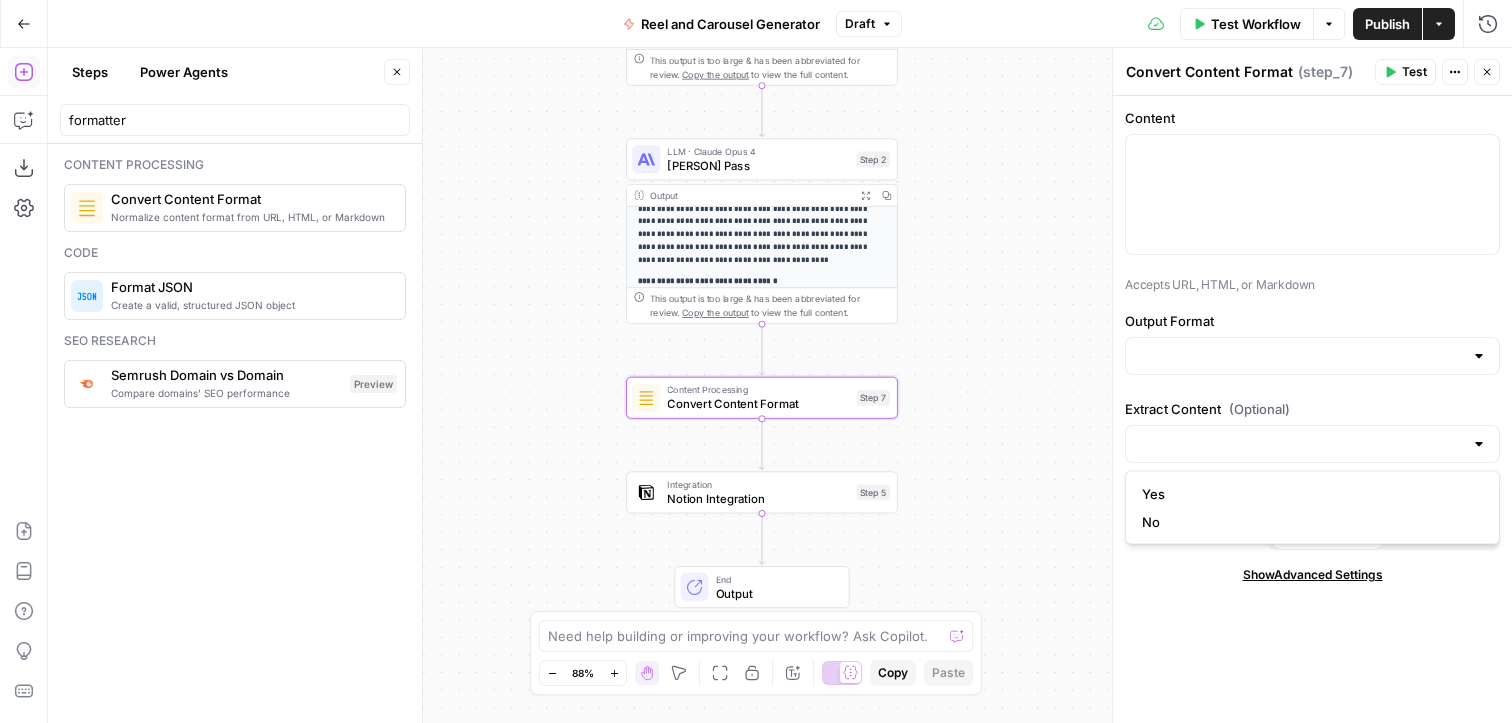 click on "Content Accepts URL, HTML, or Markdown Output Format Extract Content   (Optional) Keeps only the main content from HTML or URLs When the step fails: Terminate Workflow Continue Show  Advanced Settings" at bounding box center (1312, 409) 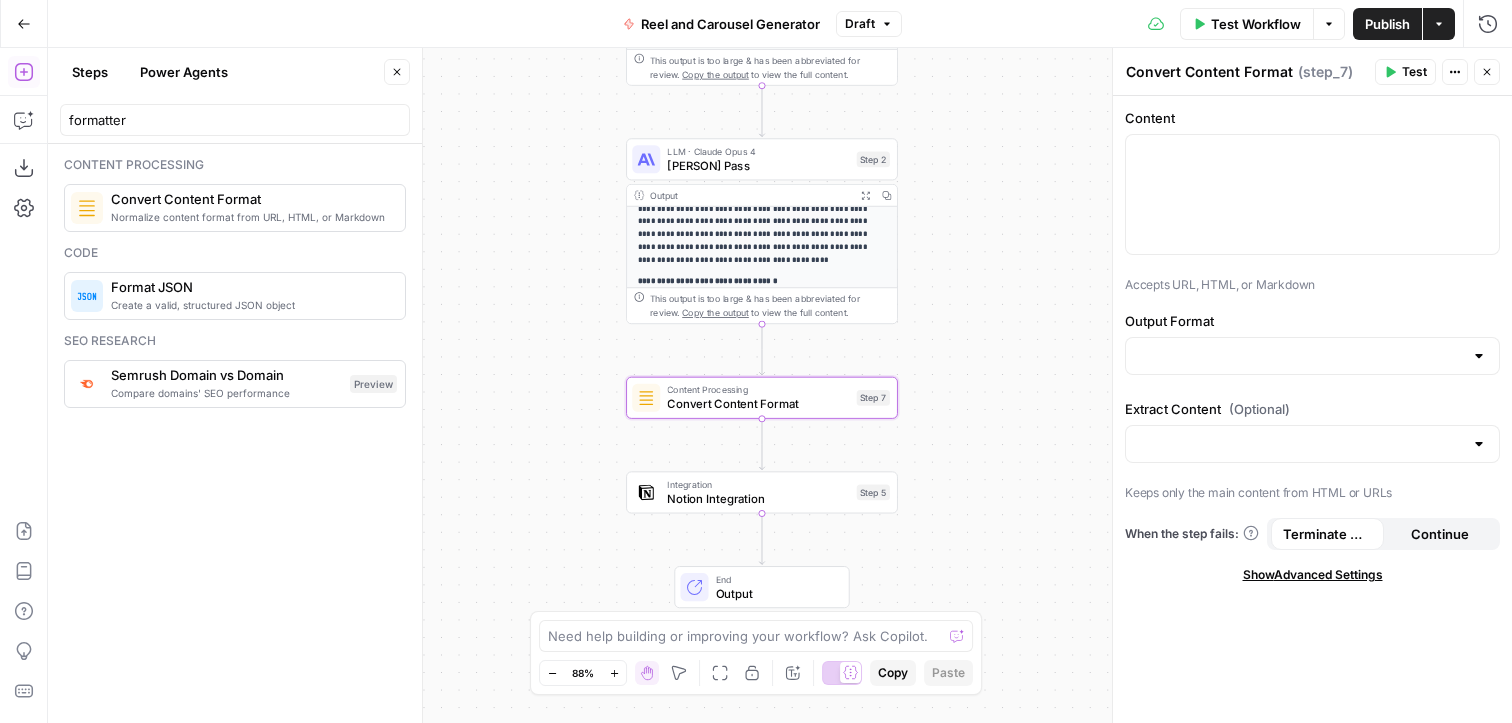 click on "Show  Advanced Settings" at bounding box center (1313, 575) 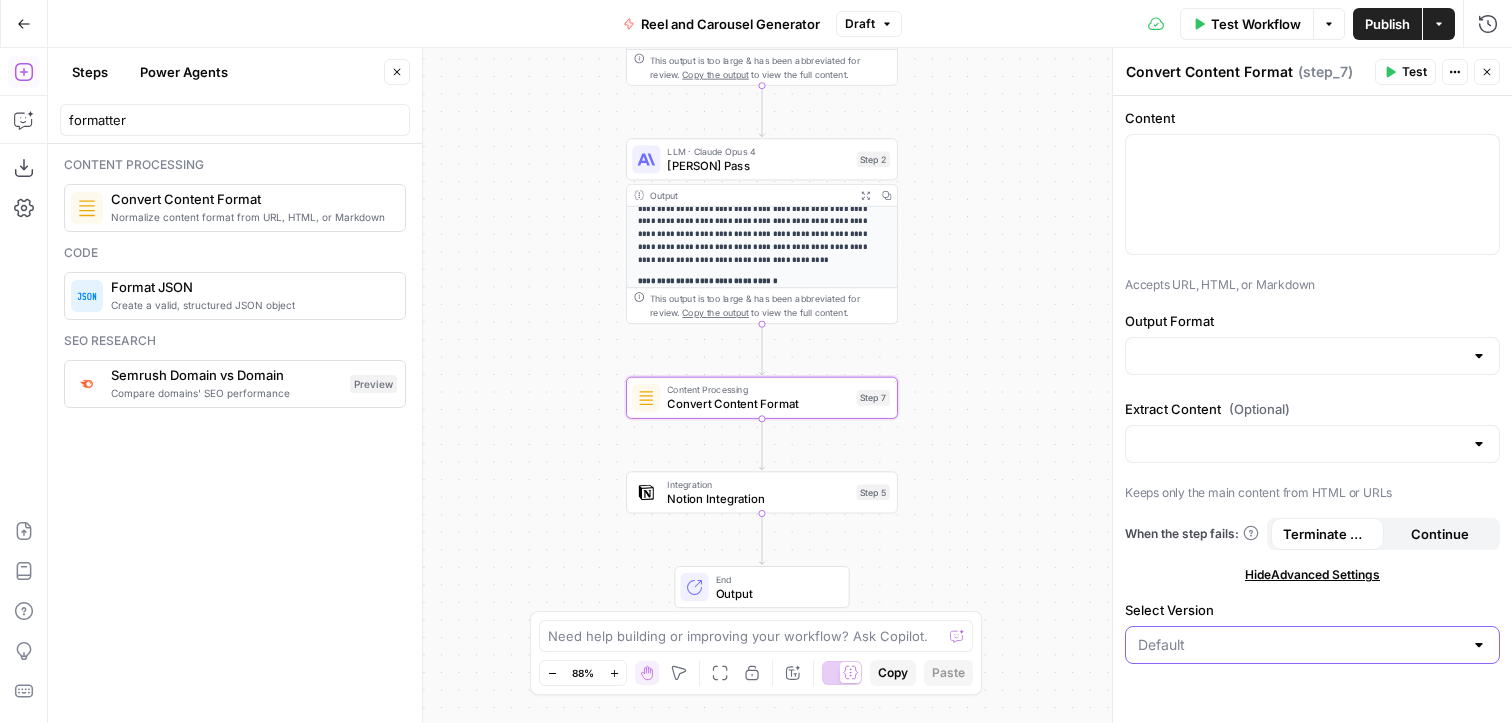 click on "Select Version" at bounding box center (1300, 645) 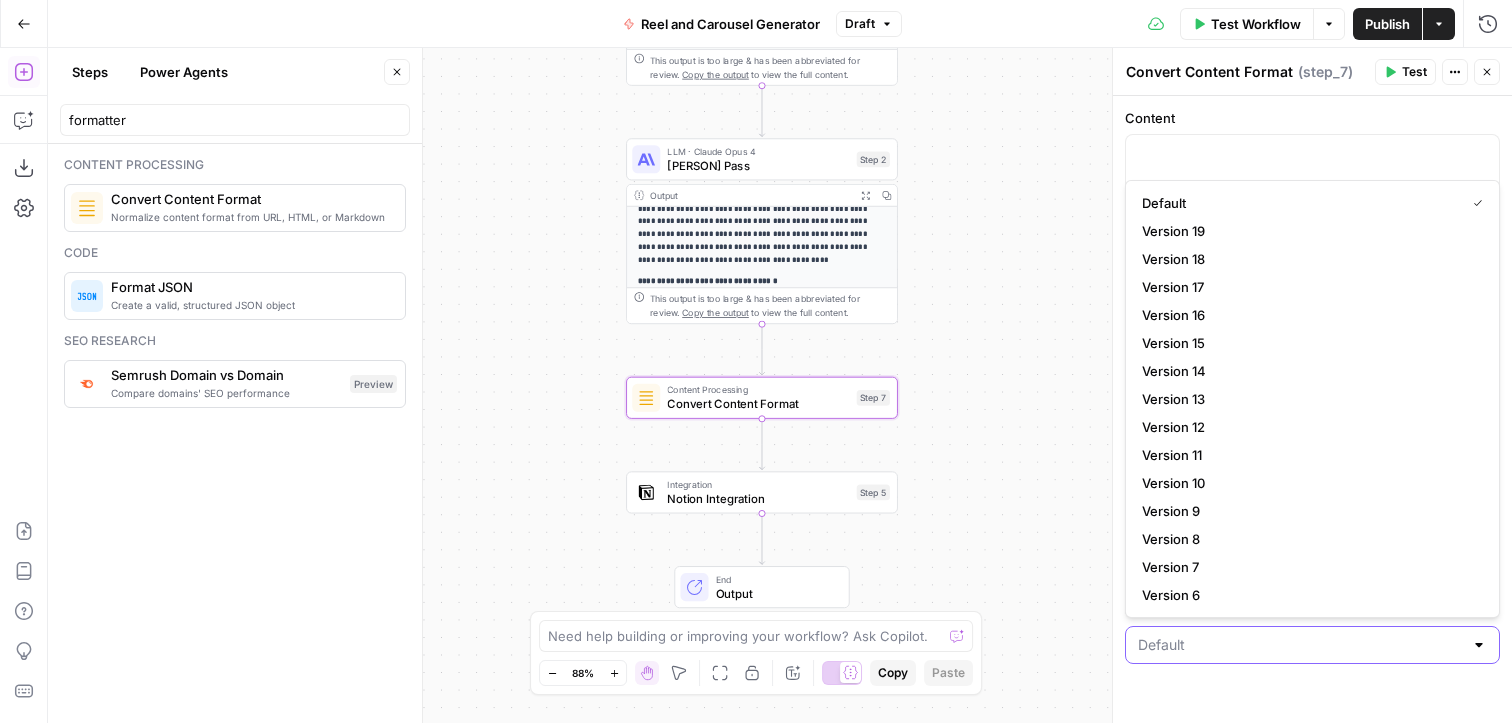 click on "Select Version" at bounding box center (1300, 645) 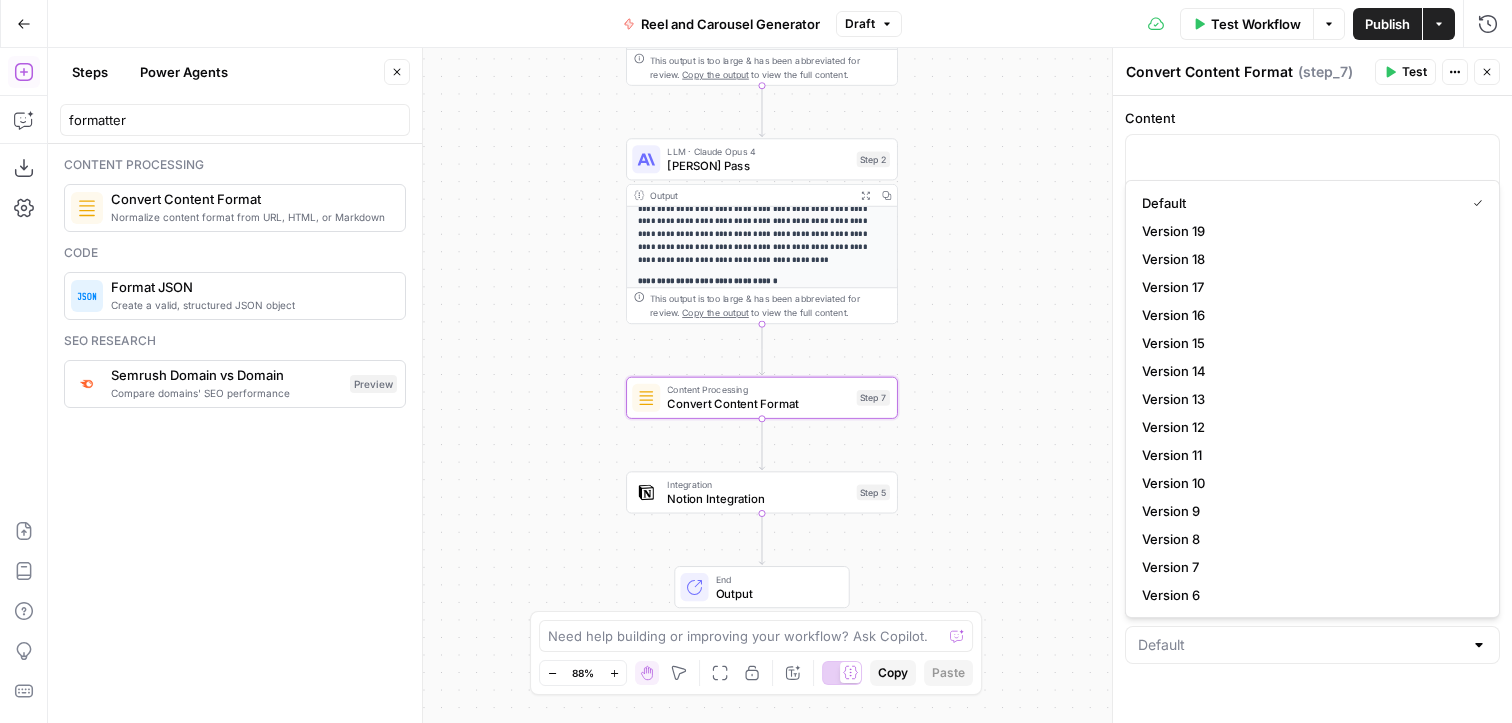 type on "Default" 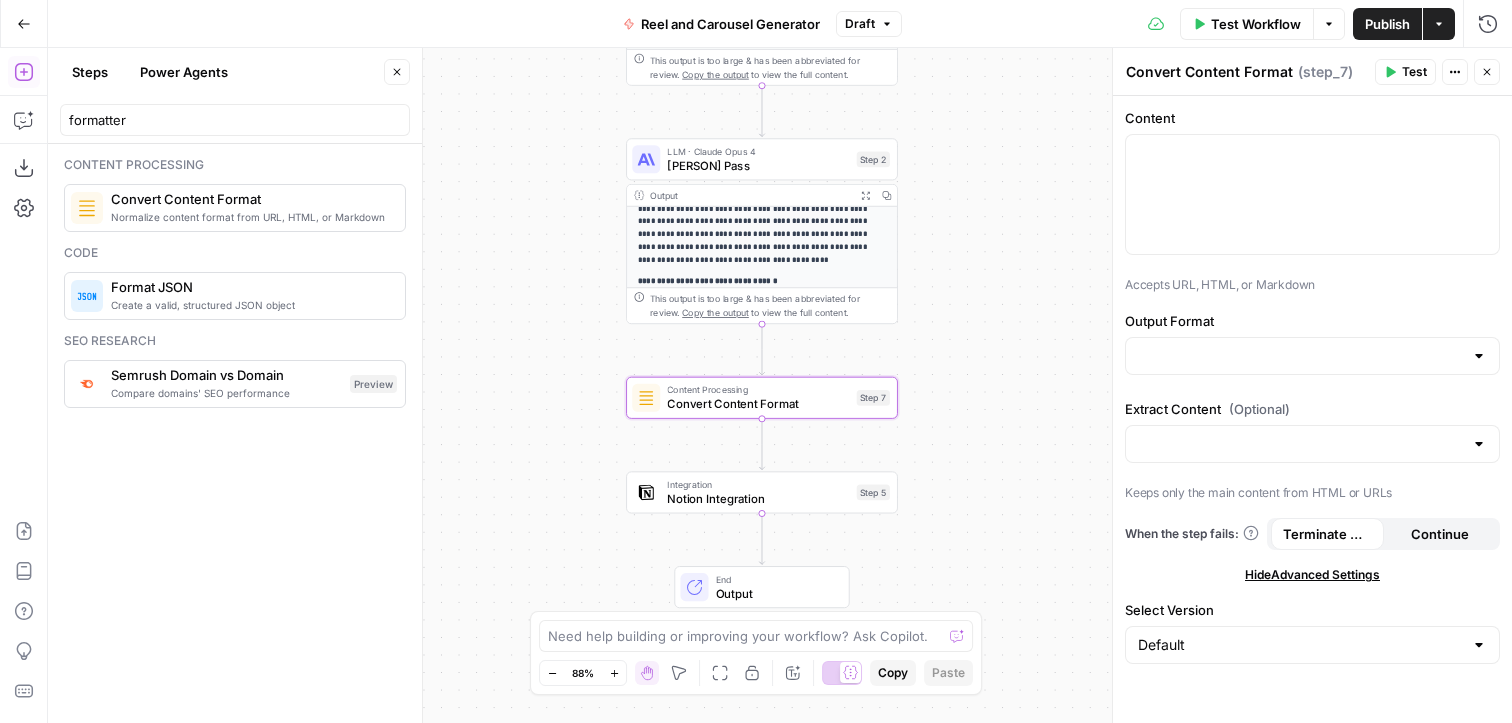 click on "Content Accepts URL, HTML, or Markdown Output Format Extract Content   (Optional) Keeps only the main content from HTML or URLs When the step fails: Terminate Workflow Continue Hide  Advanced Settings Select Version Default" at bounding box center [1312, 409] 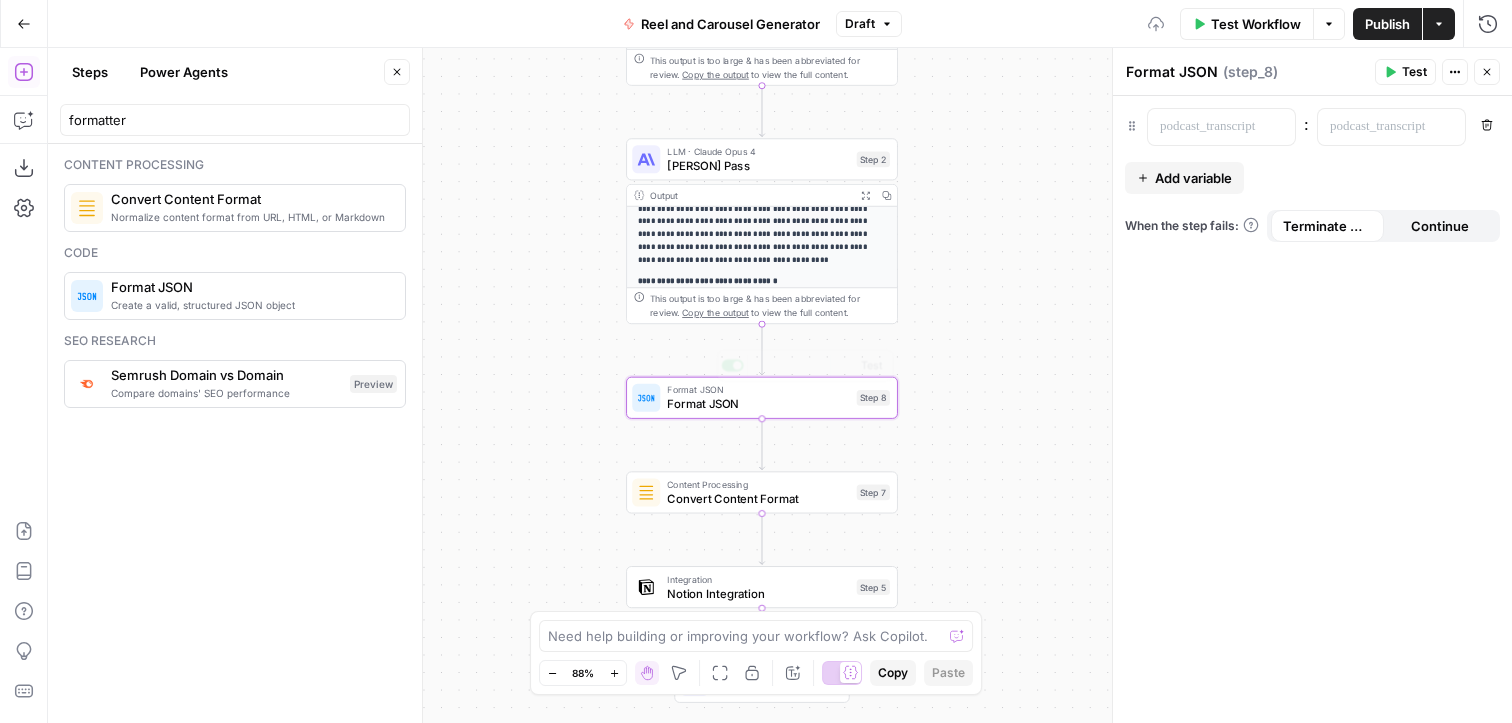 click on "Convert Content Format" at bounding box center (758, 499) 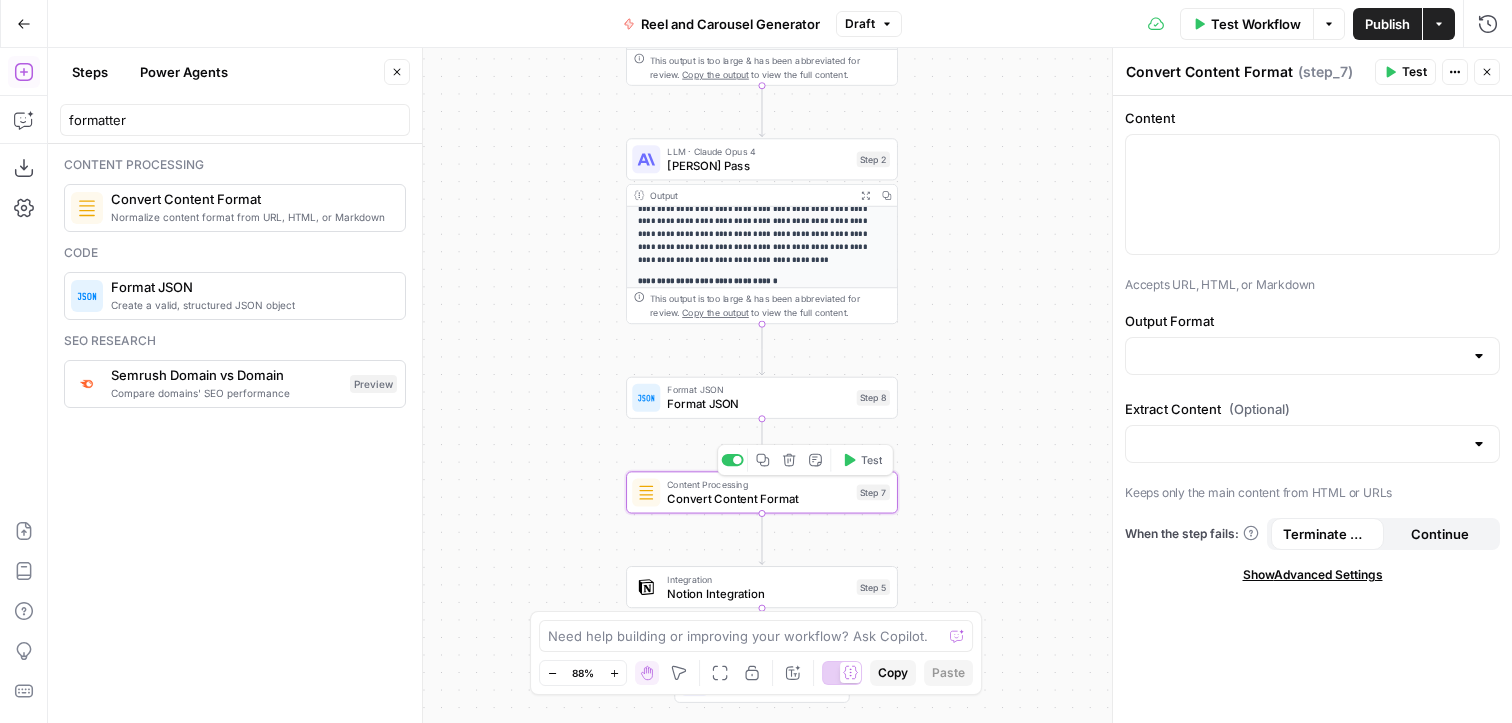 click 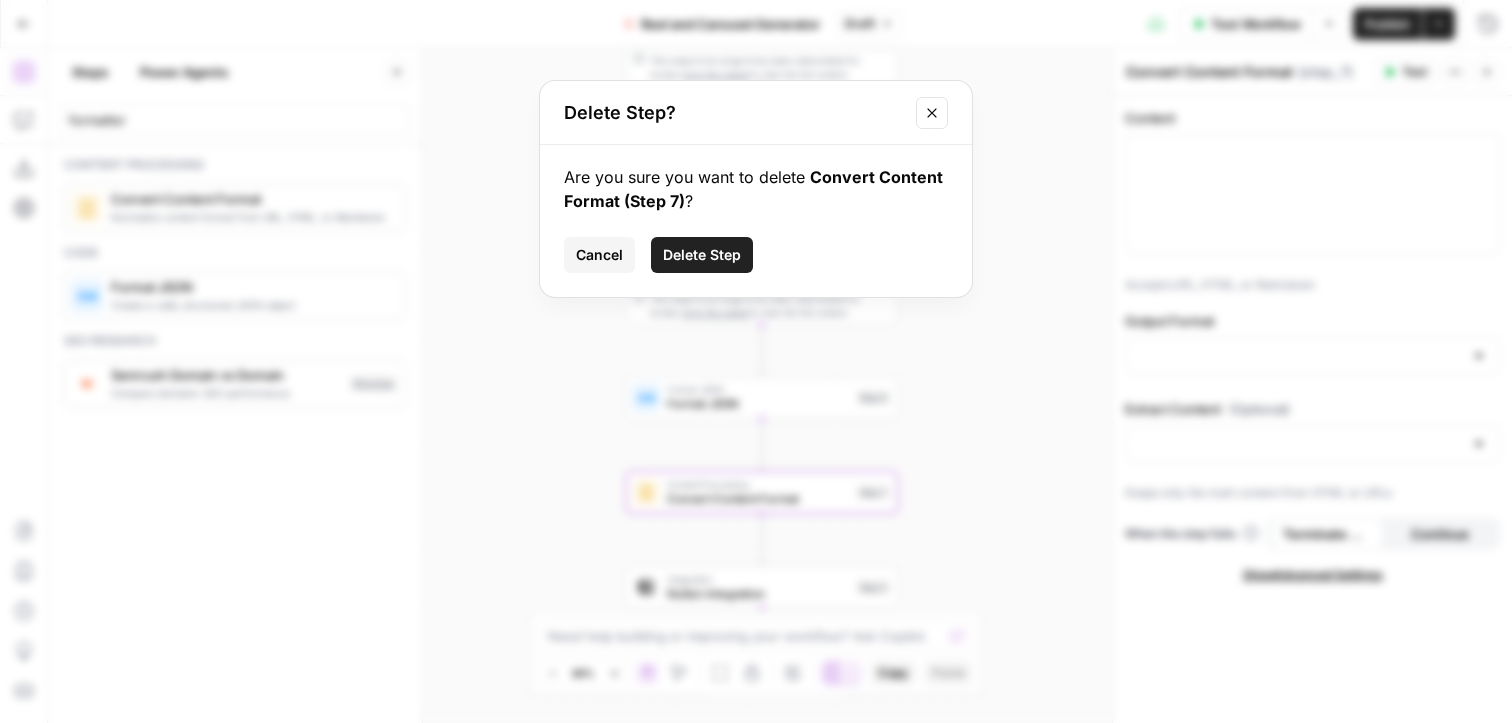 click on "Delete Step" at bounding box center [702, 255] 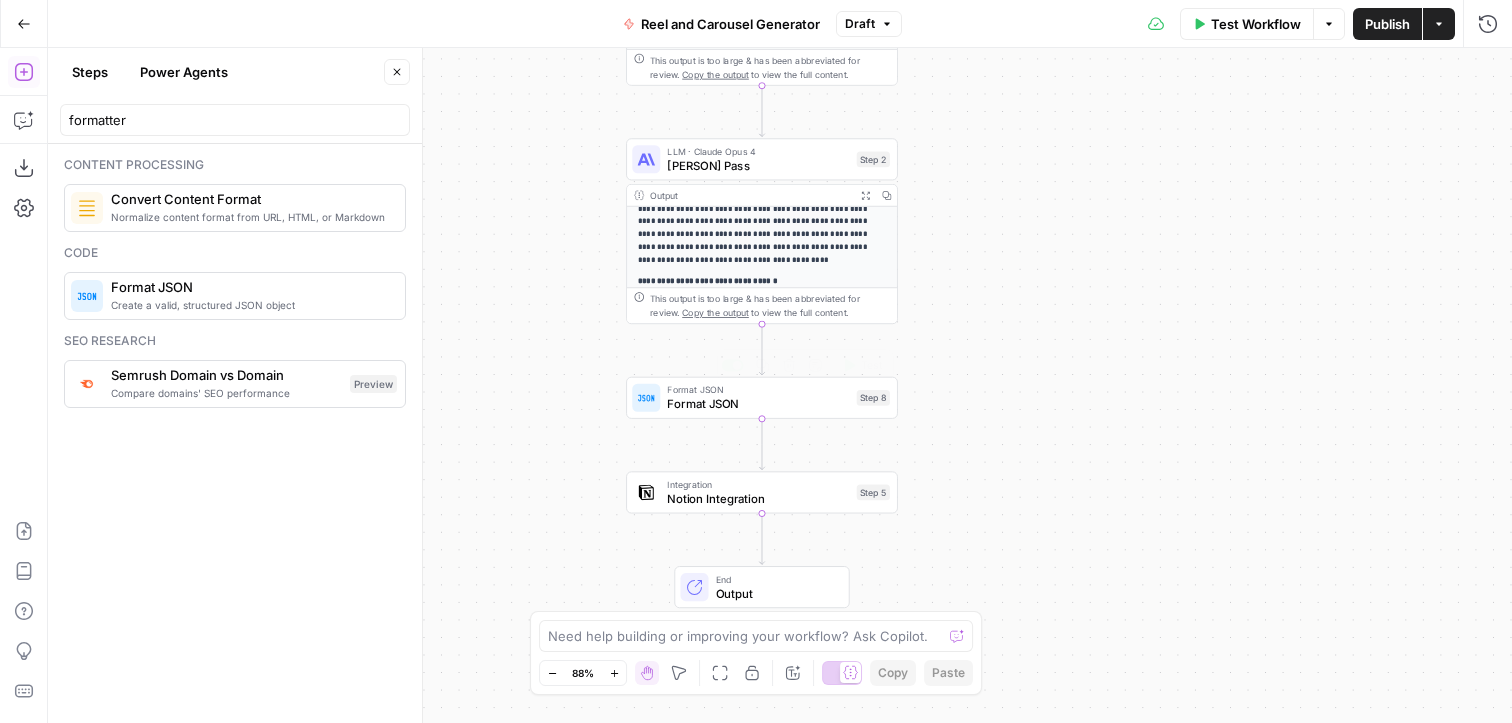 click on "Format JSON" at bounding box center (758, 404) 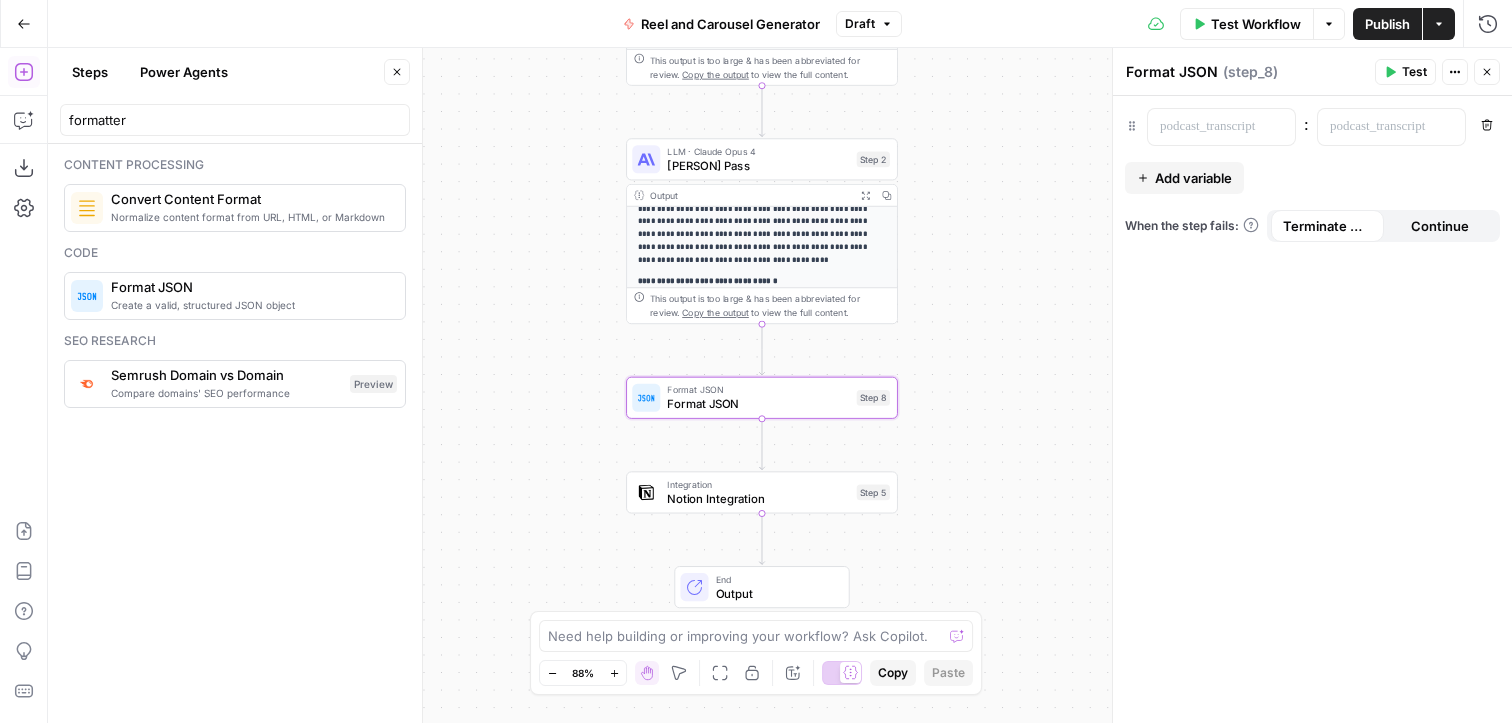 click on "( step_8 )" at bounding box center (1250, 72) 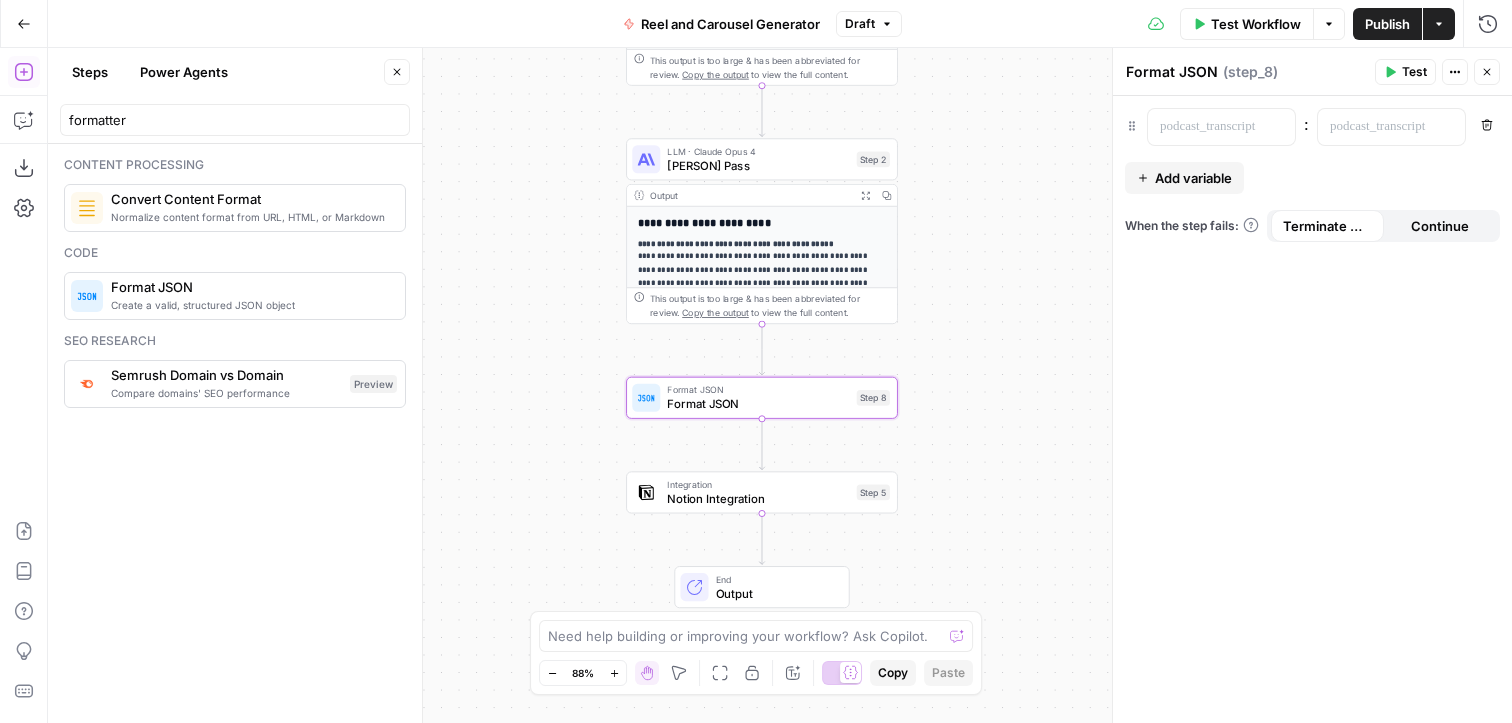 scroll, scrollTop: 0, scrollLeft: 0, axis: both 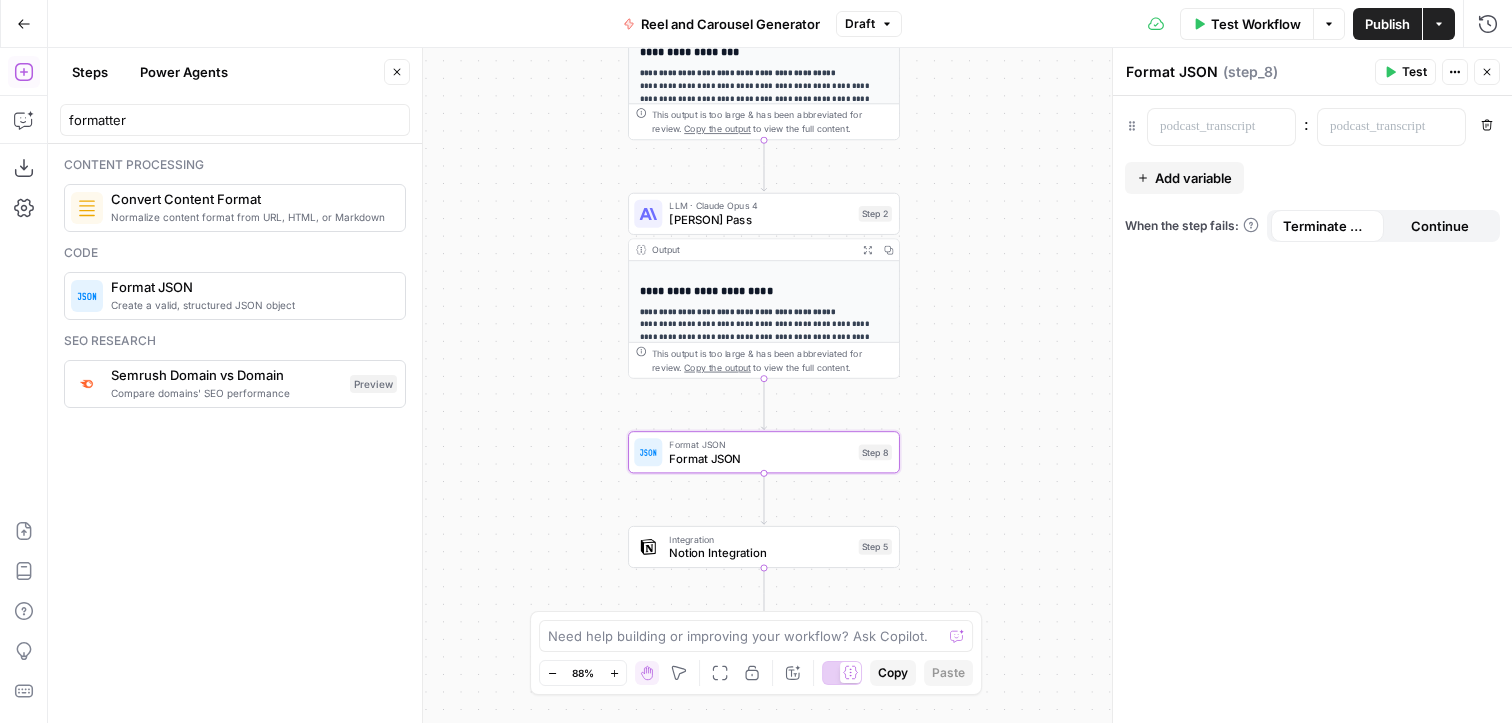 click on "**********" at bounding box center [780, 385] 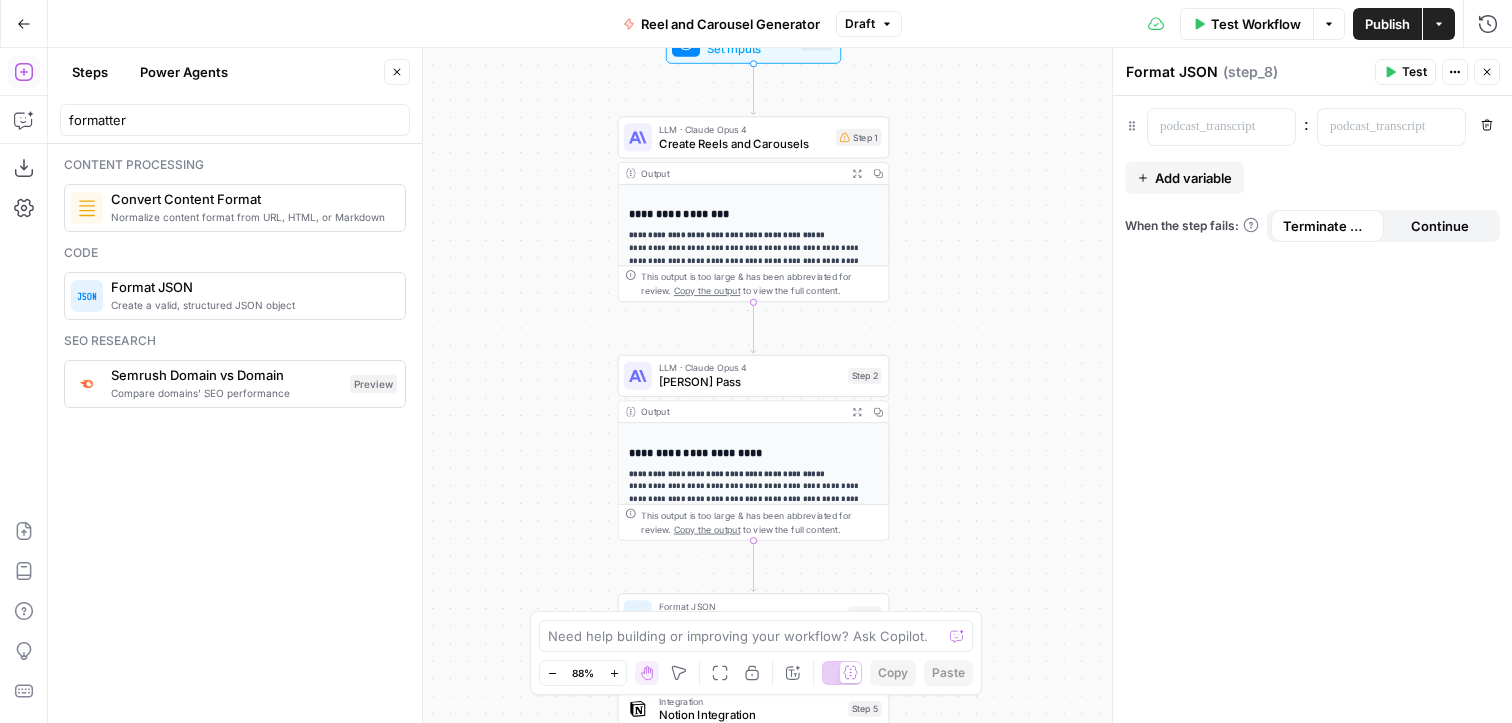 click on "LLM · Claude Opus 4 Create Reels and Carousels Step 1 Copy step Delete step Add Note Test" at bounding box center (754, 137) 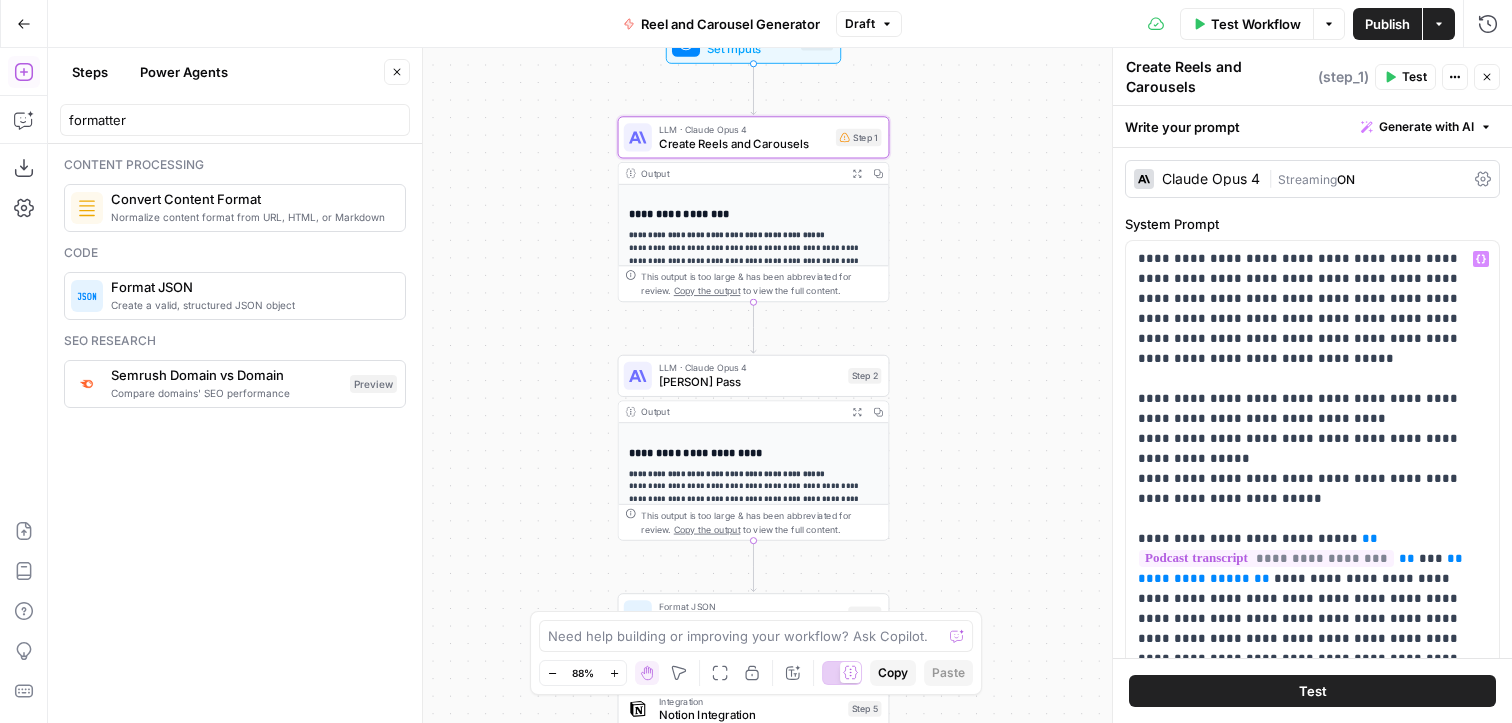 scroll, scrollTop: 47, scrollLeft: 0, axis: vertical 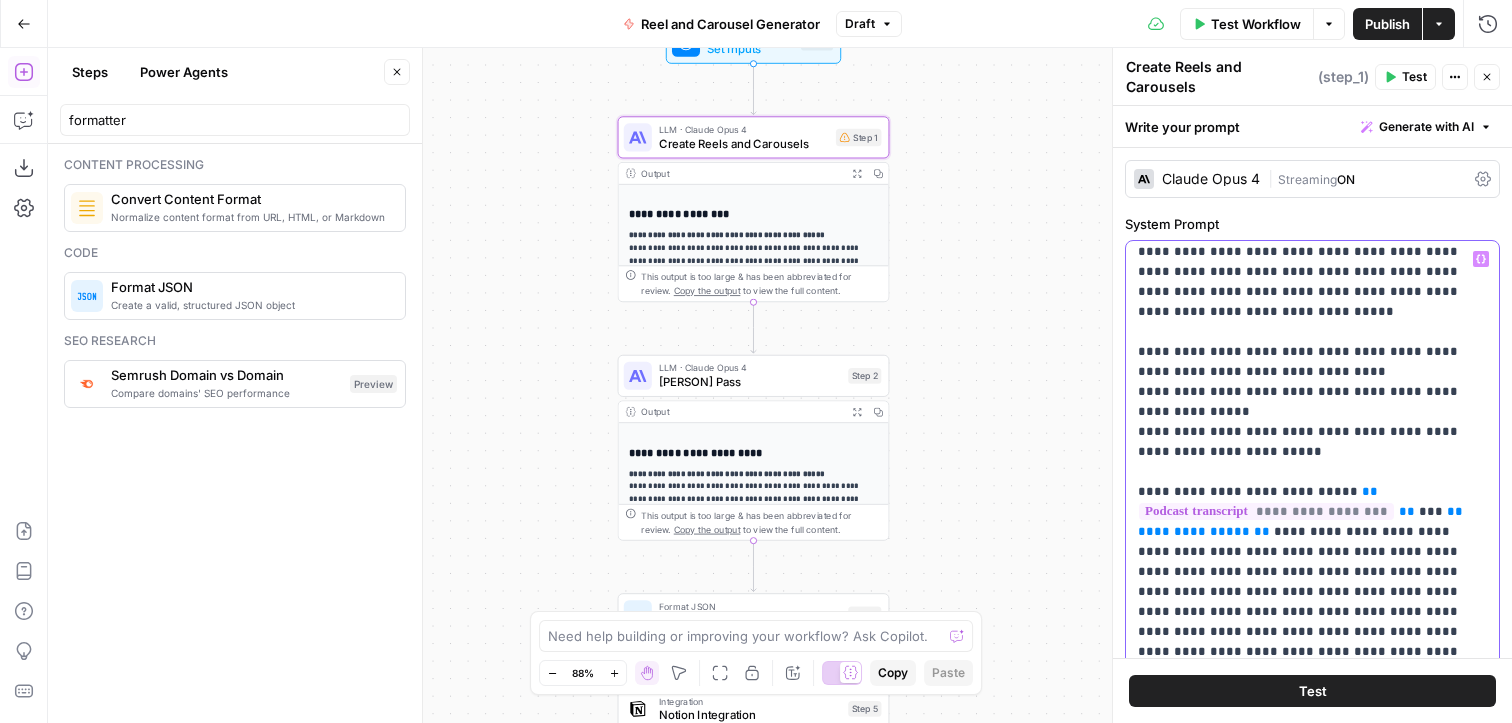 click on "**********" at bounding box center (1266, 511) 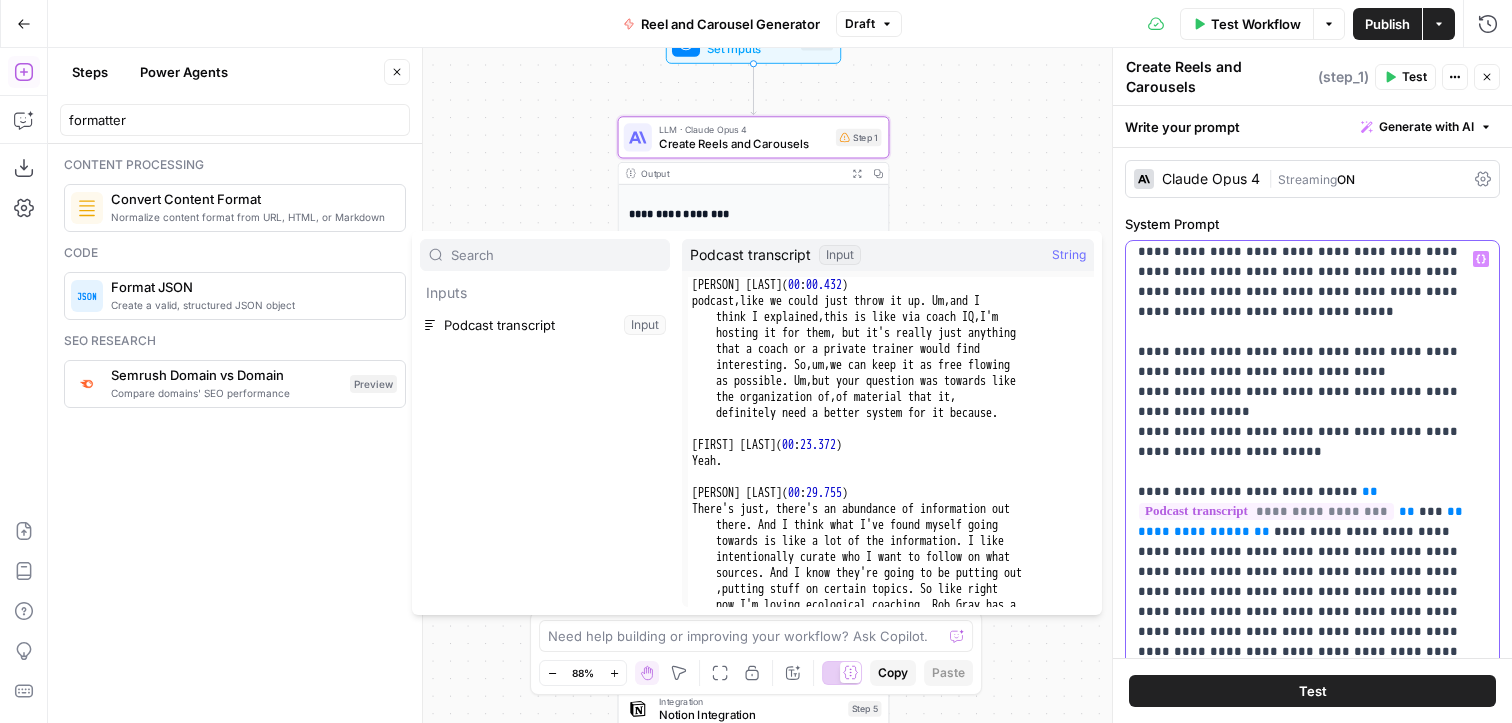 click on "**********" at bounding box center [1312, 1332] 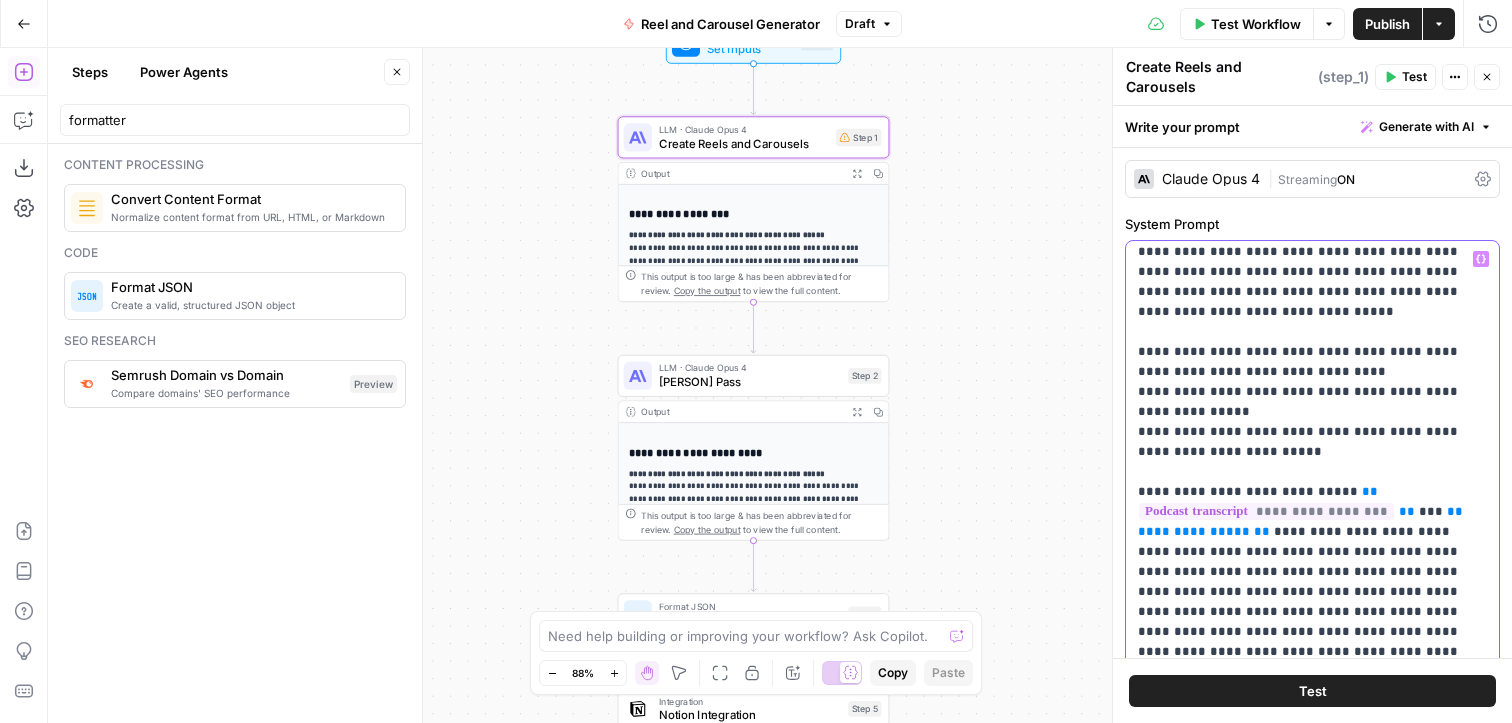 click on "**" at bounding box center (1407, 511) 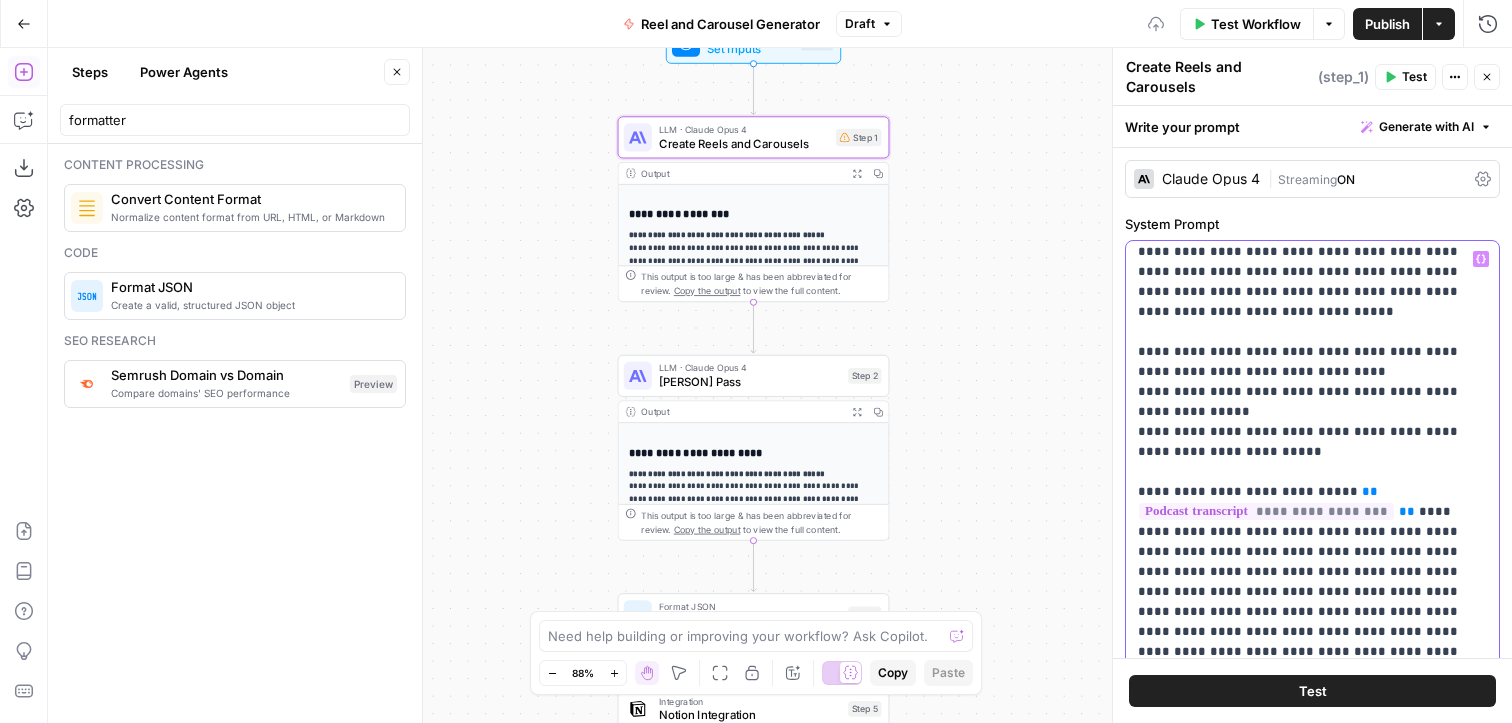 click on "**********" at bounding box center [1312, 1332] 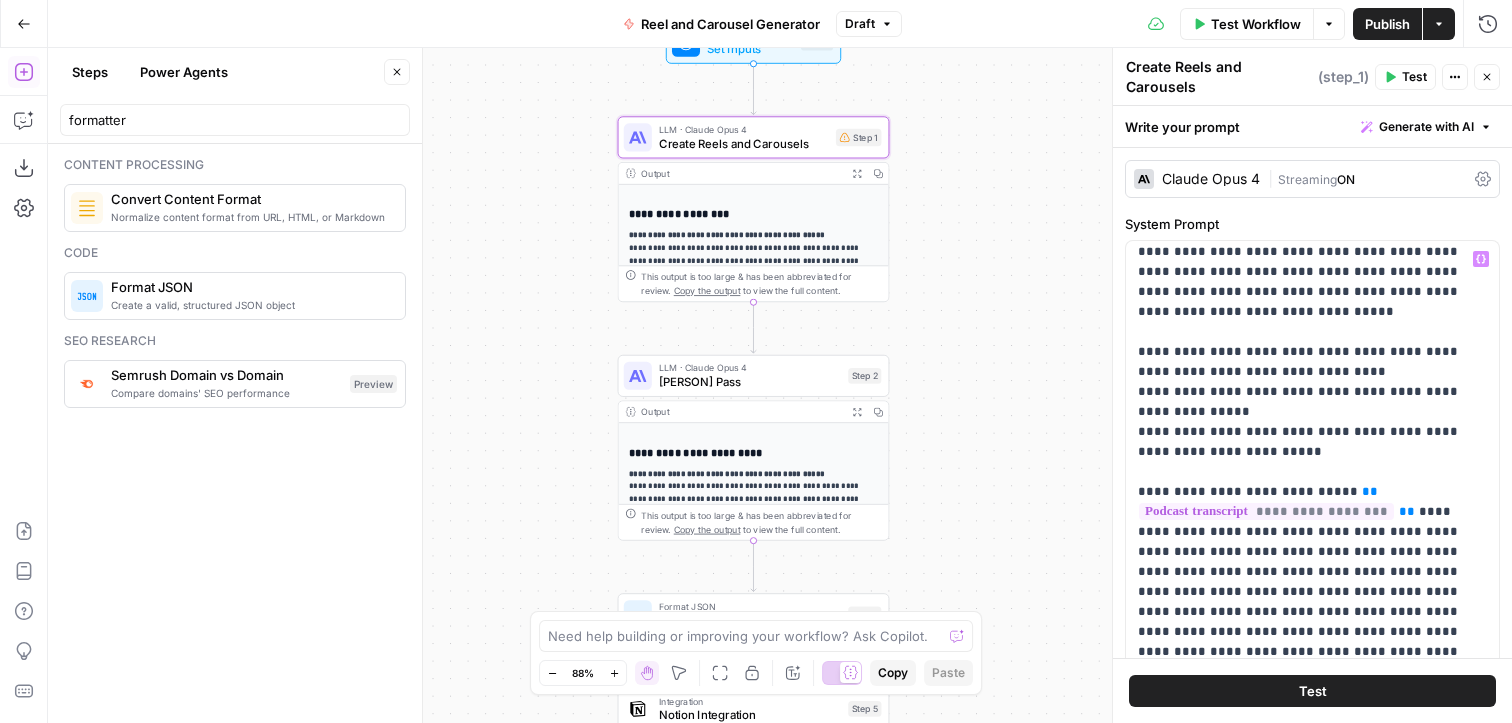 click on "**********" at bounding box center [726, 473] 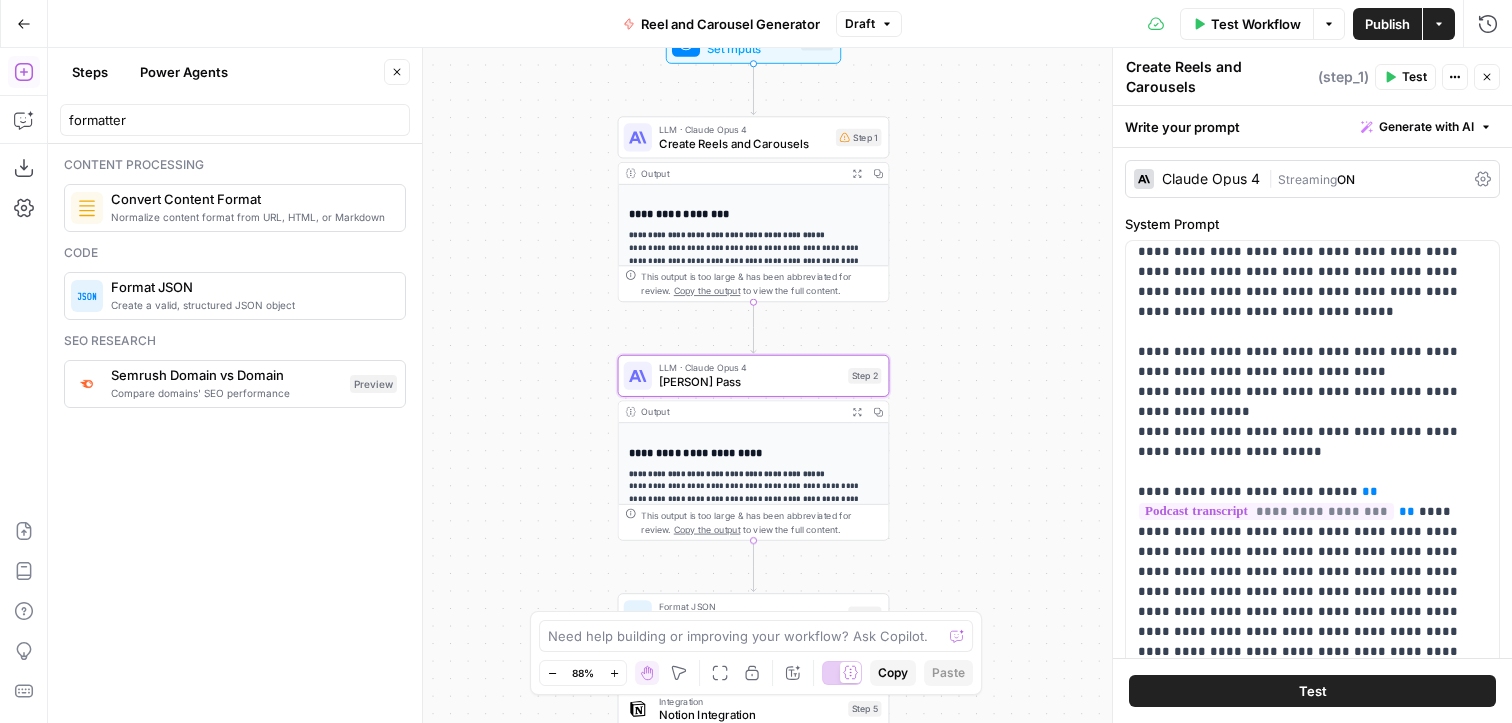 click on "LLM · Claude Opus 4" at bounding box center (750, 368) 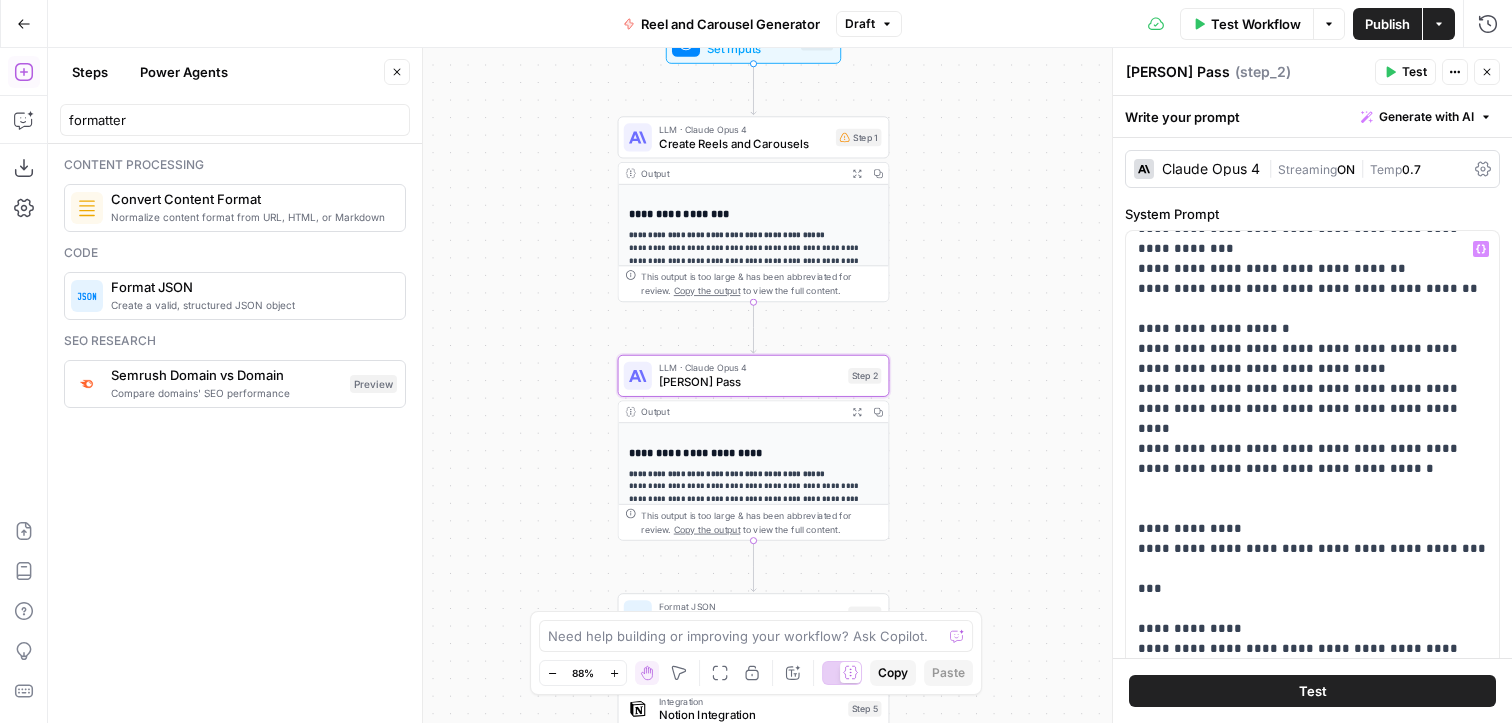 scroll, scrollTop: 281, scrollLeft: 0, axis: vertical 